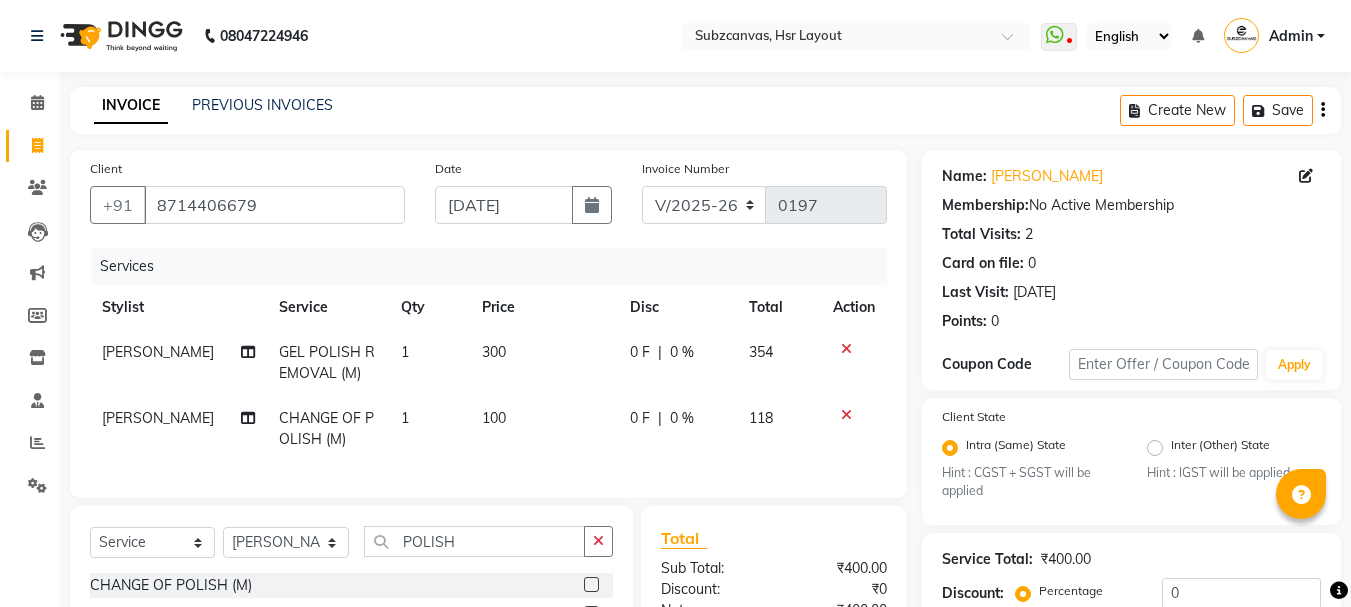 select on "4894" 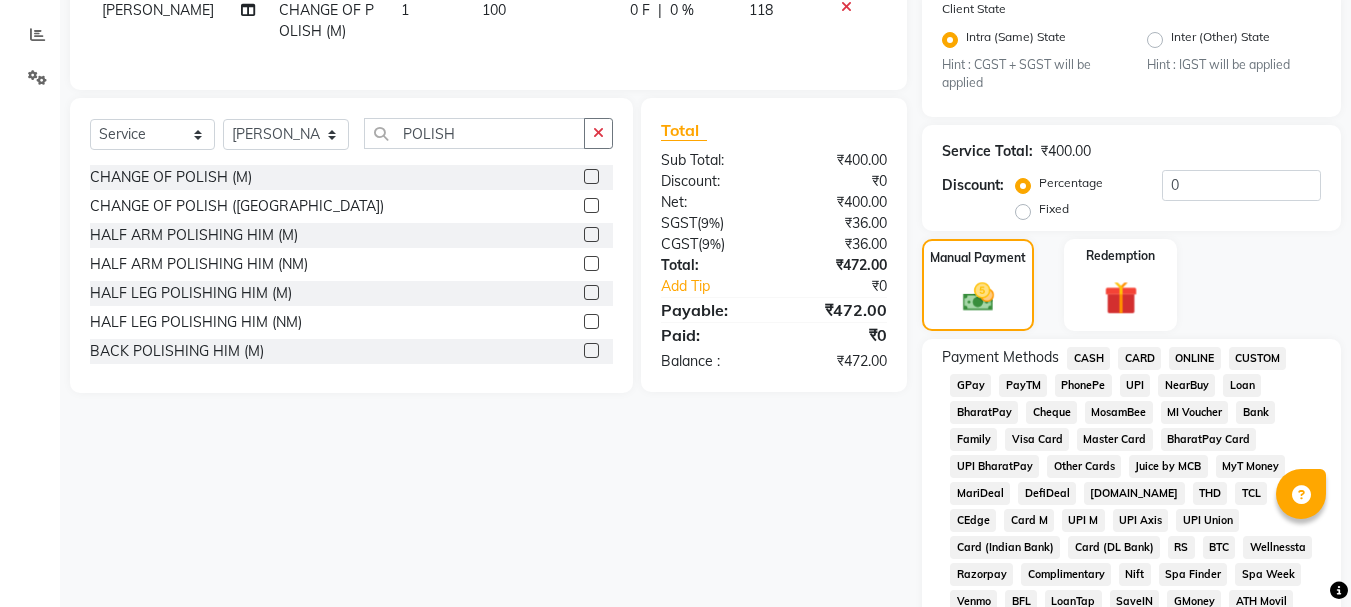scroll, scrollTop: 0, scrollLeft: 0, axis: both 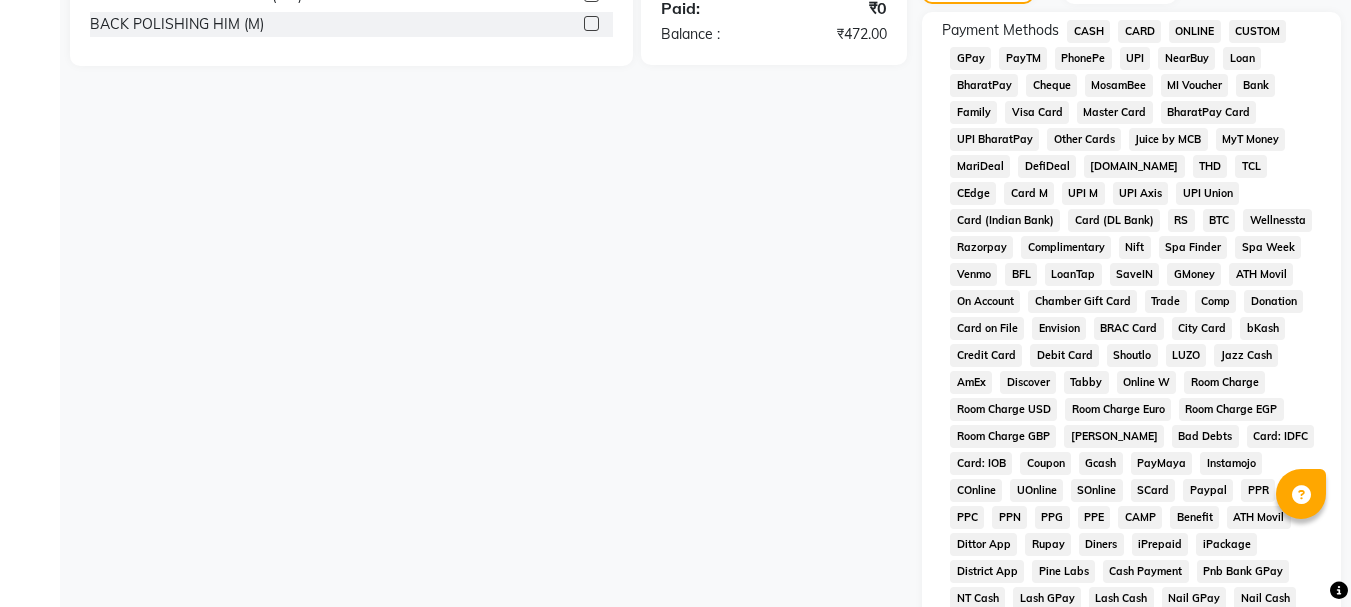 click on "ONLINE" 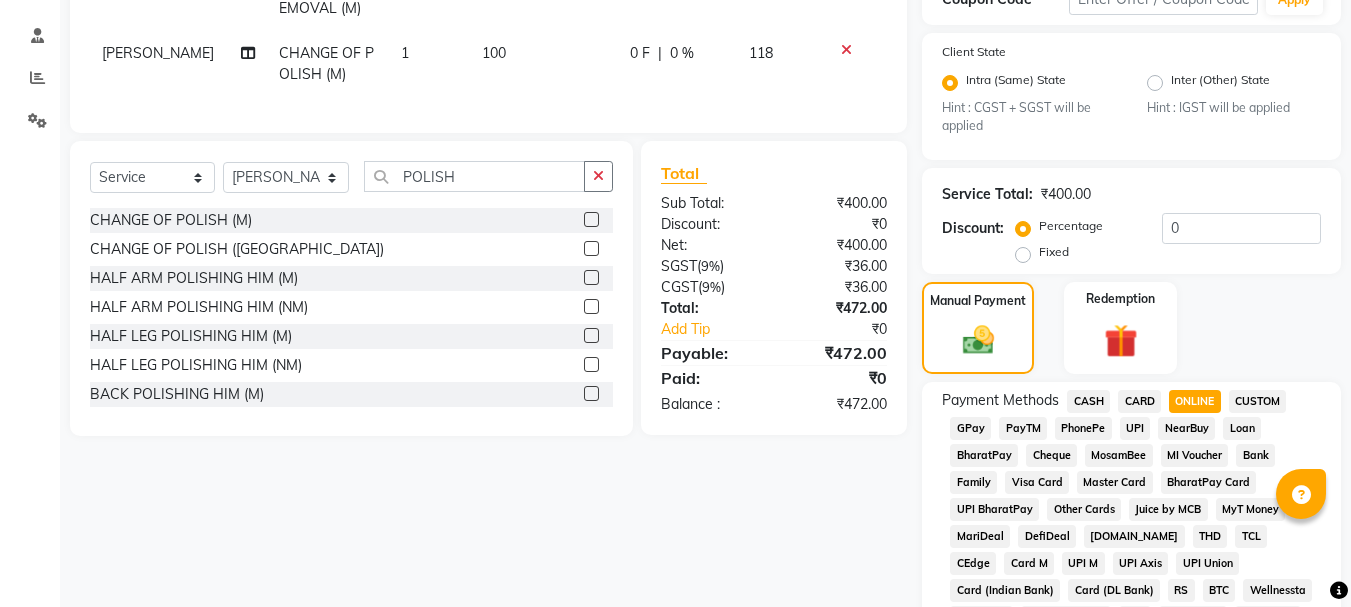 scroll, scrollTop: 155, scrollLeft: 0, axis: vertical 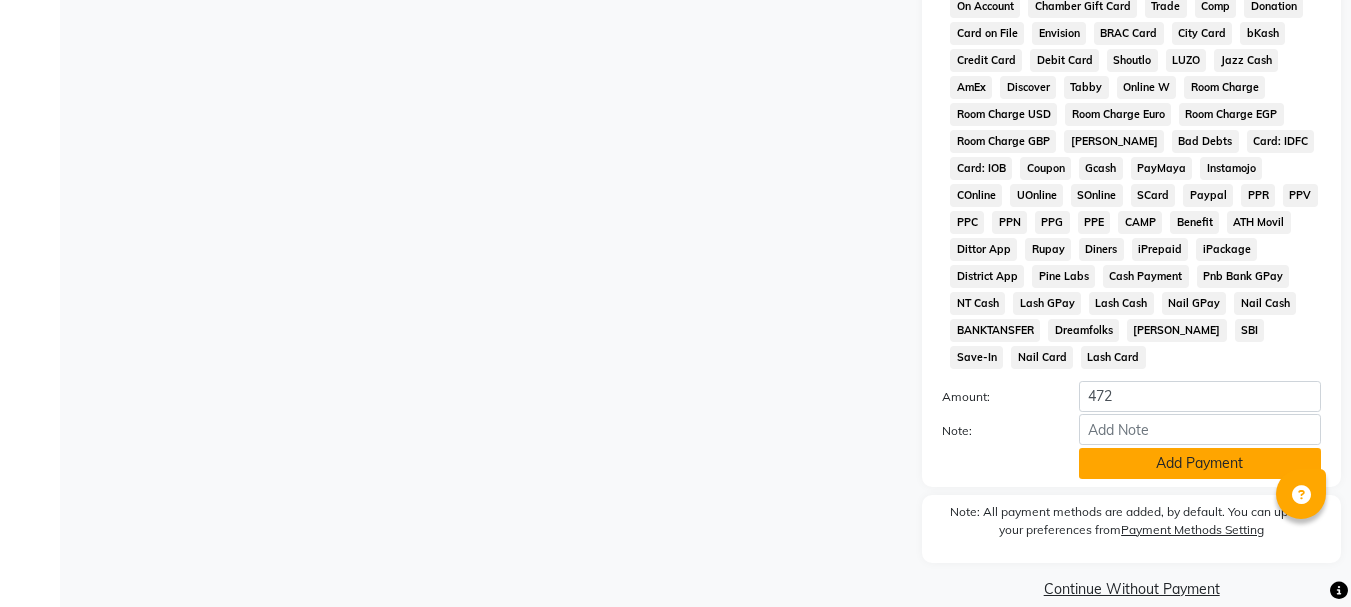 click on "Add Payment" 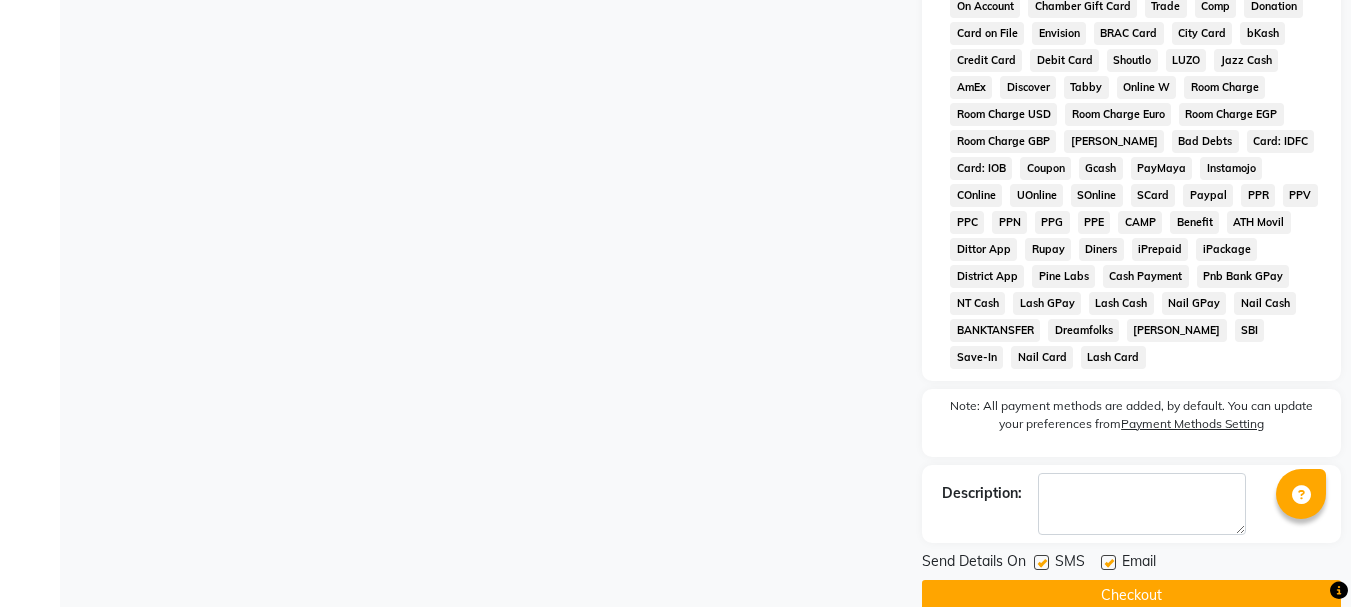 drag, startPoint x: 1240, startPoint y: 439, endPoint x: 1358, endPoint y: 382, distance: 131.04579 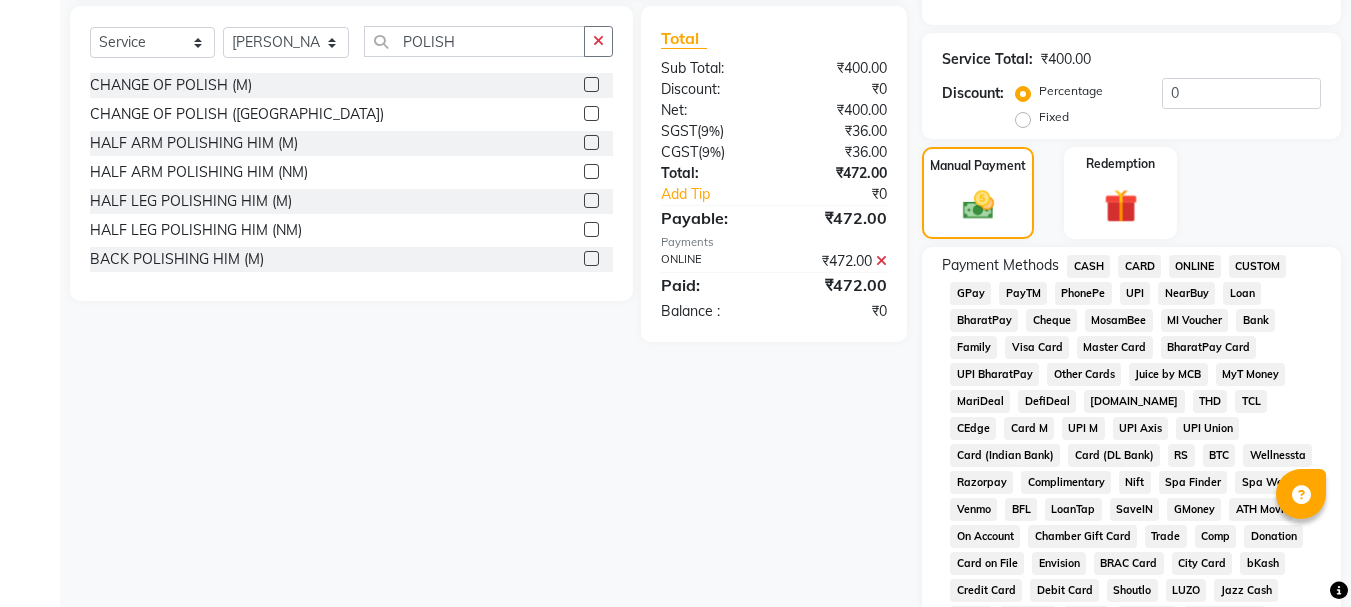 scroll, scrollTop: 465, scrollLeft: 0, axis: vertical 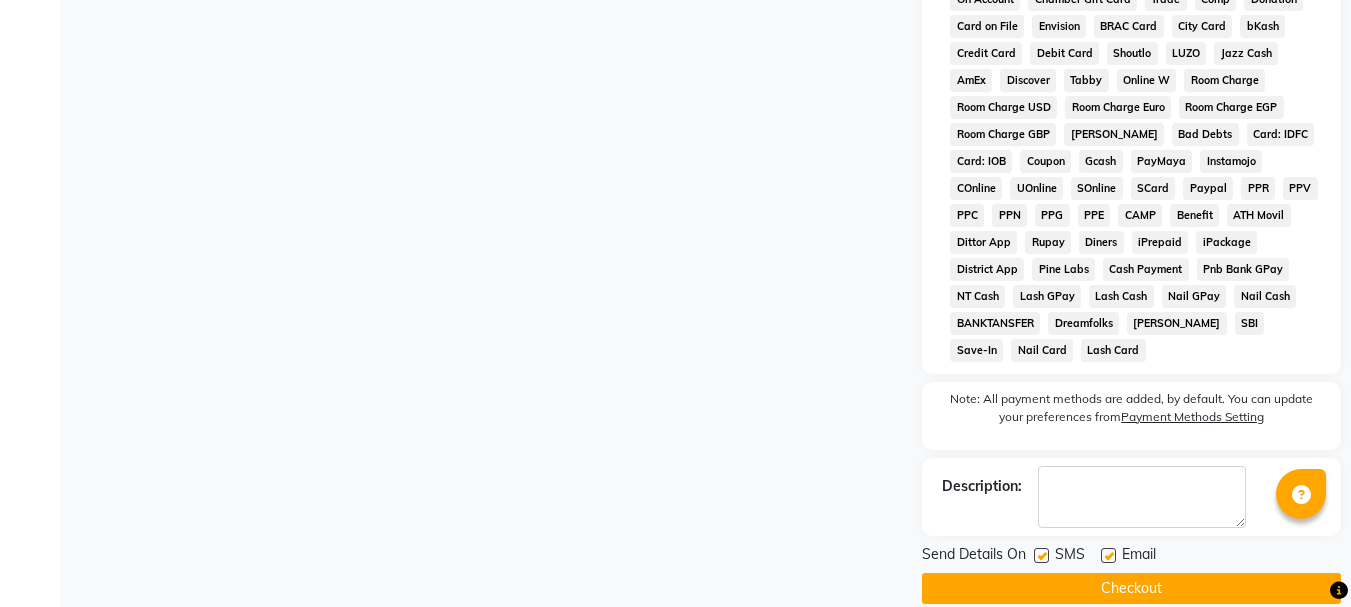 click on "Checkout" 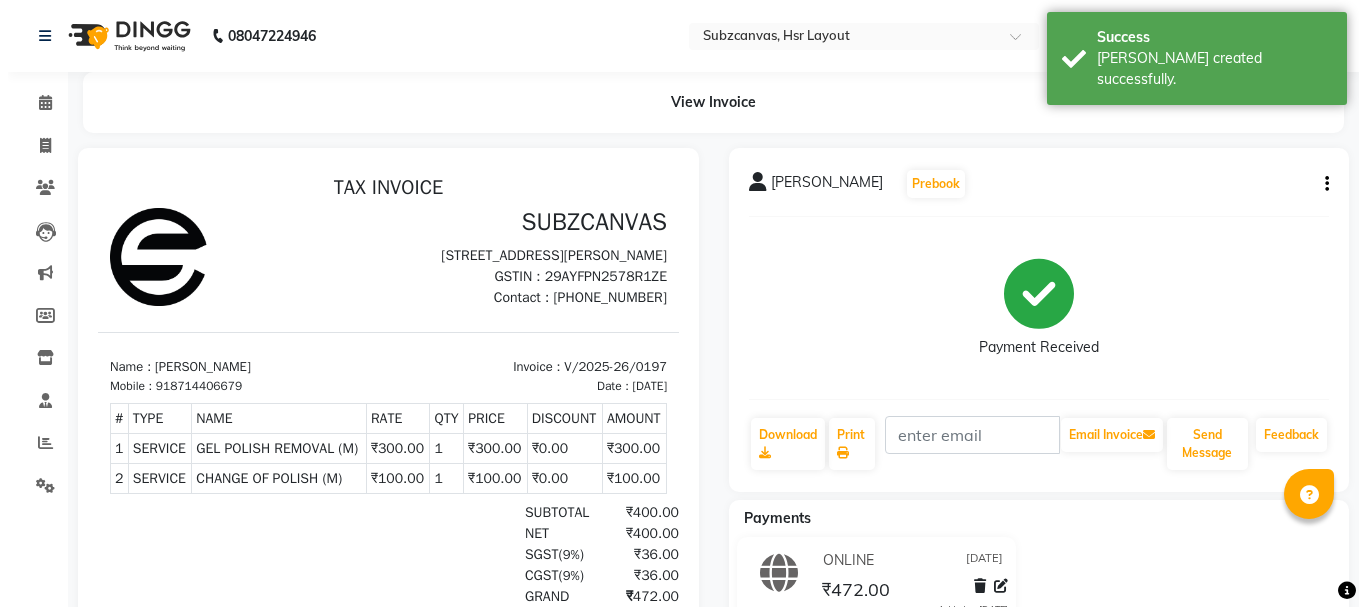 scroll, scrollTop: 0, scrollLeft: 0, axis: both 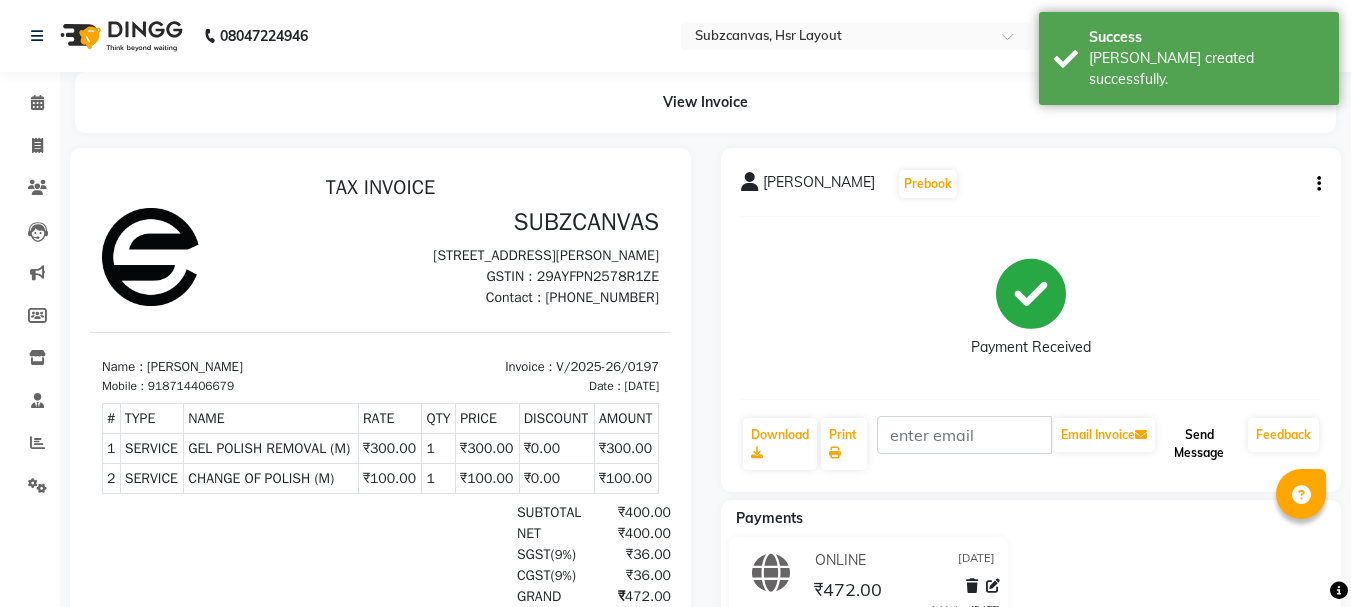 click on "Send Message" 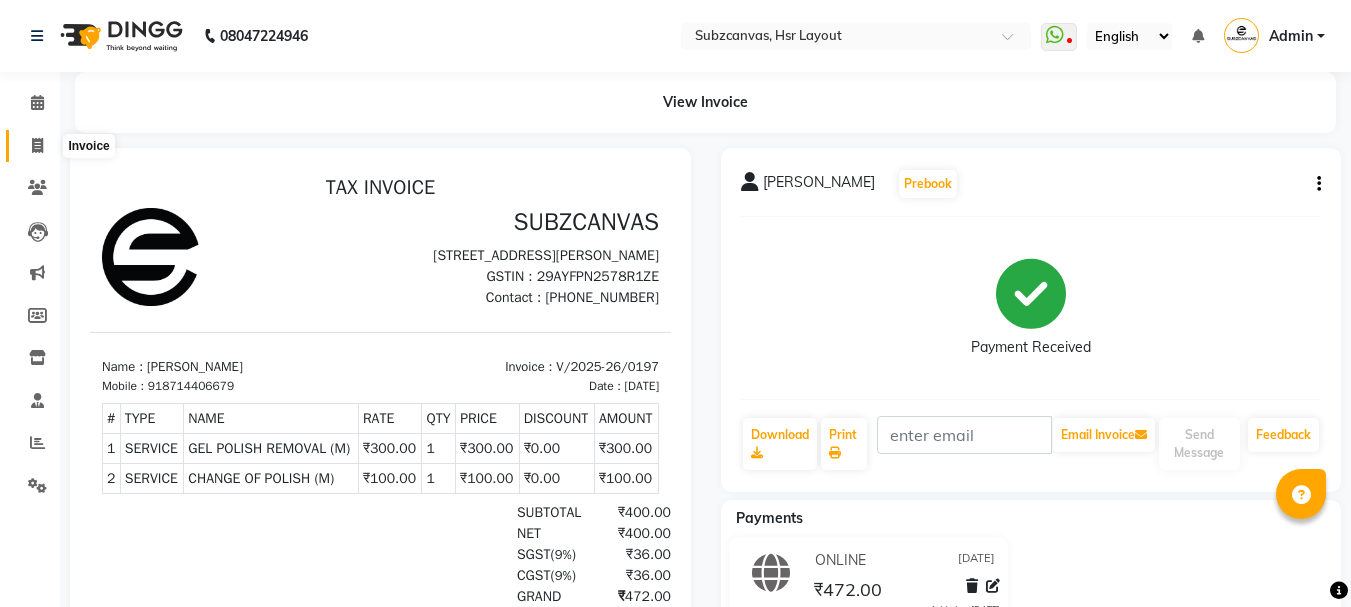 click 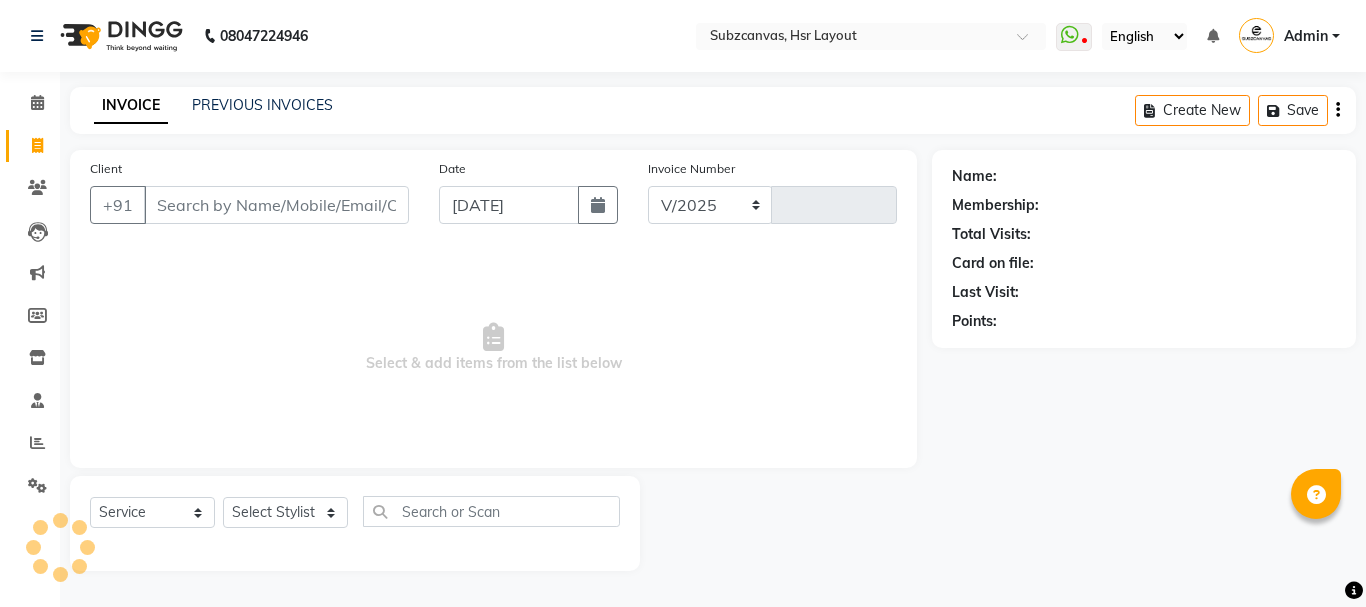 select on "4894" 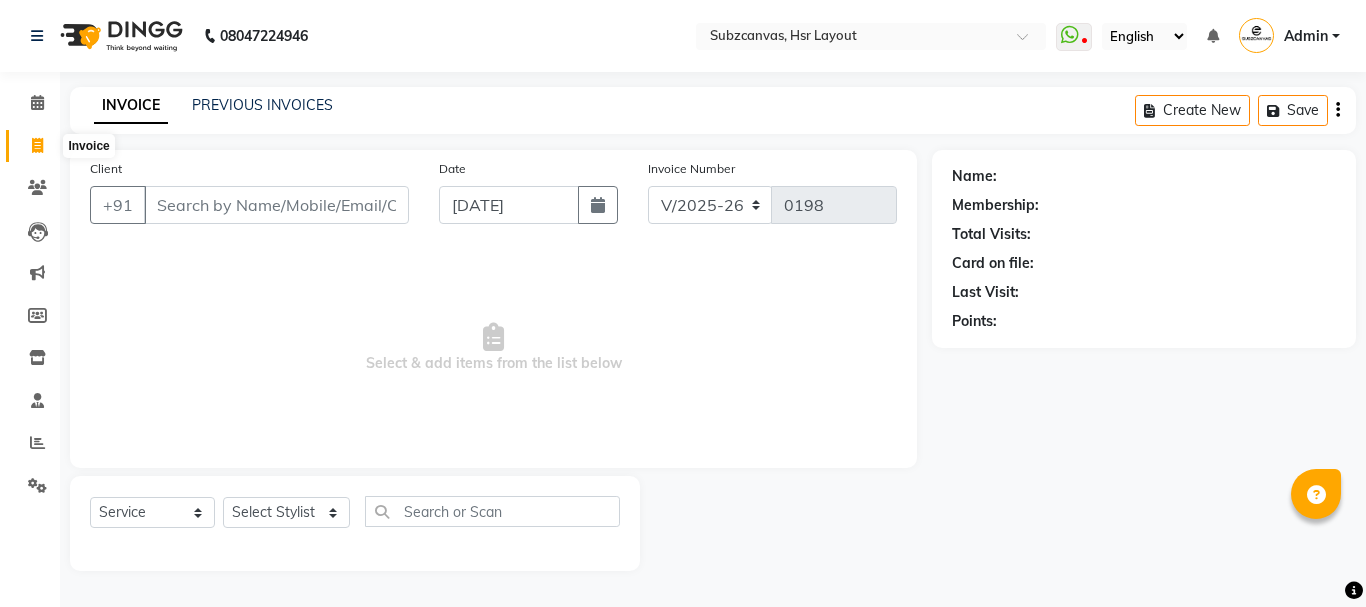 click 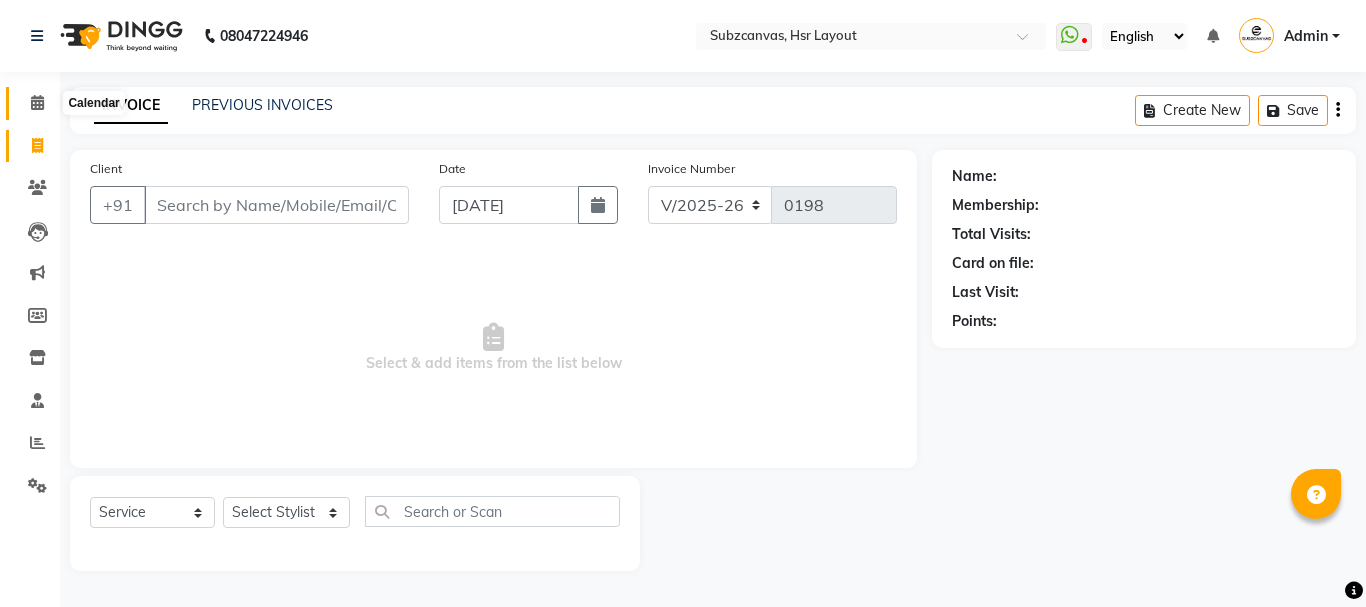 click 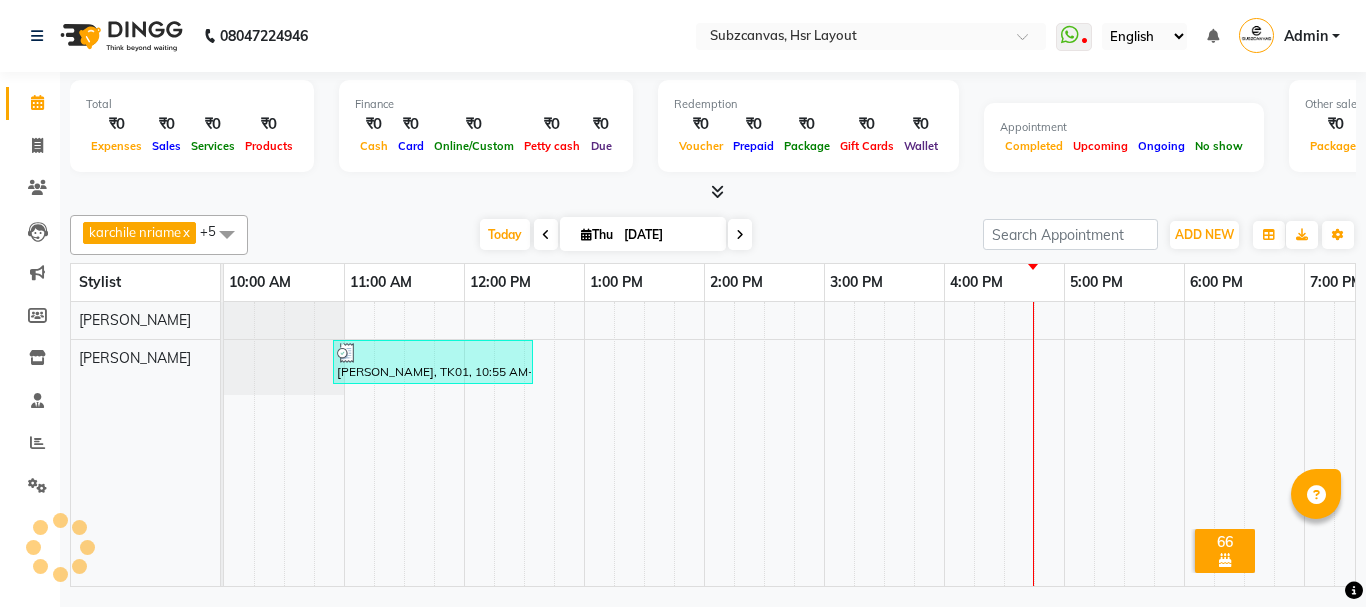 scroll, scrollTop: 0, scrollLeft: 0, axis: both 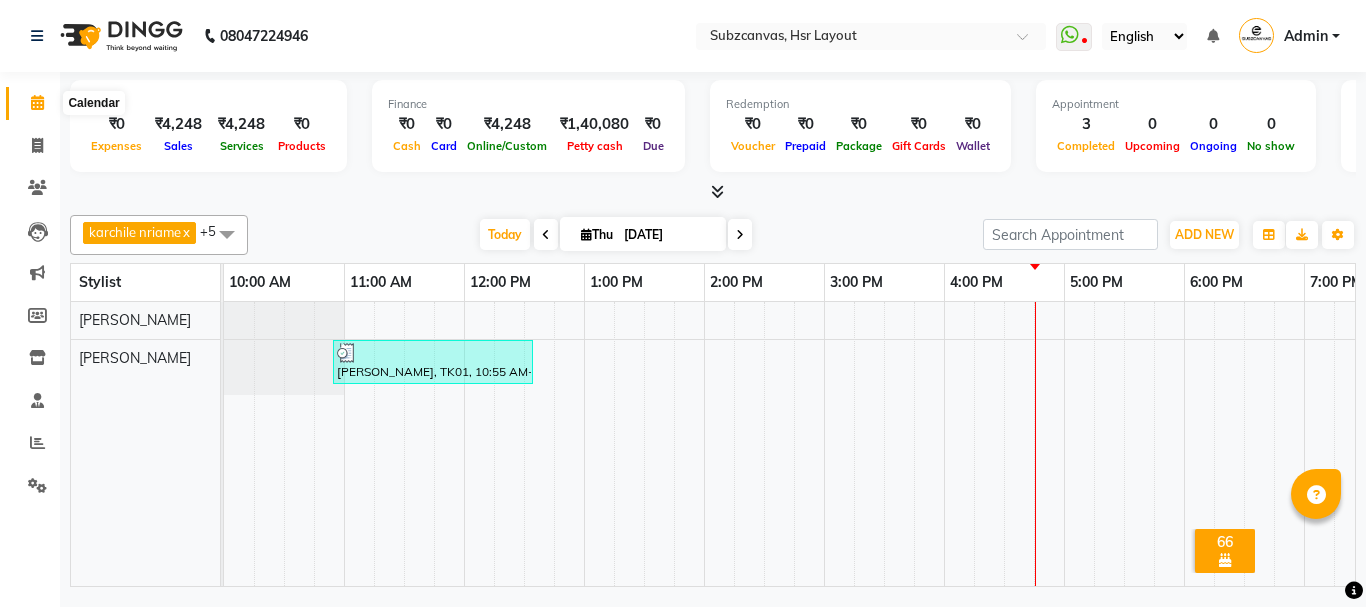 click 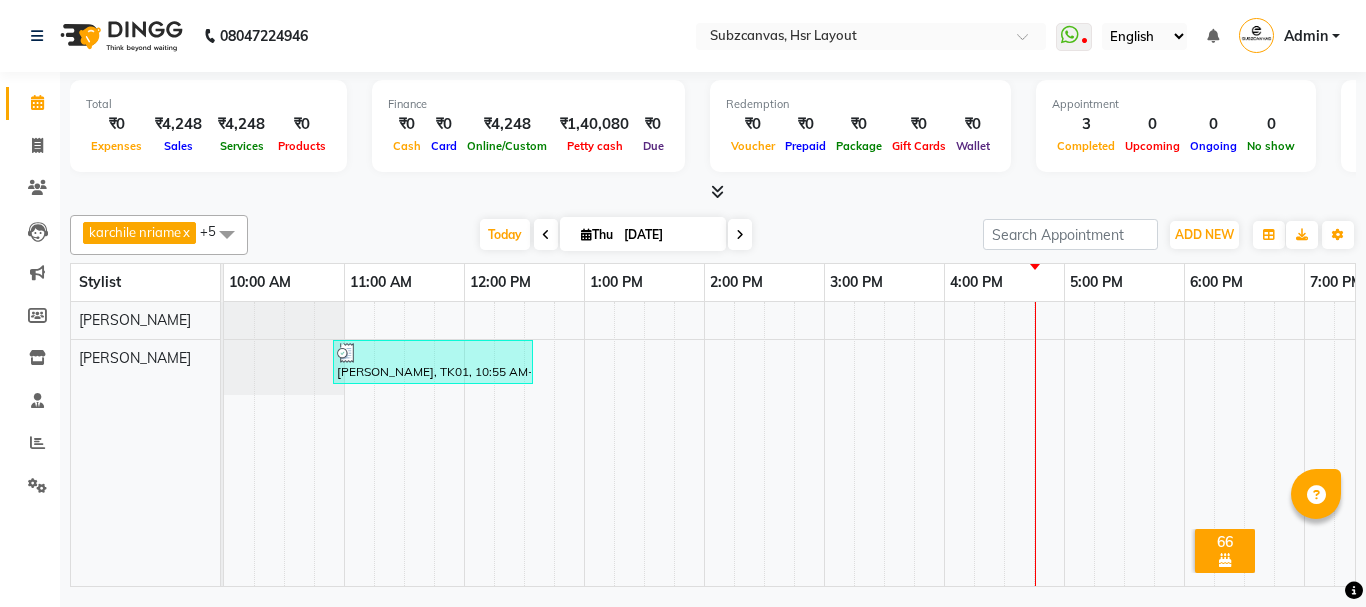 click on "[DATE]" at bounding box center [668, 235] 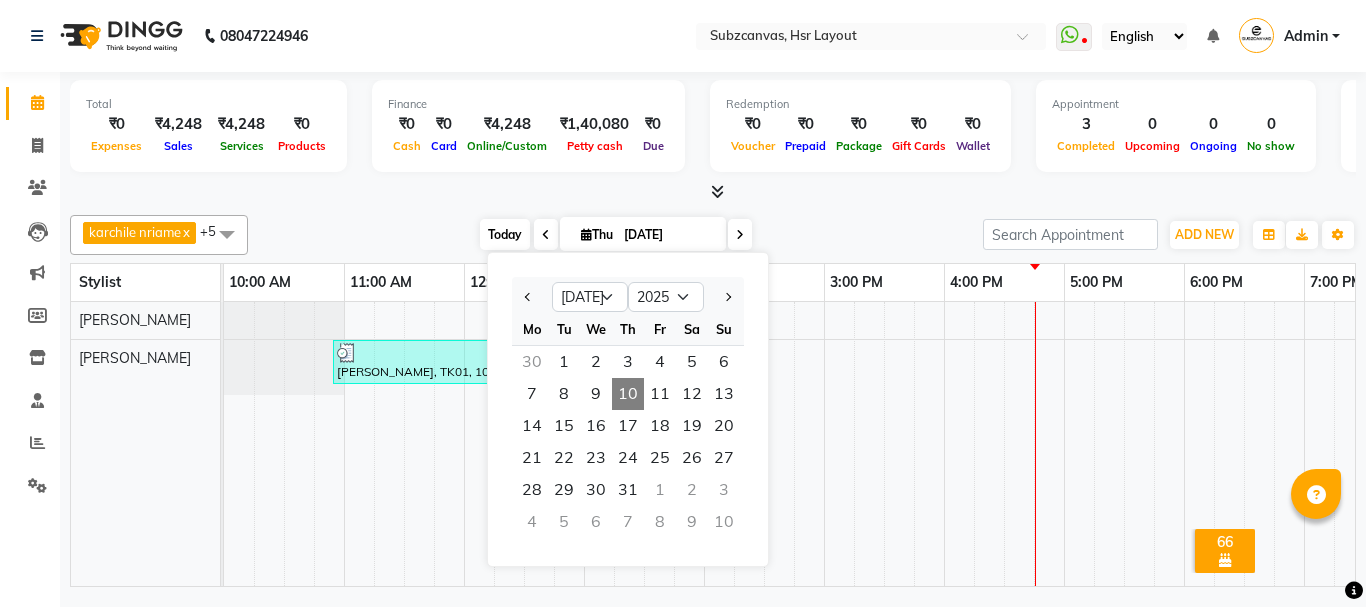click on "Today" at bounding box center [505, 234] 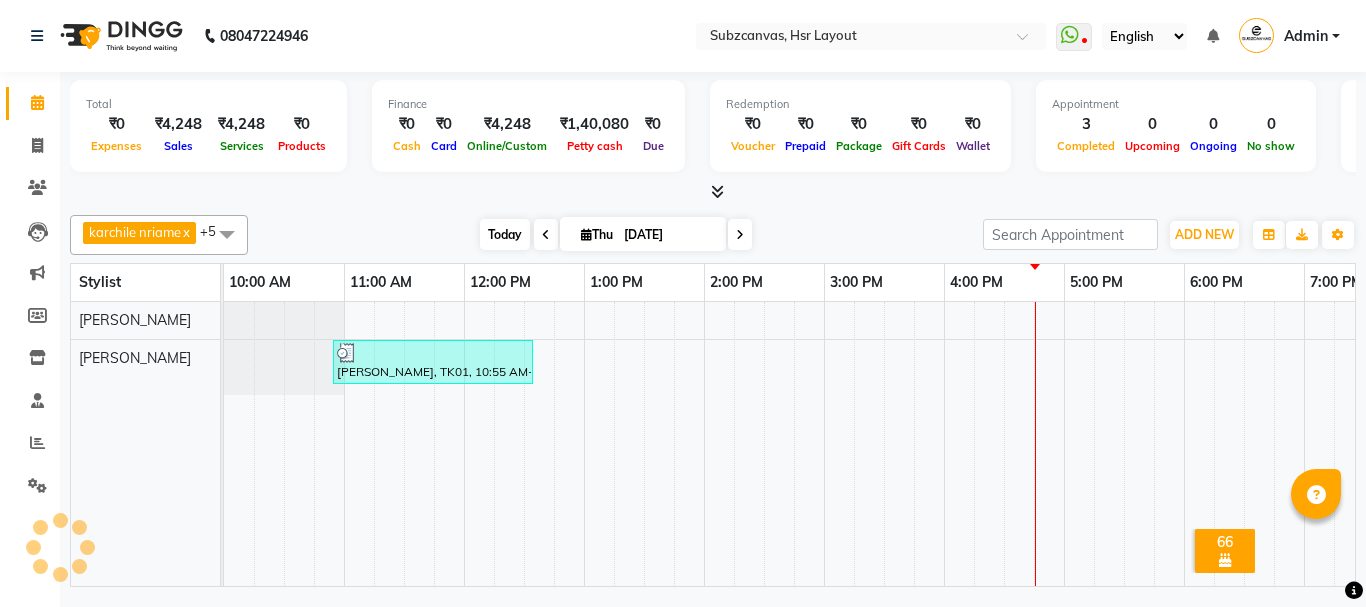 scroll, scrollTop: 0, scrollLeft: 189, axis: horizontal 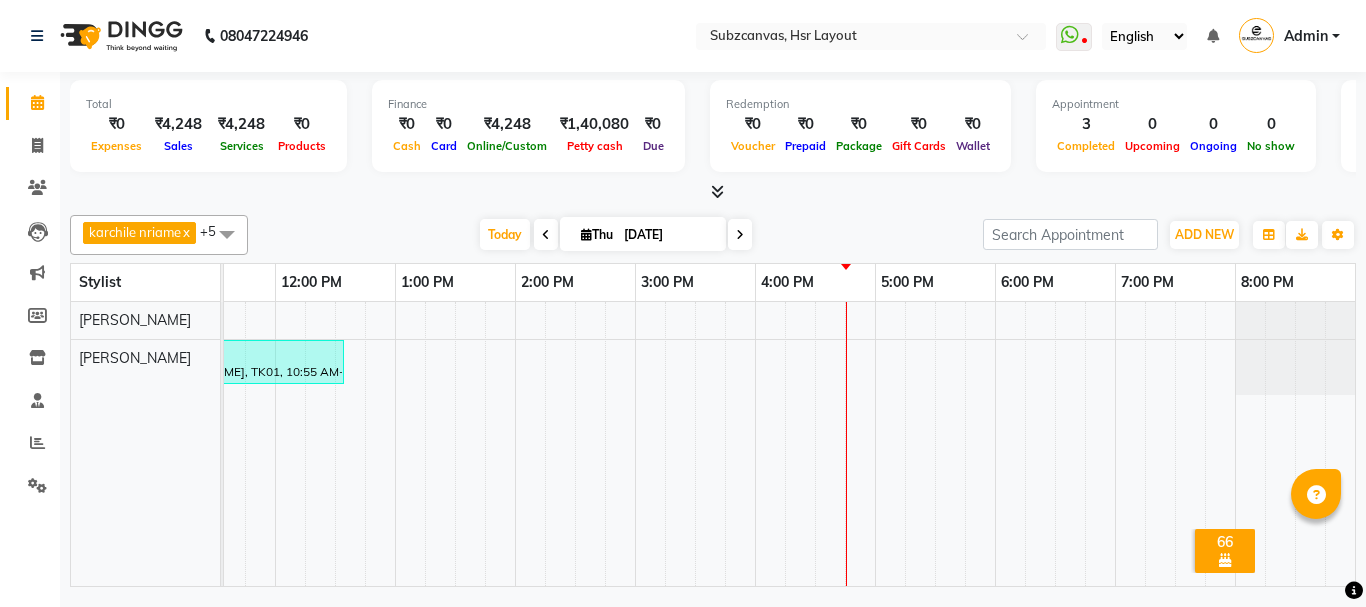 click on "Thu" at bounding box center (597, 234) 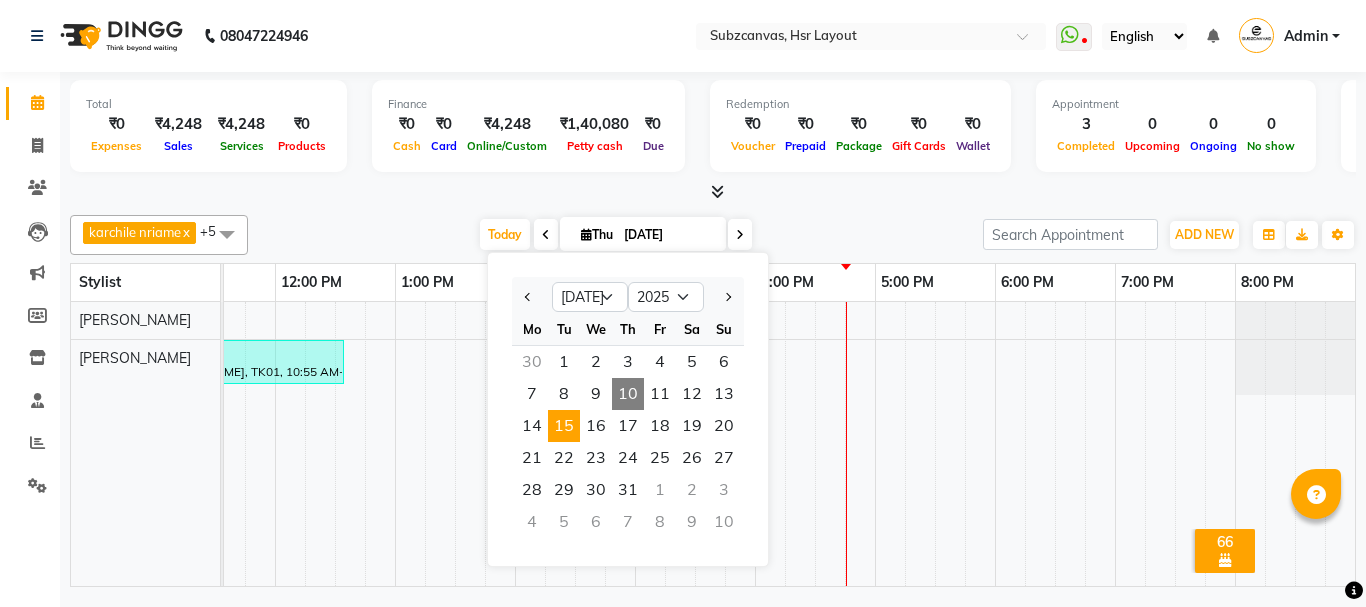 click on "15" at bounding box center (564, 426) 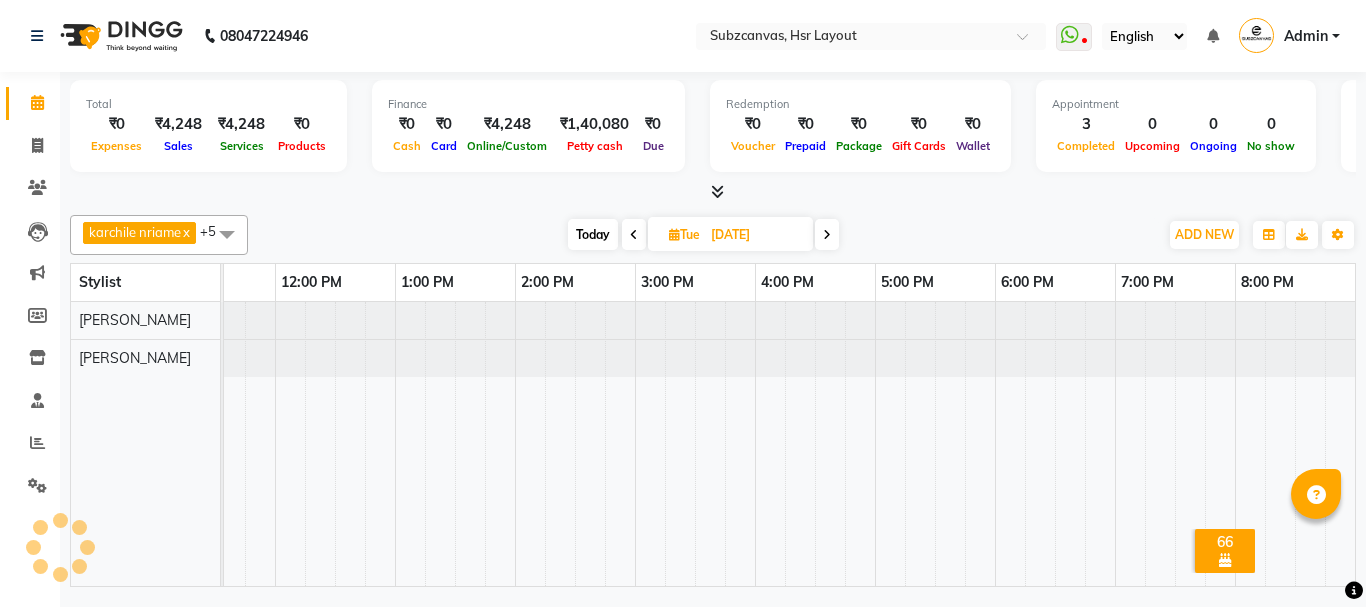 scroll, scrollTop: 0, scrollLeft: 0, axis: both 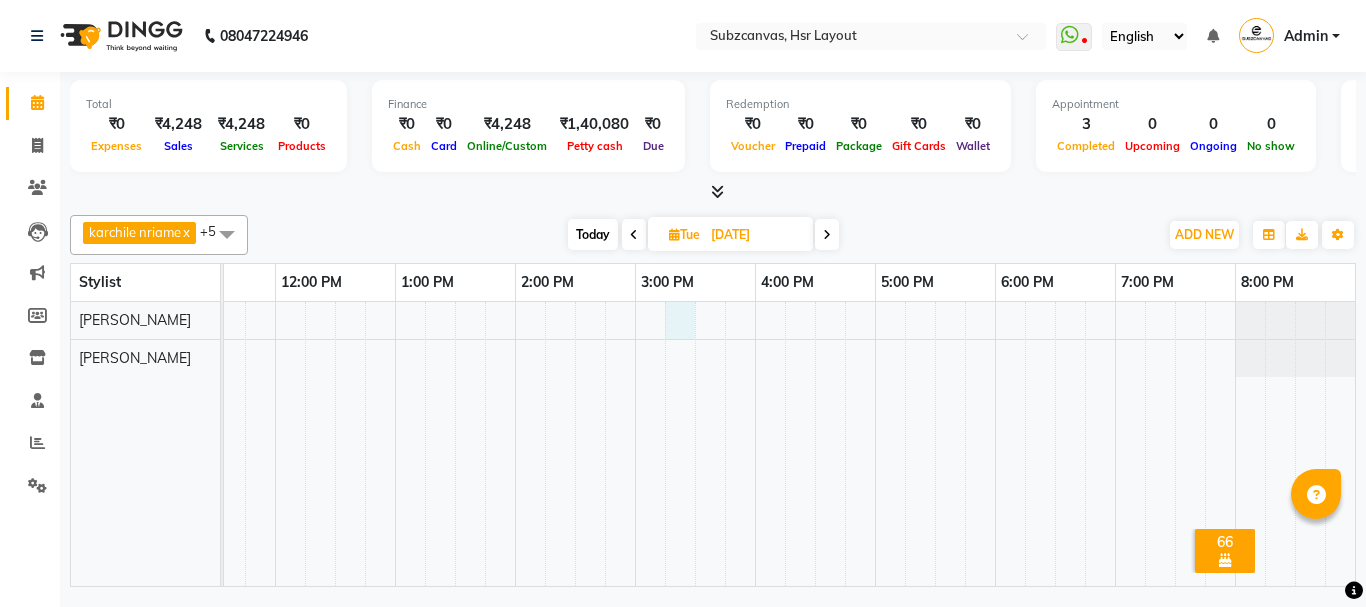 click at bounding box center (695, 444) 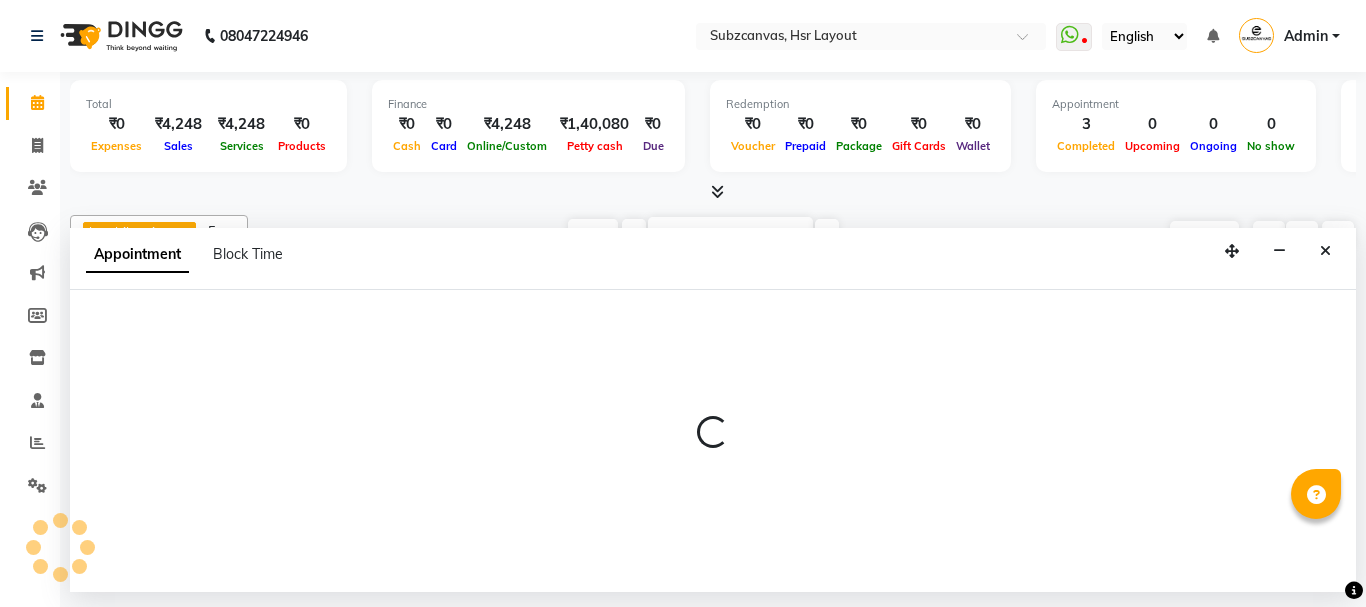 select on "54336" 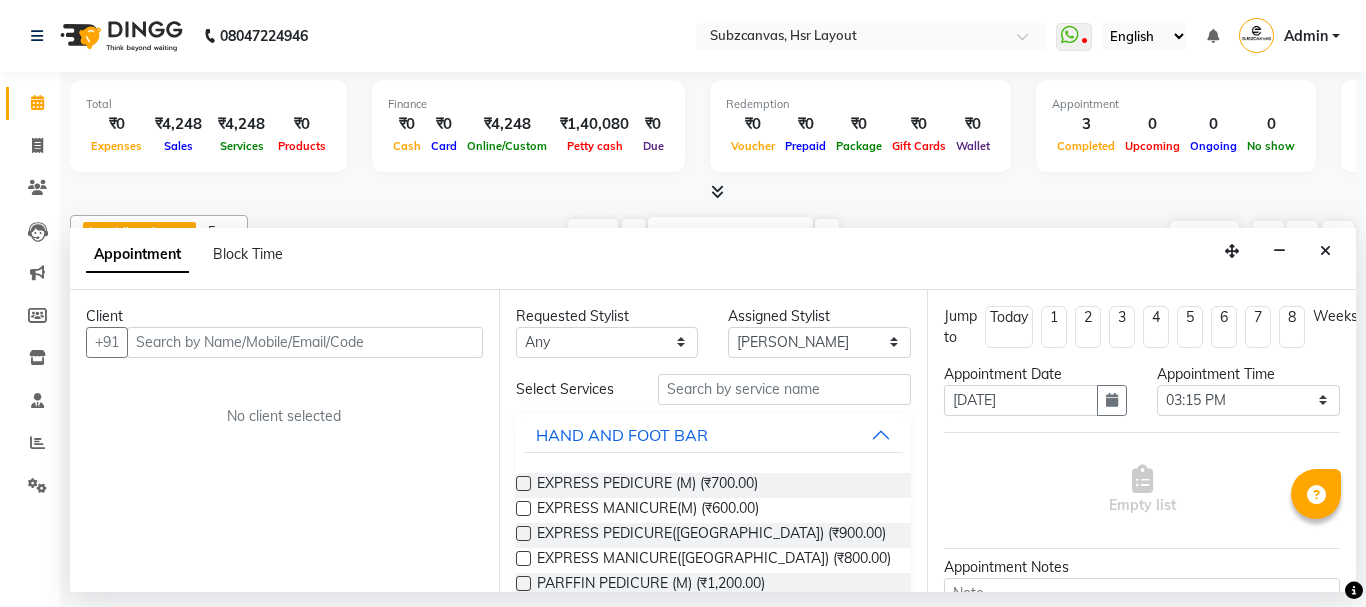 click at bounding box center [305, 342] 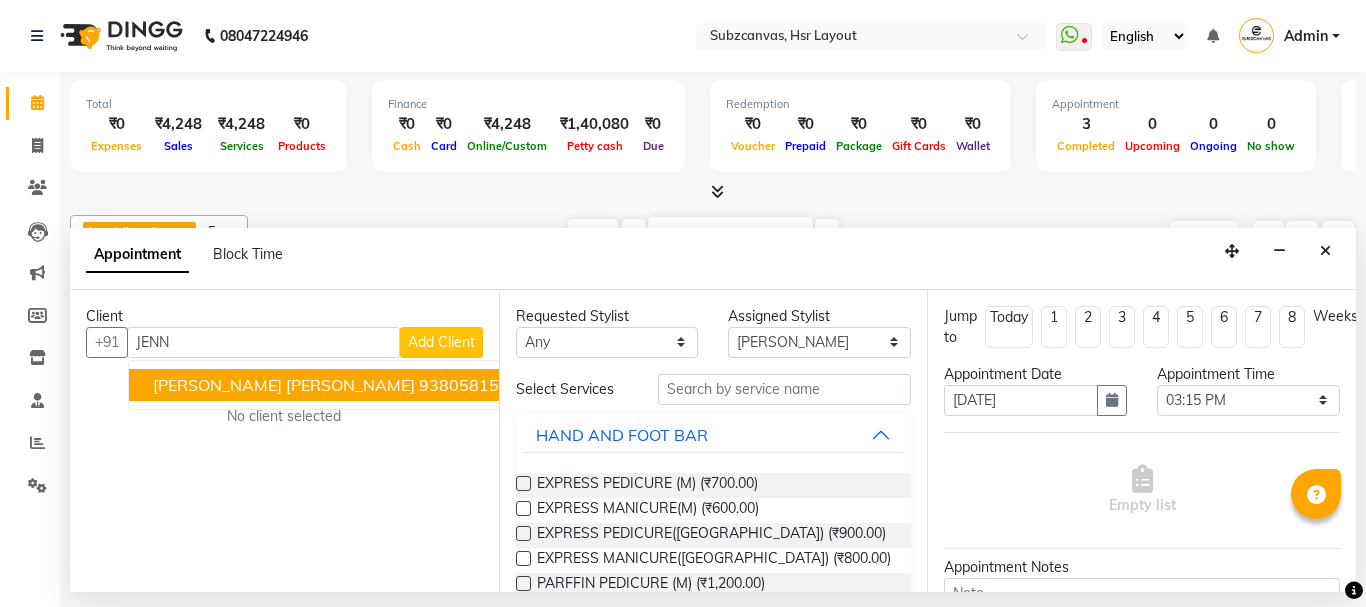 click on "[PERSON_NAME] [PERSON_NAME]" at bounding box center [284, 385] 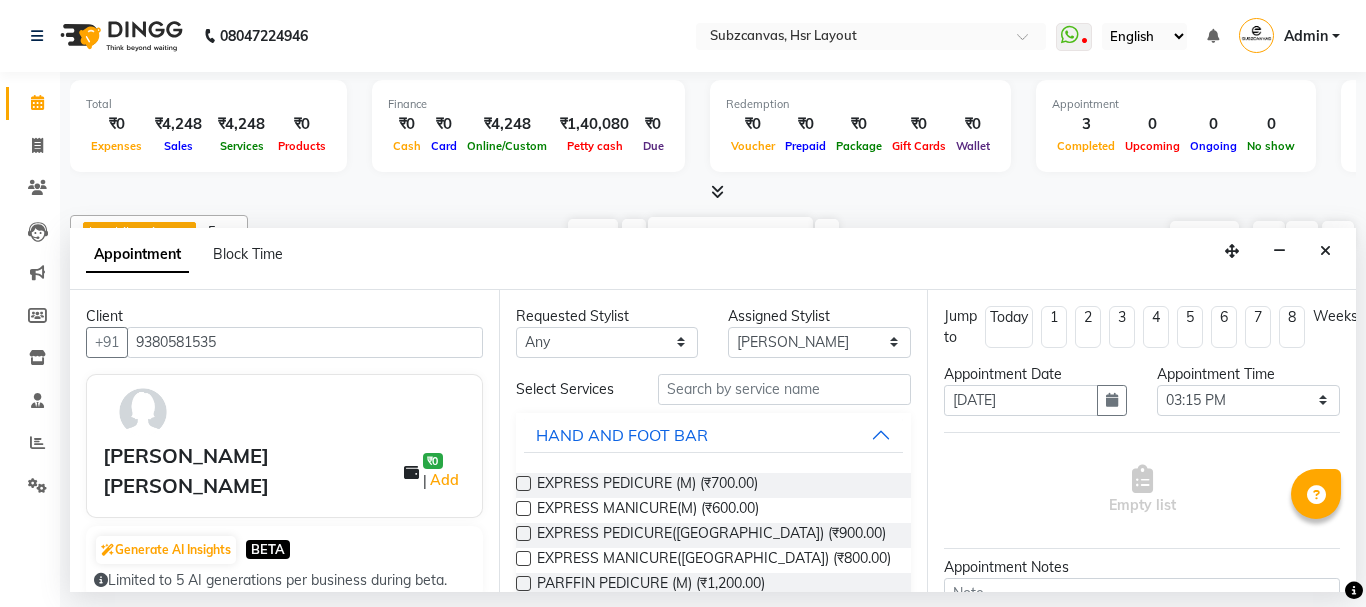 type on "9380581535" 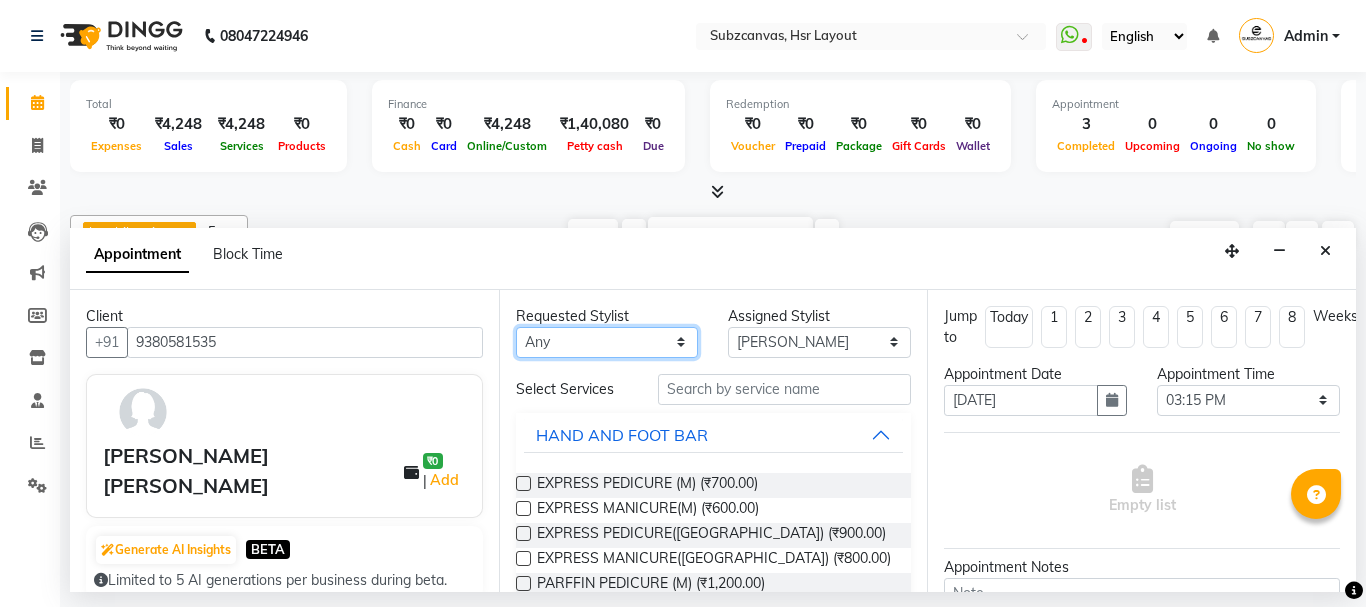 click on "Any [PERSON_NAME] [PERSON_NAME] [PERSON_NAME] [PERSON_NAME] [PERSON_NAME] [PERSON_NAME] SUBZCANVAS VEENITH" at bounding box center (607, 342) 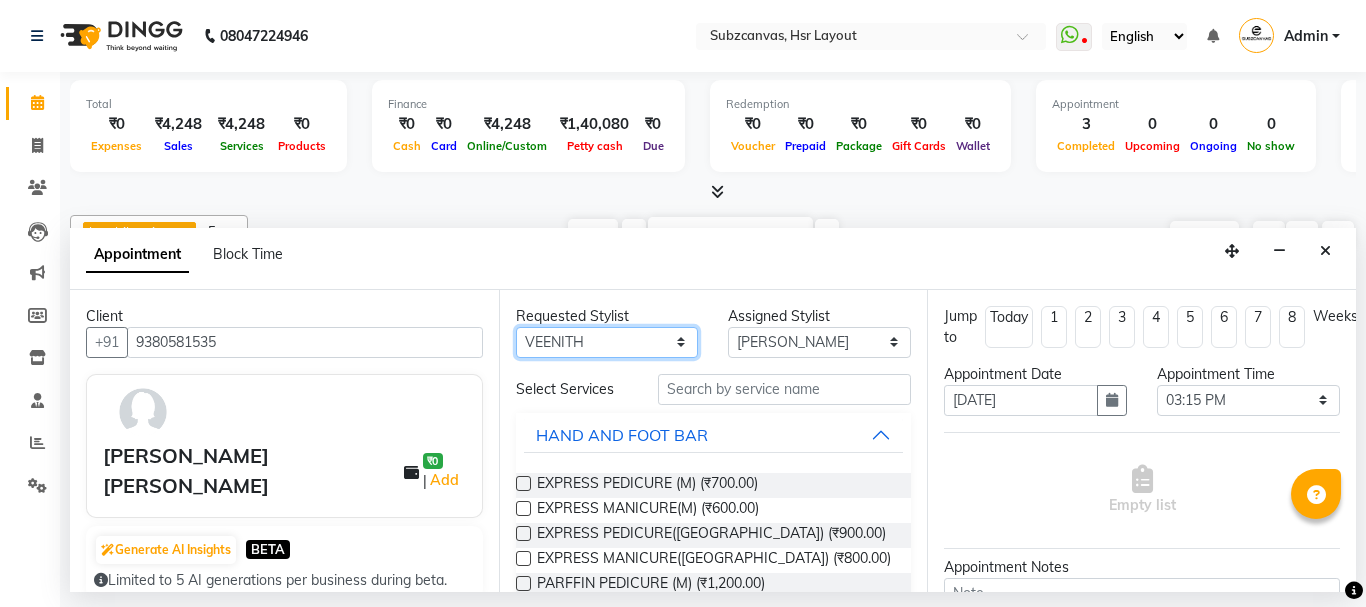 click on "Any [PERSON_NAME] [PERSON_NAME] [PERSON_NAME] [PERSON_NAME] [PERSON_NAME] [PERSON_NAME] SUBZCANVAS VEENITH" at bounding box center (607, 342) 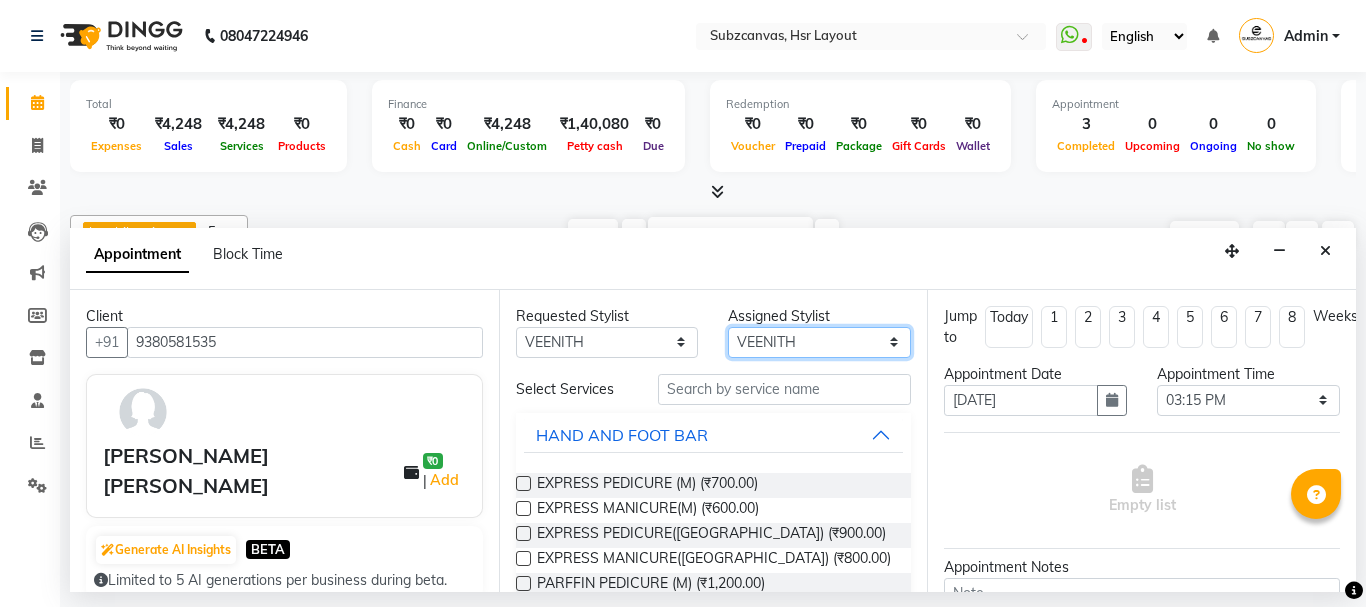 click on "Select [PERSON_NAME] [PERSON_NAME] [PERSON_NAME] [PERSON_NAME] [PERSON_NAME] [PERSON_NAME] SUBZCANVAS VEENITH" at bounding box center [819, 342] 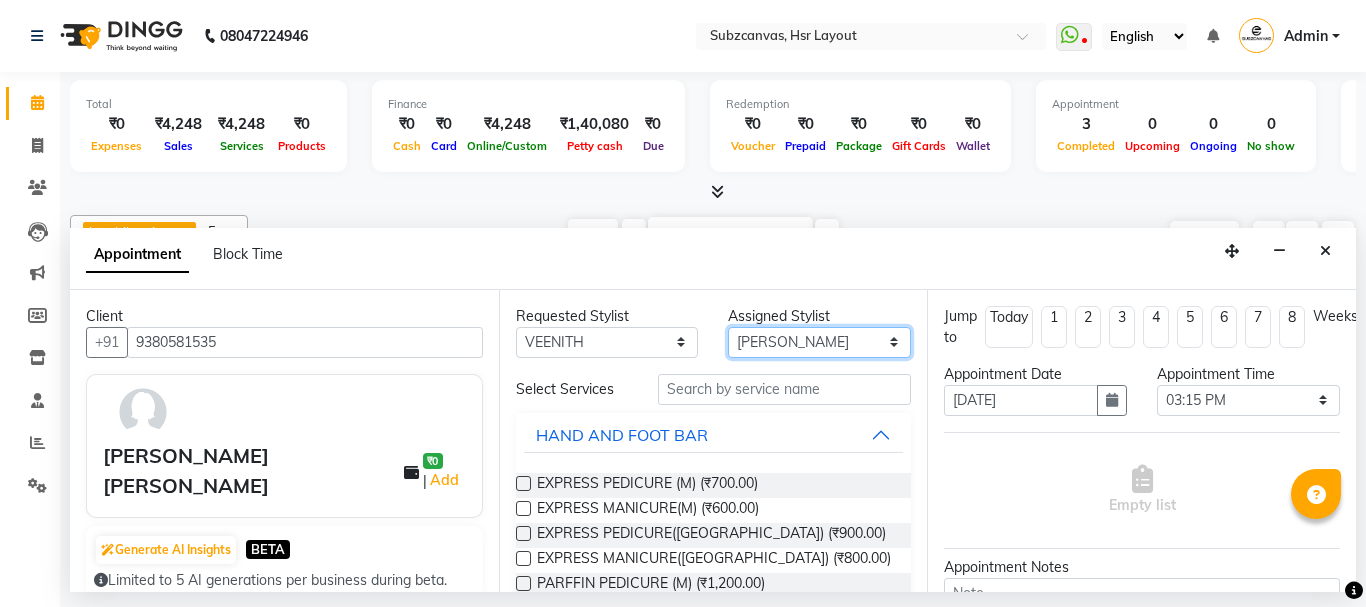 click on "Select [PERSON_NAME] [PERSON_NAME] [PERSON_NAME] [PERSON_NAME] [PERSON_NAME] [PERSON_NAME] SUBZCANVAS VEENITH" at bounding box center [819, 342] 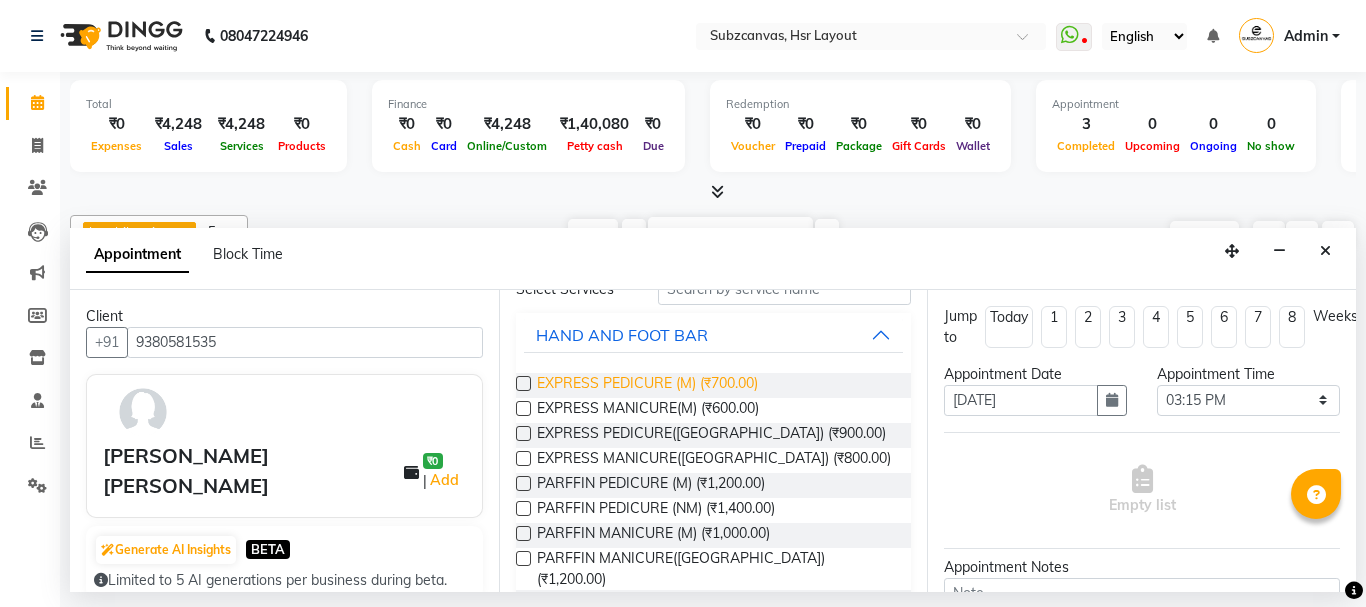 click on "EXPRESS PEDICURE (M) (₹700.00)" at bounding box center (647, 385) 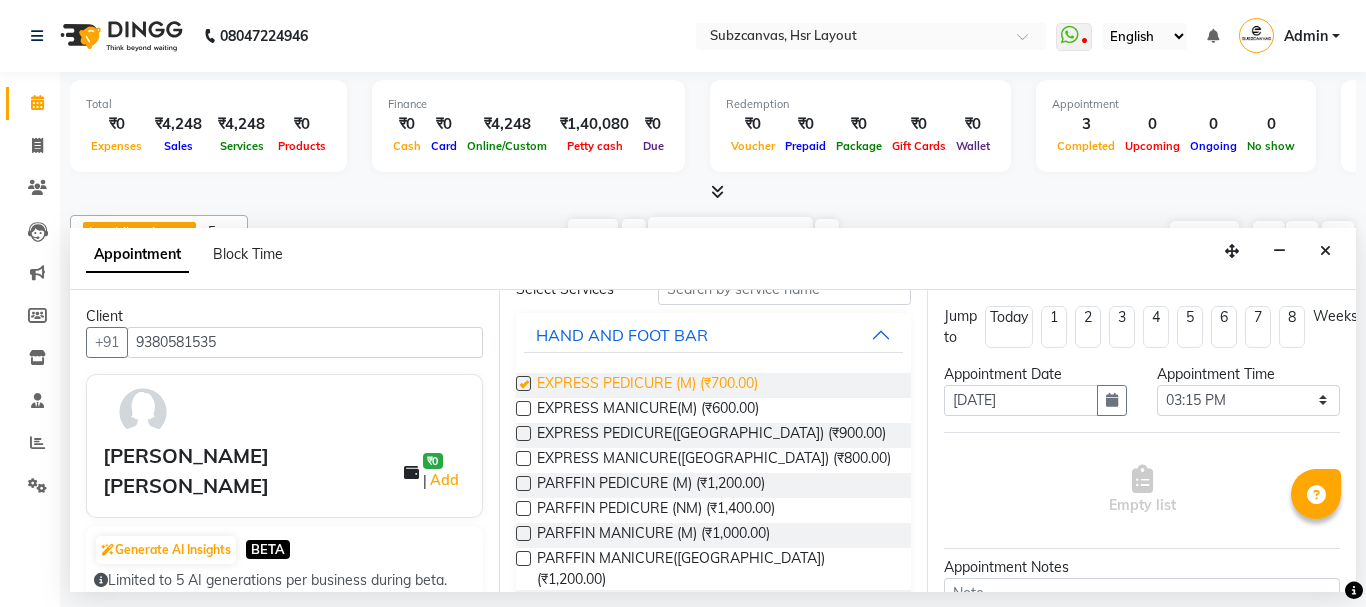 checkbox on "false" 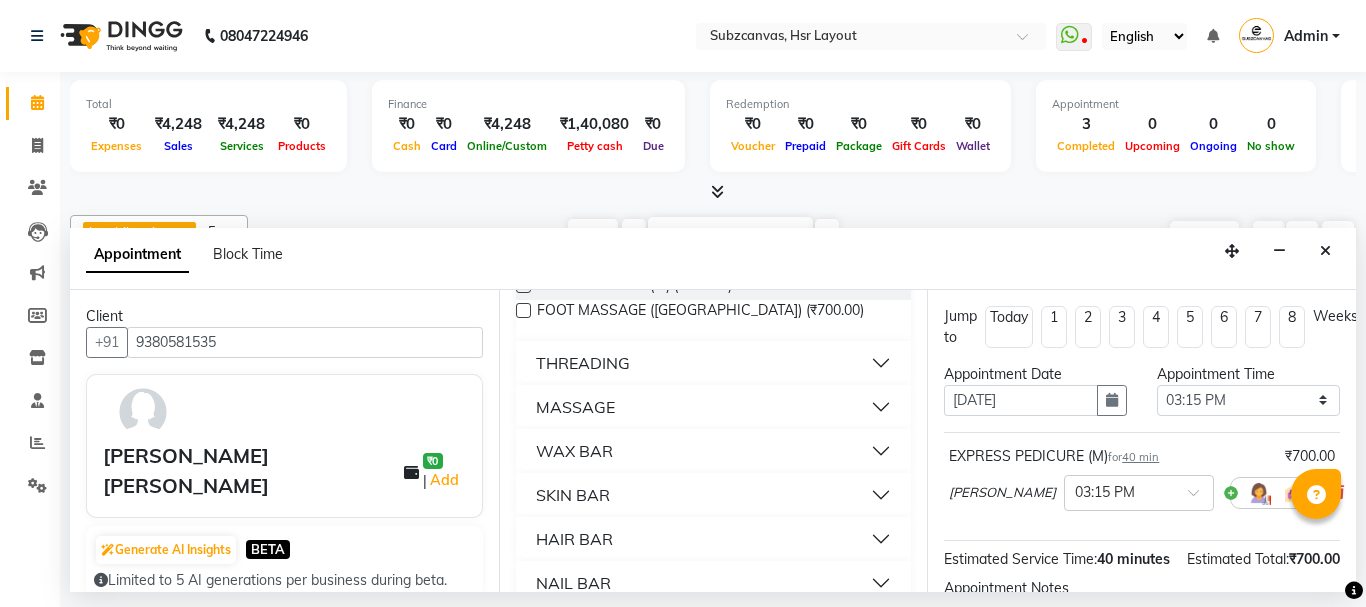 scroll, scrollTop: 800, scrollLeft: 0, axis: vertical 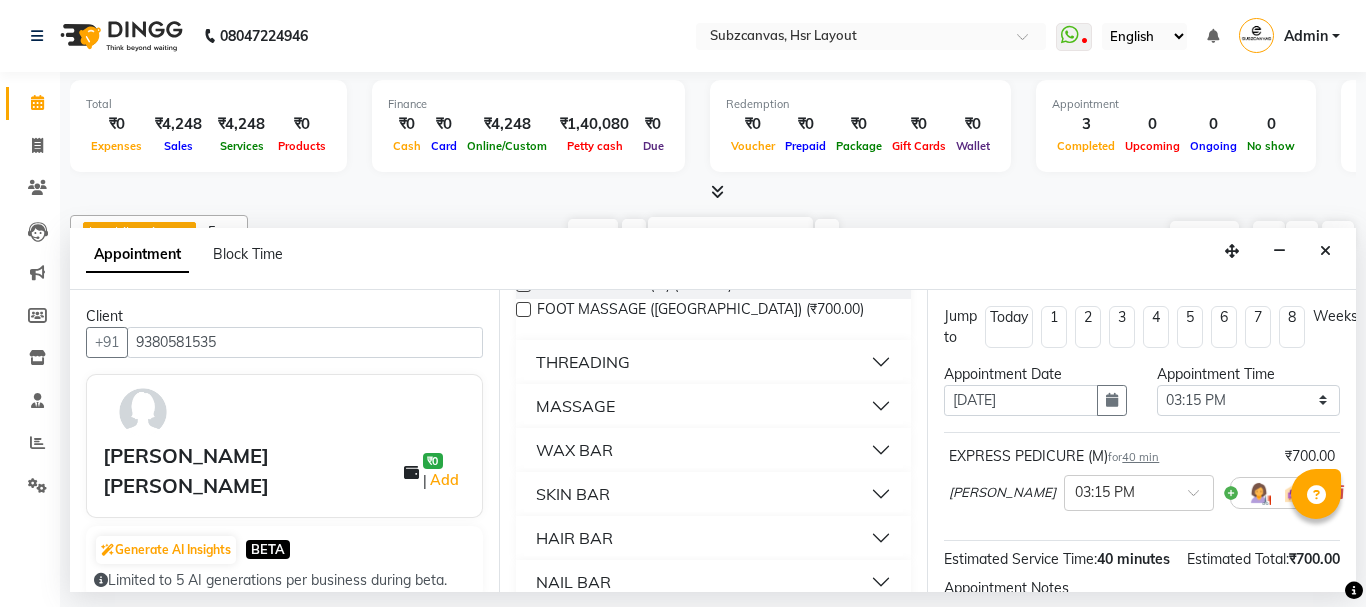click on "HAIR BAR" at bounding box center [714, 538] 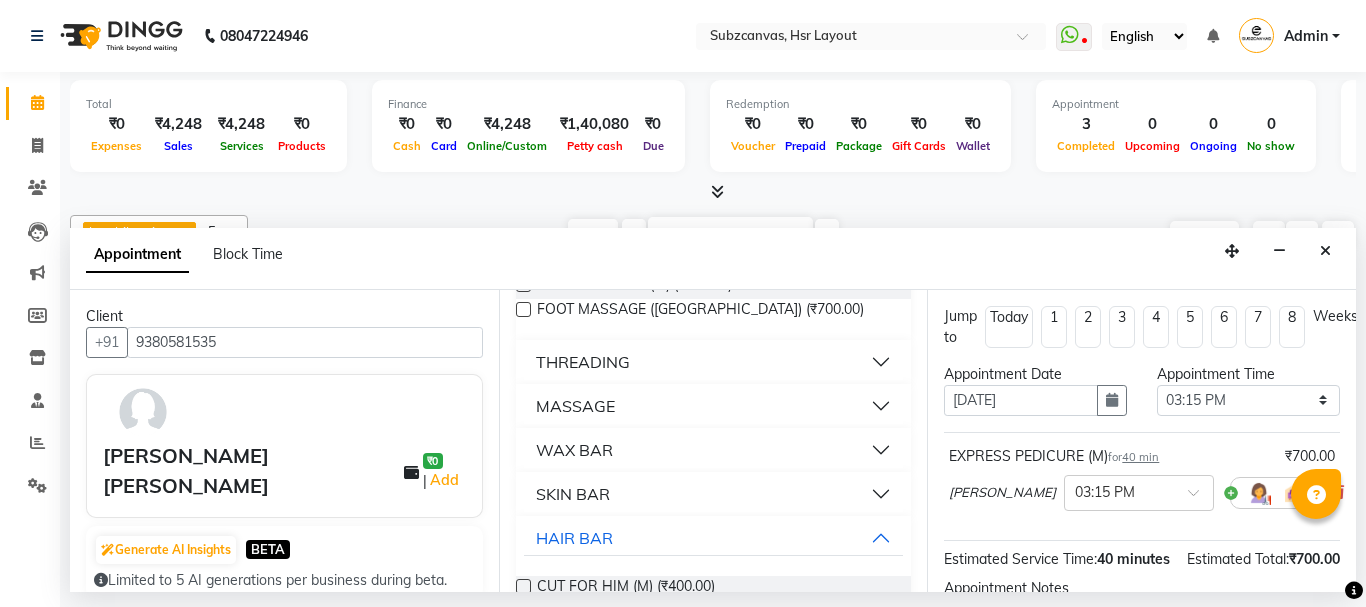 click at bounding box center [523, 586] 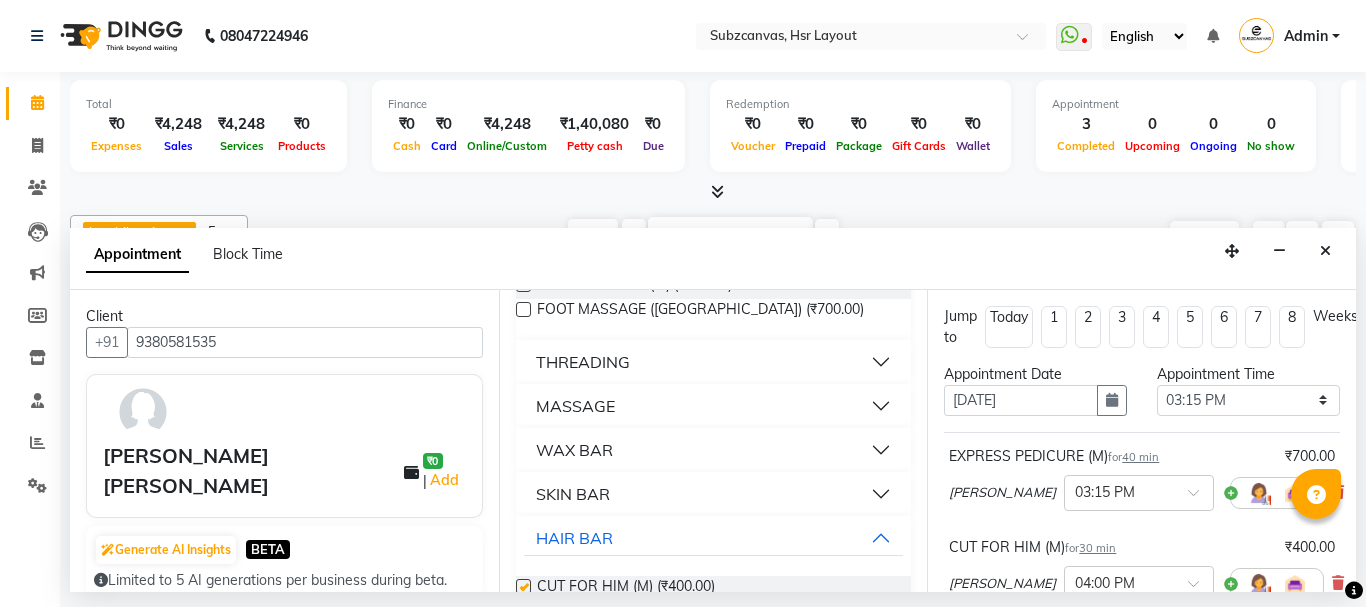 checkbox on "false" 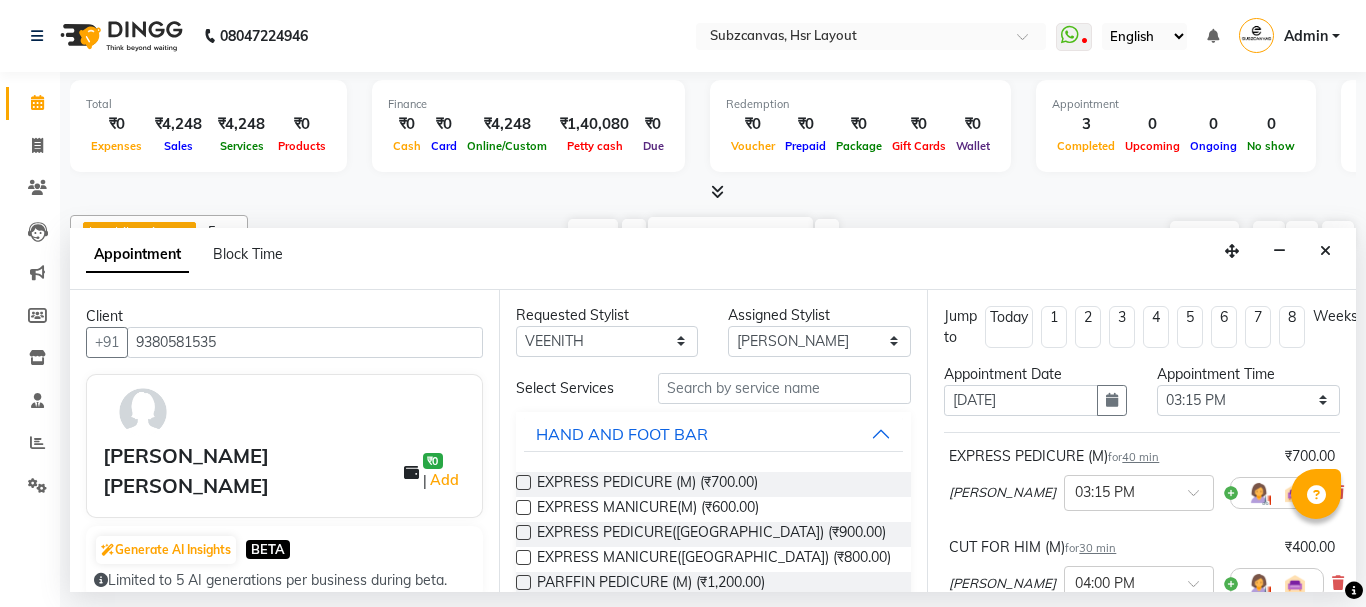 scroll, scrollTop: 0, scrollLeft: 0, axis: both 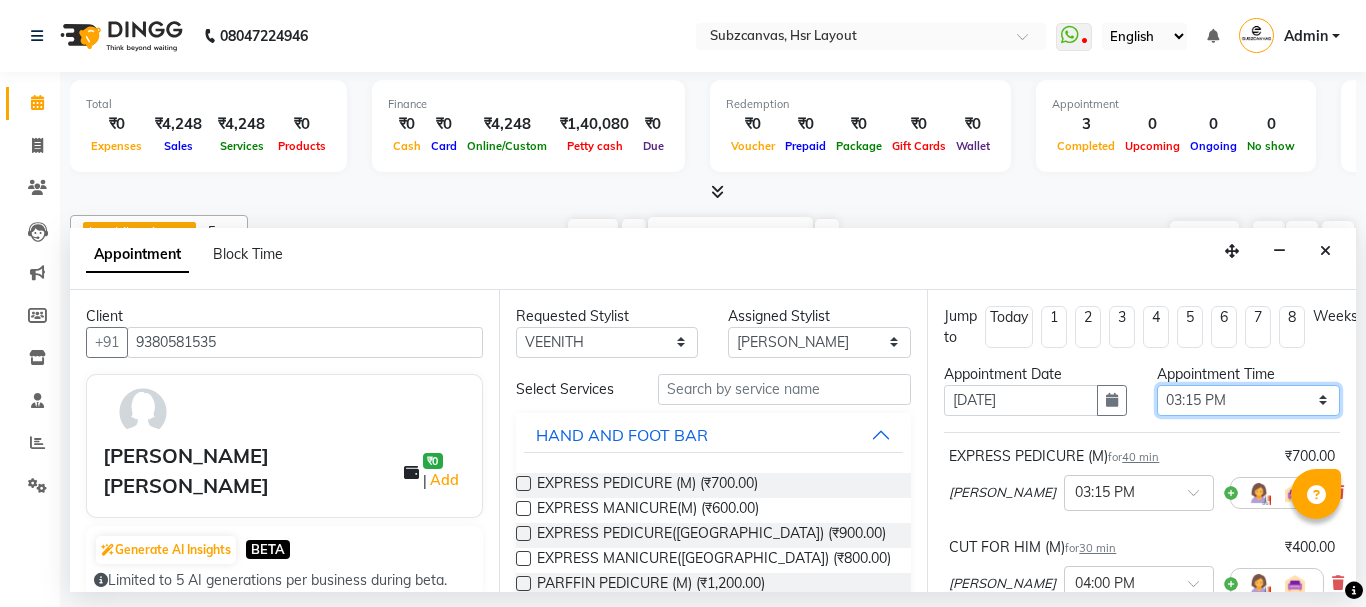 click on "Select 11:00 AM 11:15 AM 11:30 AM 11:45 AM 12:00 PM 12:15 PM 12:30 PM 12:45 PM 01:00 PM 01:15 PM 01:30 PM 01:45 PM 02:00 PM 02:15 PM 02:30 PM 02:45 PM 03:00 PM 03:15 PM 03:30 PM 03:45 PM 04:00 PM 04:15 PM 04:30 PM 04:45 PM 05:00 PM 05:15 PM 05:30 PM 05:45 PM 06:00 PM 06:15 PM 06:30 PM 06:45 PM 07:00 PM 07:15 PM 07:30 PM 07:45 PM 08:00 PM" at bounding box center [1248, 400] 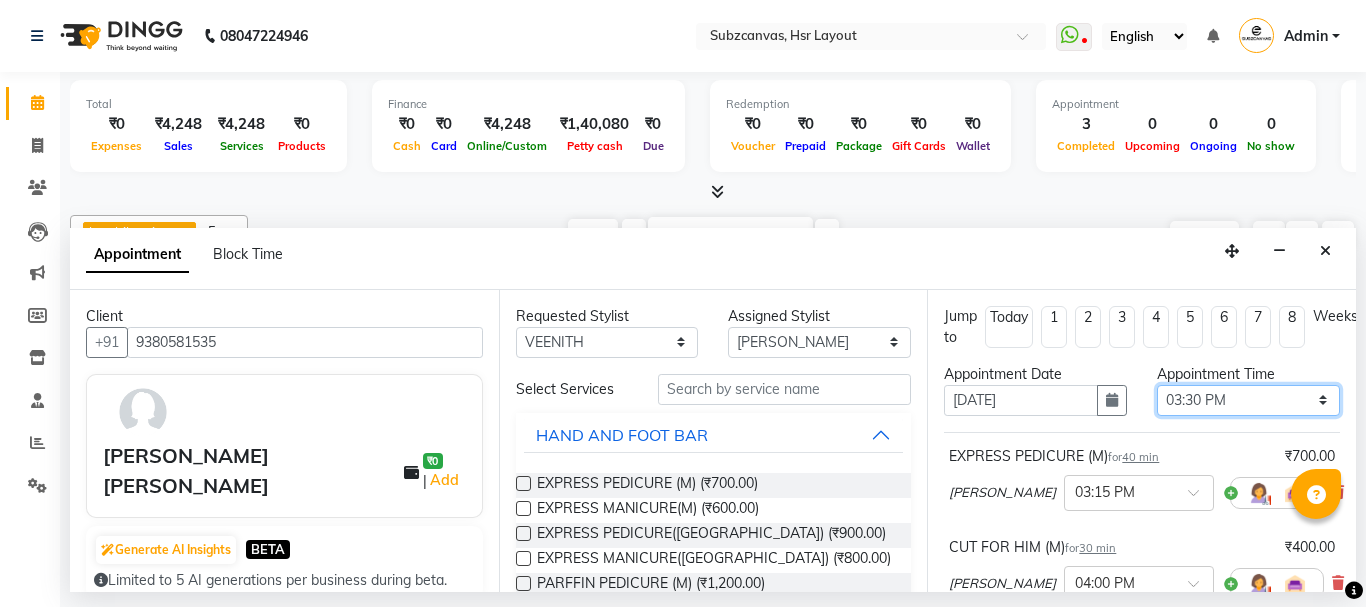 click on "Select 11:00 AM 11:15 AM 11:30 AM 11:45 AM 12:00 PM 12:15 PM 12:30 PM 12:45 PM 01:00 PM 01:15 PM 01:30 PM 01:45 PM 02:00 PM 02:15 PM 02:30 PM 02:45 PM 03:00 PM 03:15 PM 03:30 PM 03:45 PM 04:00 PM 04:15 PM 04:30 PM 04:45 PM 05:00 PM 05:15 PM 05:30 PM 05:45 PM 06:00 PM 06:15 PM 06:30 PM 06:45 PM 07:00 PM 07:15 PM 07:30 PM 07:45 PM 08:00 PM" at bounding box center [1248, 400] 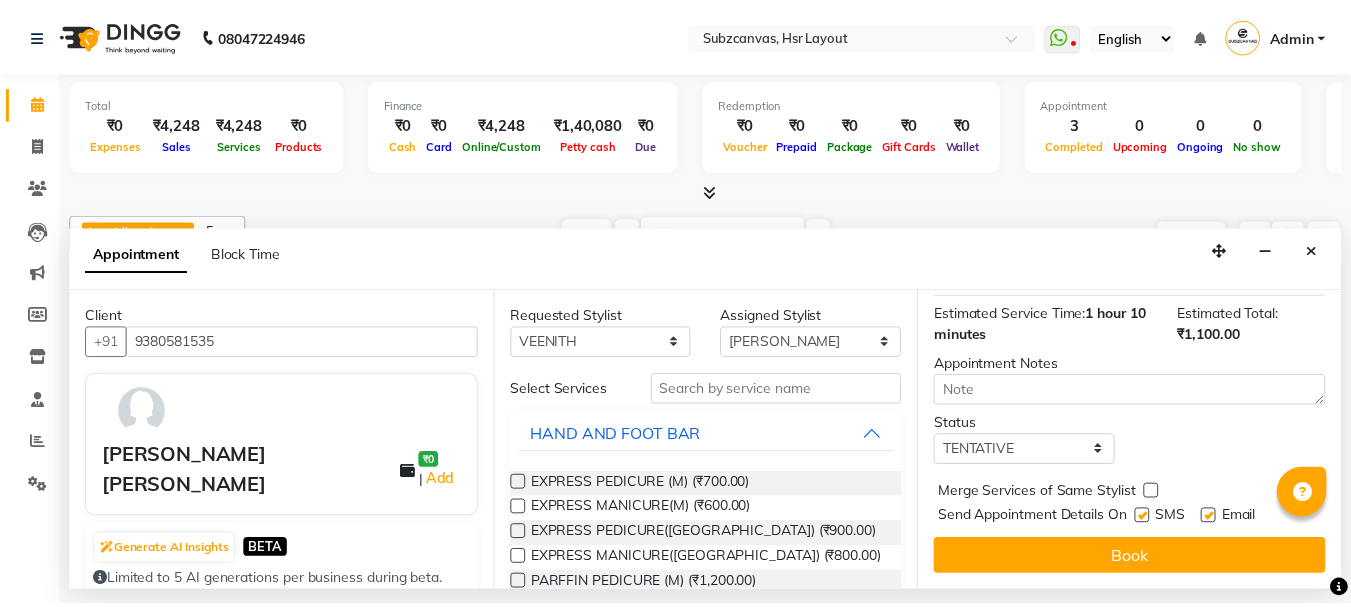 scroll, scrollTop: 351, scrollLeft: 0, axis: vertical 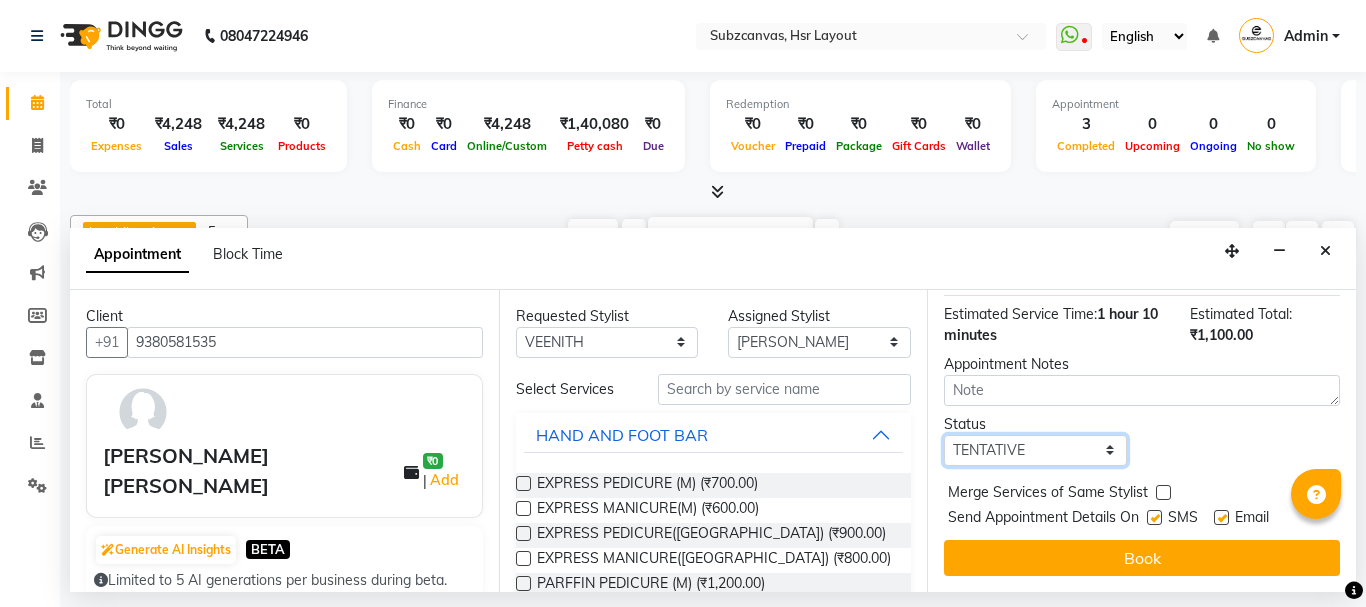 click on "Select TENTATIVE CONFIRM UPCOMING" at bounding box center (1035, 450) 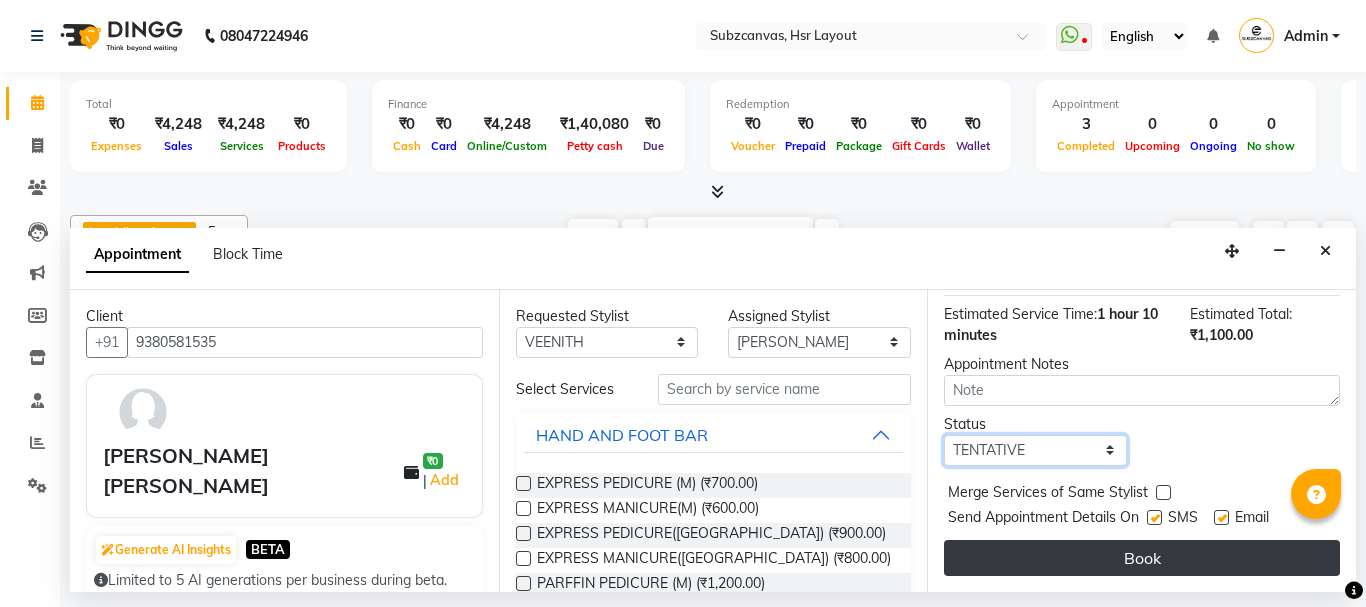 select on "upcoming" 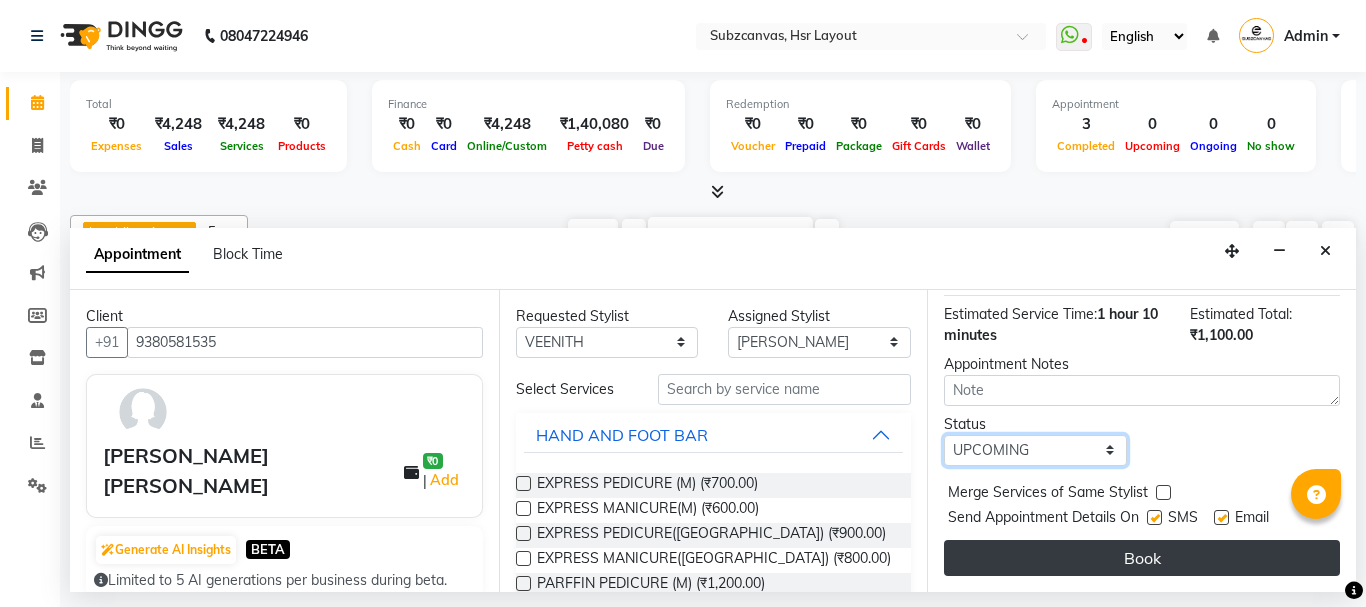 click on "Select TENTATIVE CONFIRM UPCOMING" at bounding box center [1035, 450] 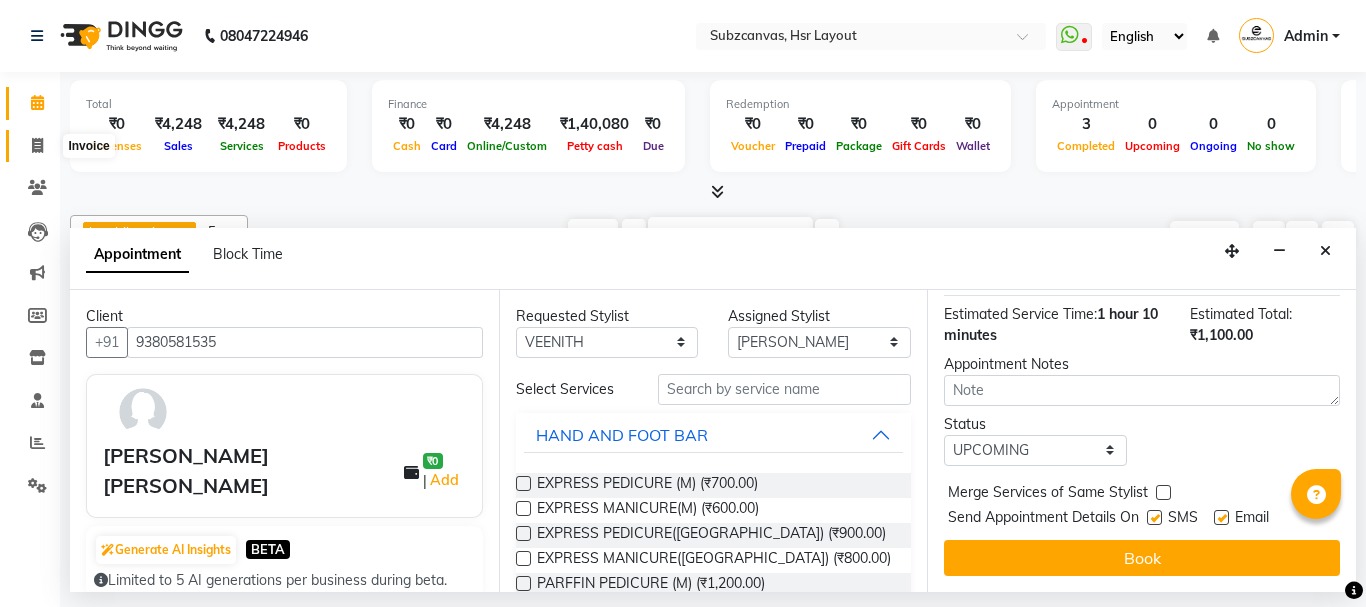 click 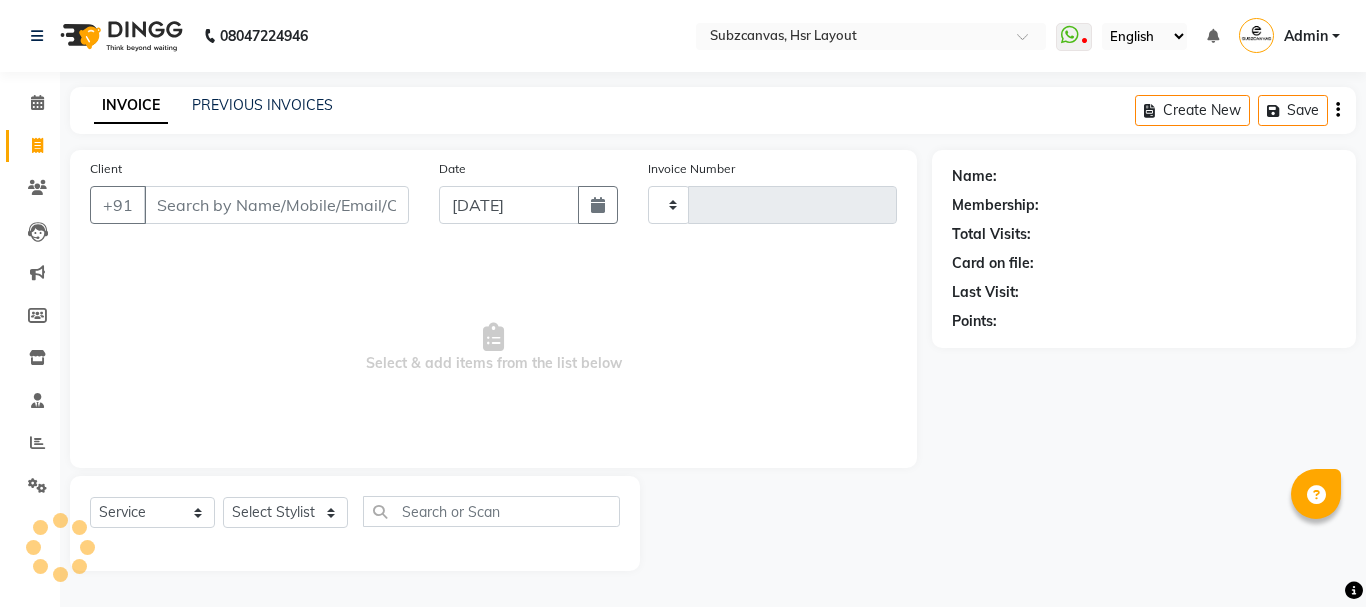 type on "0198" 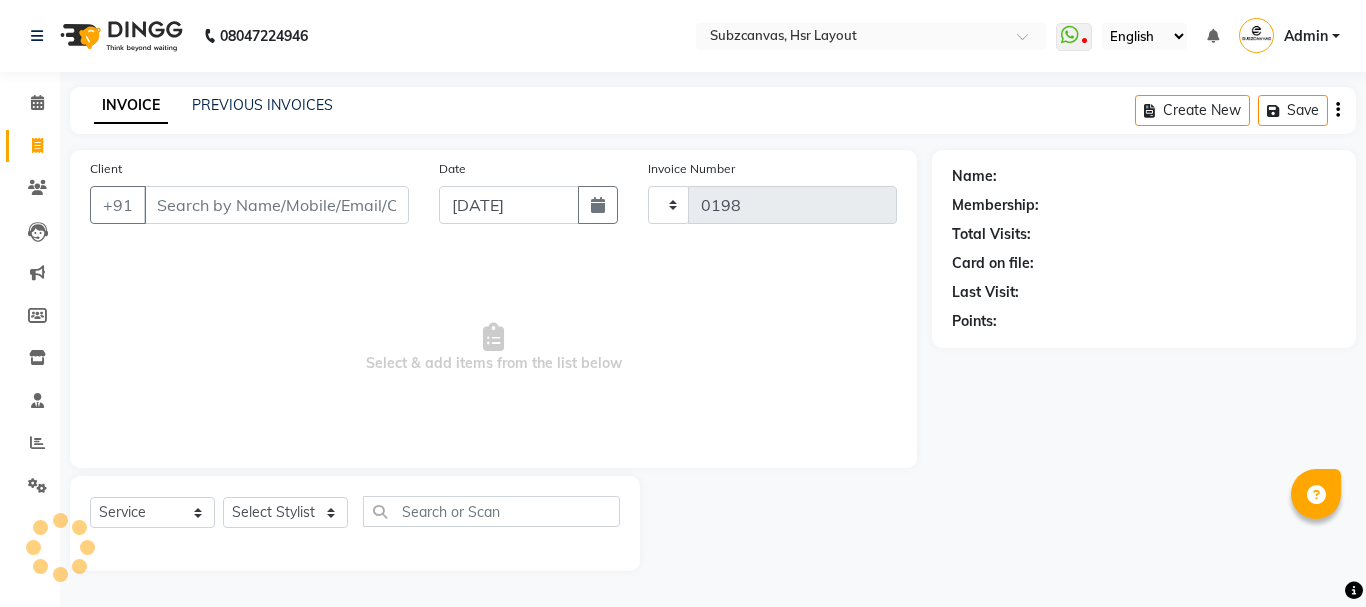 select on "4894" 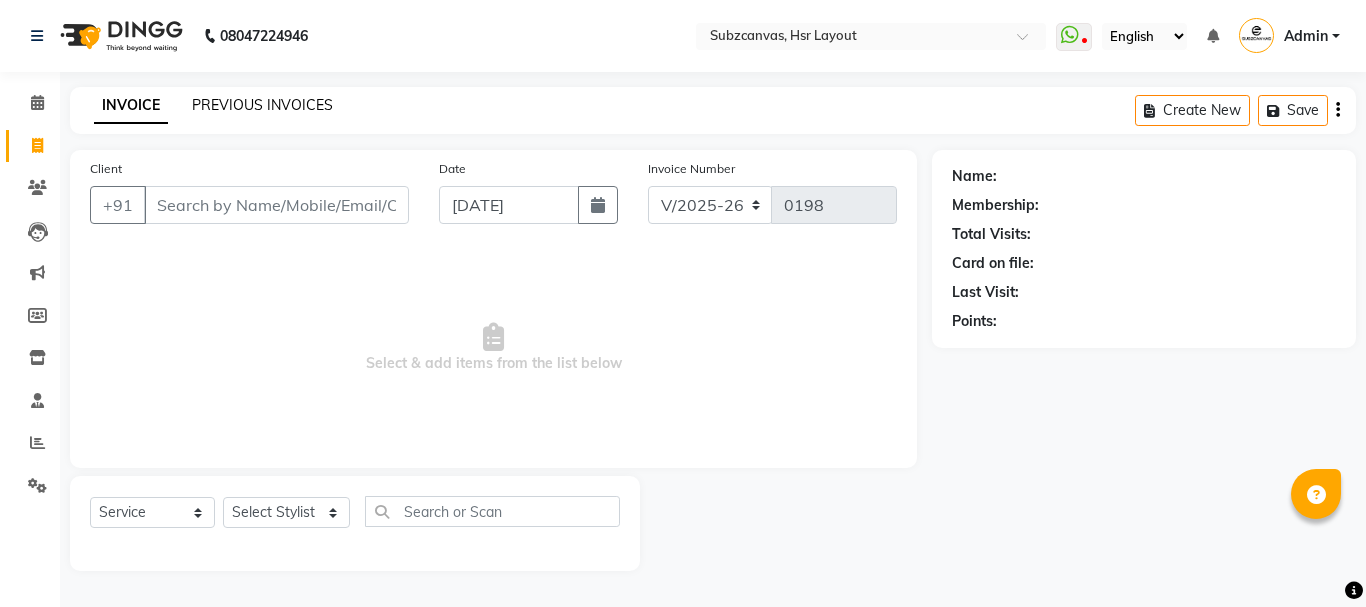click on "PREVIOUS INVOICES" 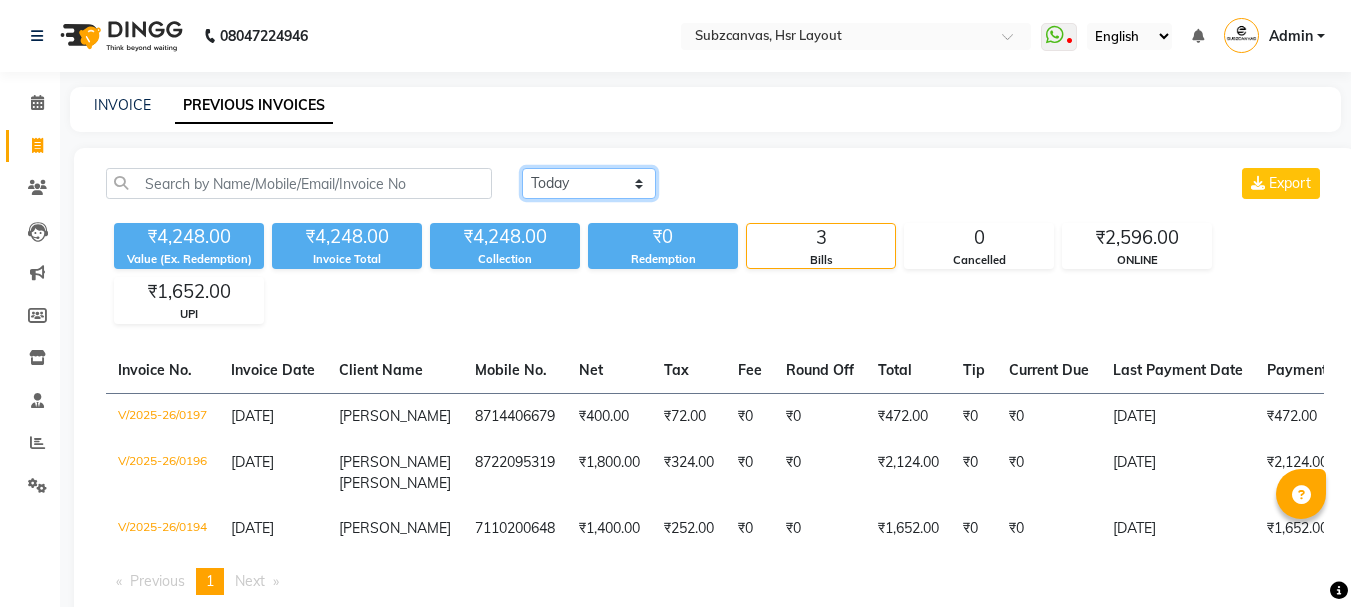 click on "[DATE] [DATE] Custom Range" 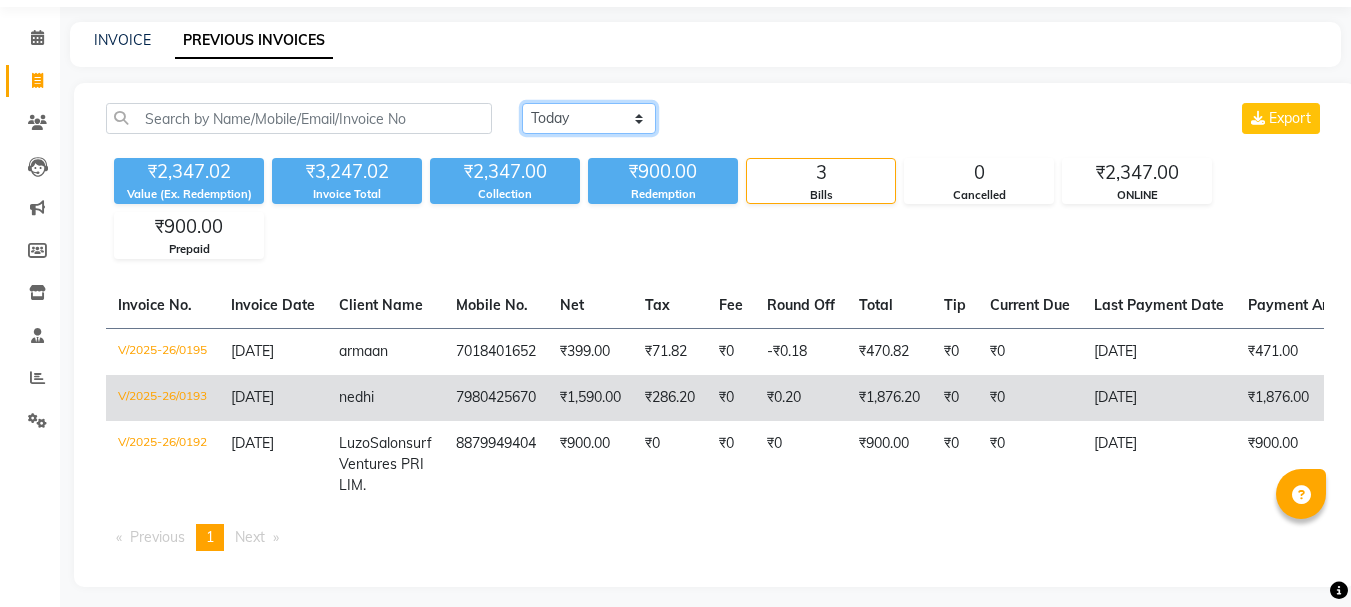 scroll, scrollTop: 100, scrollLeft: 0, axis: vertical 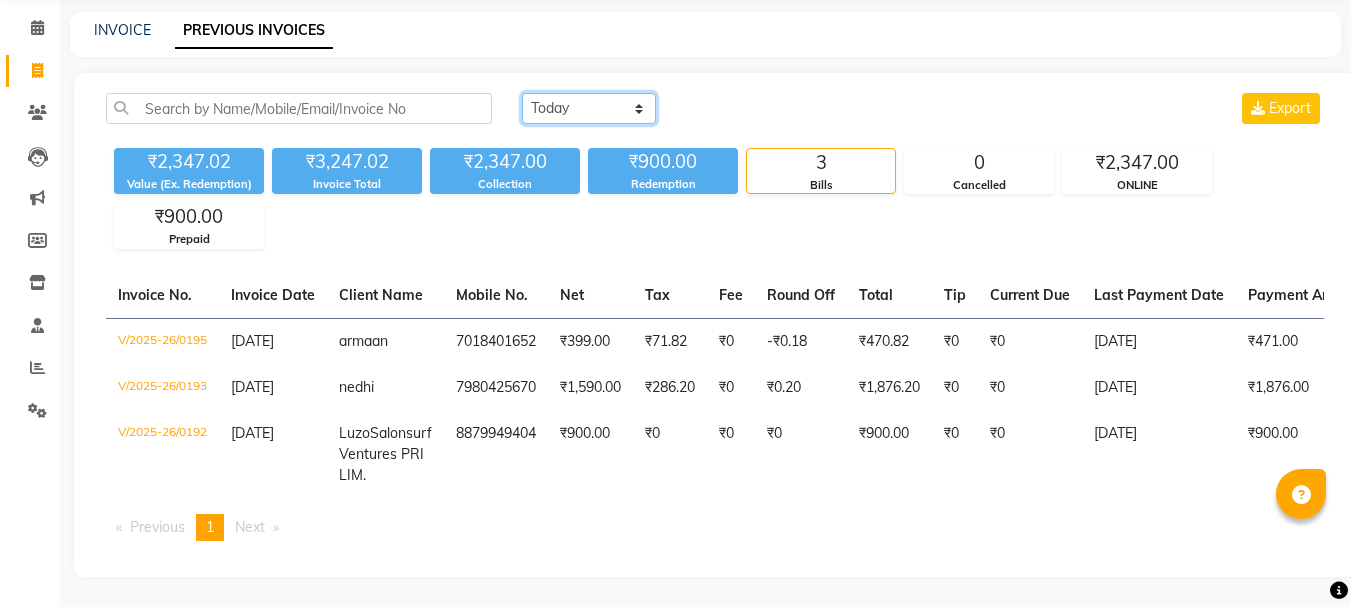 click on "[DATE] [DATE] Custom Range" 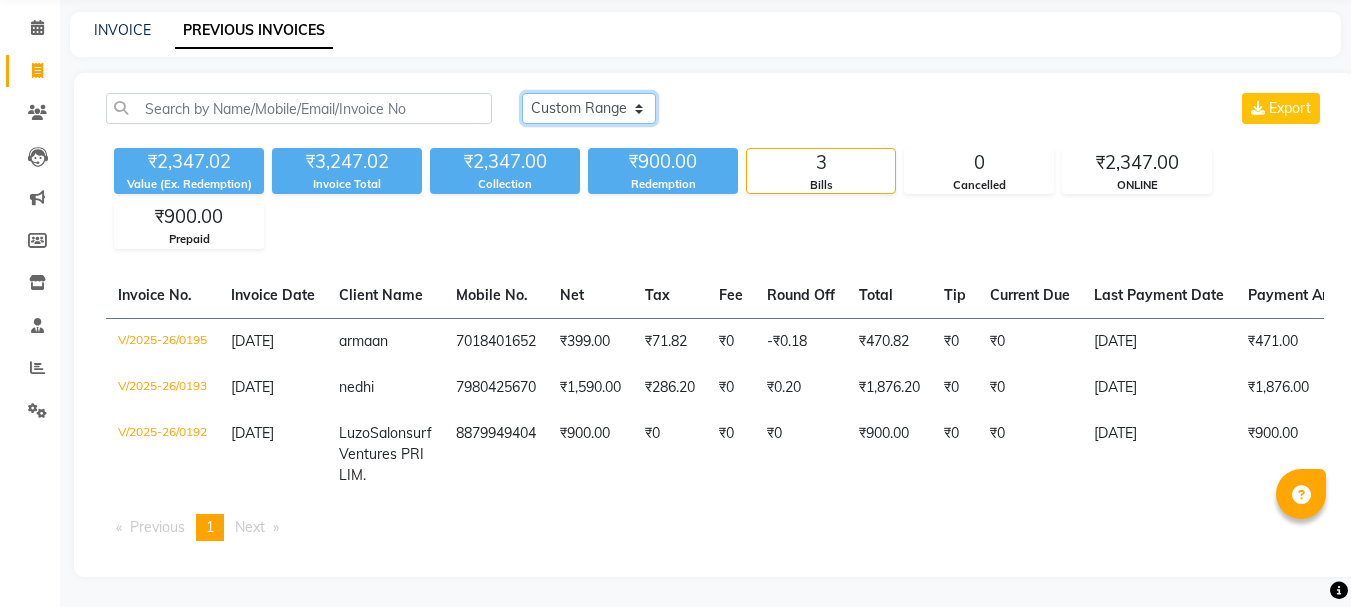 click on "[DATE] [DATE] Custom Range" 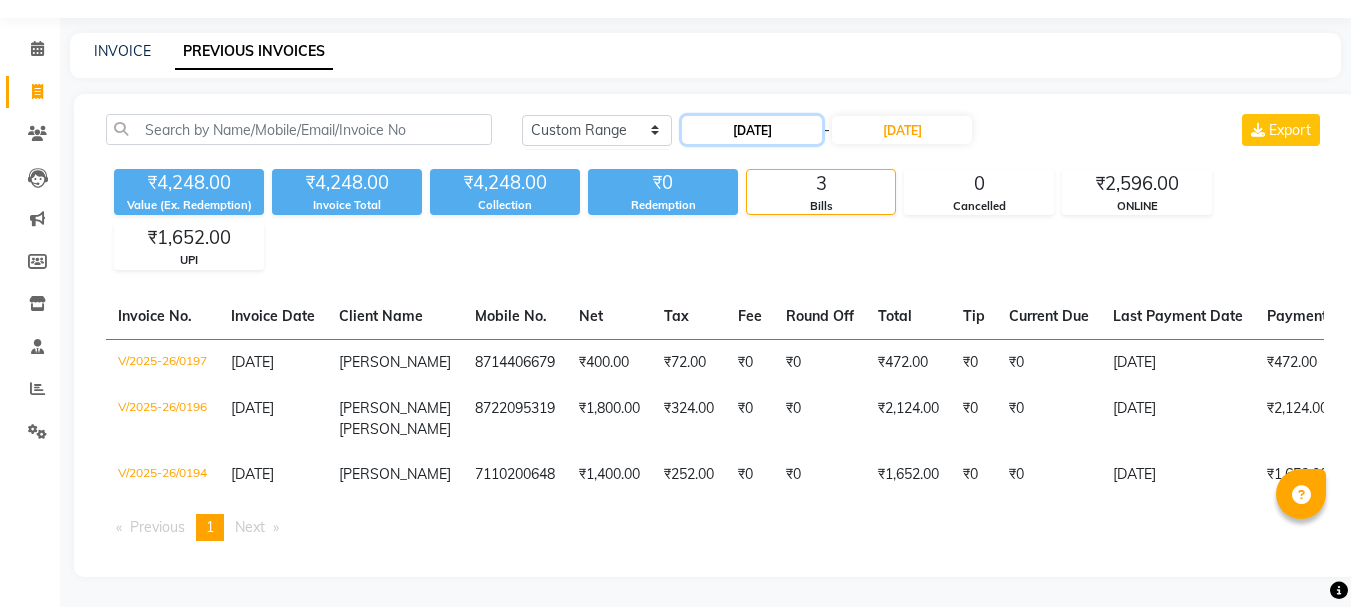 click on "[DATE]" 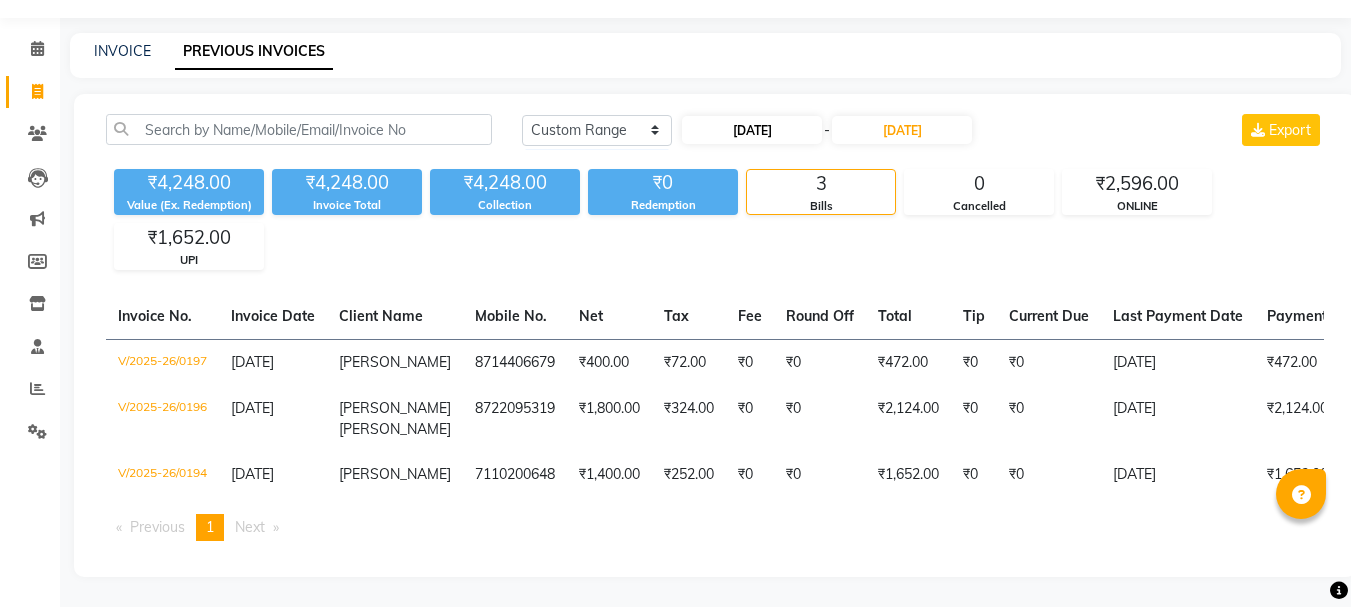 select on "7" 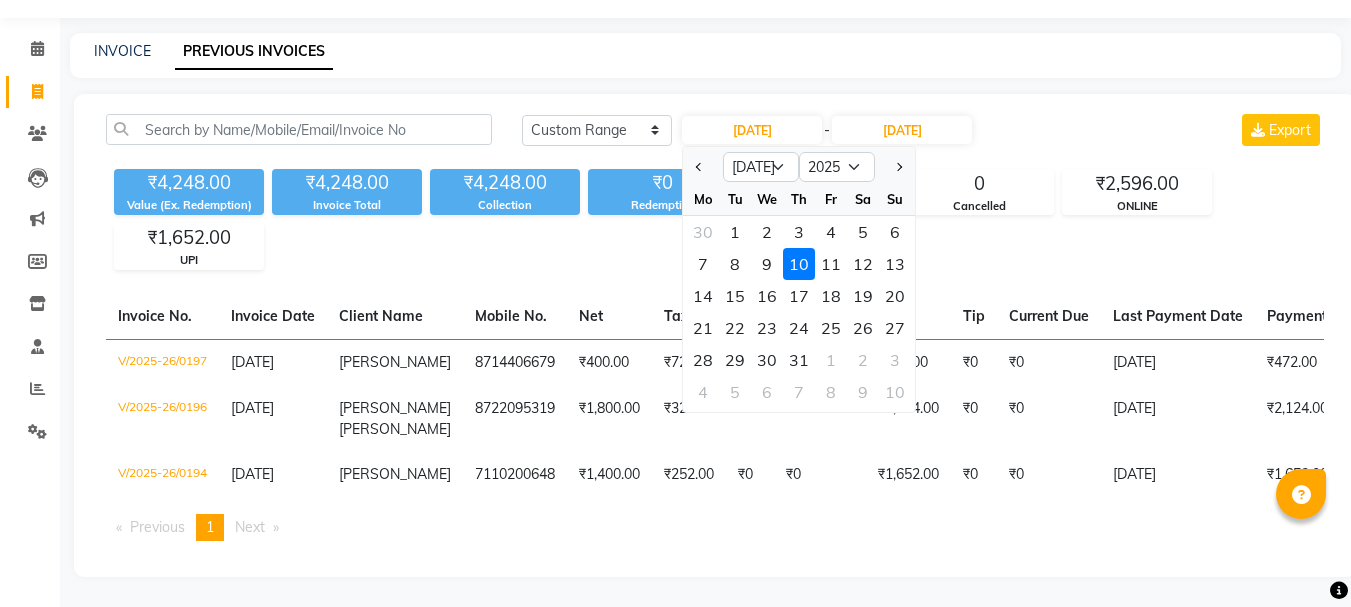 click on "1" 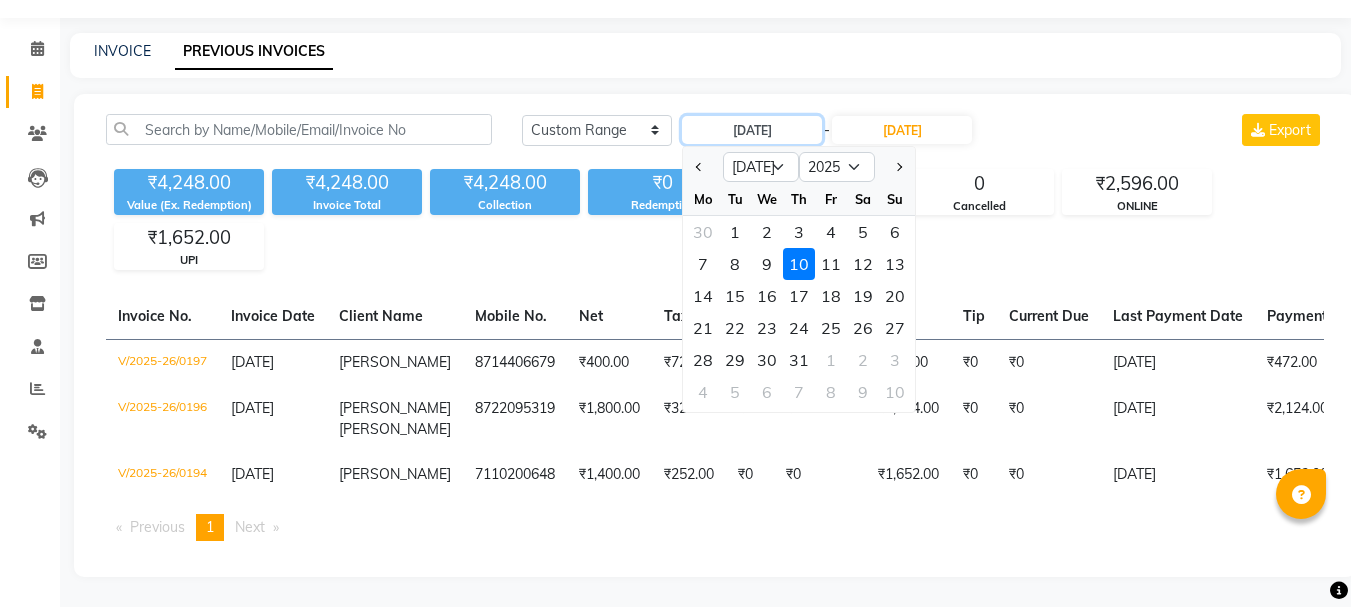 type on "01-07-2025" 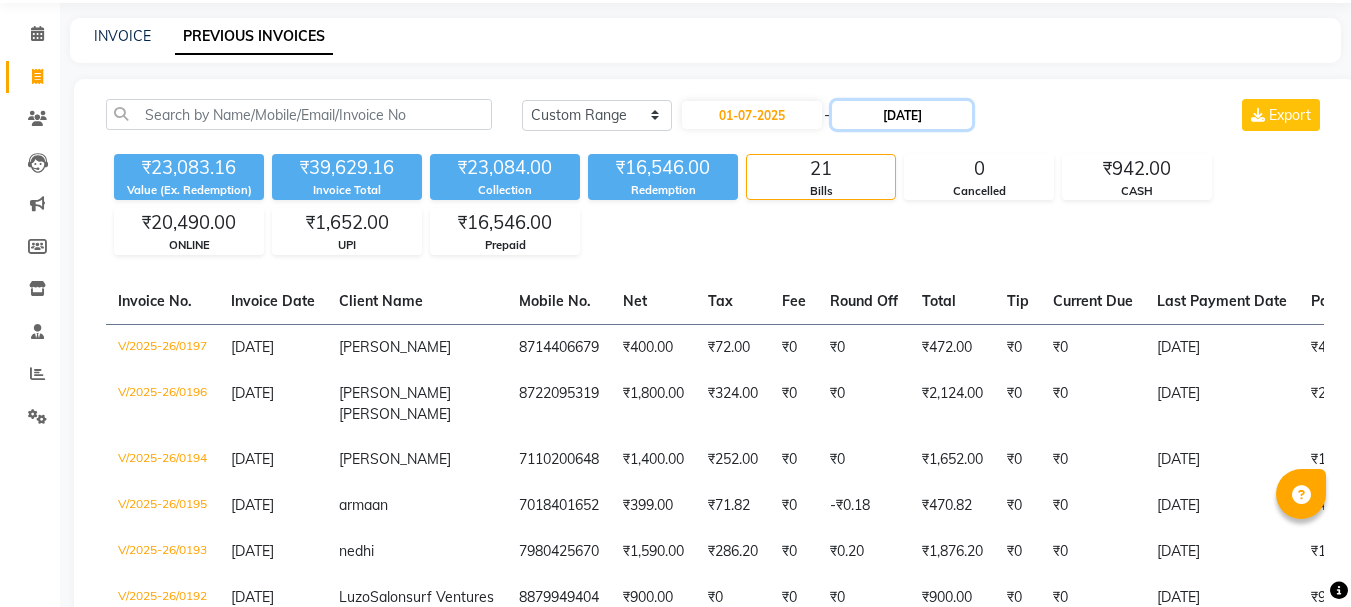 click on "[DATE]" 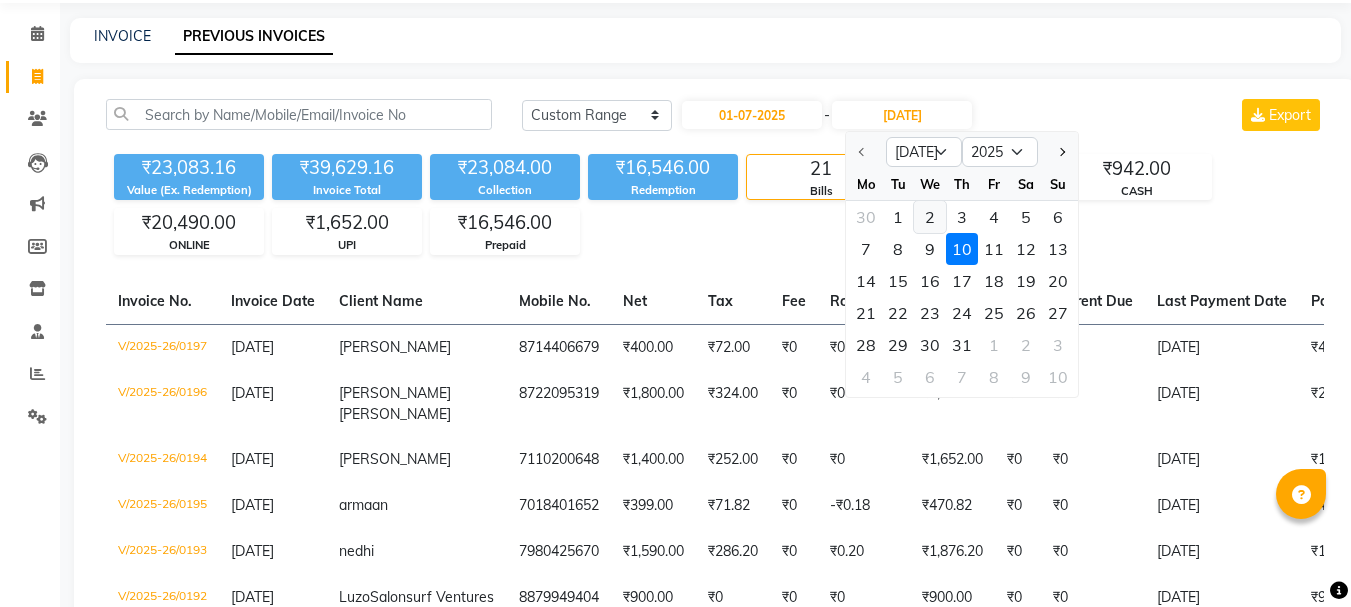 click on "2" 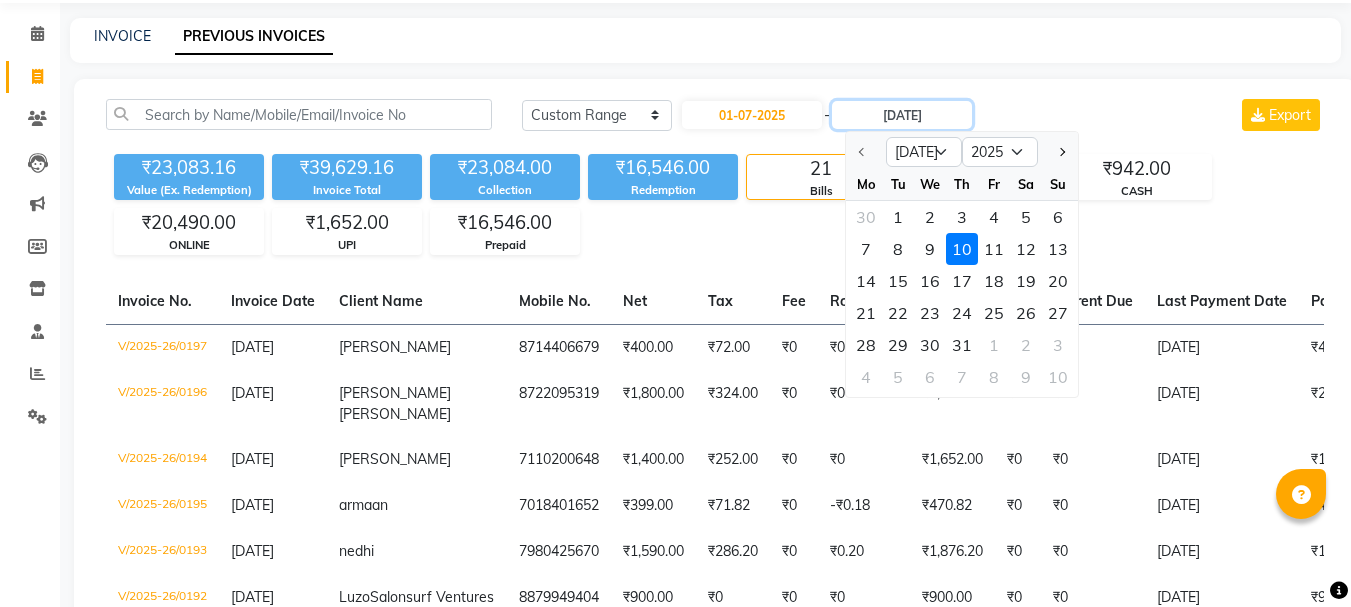 type on "[DATE]" 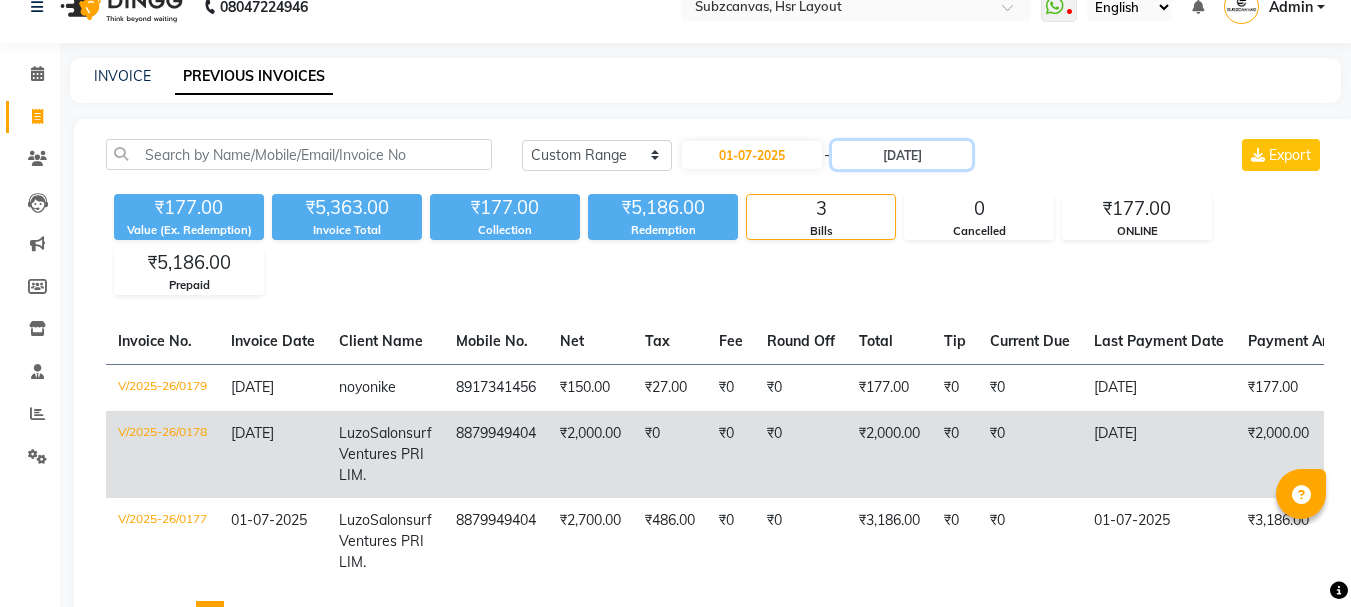 scroll, scrollTop: 0, scrollLeft: 0, axis: both 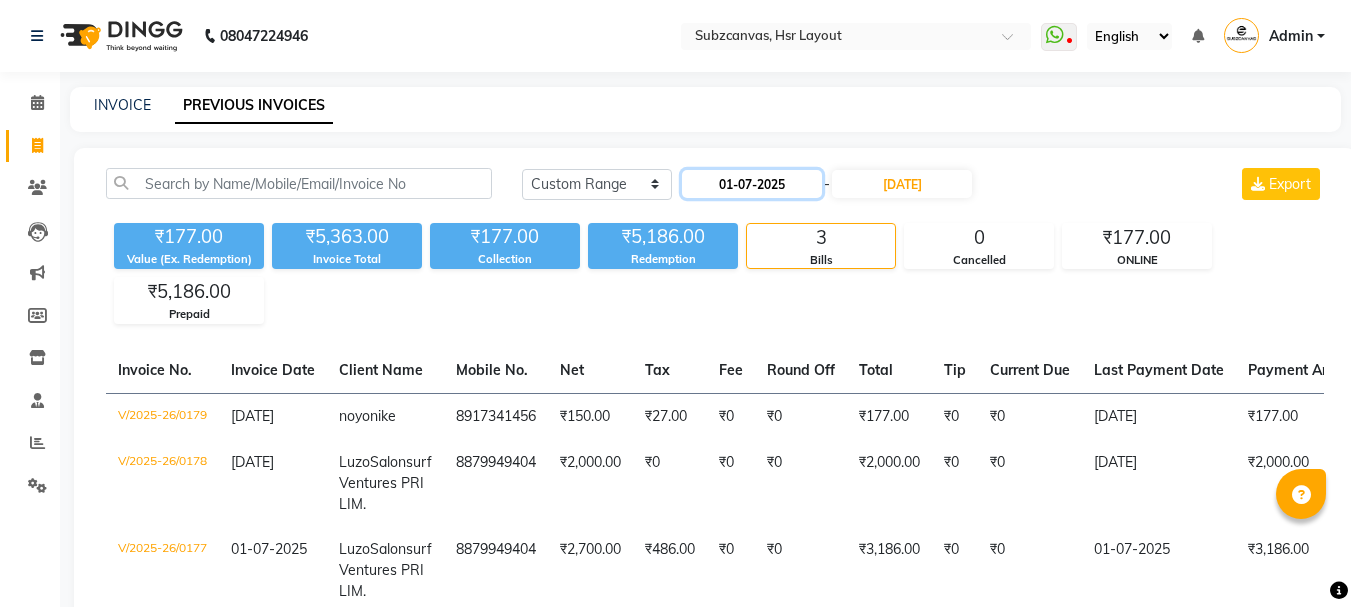 click on "01-07-2025" 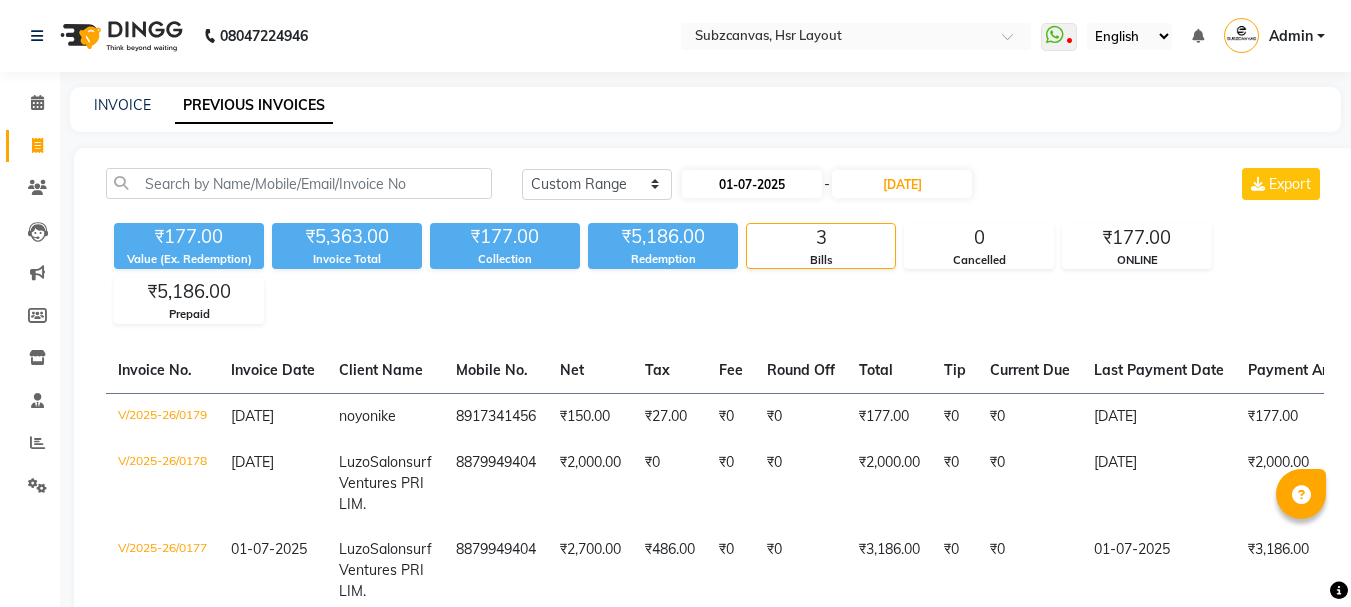 select on "7" 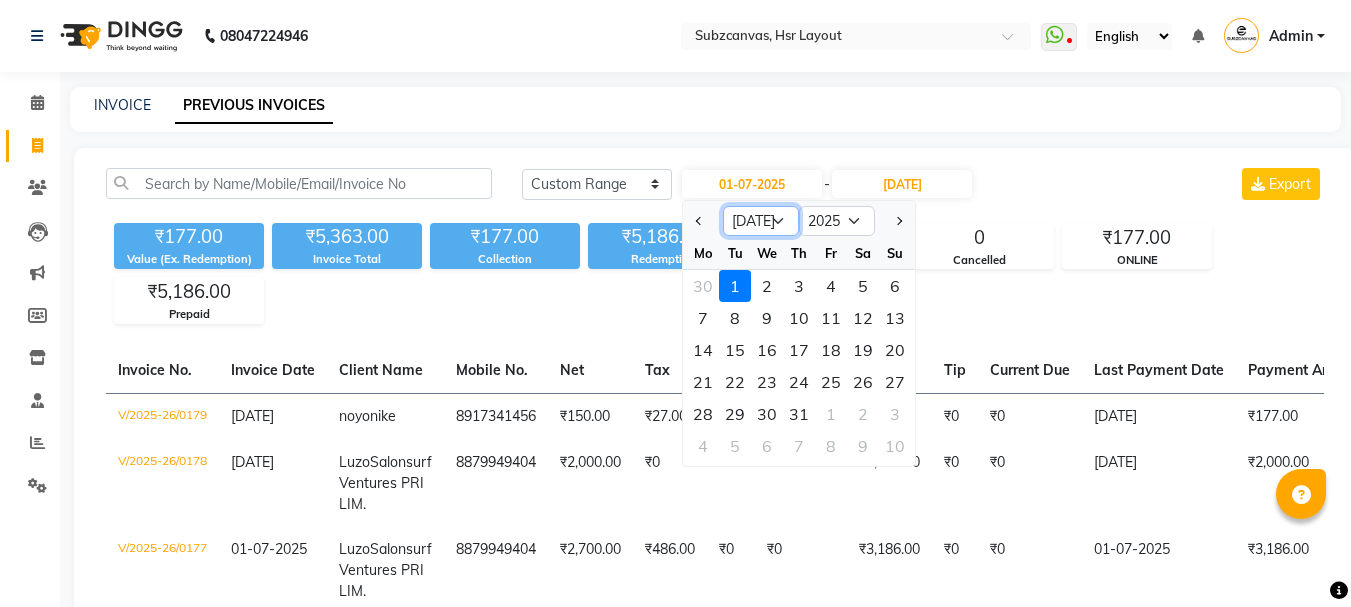 click on "Jan Feb Mar Apr May Jun [DATE] Aug Sep Oct Nov Dec" 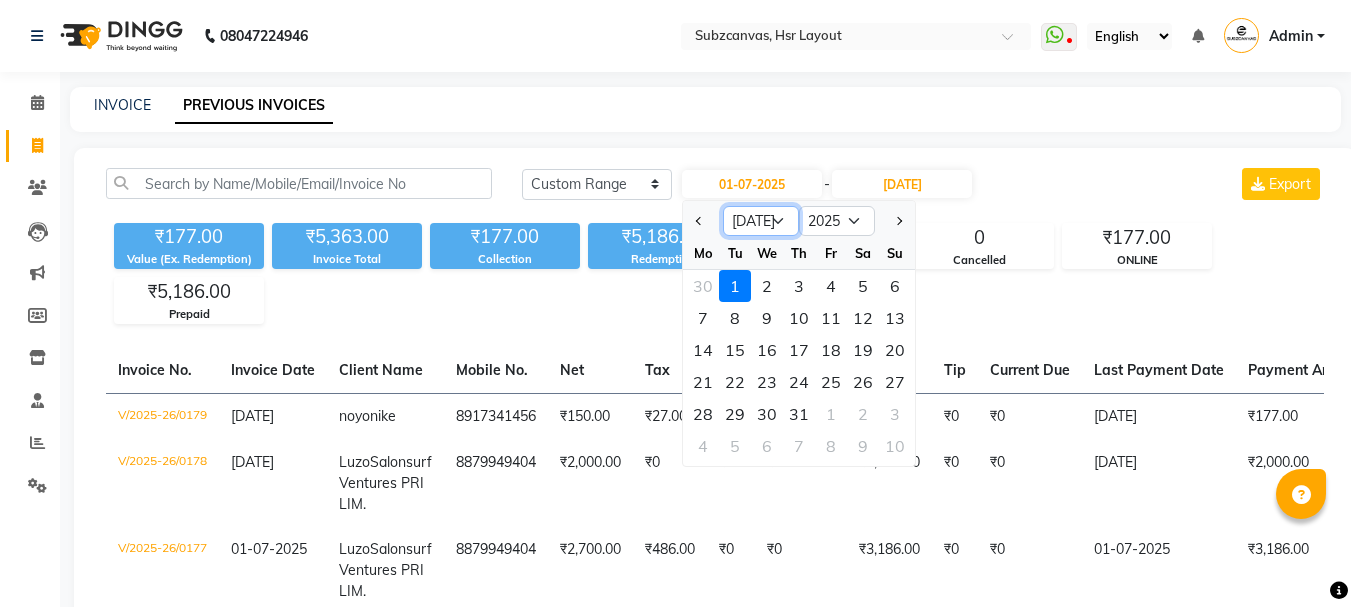 select on "6" 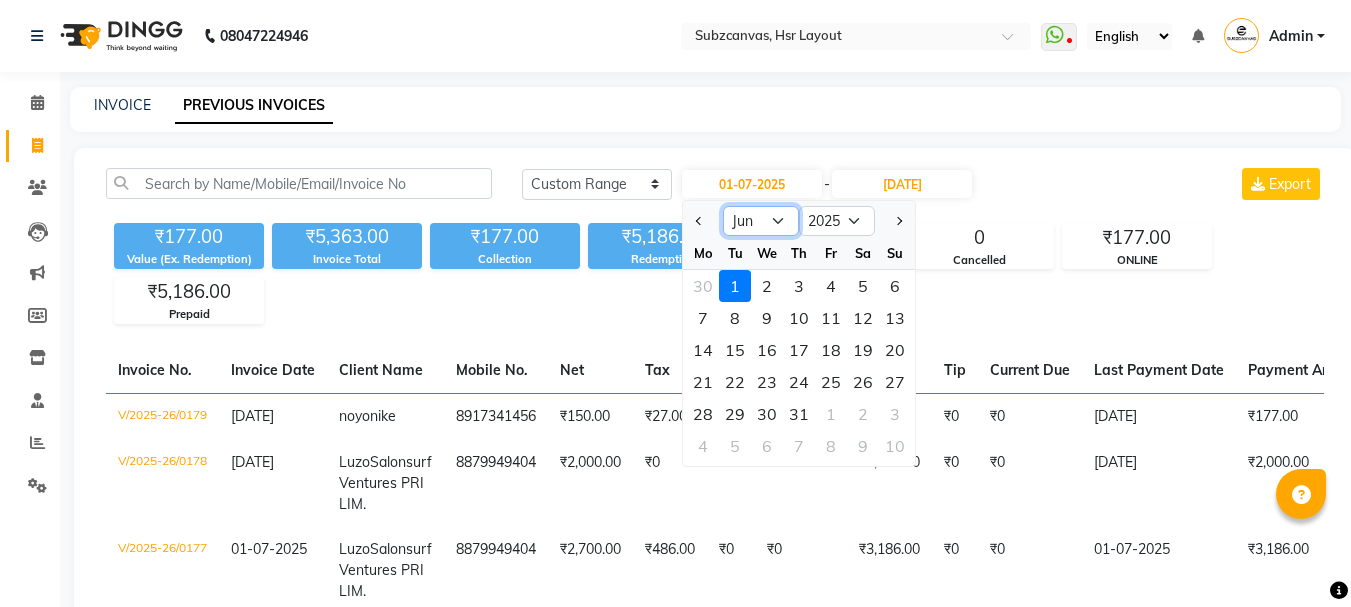 click on "Jan Feb Mar Apr May Jun [DATE] Aug Sep Oct Nov Dec" 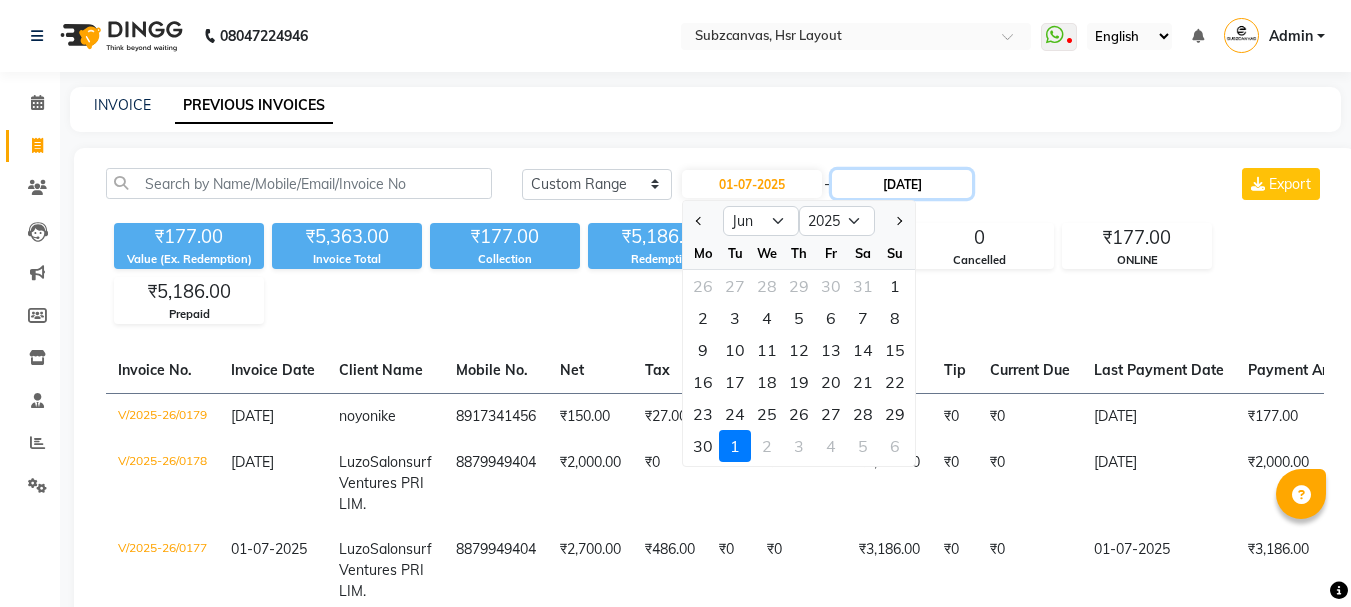 click on "[DATE]" 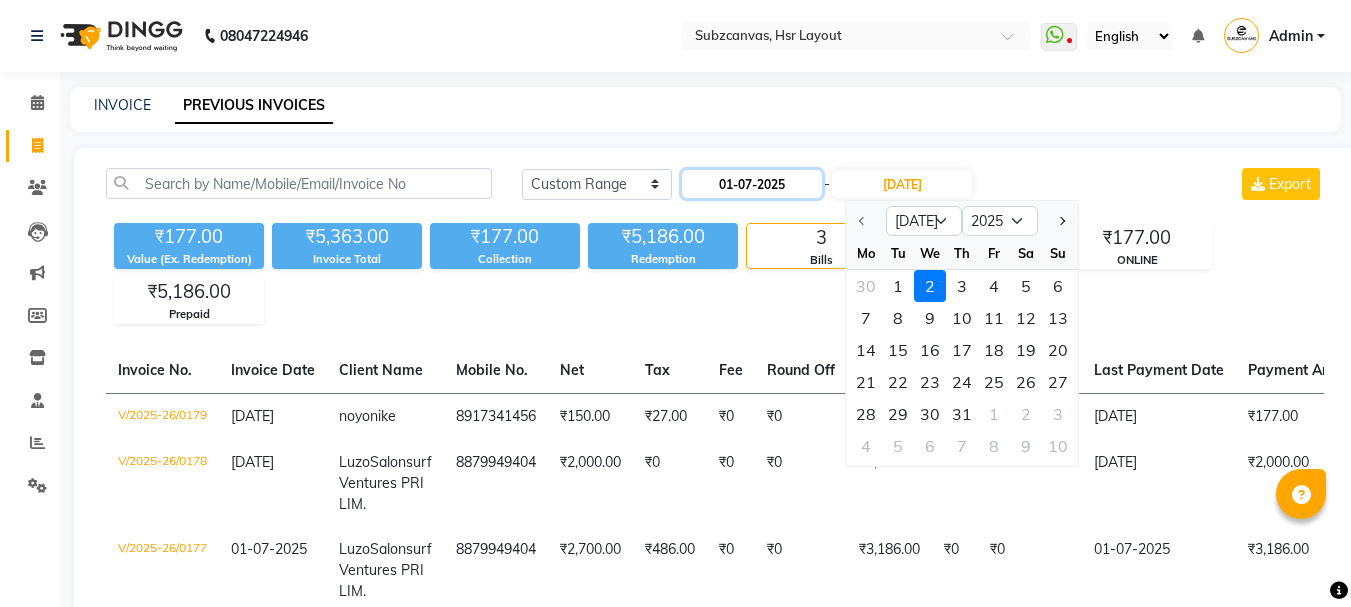 click on "01-07-2025" 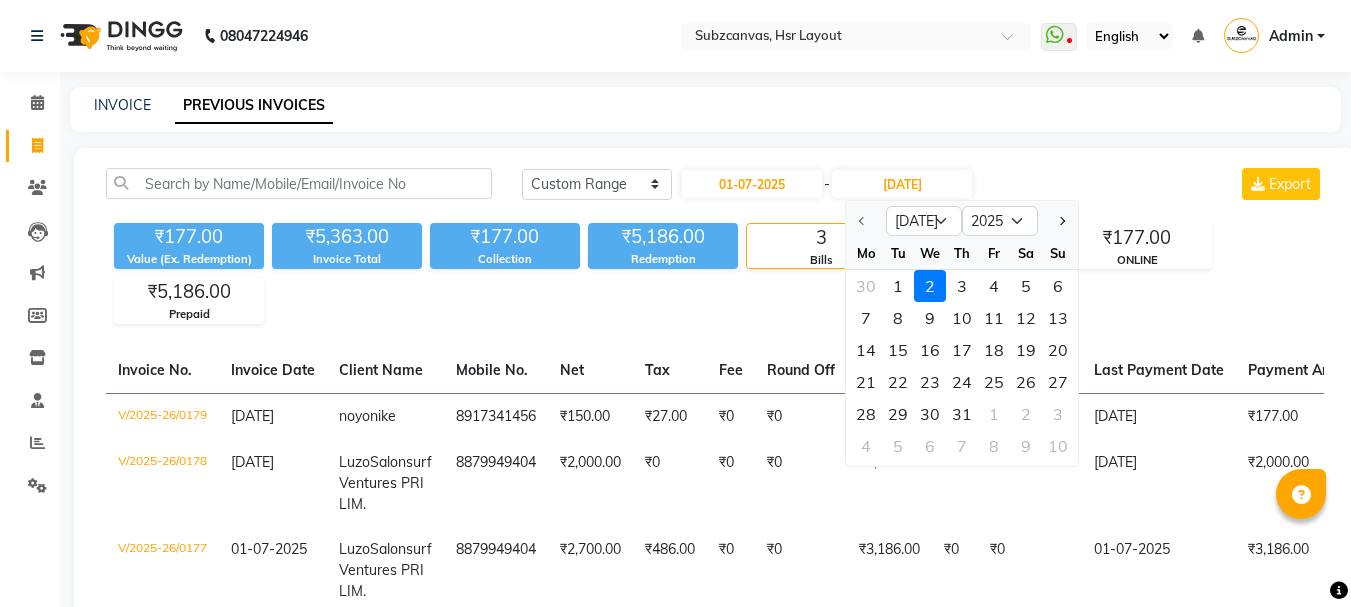 select on "7" 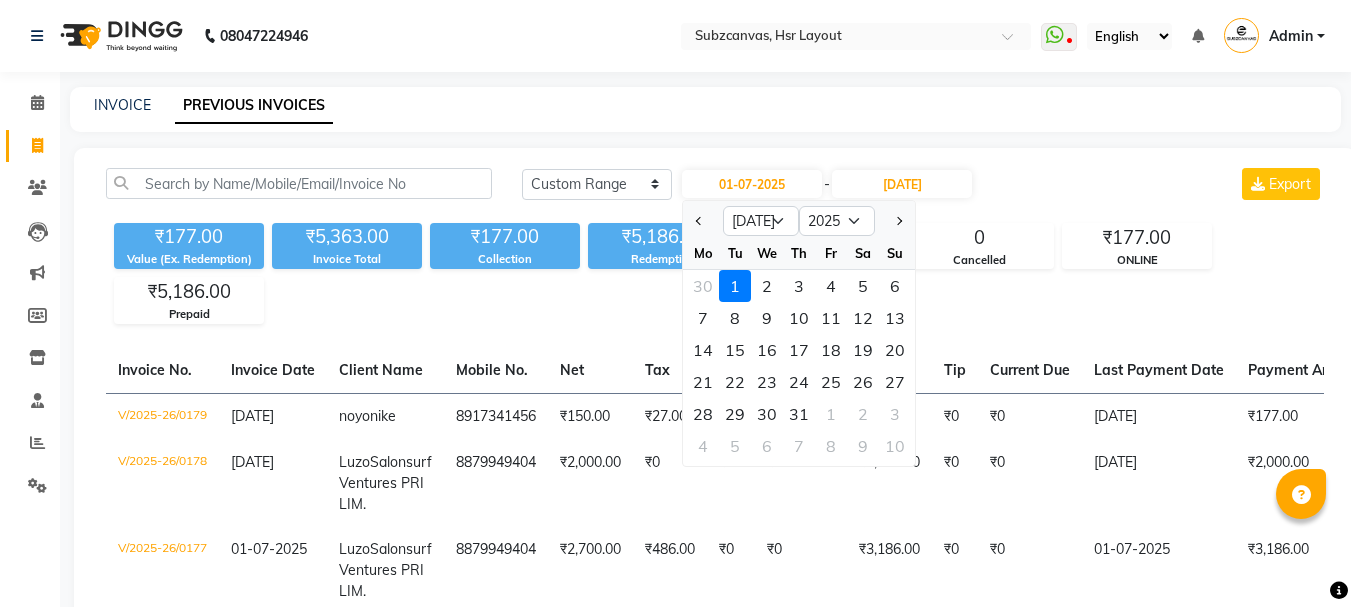click on "1" 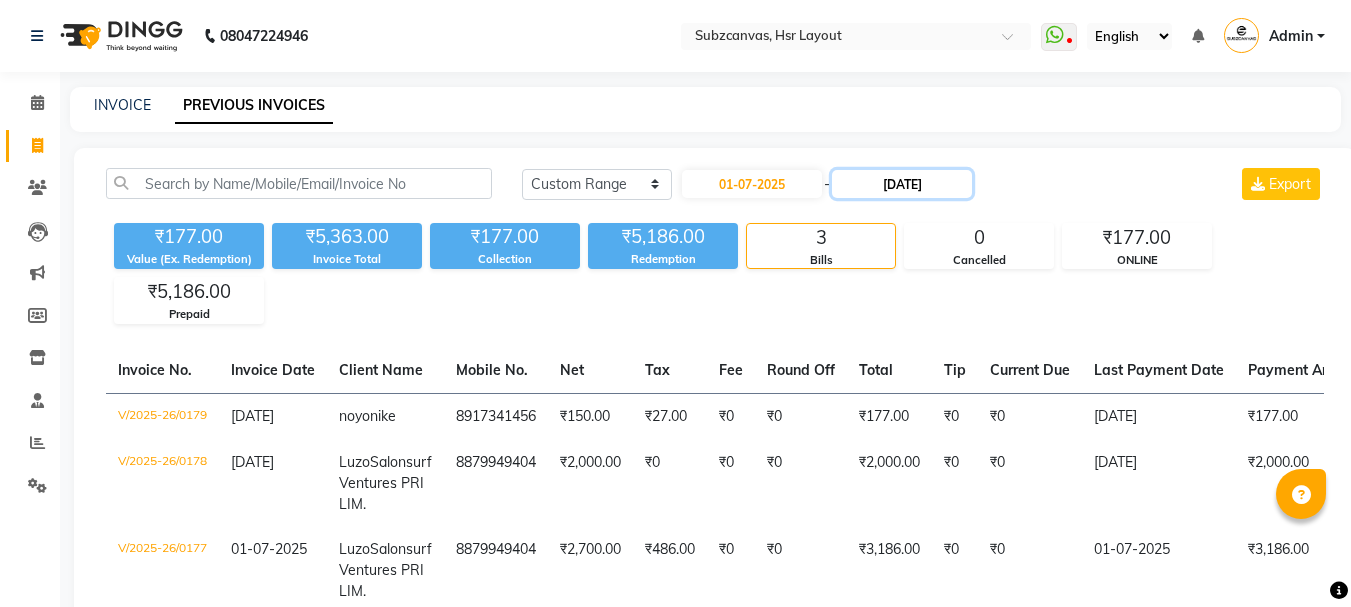 click on "[DATE]" 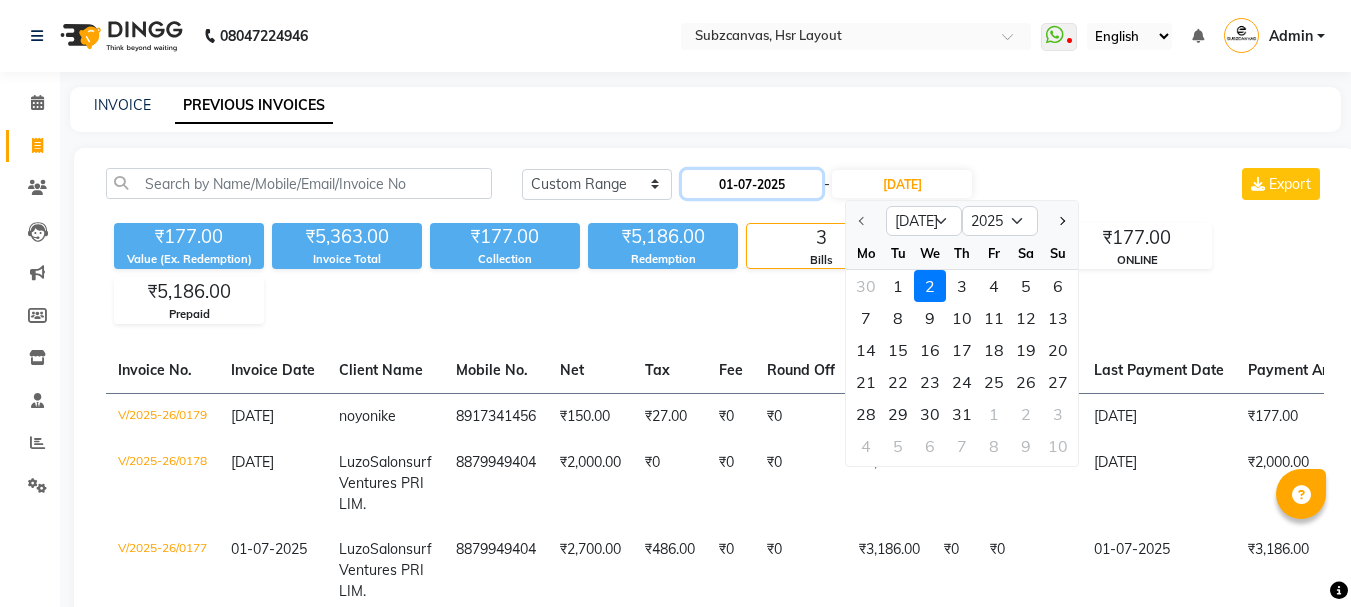 click on "01-07-2025" 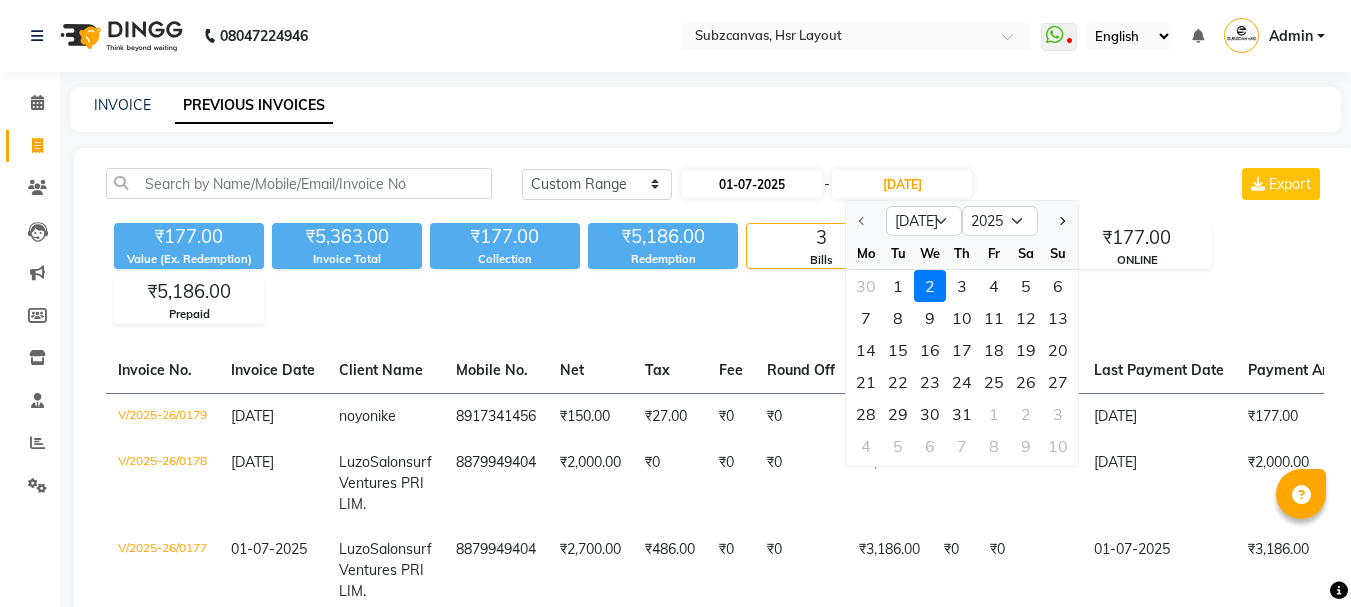 select on "7" 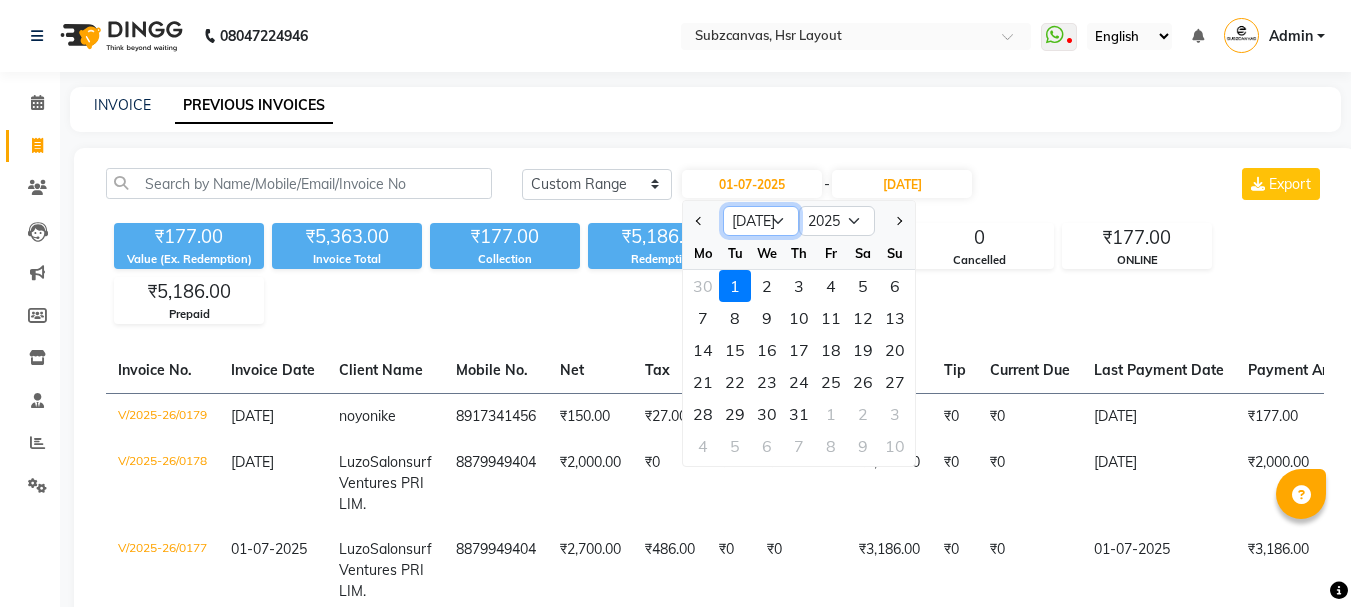 click on "Jan Feb Mar Apr May Jun [DATE] Aug Sep Oct Nov Dec" 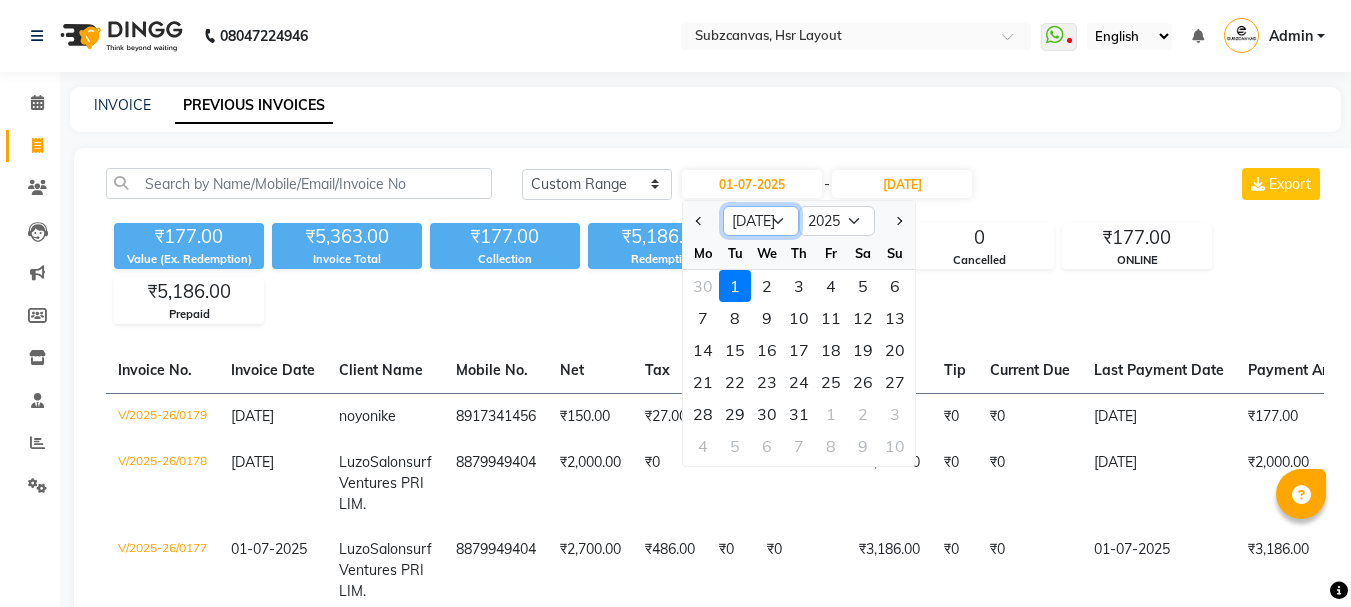 select on "6" 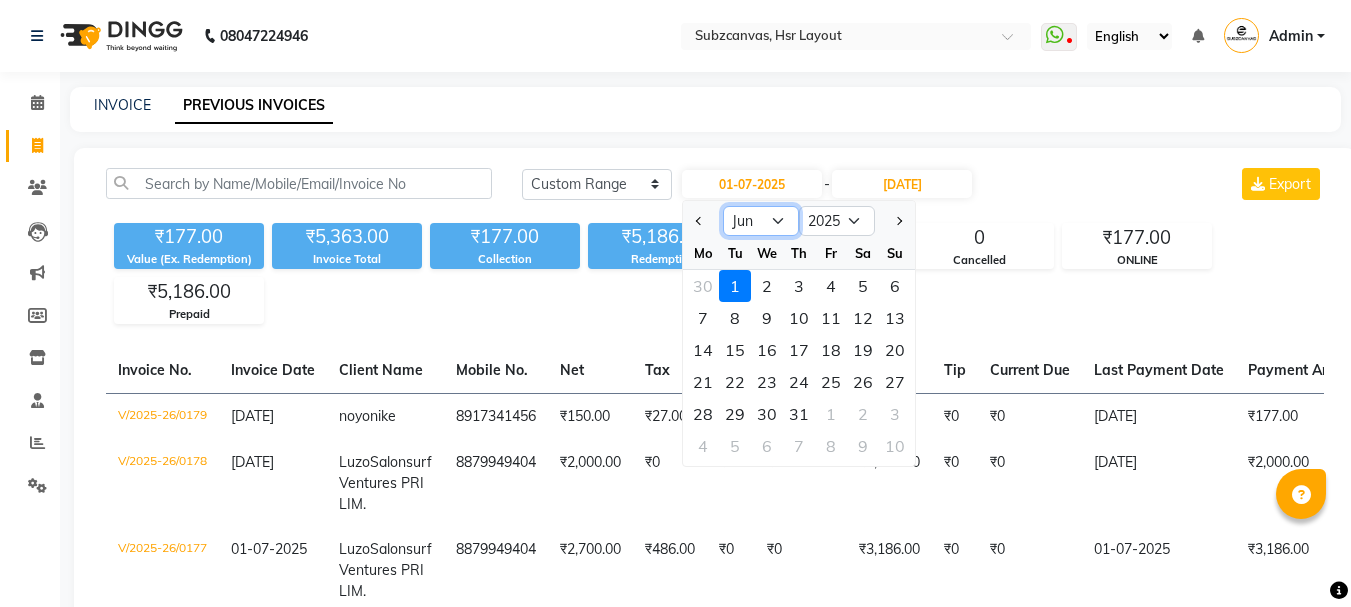 click on "Jan Feb Mar Apr May Jun [DATE] Aug Sep Oct Nov Dec" 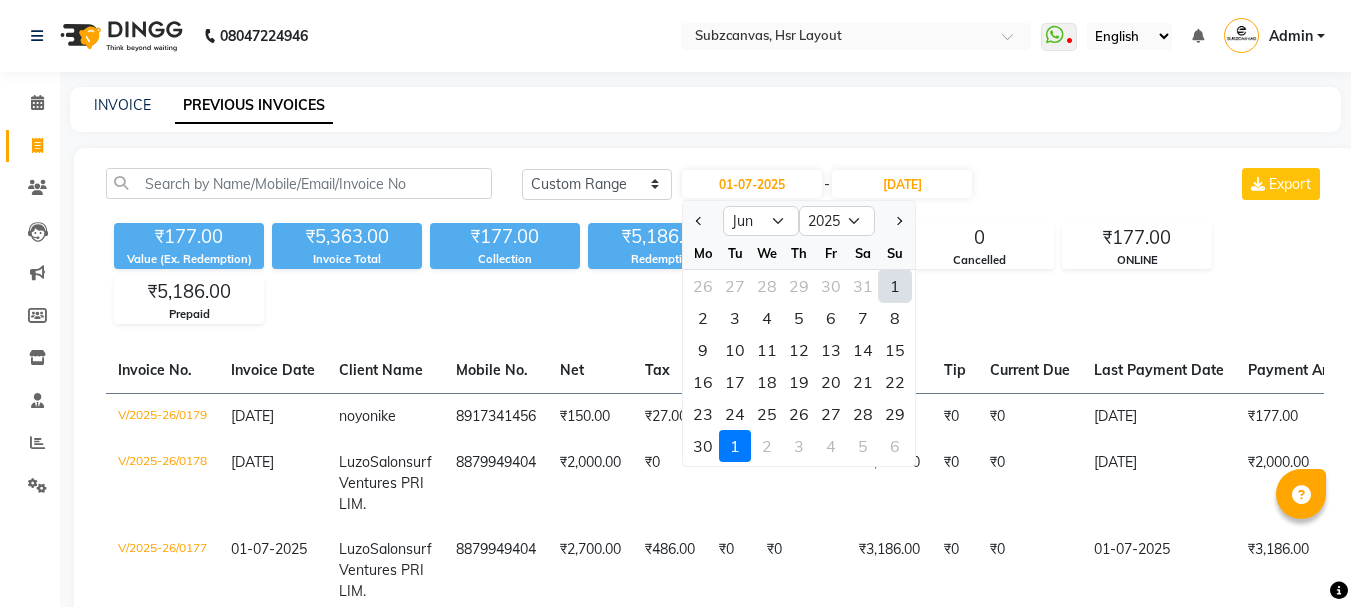 click on "1" 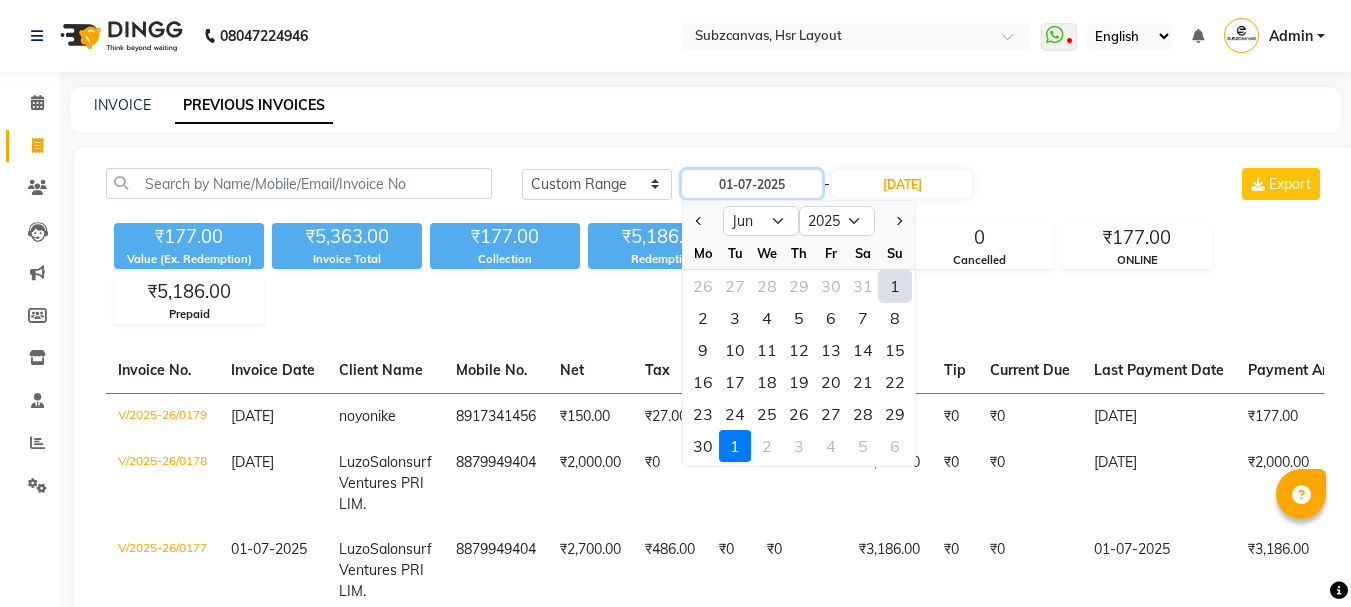type on "[DATE]" 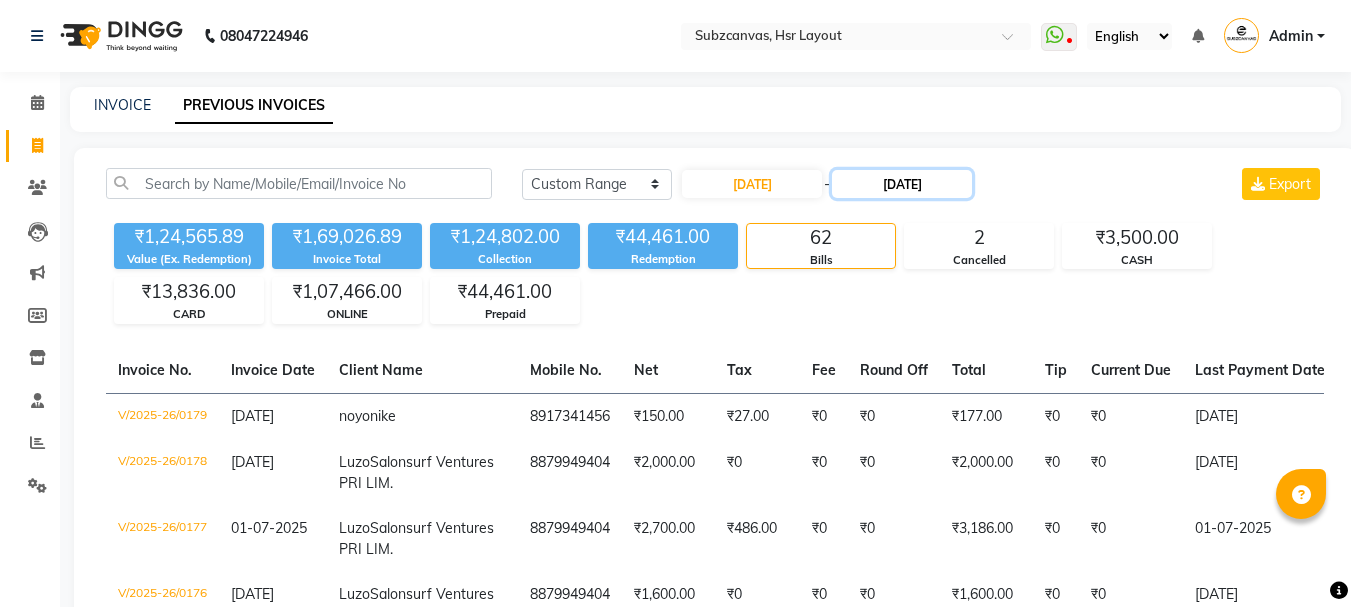 click on "[DATE]" 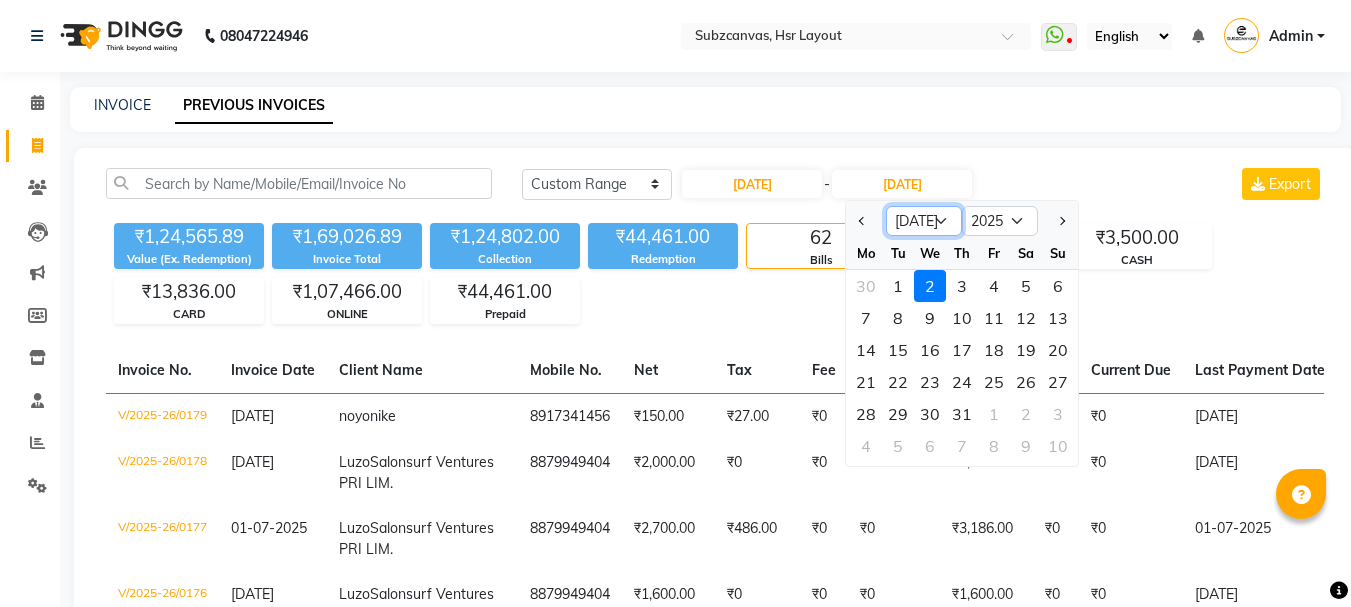 click on "Jun [DATE] Aug Sep Oct Nov Dec" 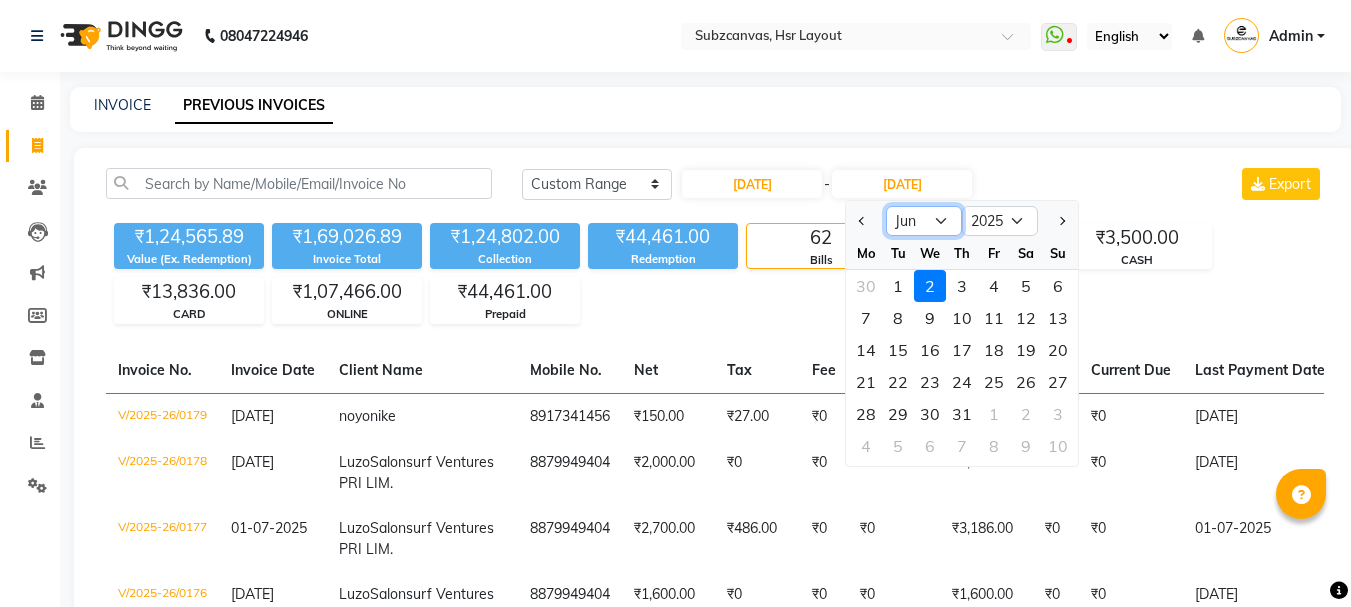 click on "Jun [DATE] Aug Sep Oct Nov Dec" 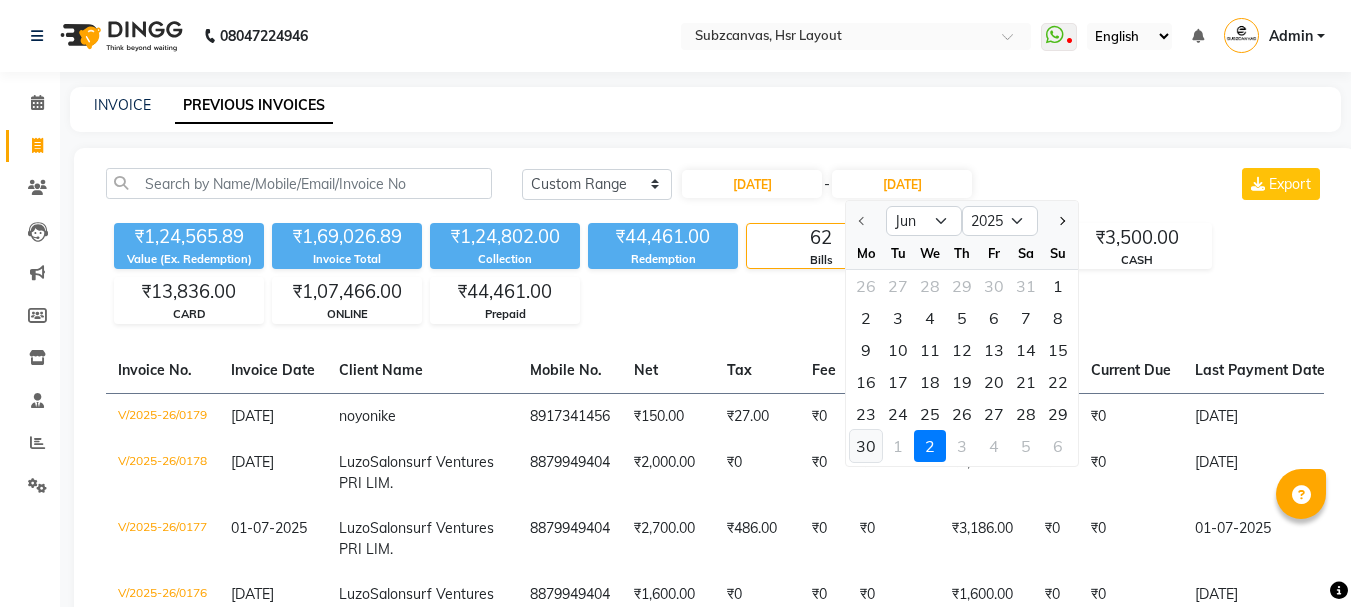 click on "30" 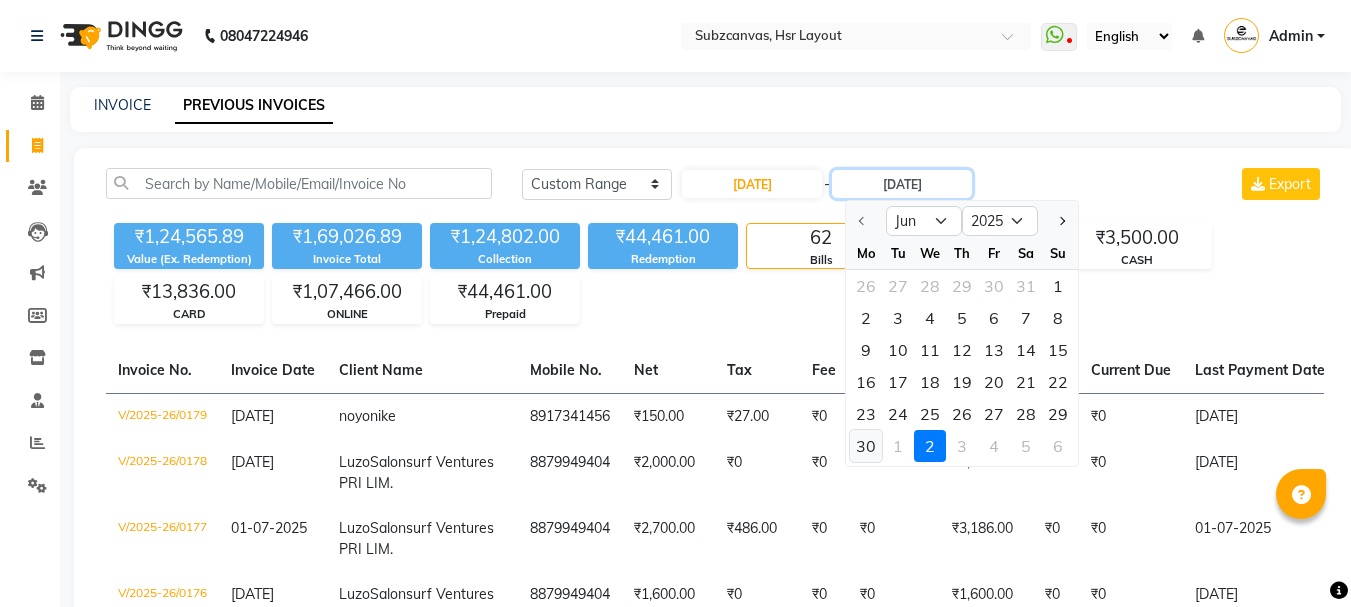 type on "[DATE]" 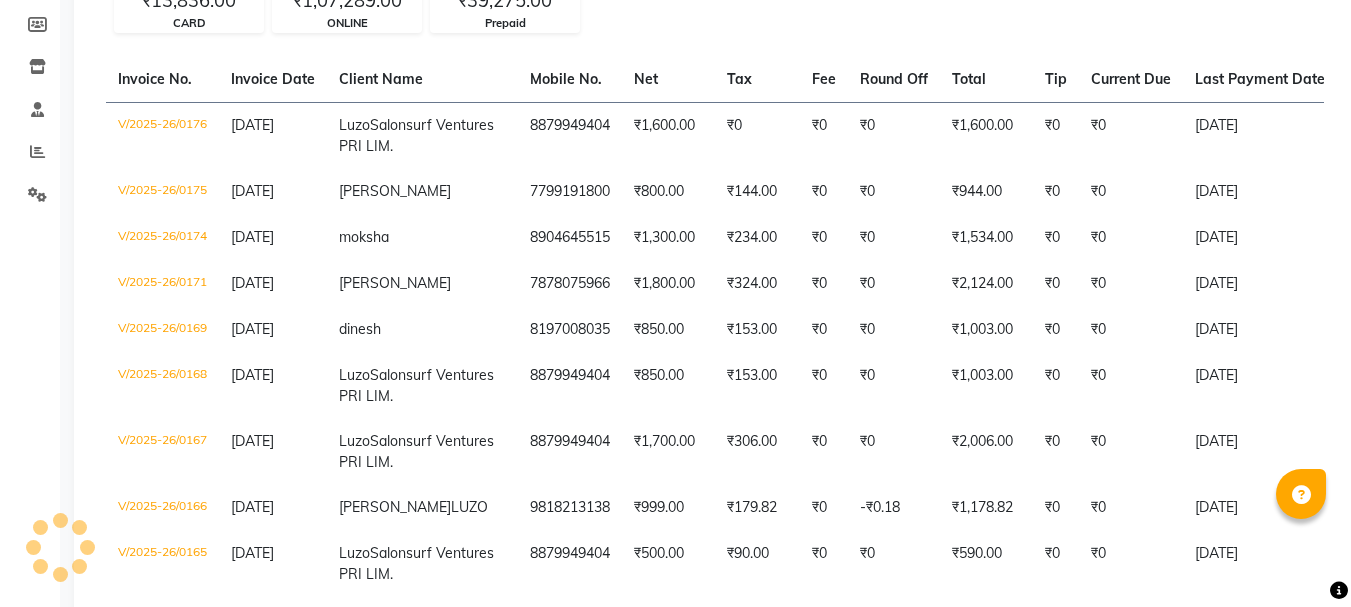 scroll, scrollTop: 0, scrollLeft: 0, axis: both 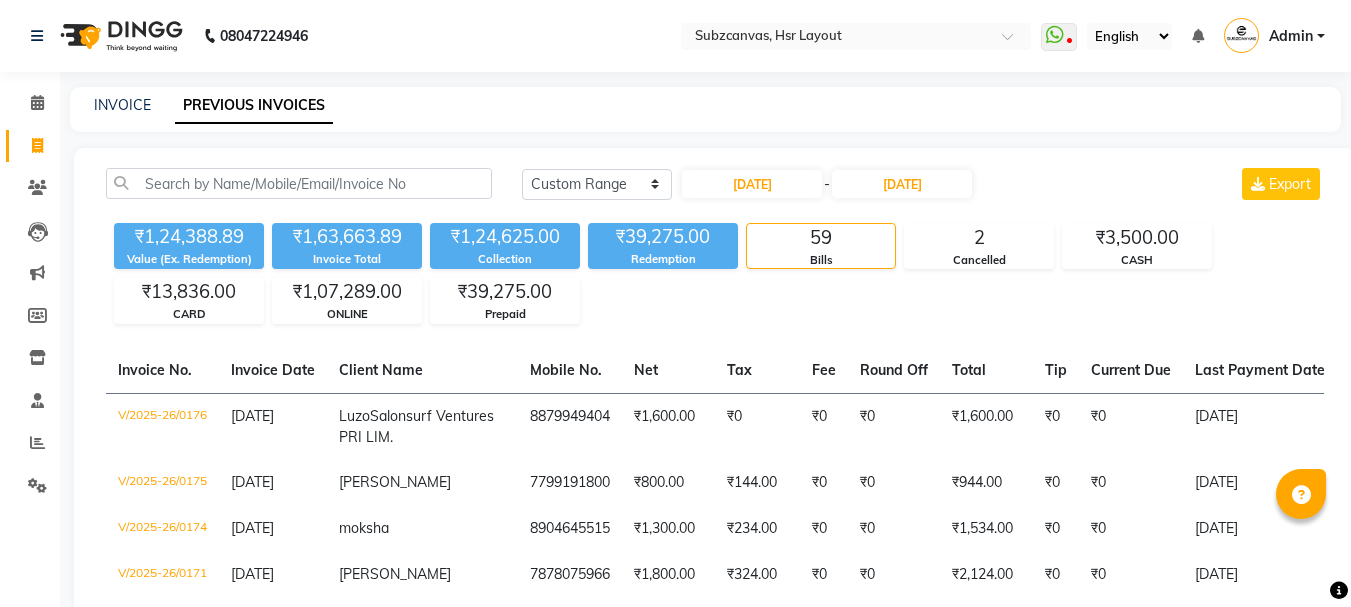 click on "INVOICE PREVIOUS INVOICES" 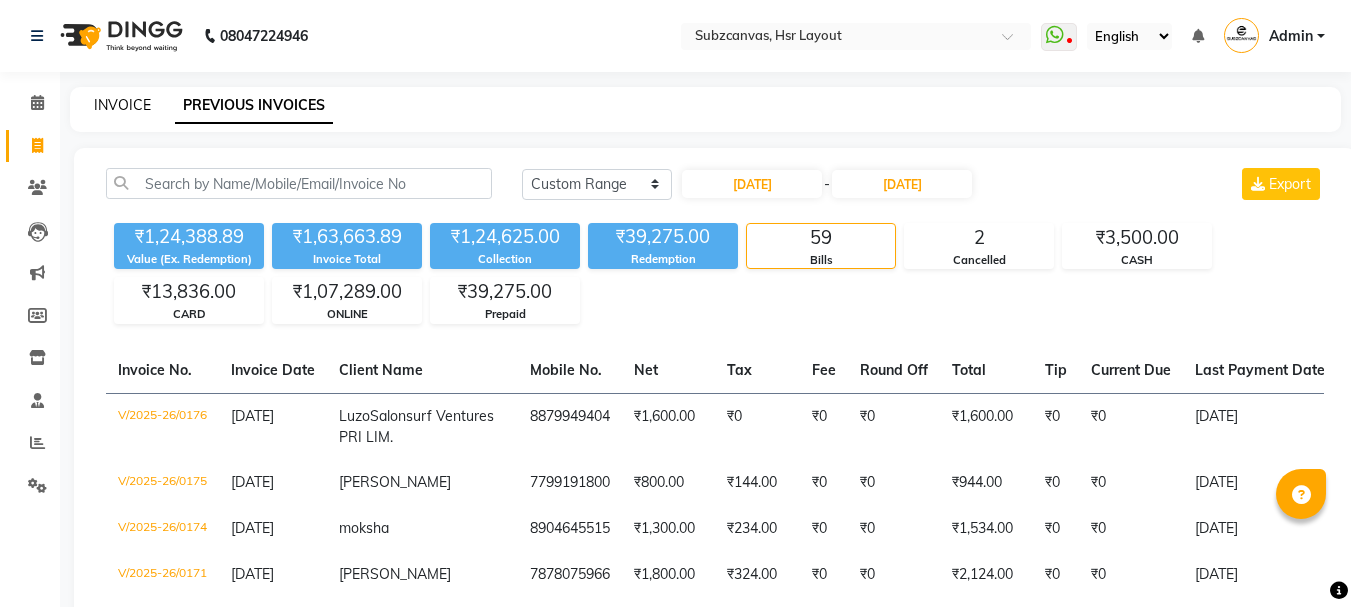 click on "INVOICE" 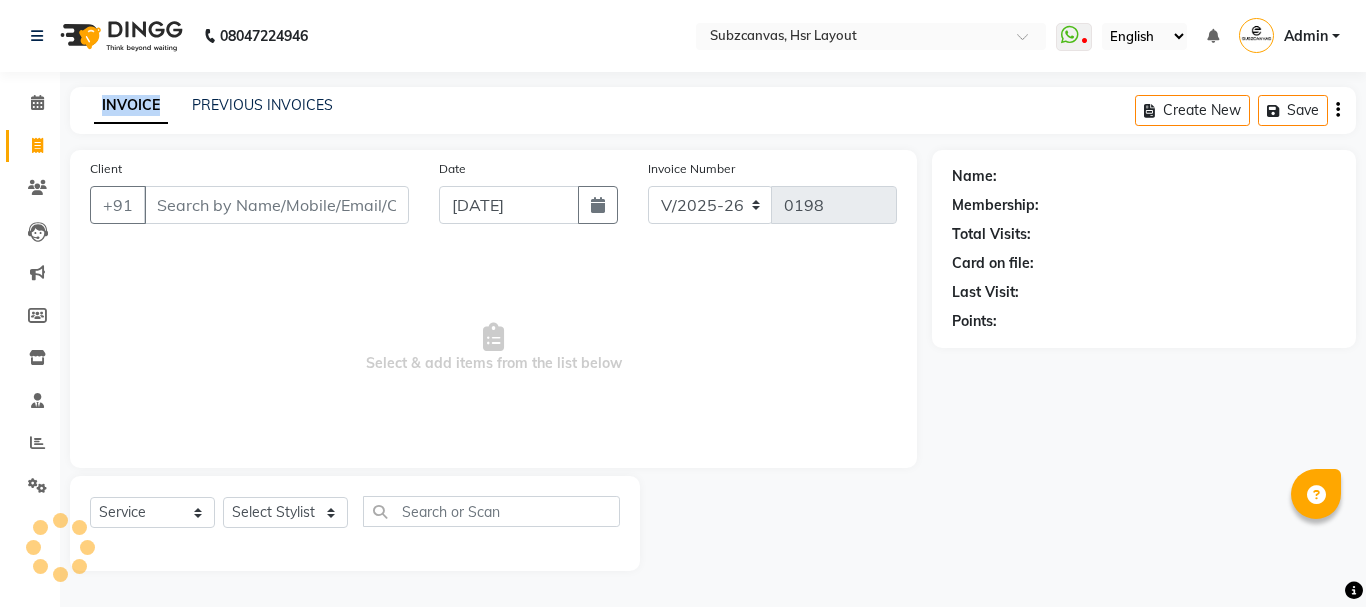 click on "INVOICE" 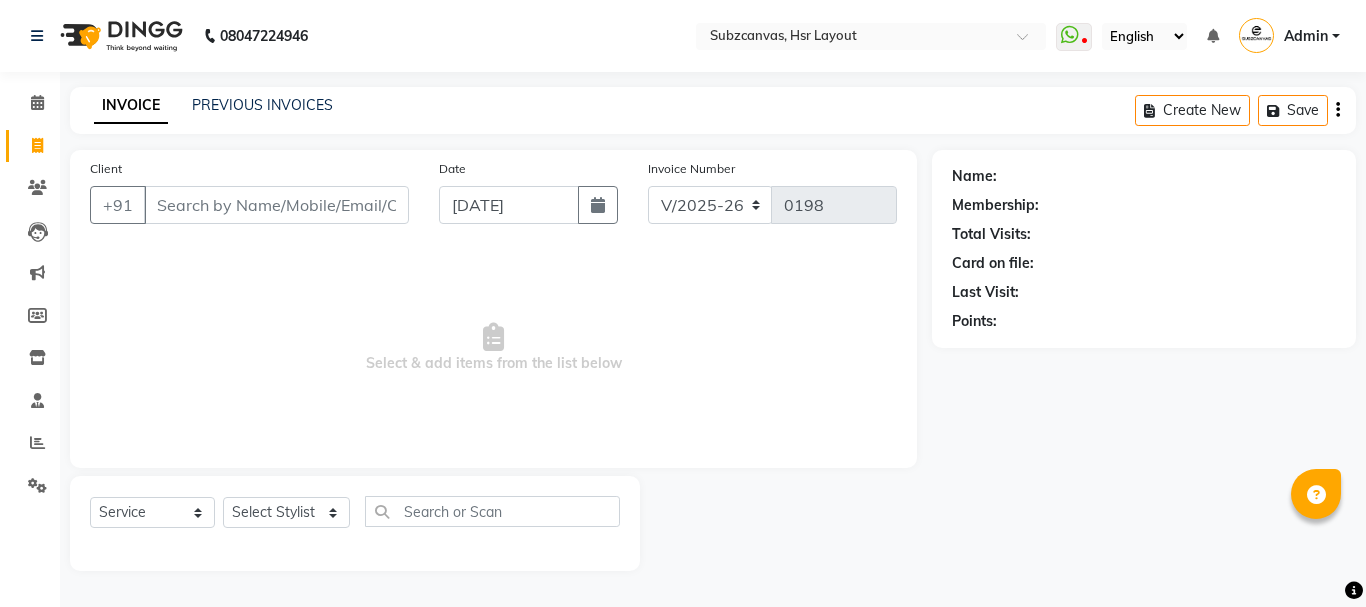click on "Select & add items from the list below" at bounding box center [493, 348] 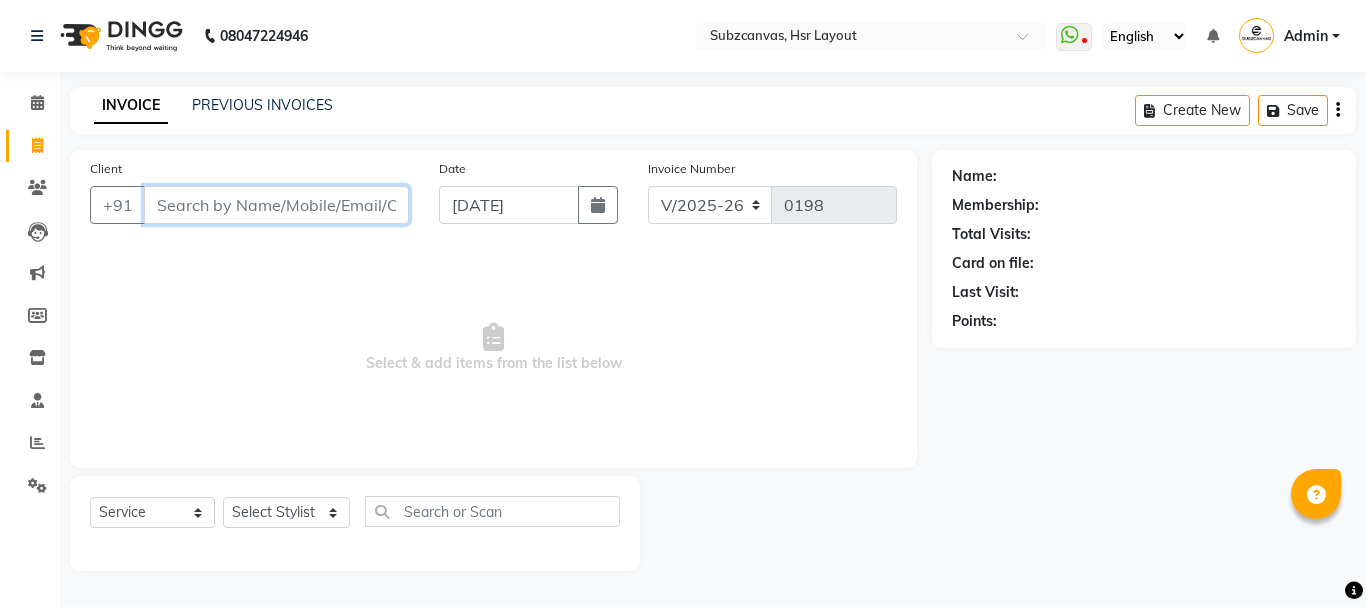 click on "Client" at bounding box center [276, 205] 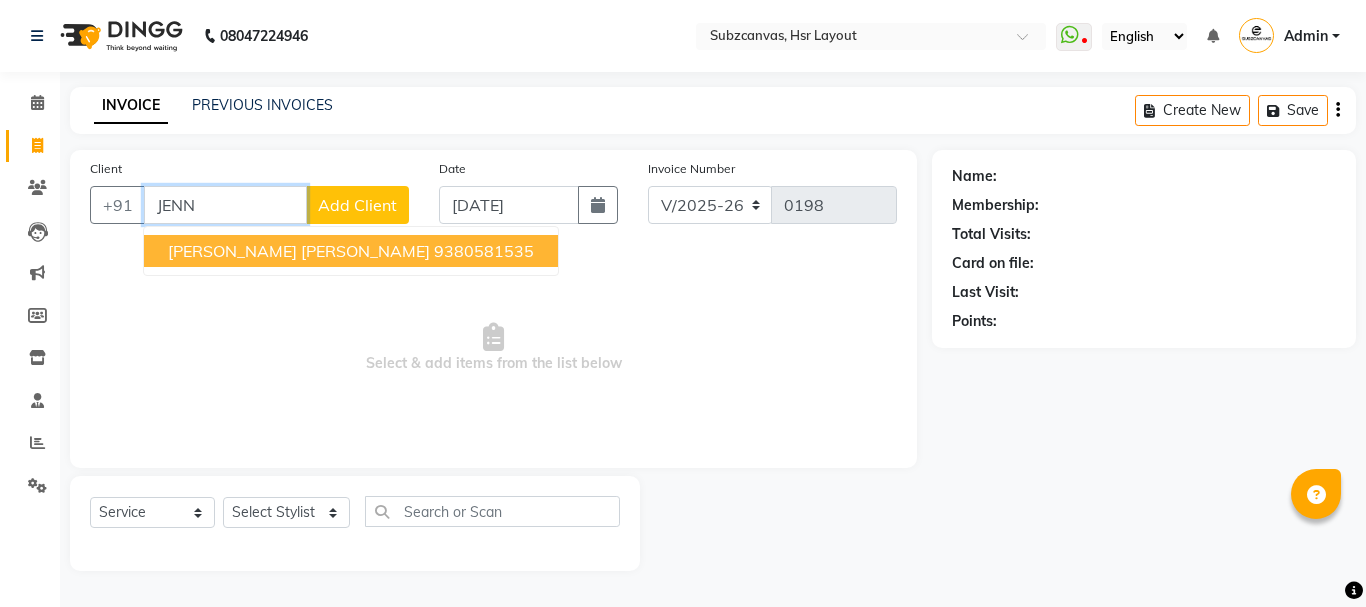 click on "9380581535" at bounding box center [484, 251] 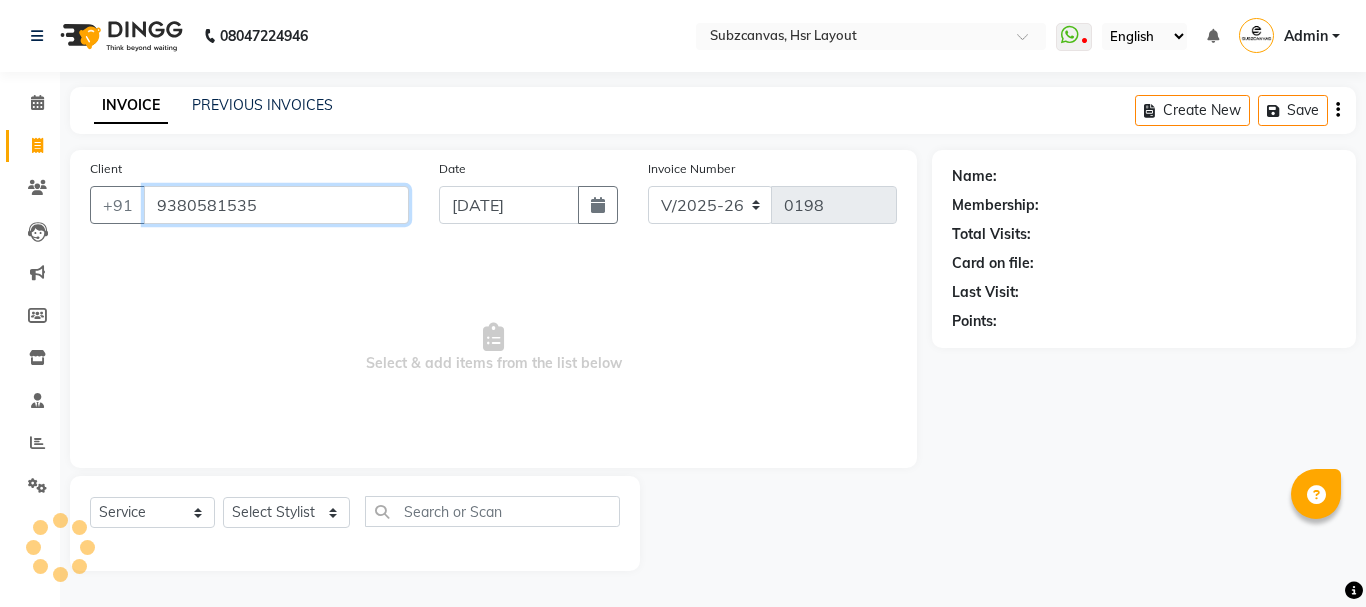 type on "9380581535" 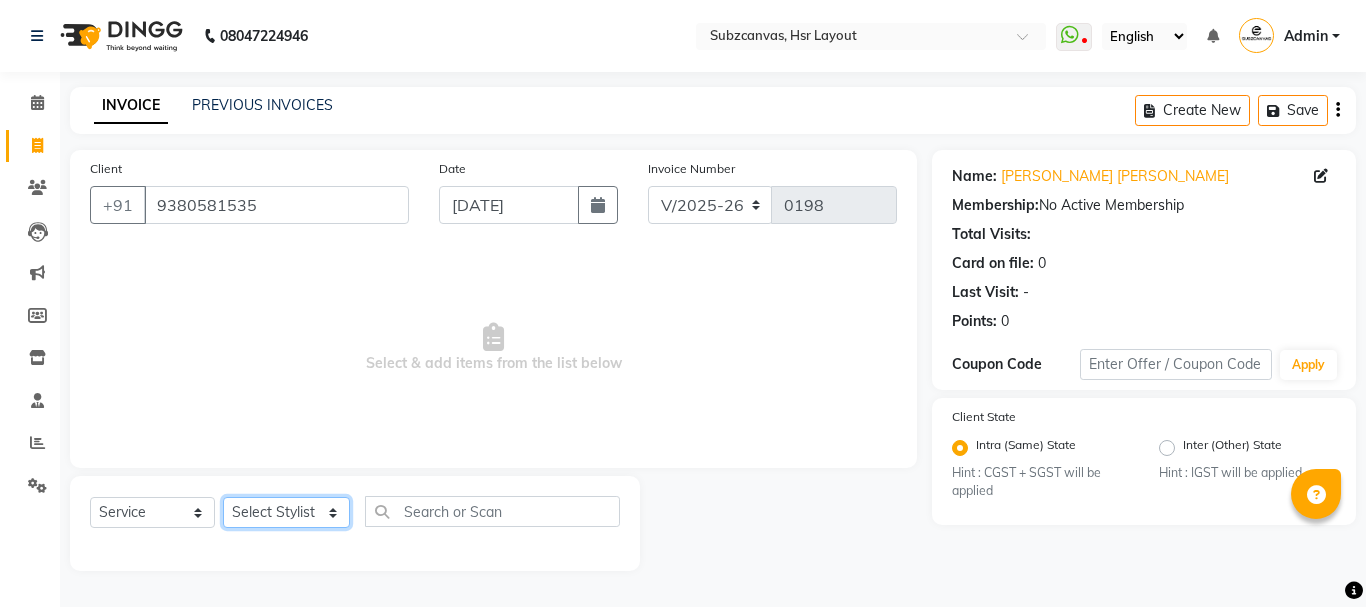 click on "Select Stylist [PERSON_NAME] [PERSON_NAME] [PERSON_NAME] [PERSON_NAME] [PERSON_NAME] [PERSON_NAME] SUBZCANVAS VEENITH" 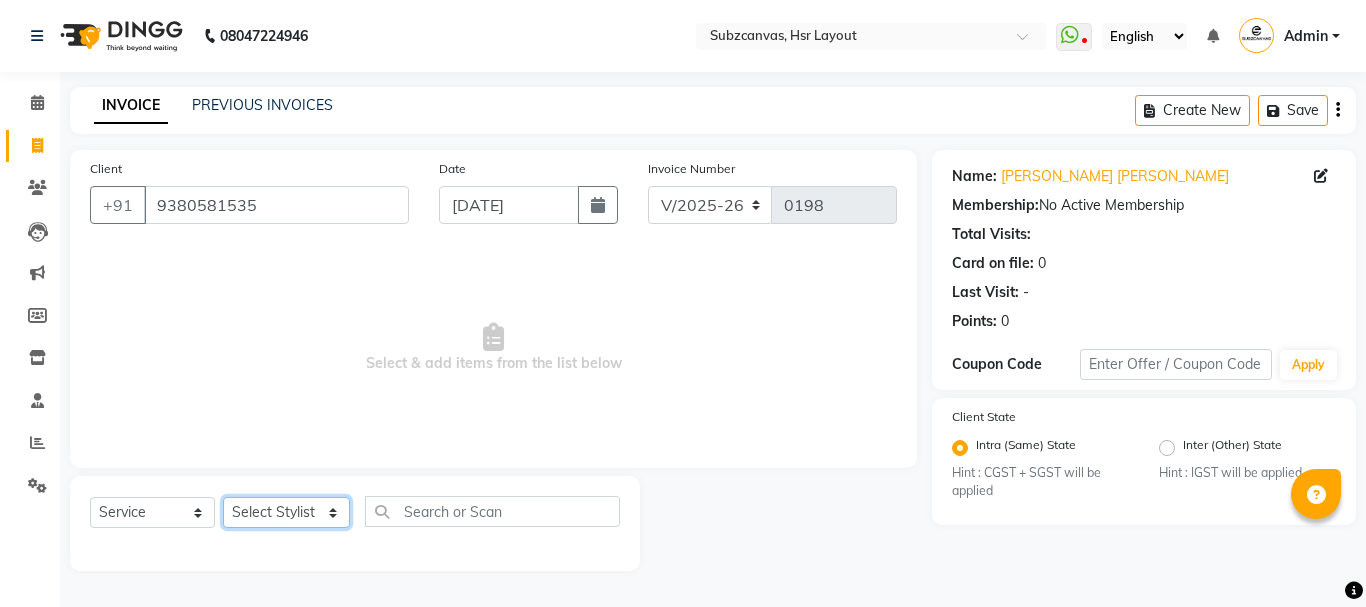 select on "81213" 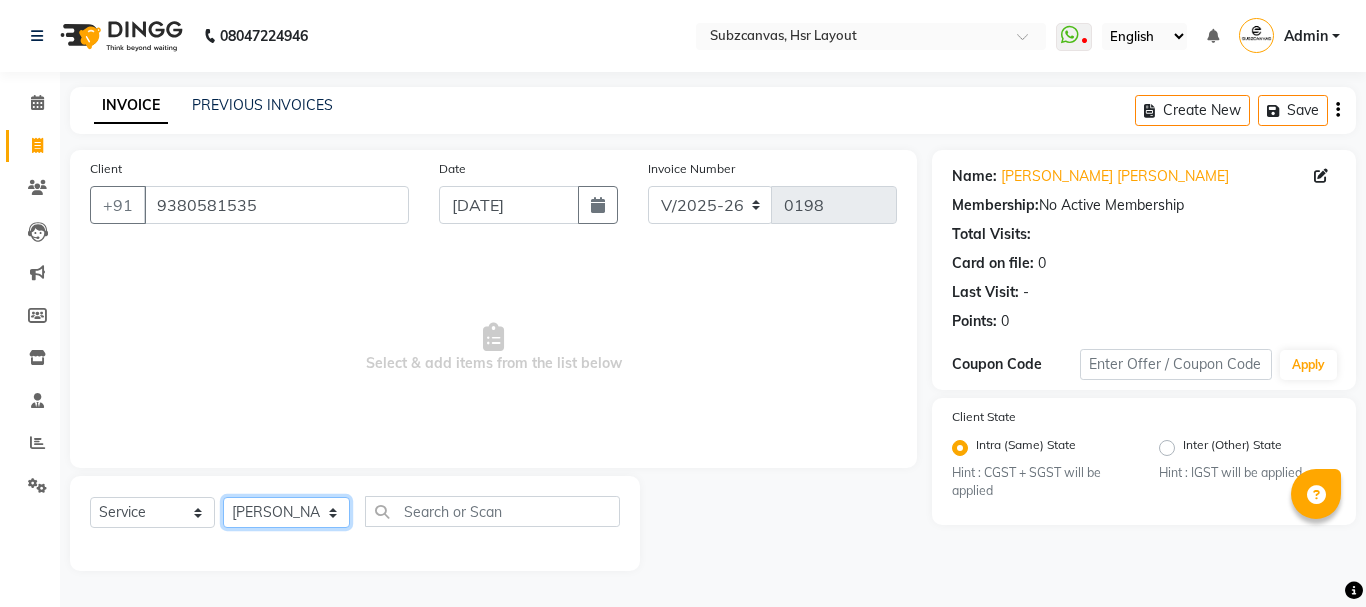 click on "Select Stylist [PERSON_NAME] [PERSON_NAME] [PERSON_NAME] [PERSON_NAME] [PERSON_NAME] [PERSON_NAME] SUBZCANVAS VEENITH" 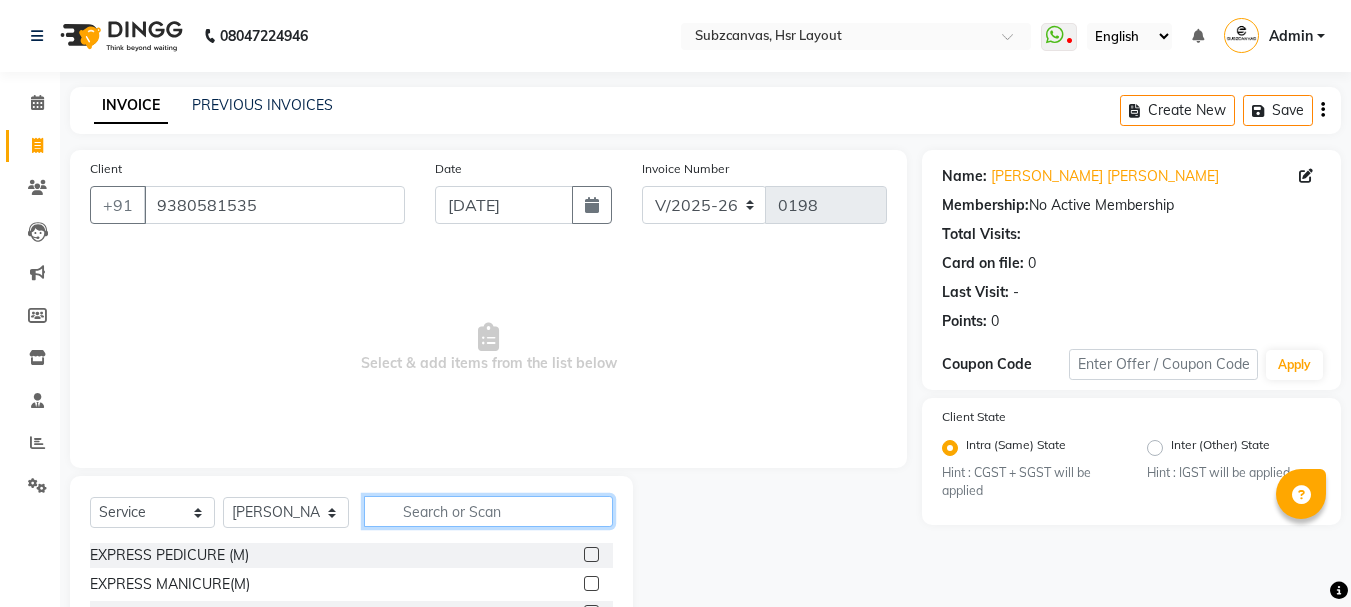click 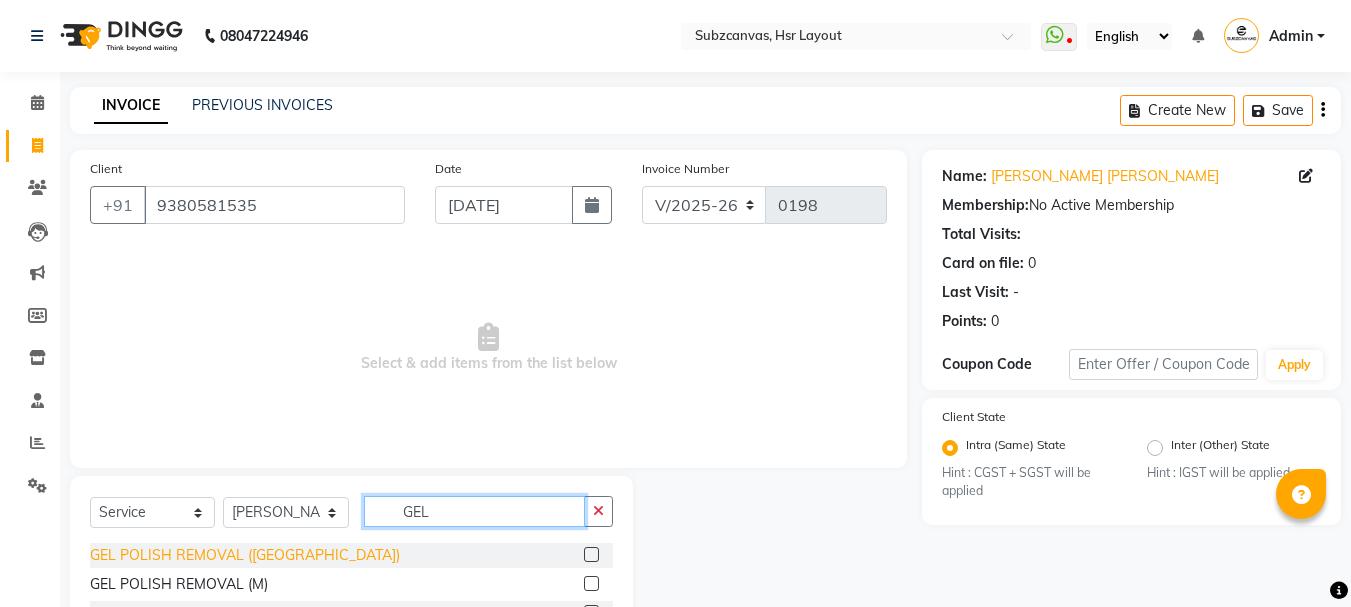 type on "GEL" 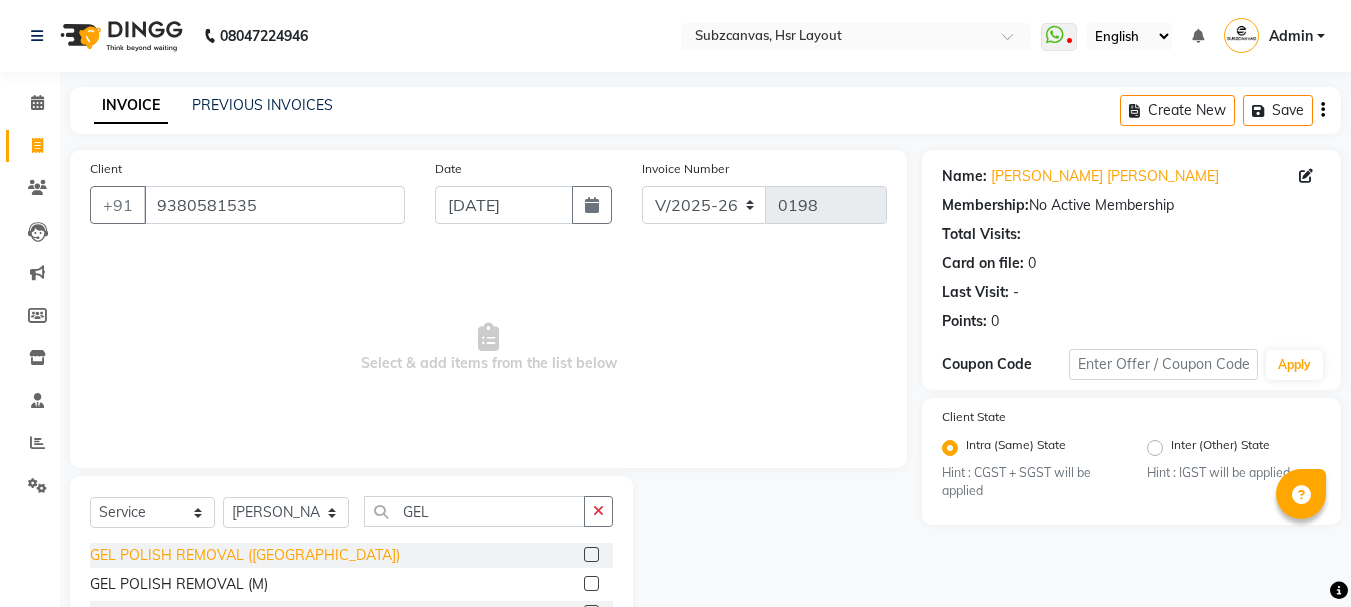 click on "GEL POLISH REMOVAL ([GEOGRAPHIC_DATA])" 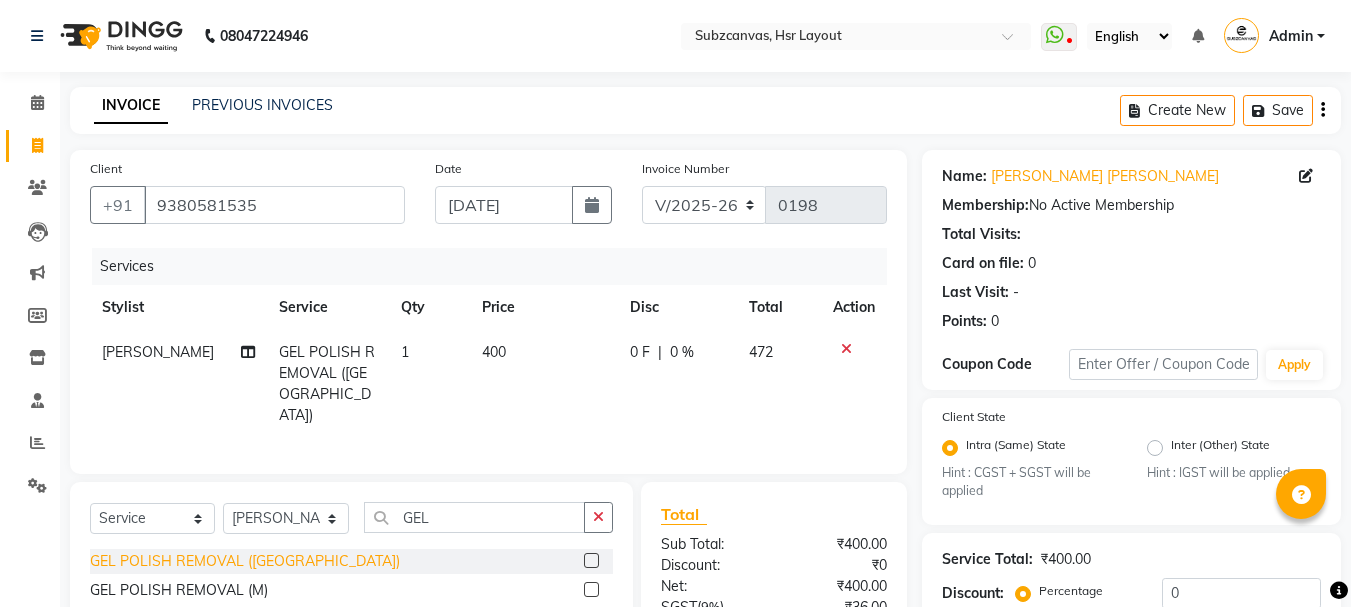 click on "GEL POLISH REMOVAL ([GEOGRAPHIC_DATA])" 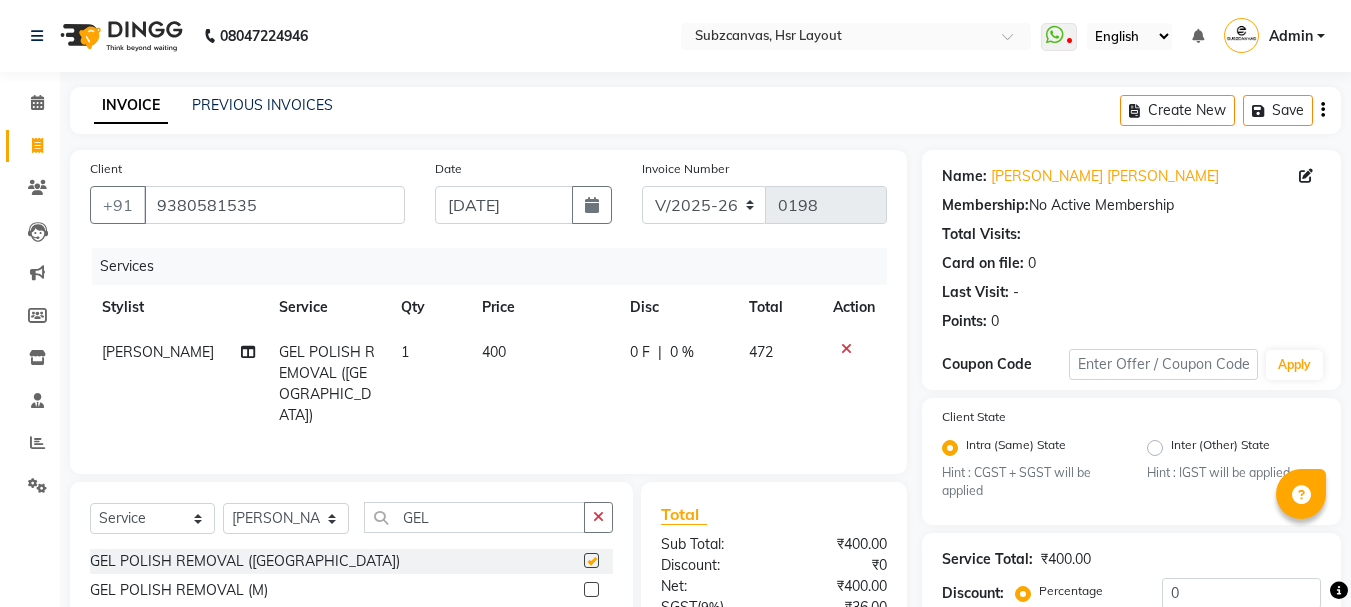 checkbox on "false" 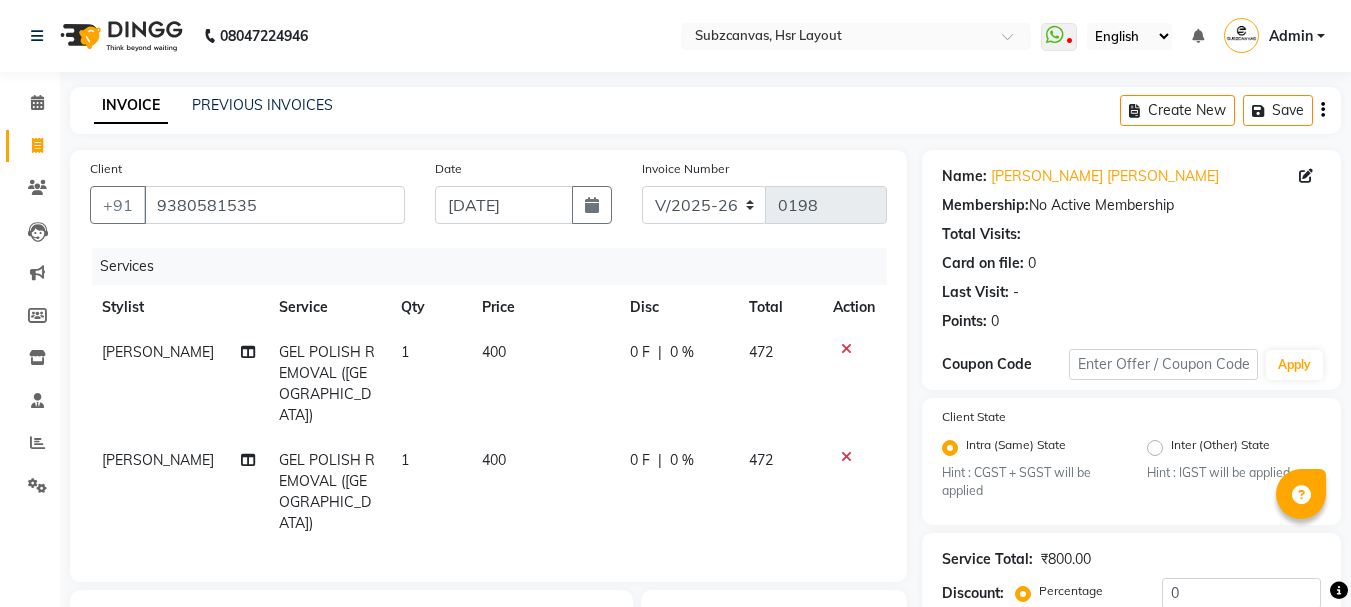 click on "0 %" 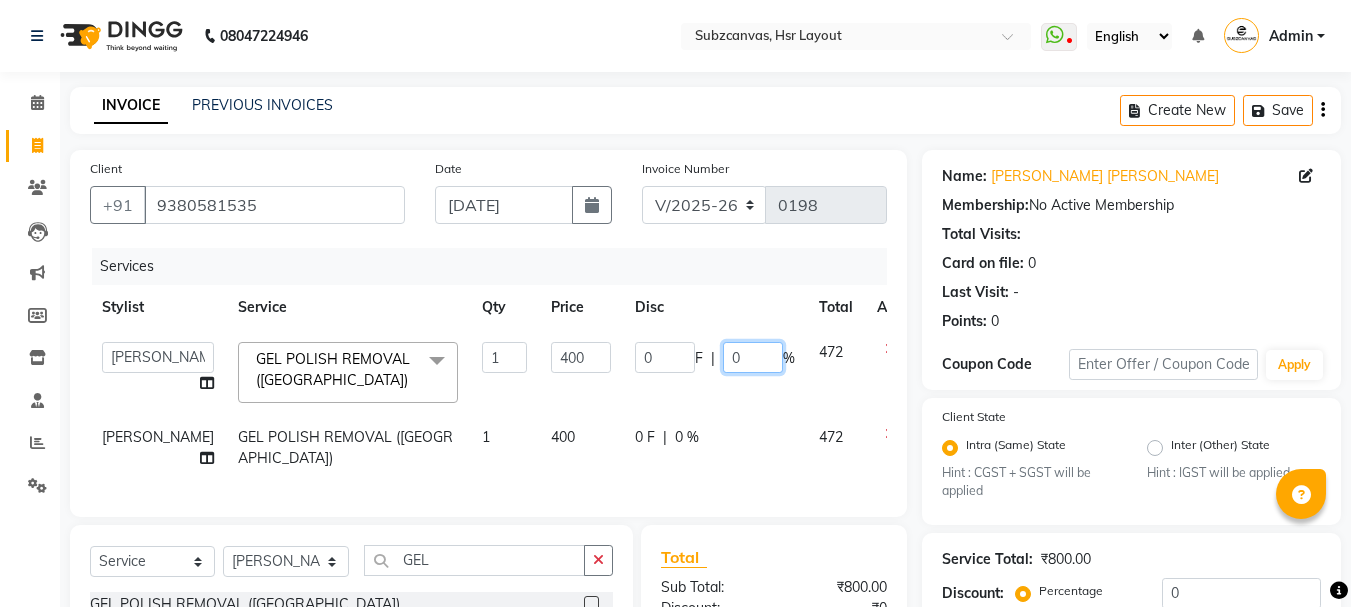 click on "0" 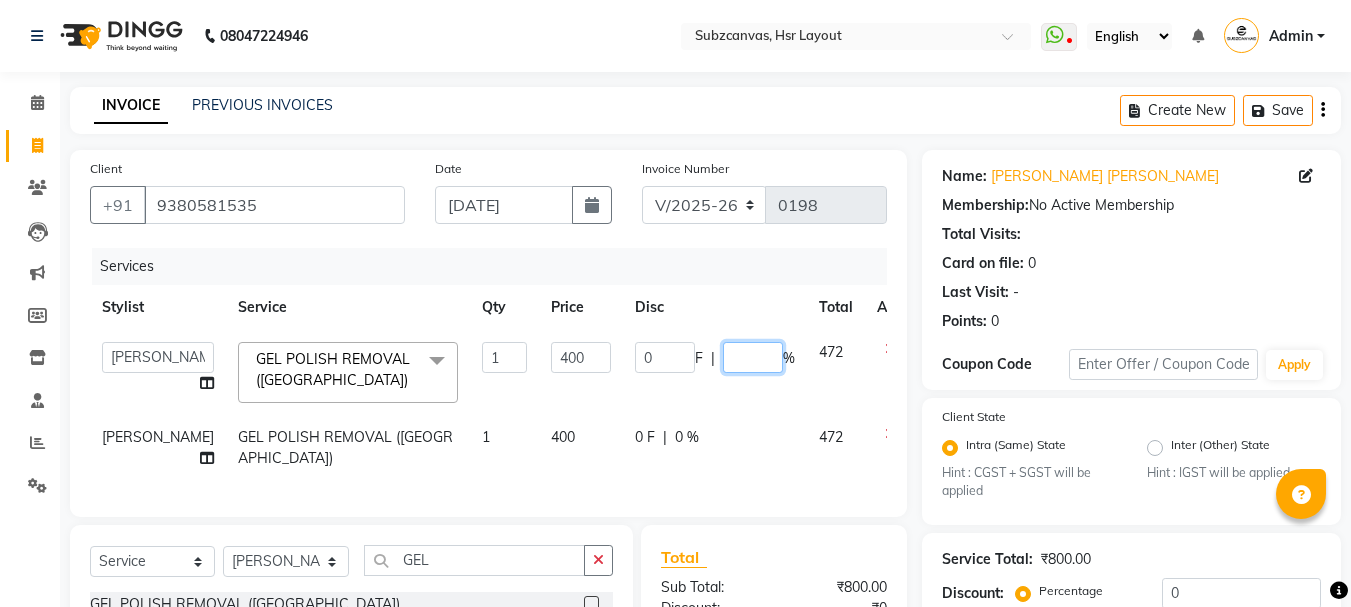 type on "5" 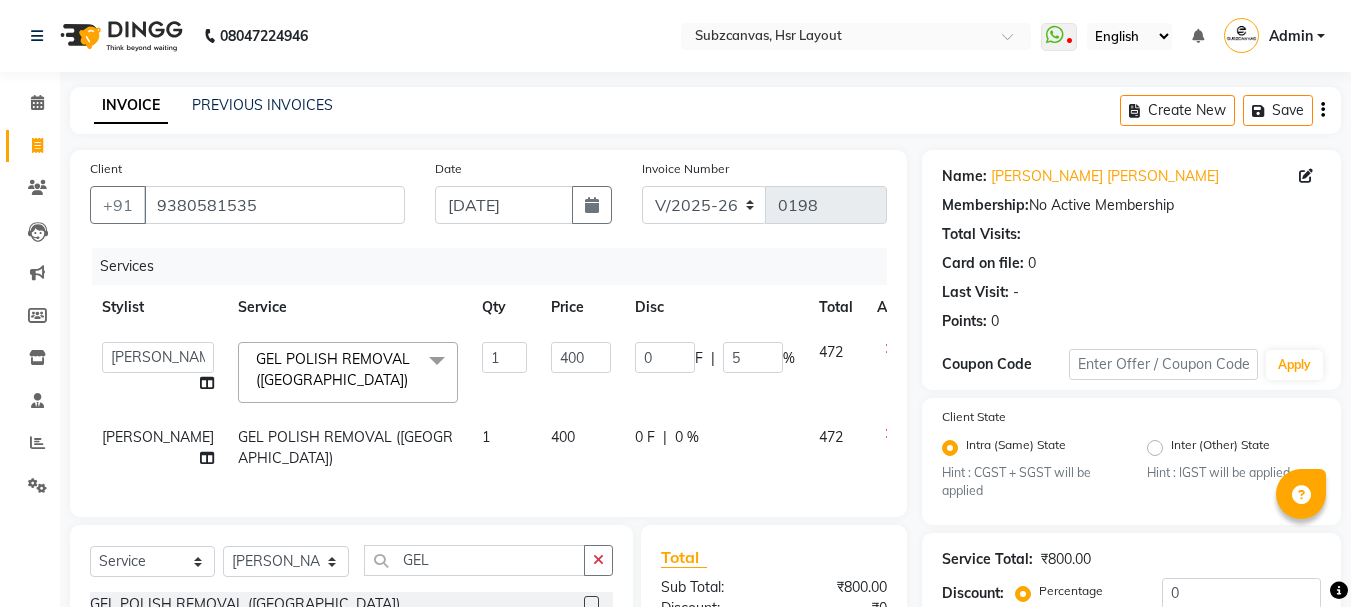 click on "0 F | 0 %" 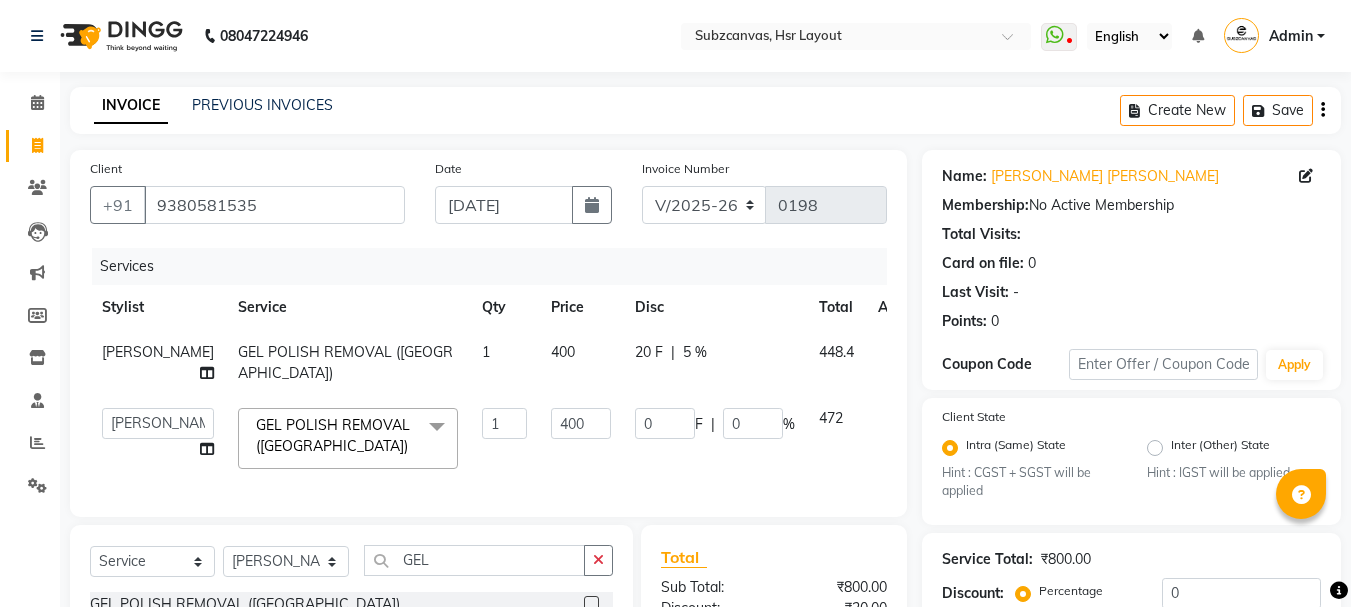 click 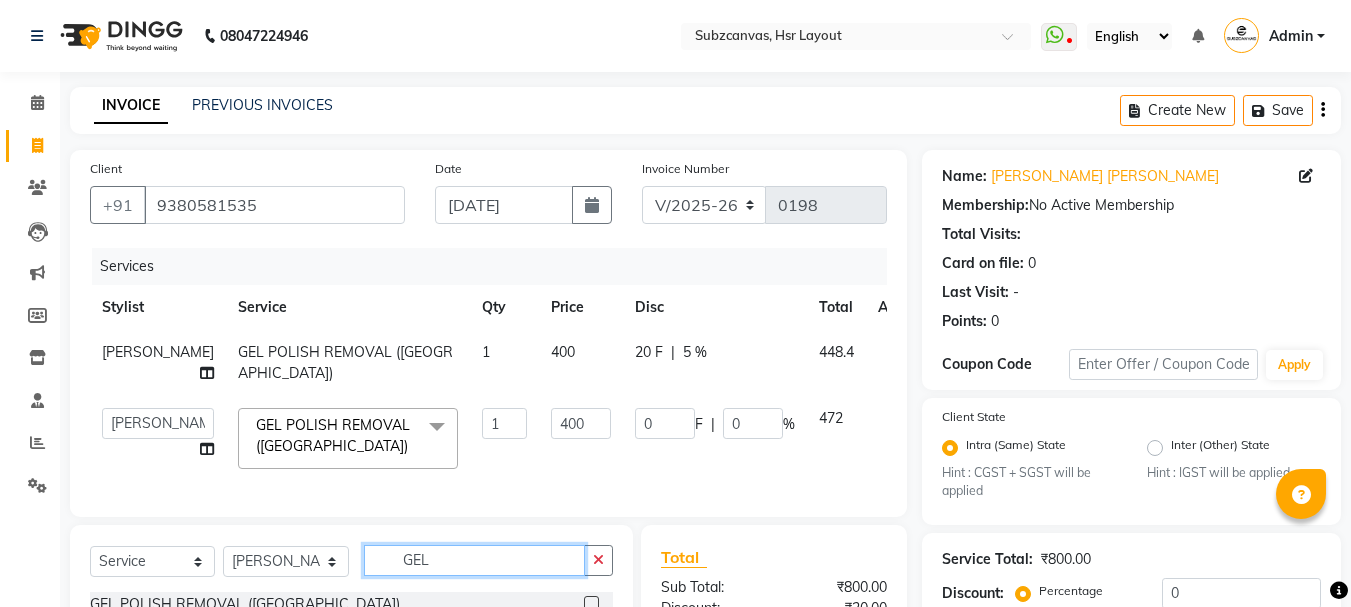 click on "GEL" 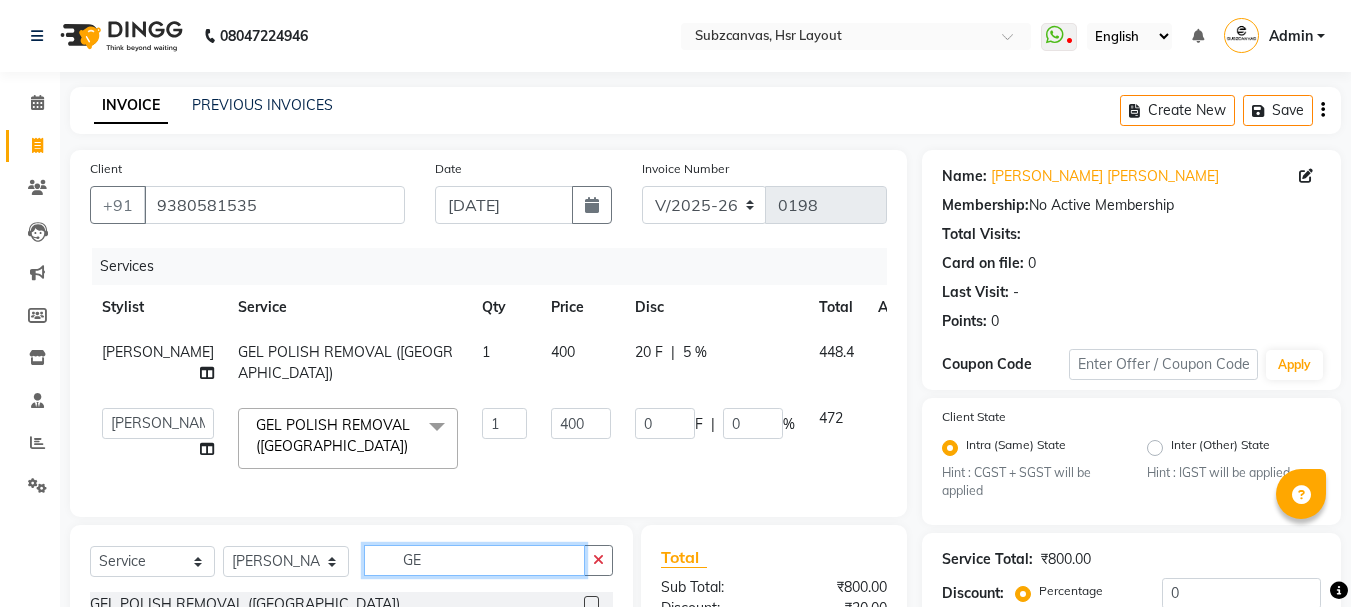 type on "G" 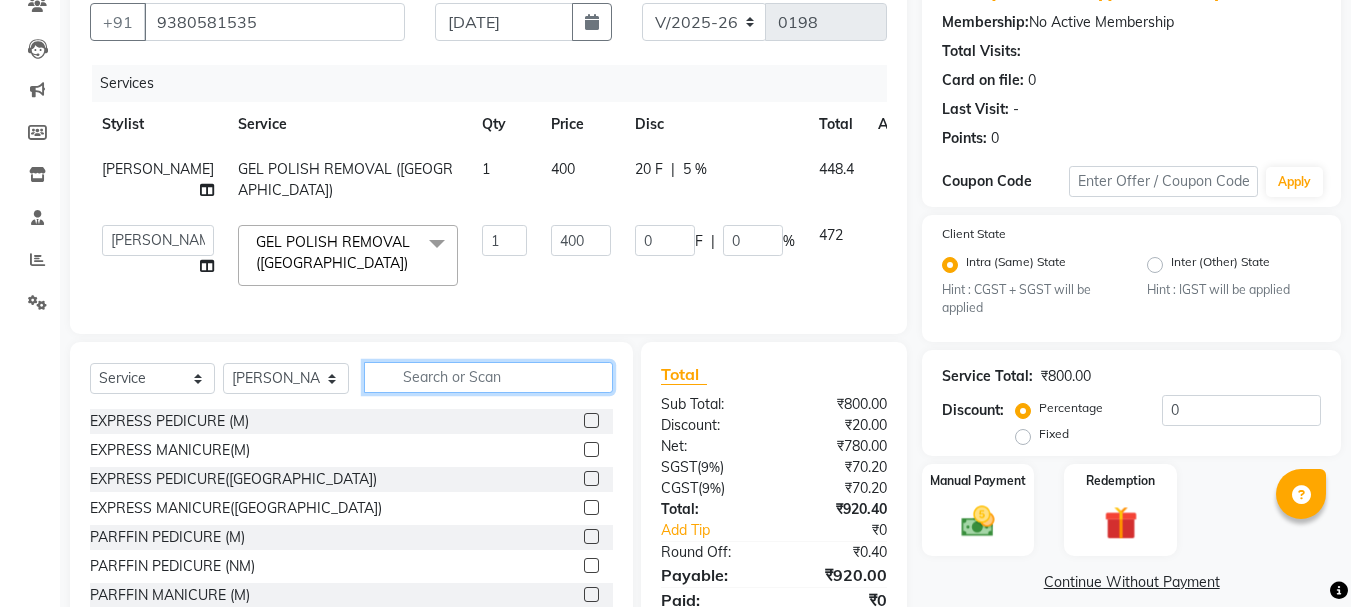 scroll, scrollTop: 200, scrollLeft: 0, axis: vertical 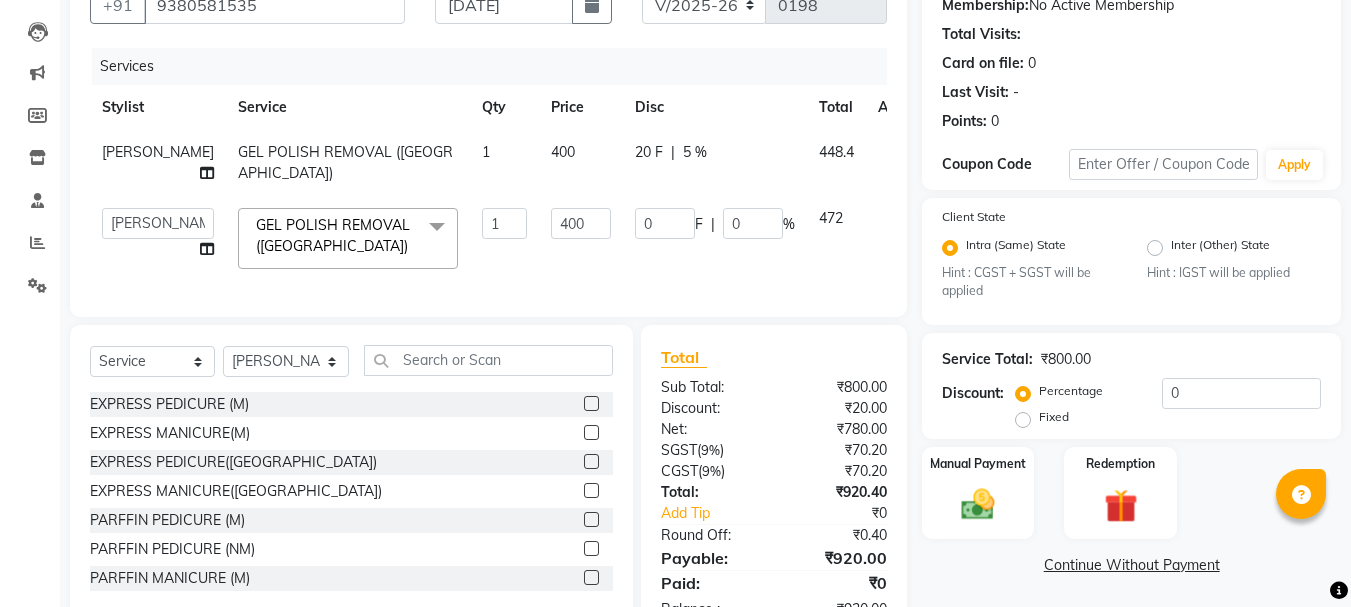 click 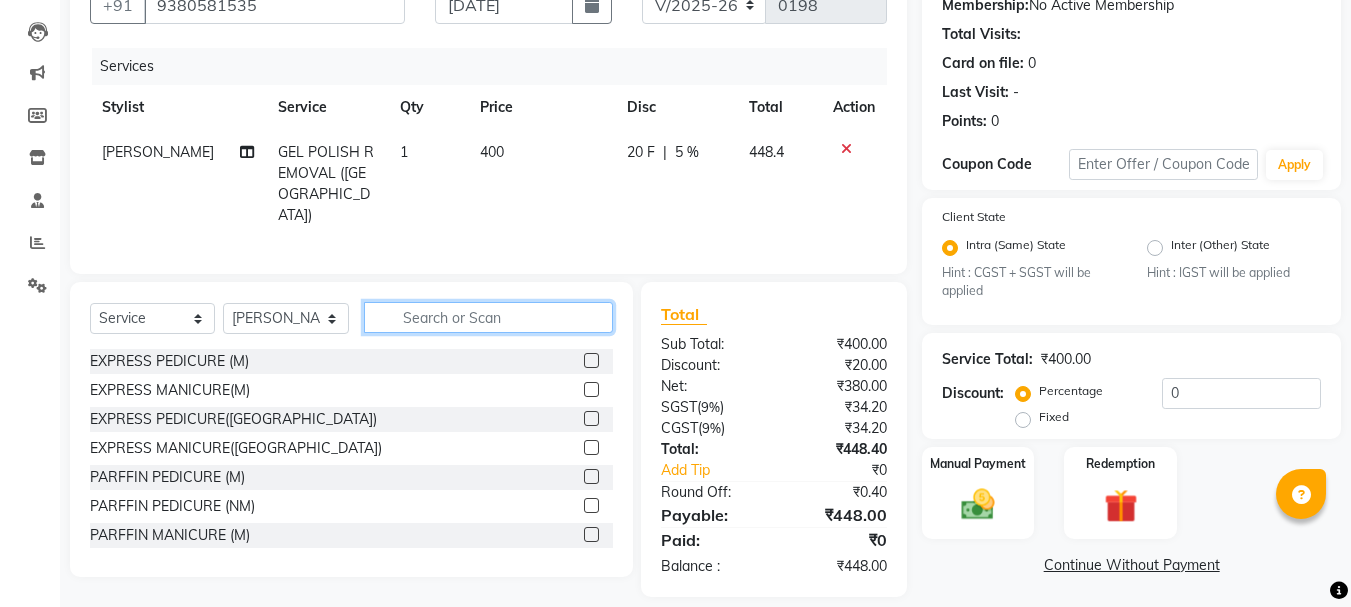 click 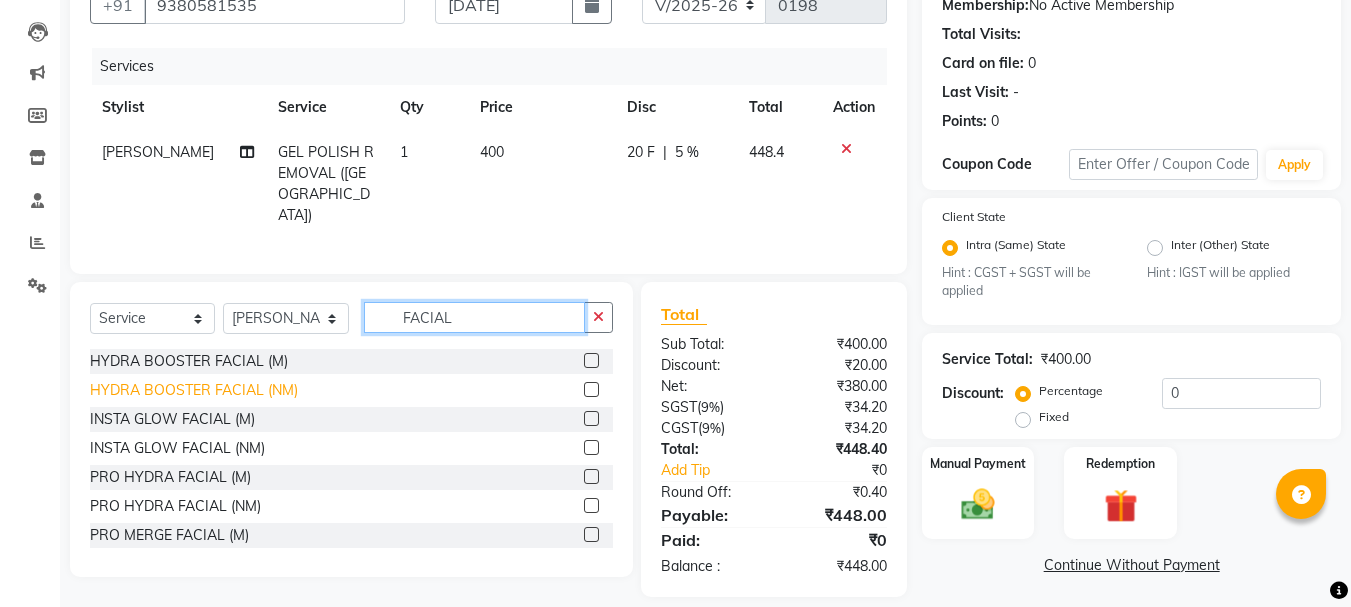 type on "FACIAL" 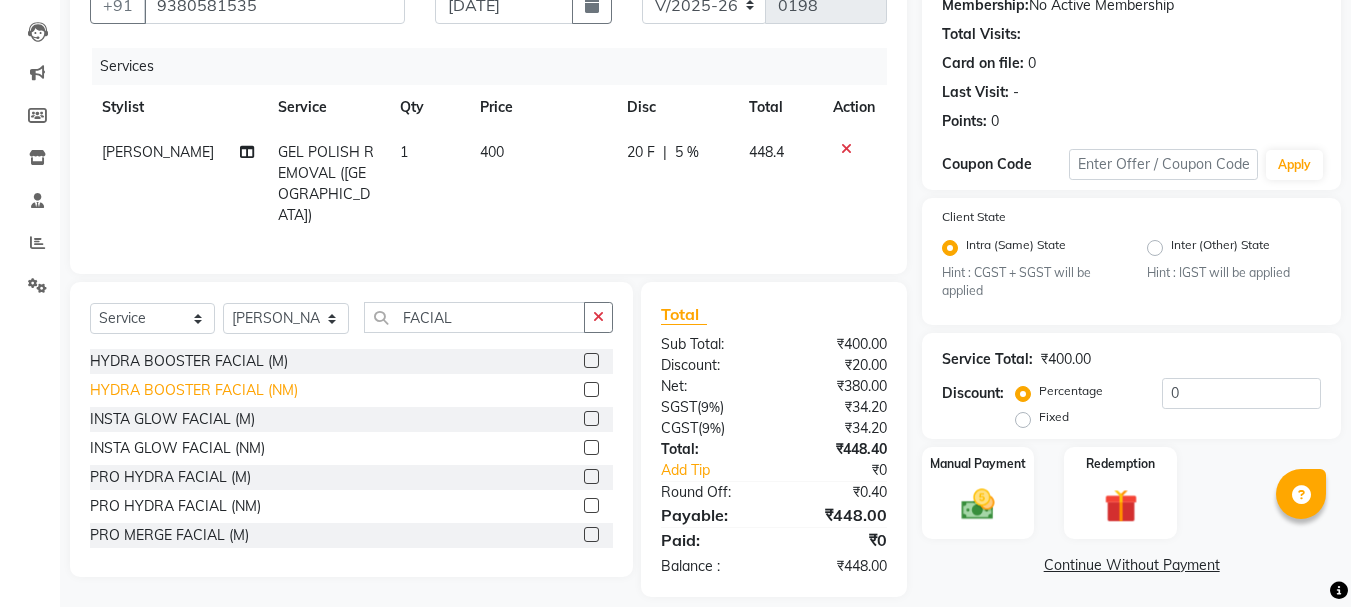 click on "HYDRA BOOSTER FACIAL (NM)" 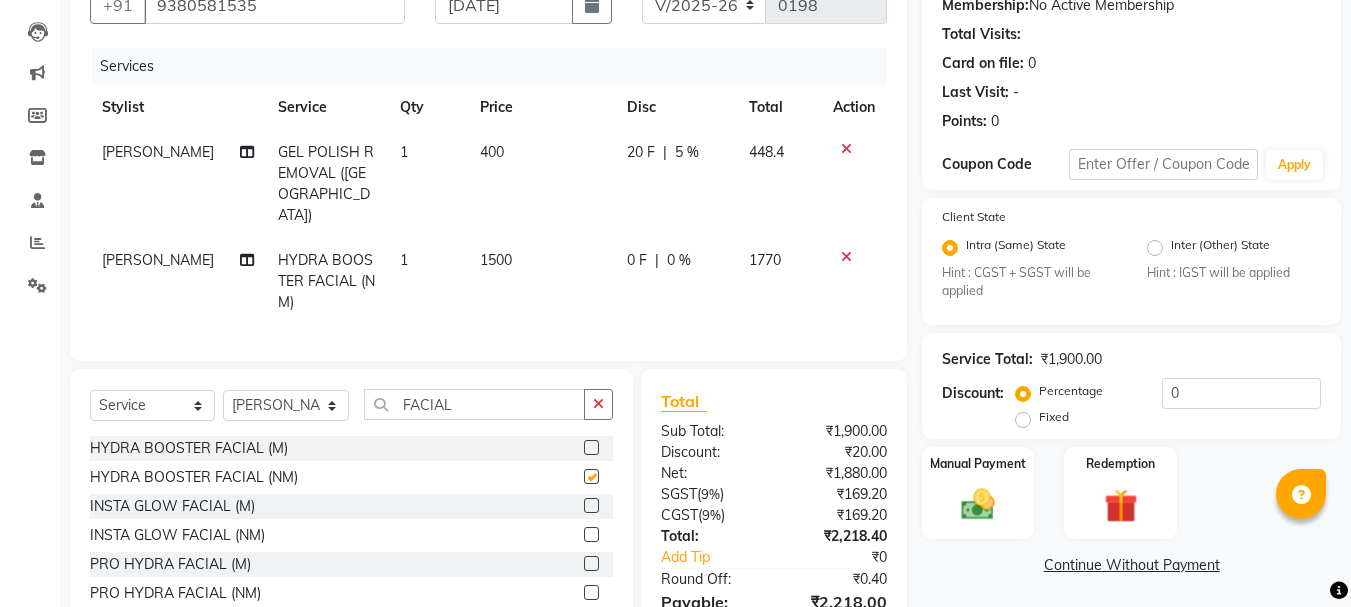 checkbox on "false" 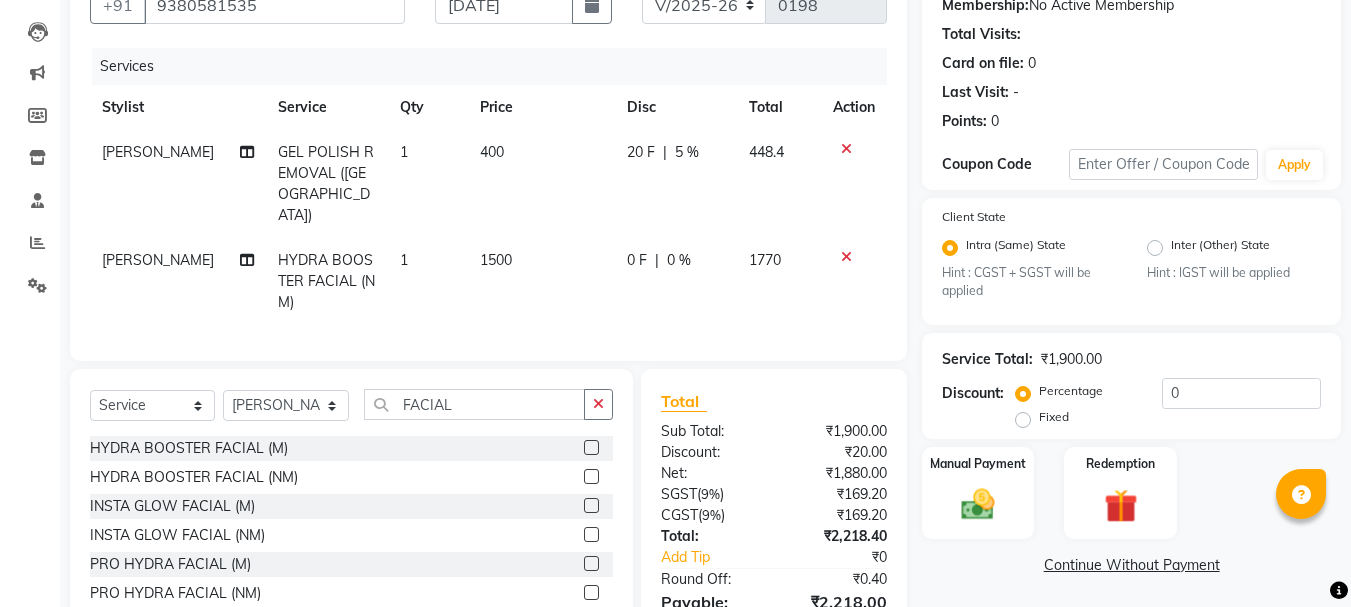 click on "20 F | 5 %" 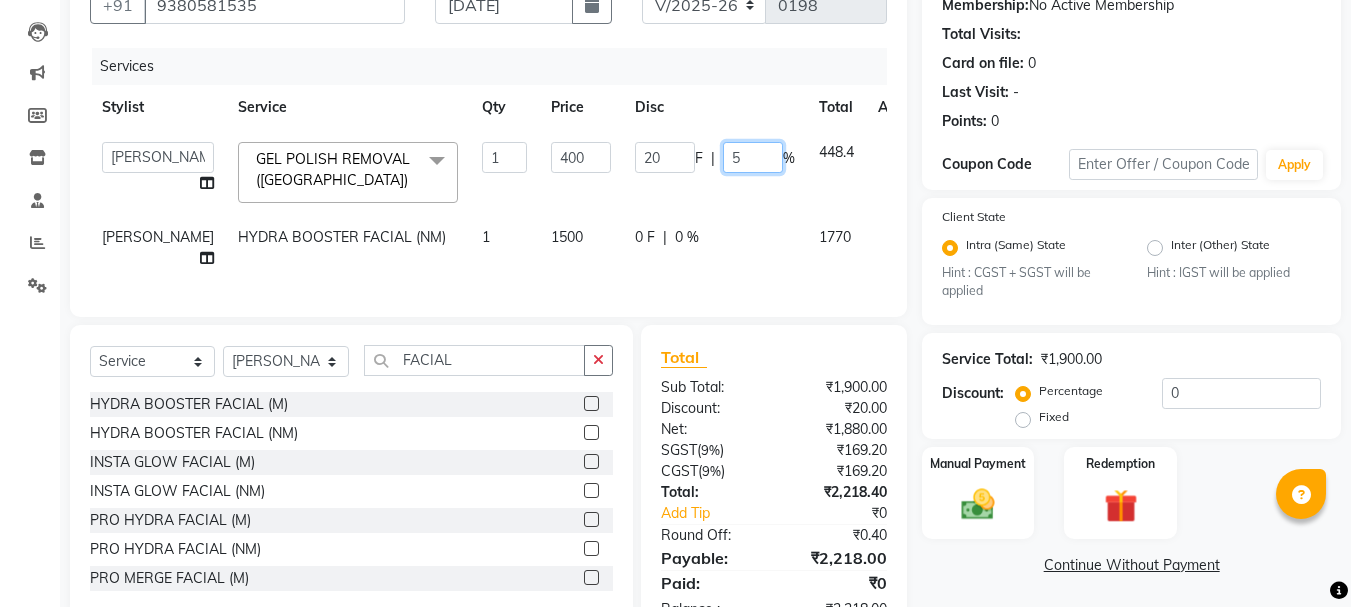 click on "5" 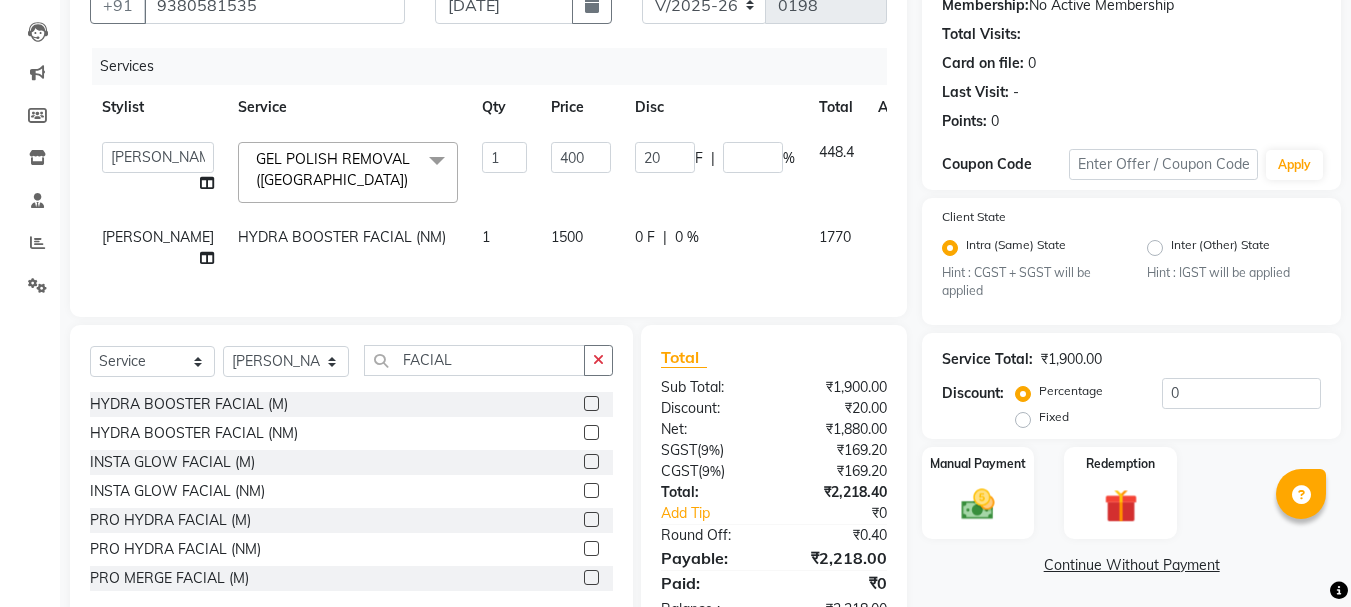 click on "0 F | 0 %" 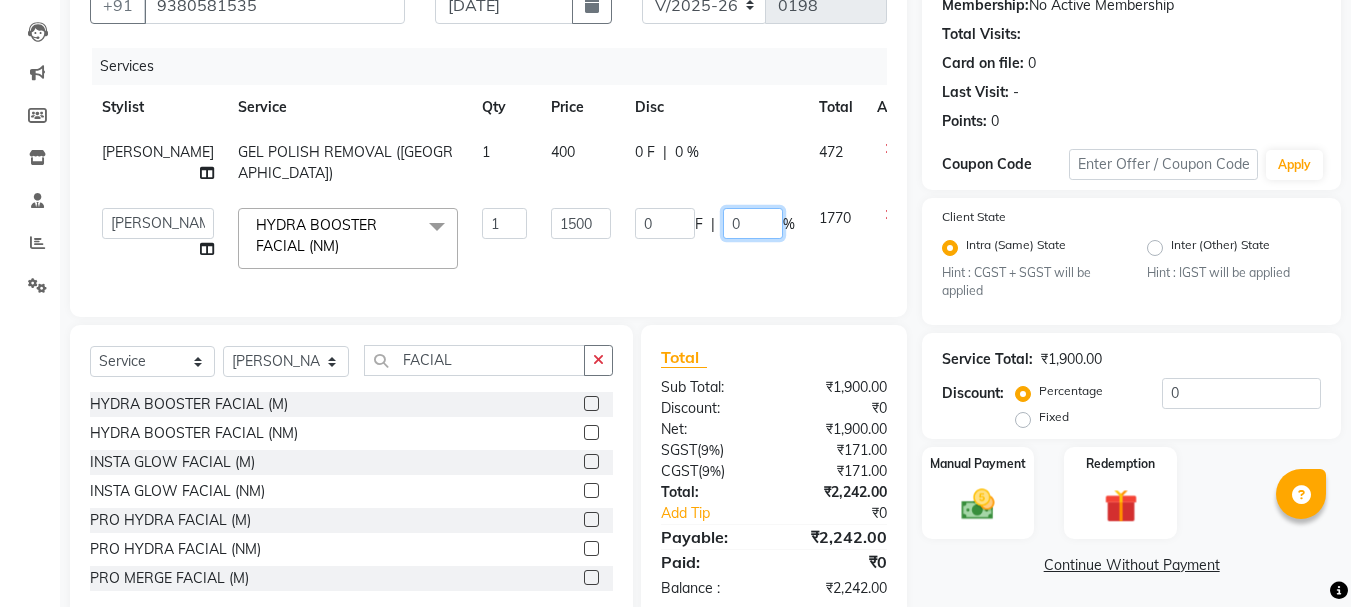 click on "0" 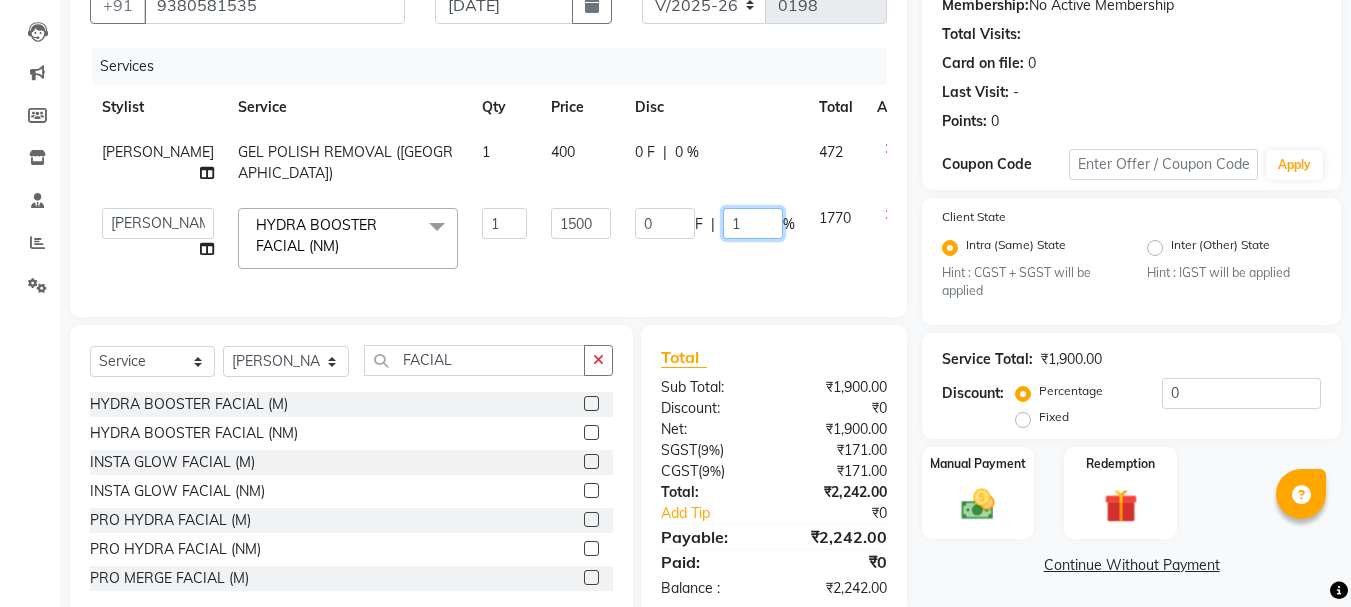 type on "10" 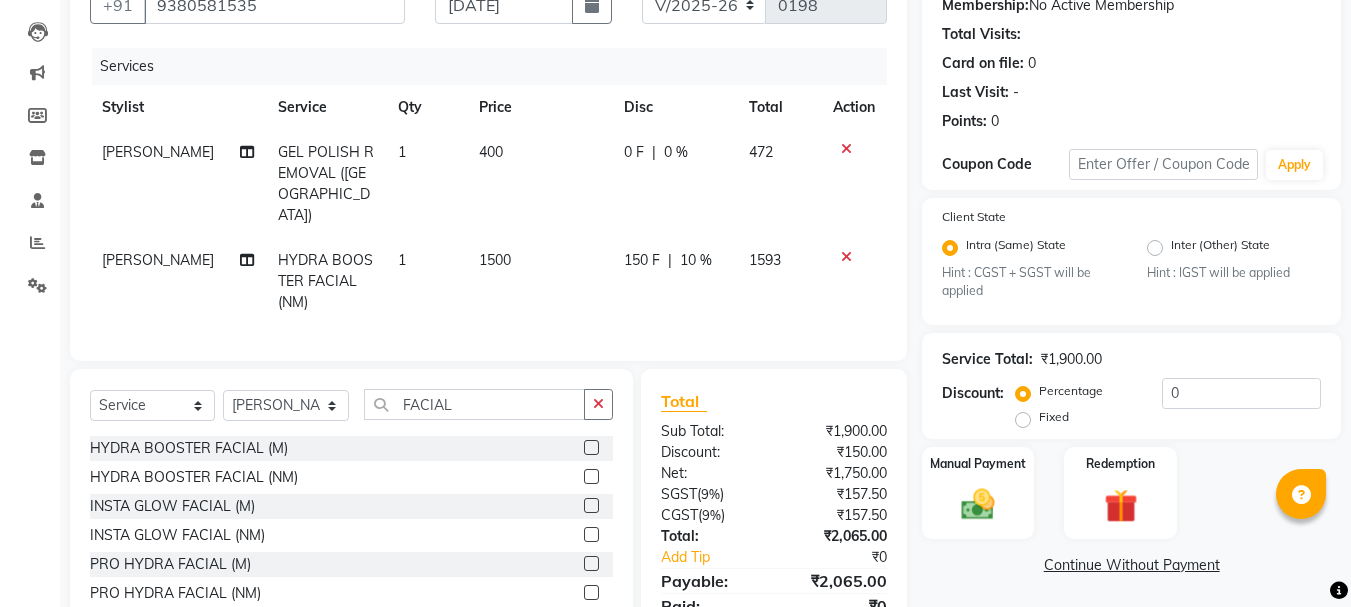click on "0 F | 0 %" 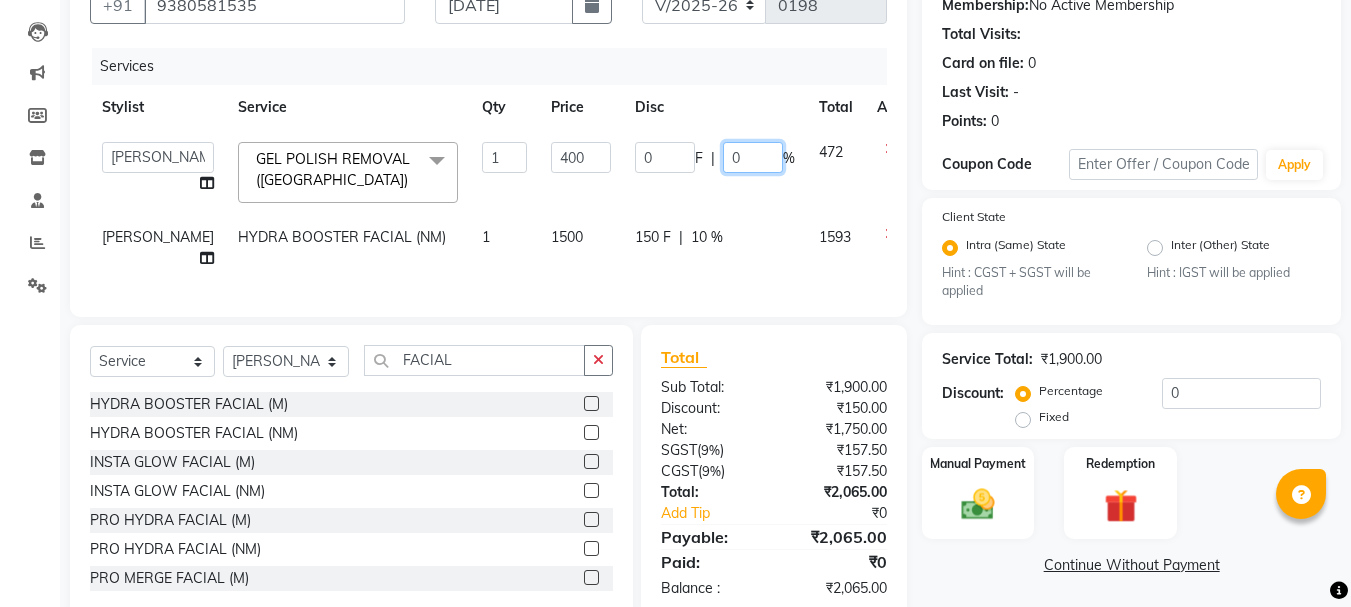 click on "0" 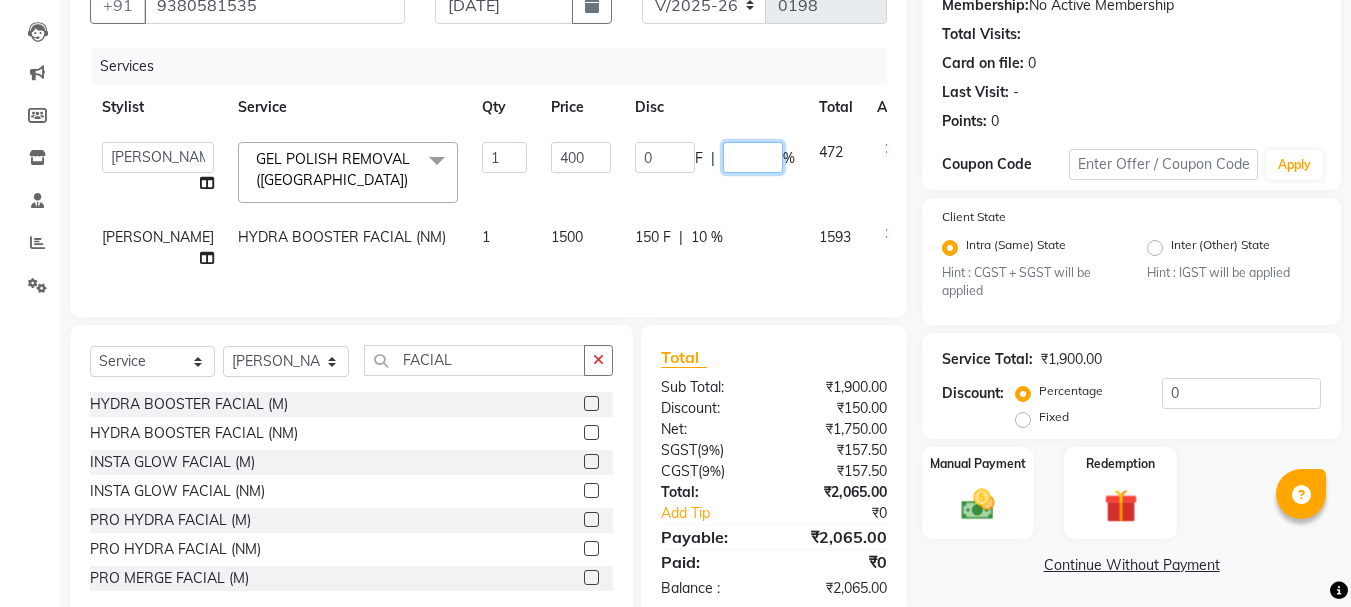 type on "5" 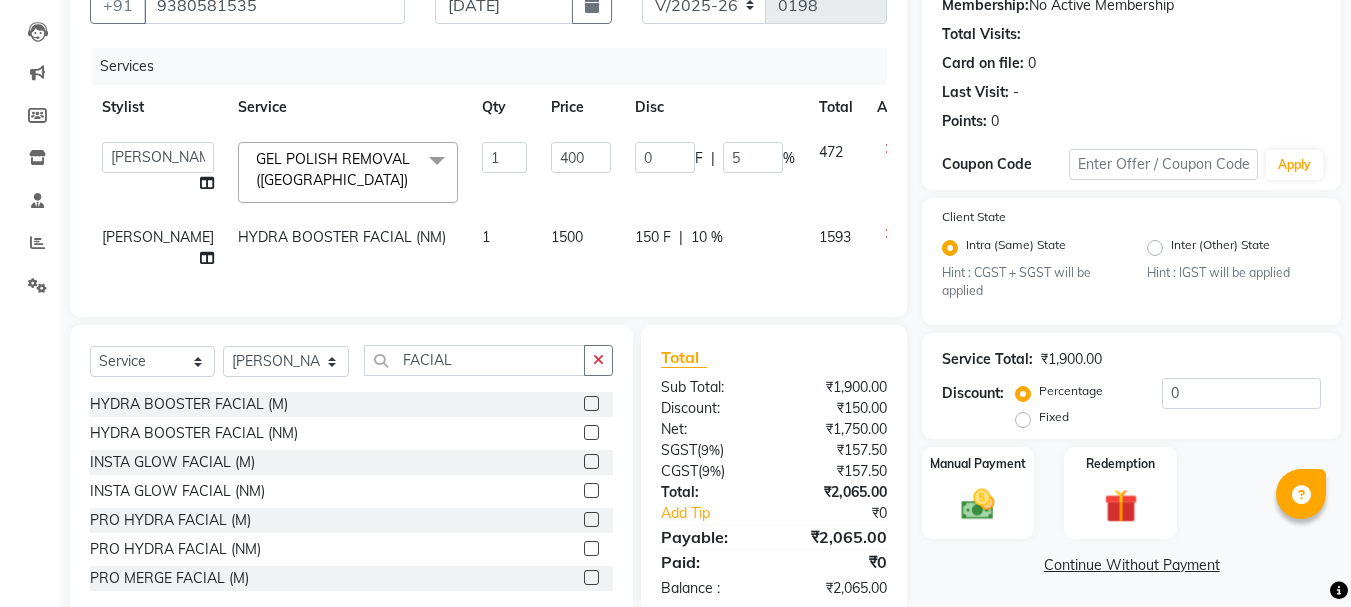 click on "150 F | 10 %" 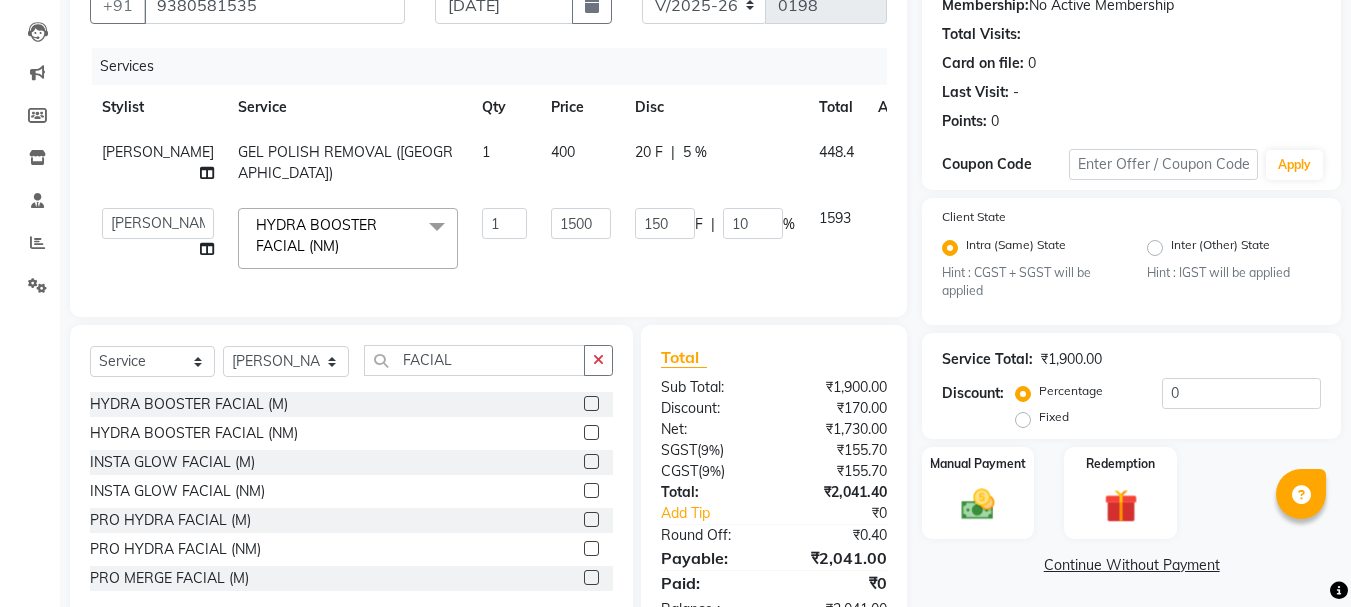 scroll, scrollTop: 278, scrollLeft: 0, axis: vertical 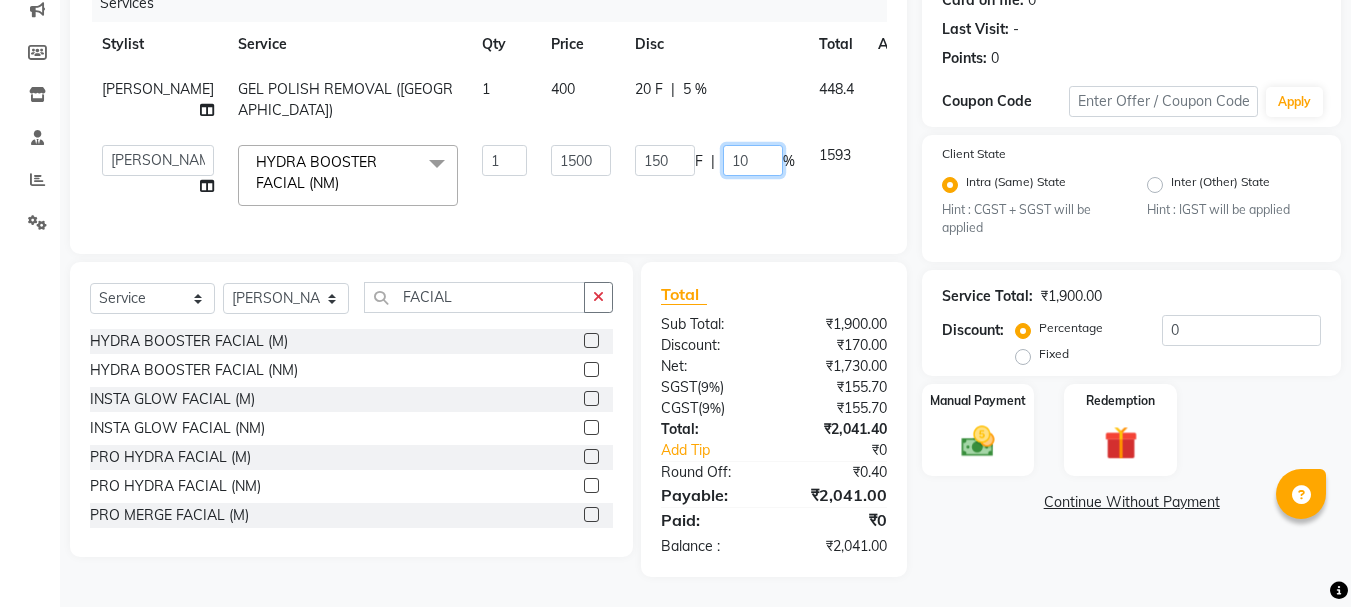 click on "10" 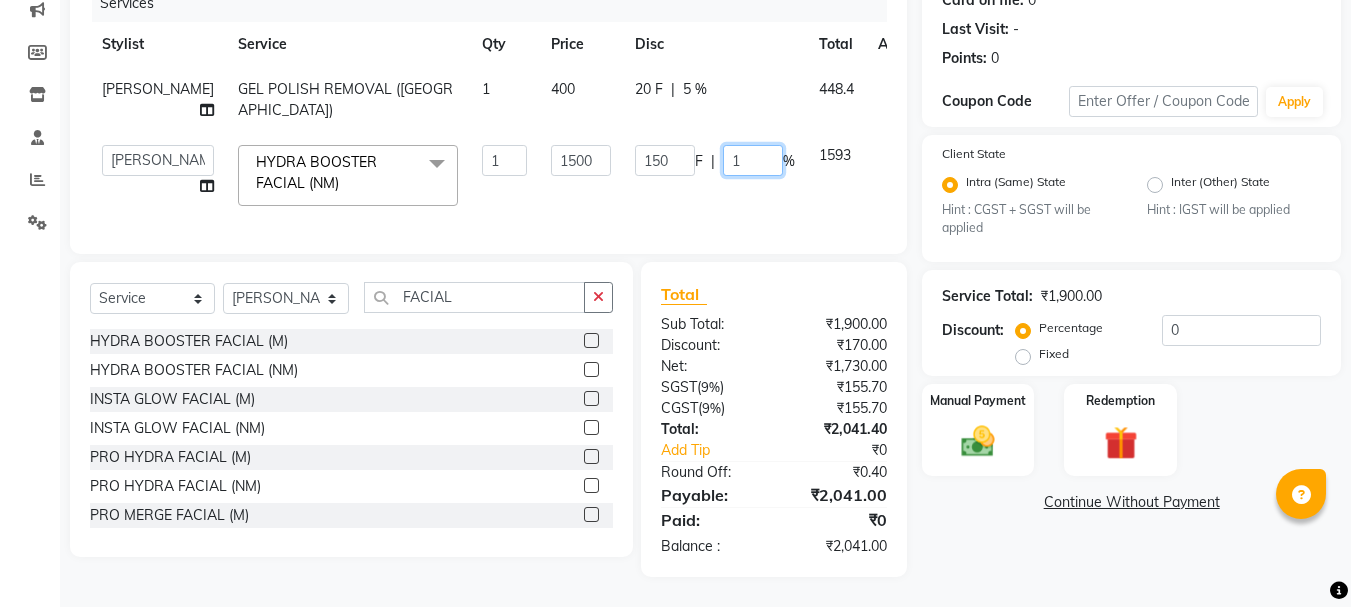 type 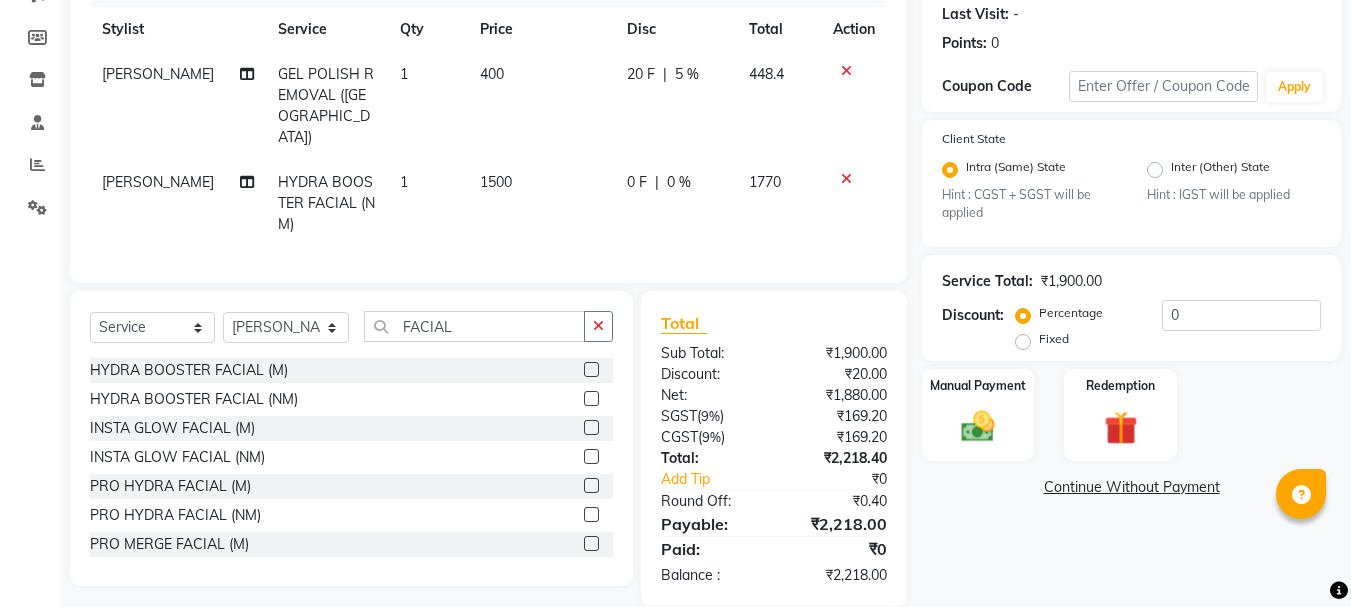 click on "1770" 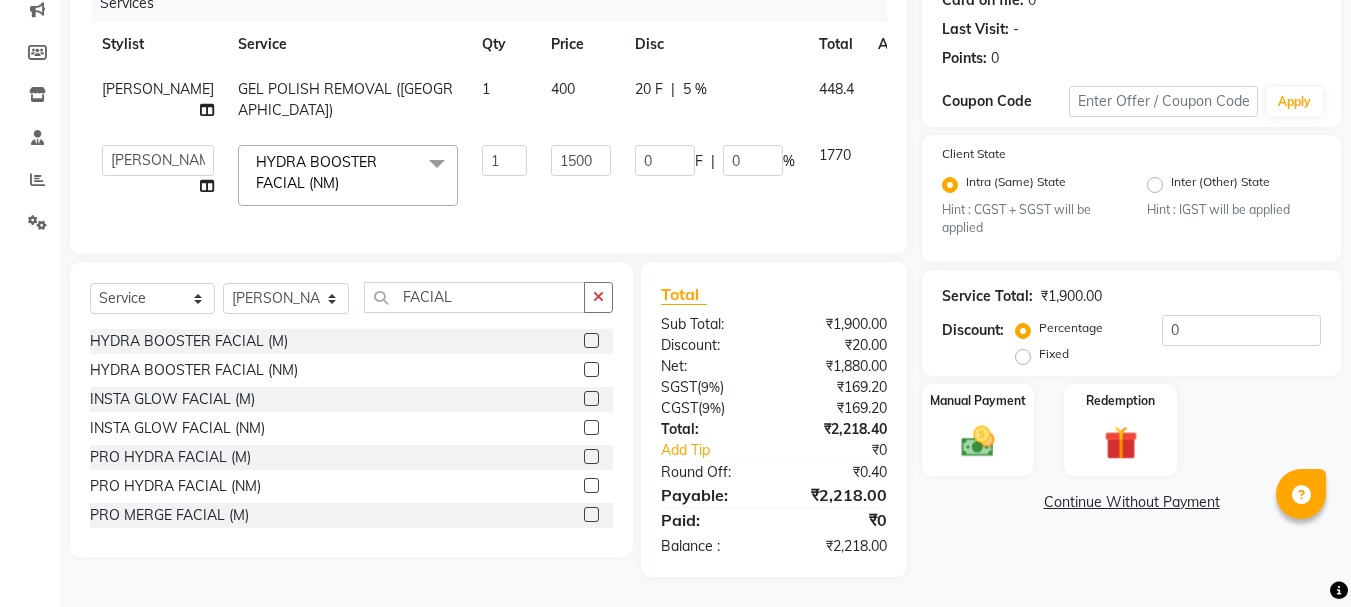 click on "5 %" 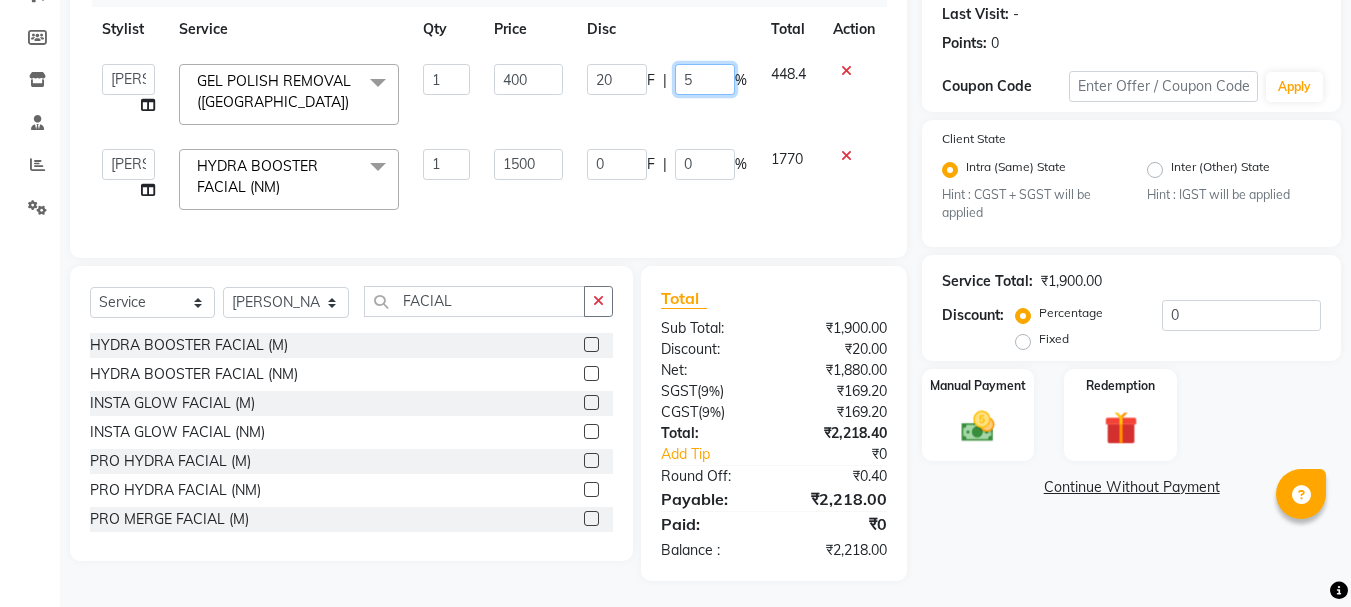 click on "5" 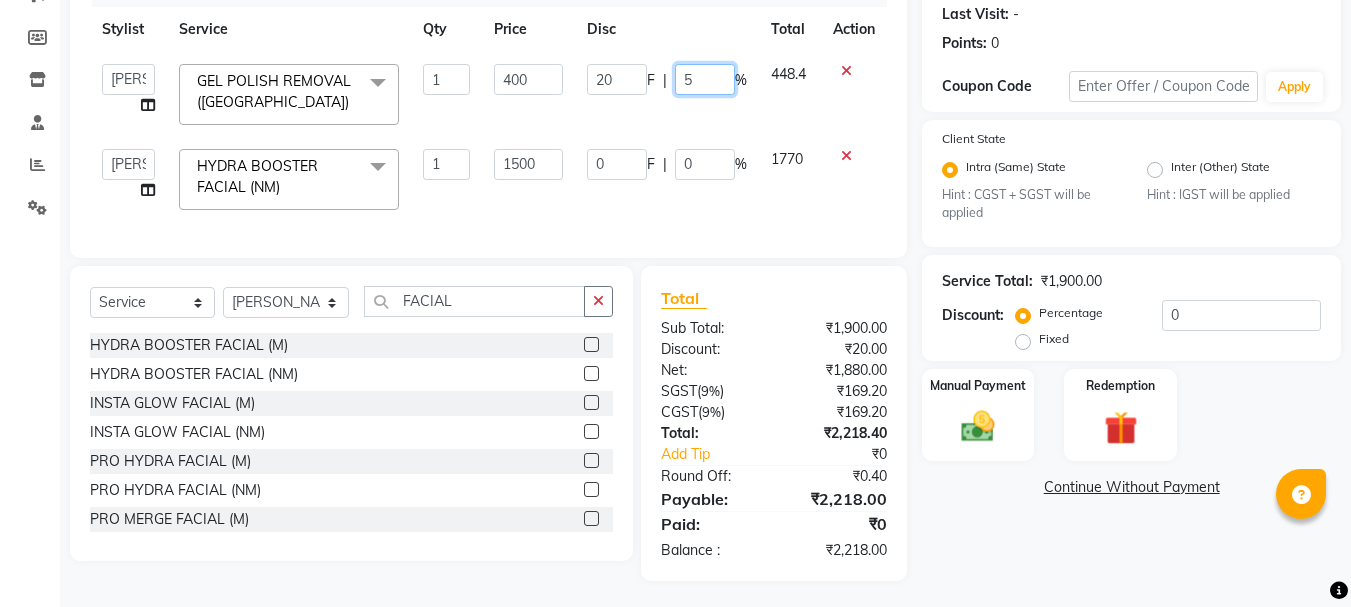 type 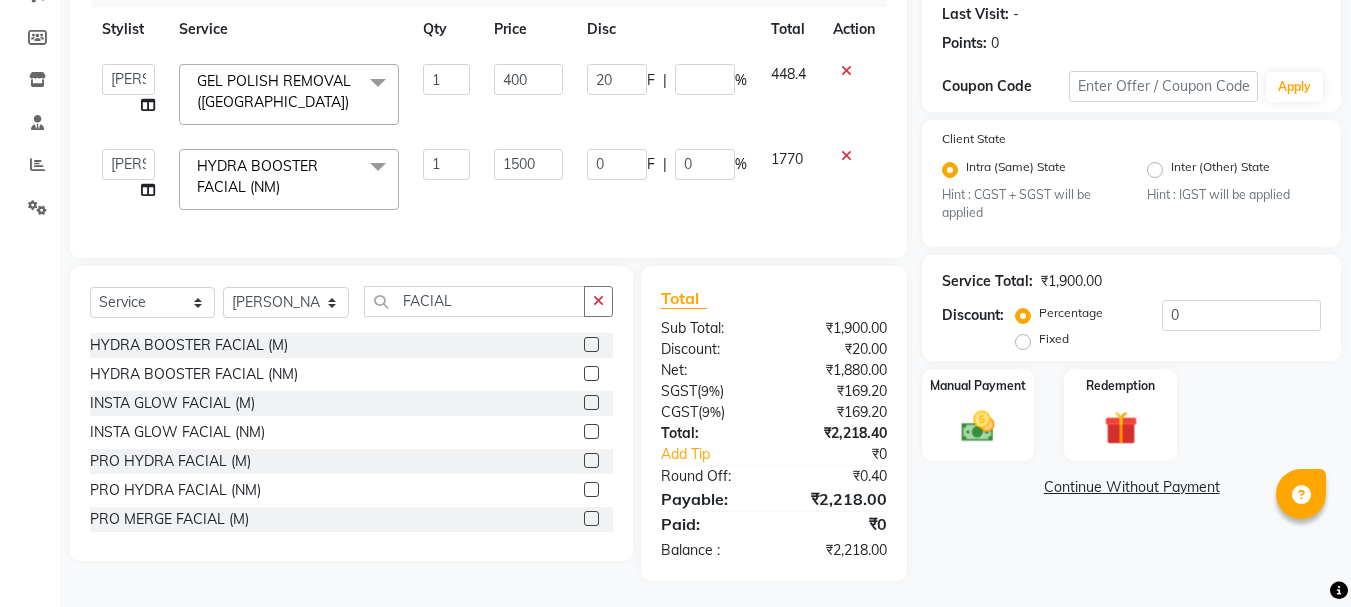 click on "Client [PHONE_NUMBER] Date [DATE] Invoice Number V/2025 V/[PHONE_NUMBER] Services Stylist Service Qty Price Disc Total Action  [PERSON_NAME]   ASHA RANI   [PERSON_NAME] [PERSON_NAME]   [PERSON_NAME]   [PERSON_NAME]   [PERSON_NAME]   SUBZCANVAS   VEENITH  GEL POLISH REMOVAL (NM)  x EXPRESS PEDICURE (M) EXPRESS MANICURE(M) EXPRESS PEDICURE(NM) EXPRESS MANICURE([GEOGRAPHIC_DATA]) PARFFIN PEDICURE (M) PARFFIN PEDICURE (NM) PARFFIN MANICURE (M) PARFFIN MANICURE(NM) RELAXING RETREAT PEDICURE(M) RELAXING RETREAT PEDICURE ([GEOGRAPHIC_DATA]) RELAXING RETREAT MANICURE (M) RELAXING RETREAT MANICURE (NM) SIGNATURE DELUX SPA PEDICURE (M) SIGNATURE DELUX SPA PEDICURE(NM) SIGNATURE DELUX SPA MANICURE(M) SIGNATURE DELUX SPA MANICURE (NM) CUT AND FILE HAND (M) CUT AND FILE HAND (NM) CUT AND FILE LEG (M) CUT AND FILE LEG(NM) CHANGE OF POLISH (M) CHANGE OF POLISH (NM) FOOT MASSAGE (M) FOOT MASSAGE (NM) EYE BROWS (NM) EYE BROWS (M) LOWERLIP(M) UPPER LIP(M)  CHIN([GEOGRAPHIC_DATA]) CHIN (M) UPPER LIP(M) FACE SIDES (M) FACE SIDES (NM) UNDER CHIN (M) UNDERCHIN (NM) FACE THREADING ((M) CHIN (M)" 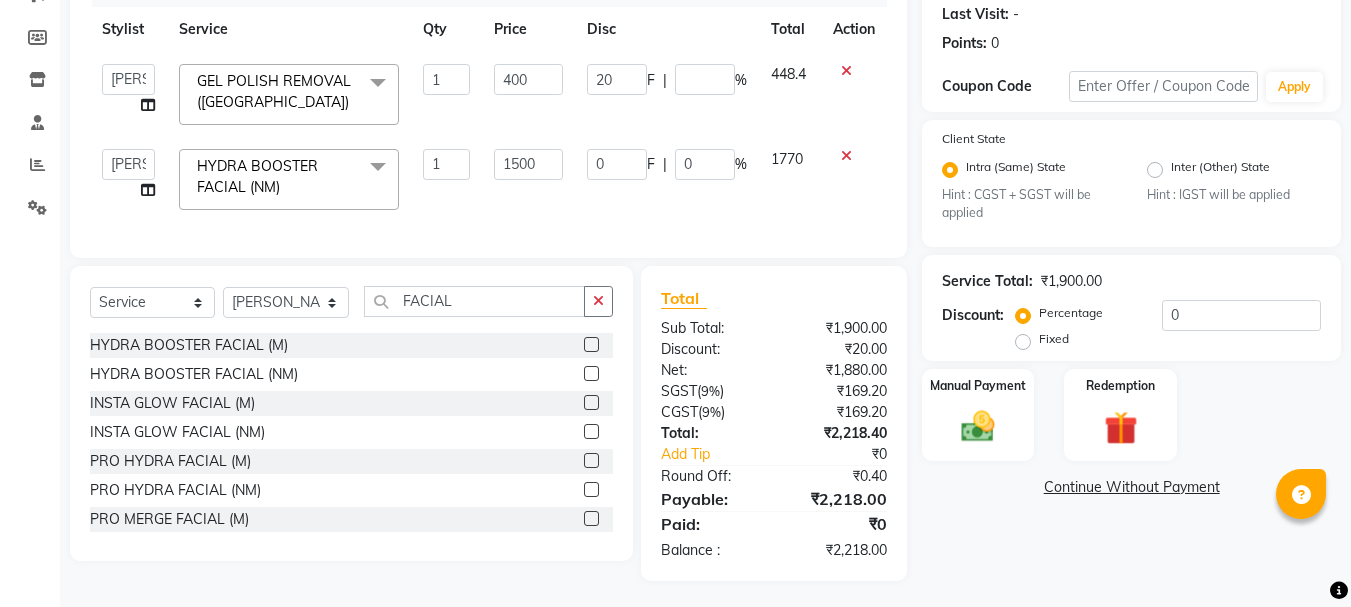 scroll, scrollTop: 258, scrollLeft: 0, axis: vertical 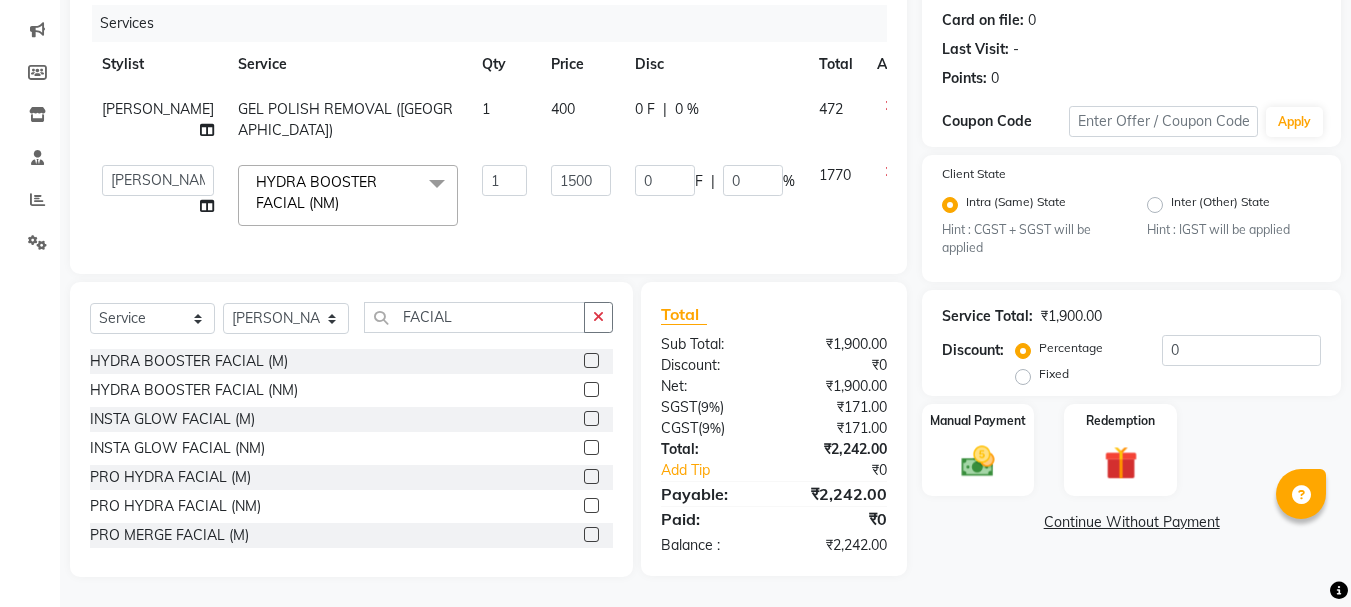 click on "0 F | 0 %" 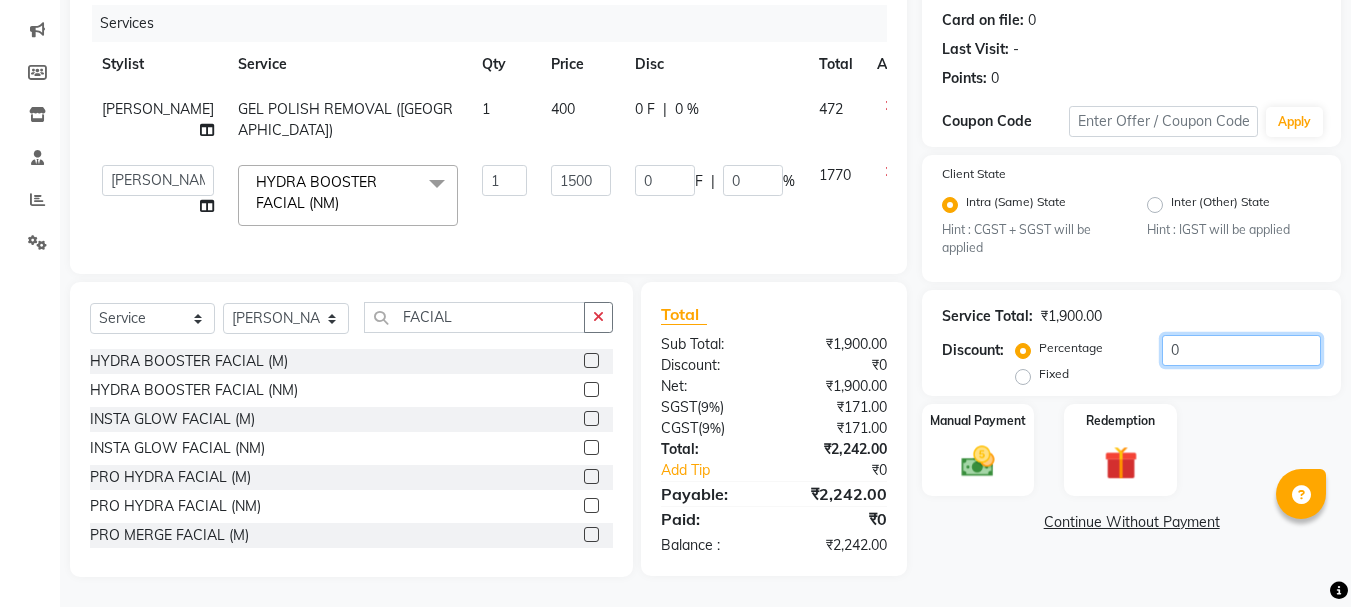 click on "0" 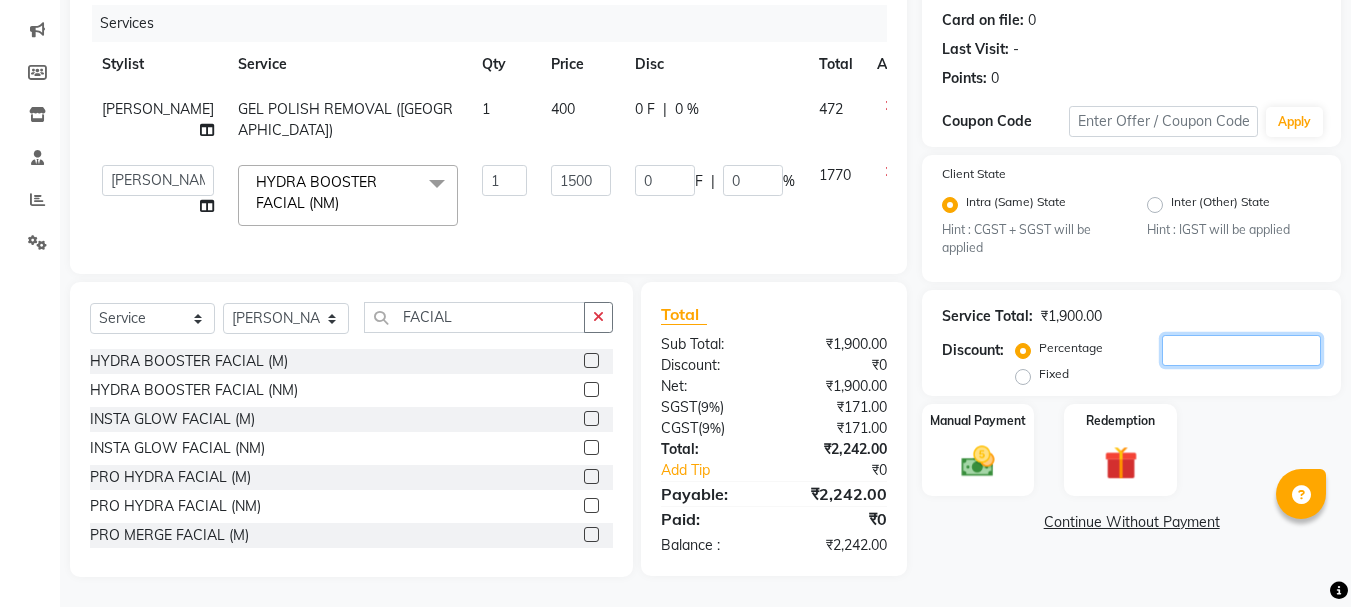 type on "1" 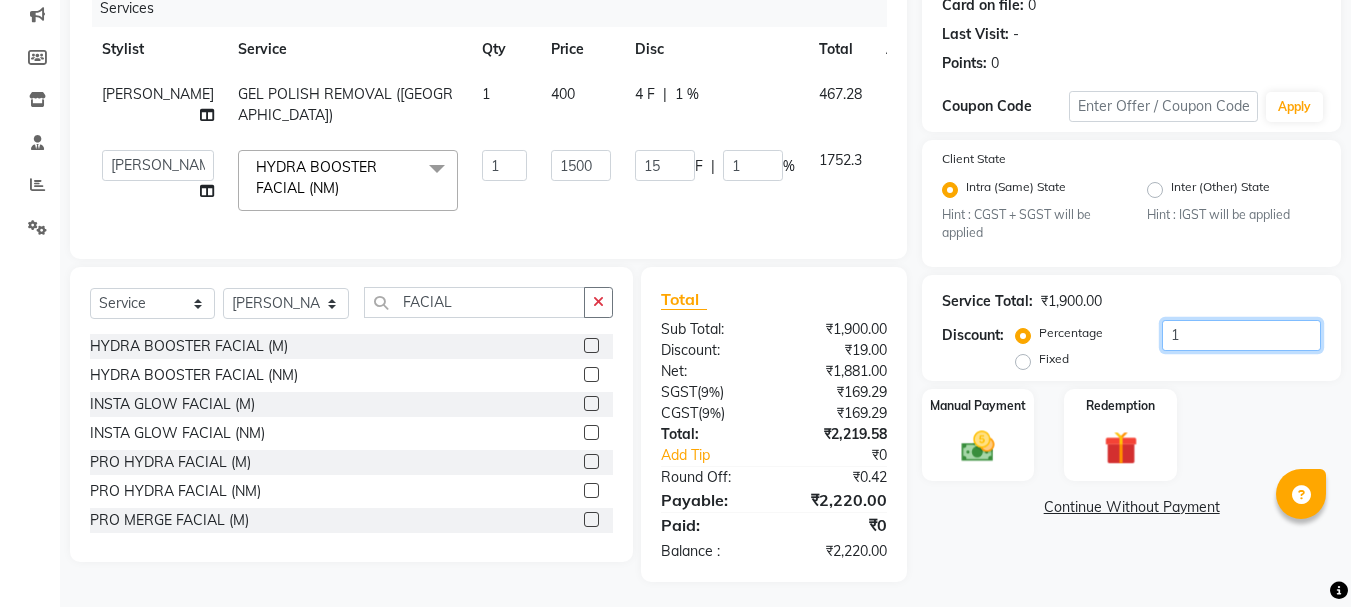 type on "10" 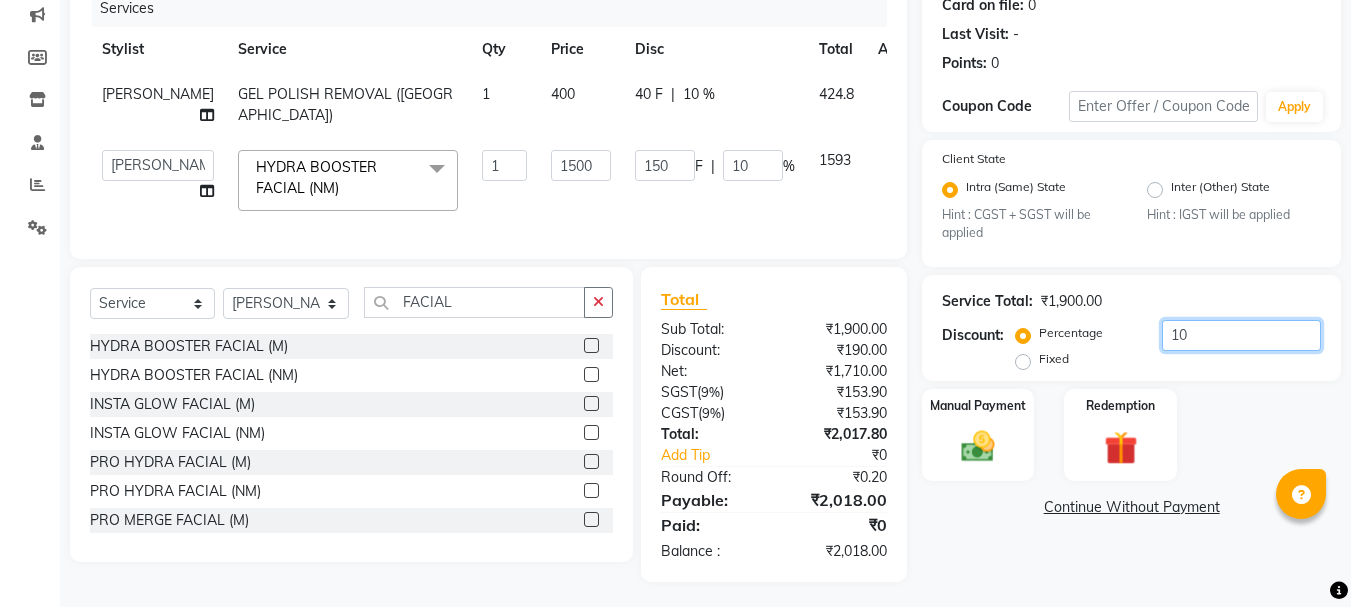 type on "1" 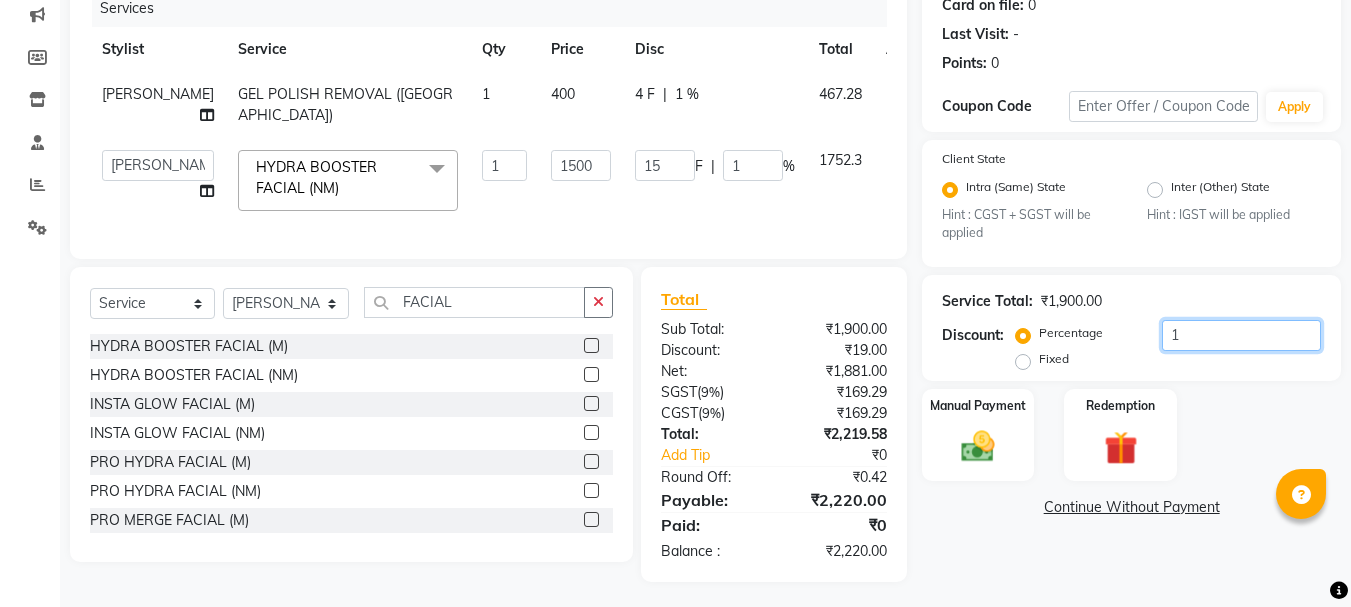 type 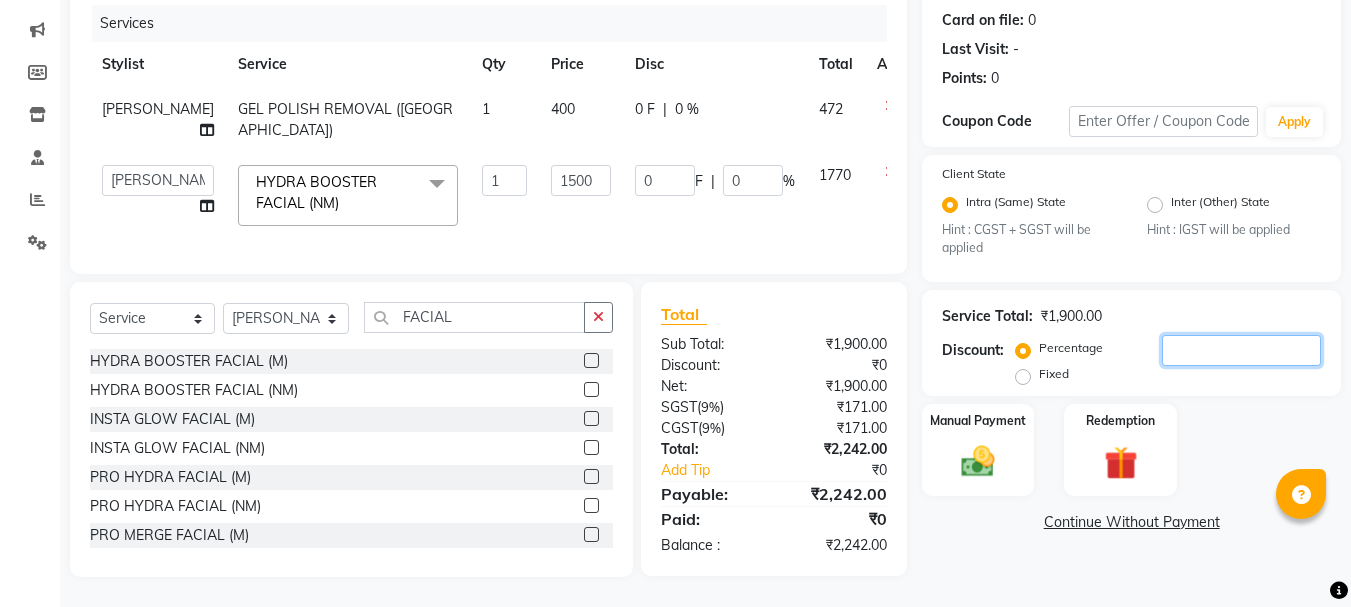 type 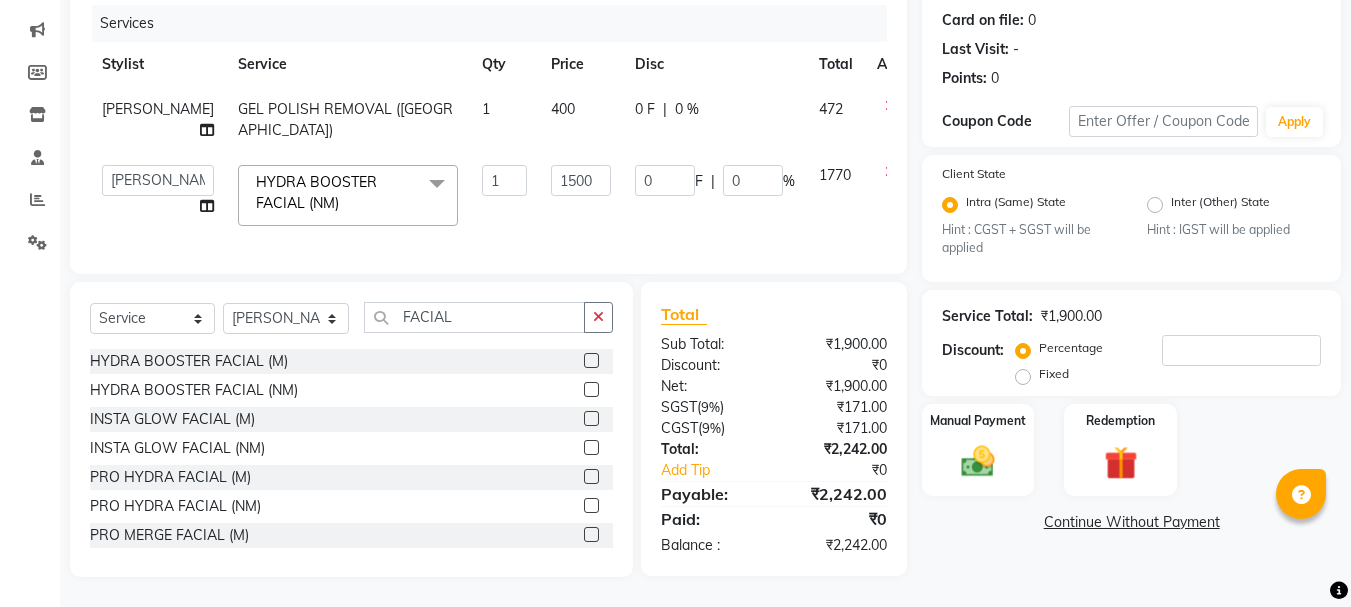 click on "Fixed" 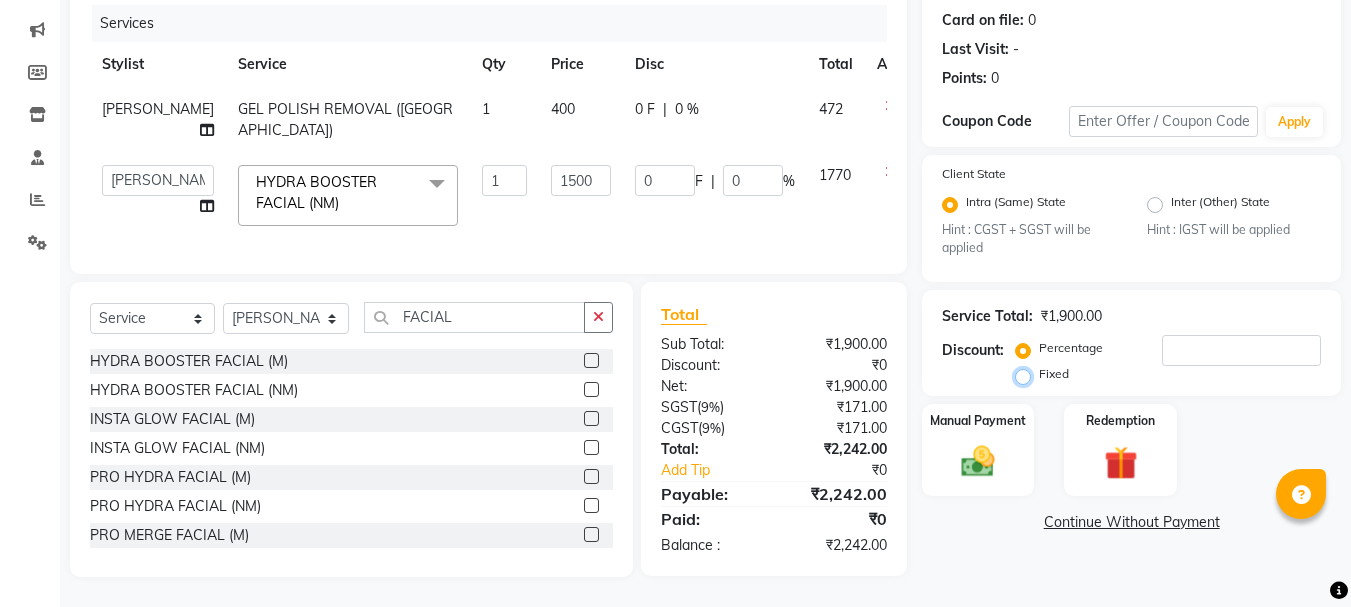 click on "Fixed" at bounding box center [1027, 374] 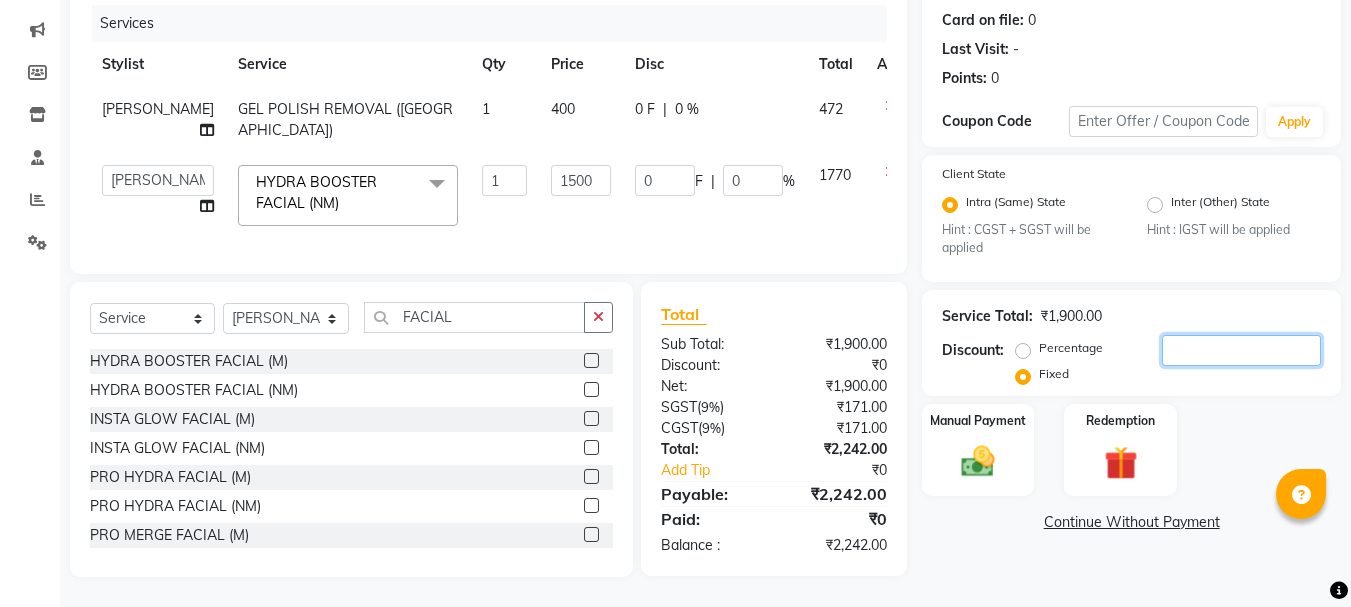 click 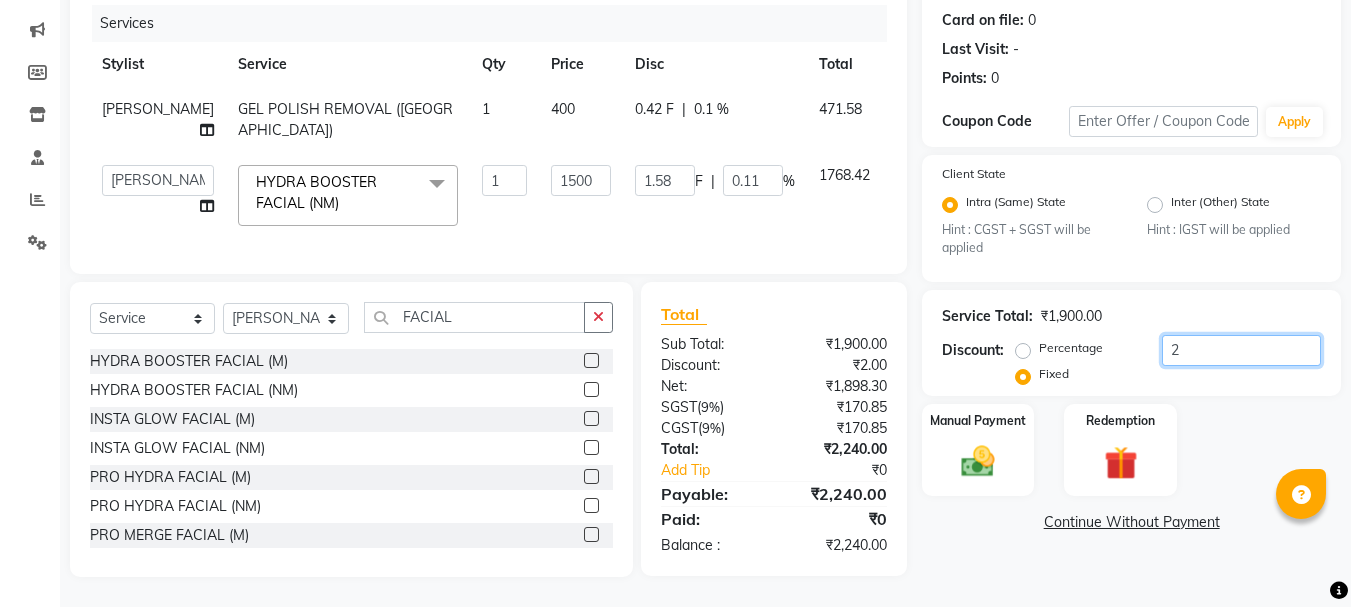 type on "24" 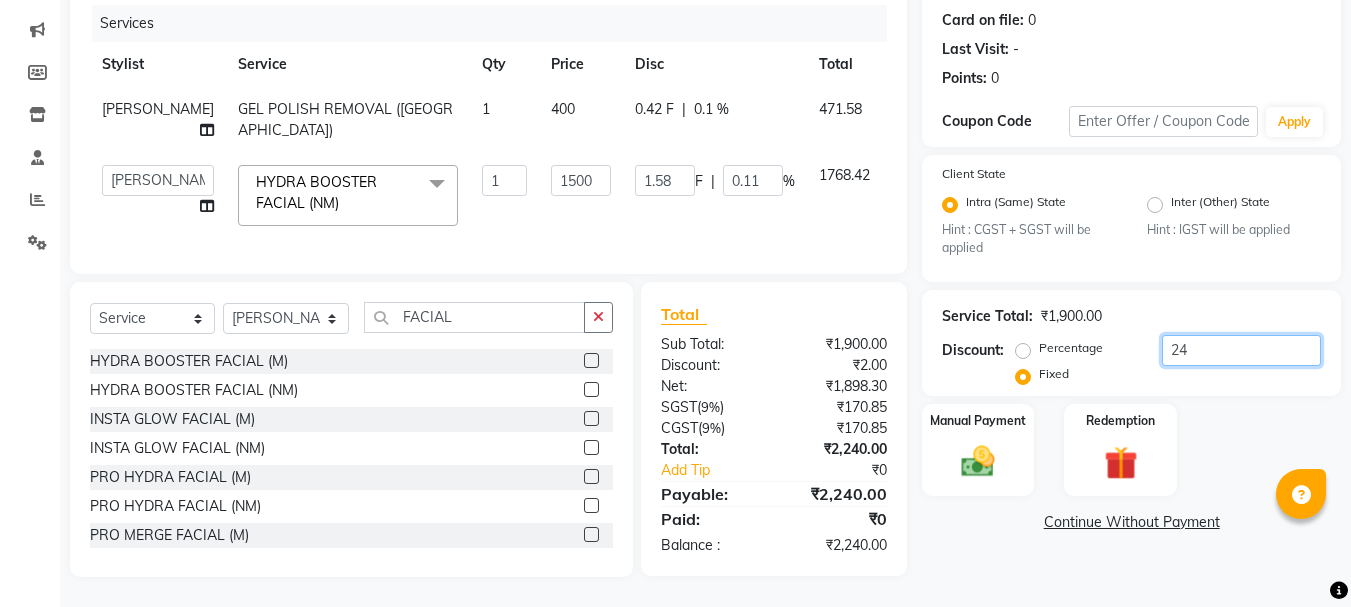 type on "18.95" 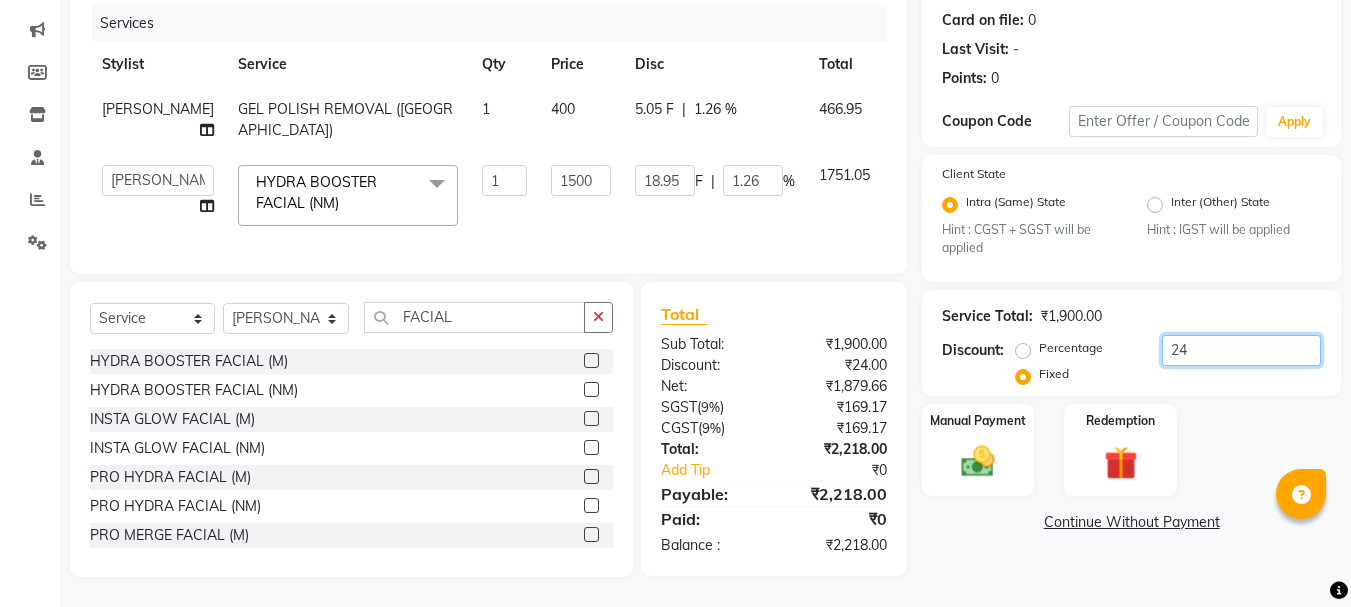 type on "242" 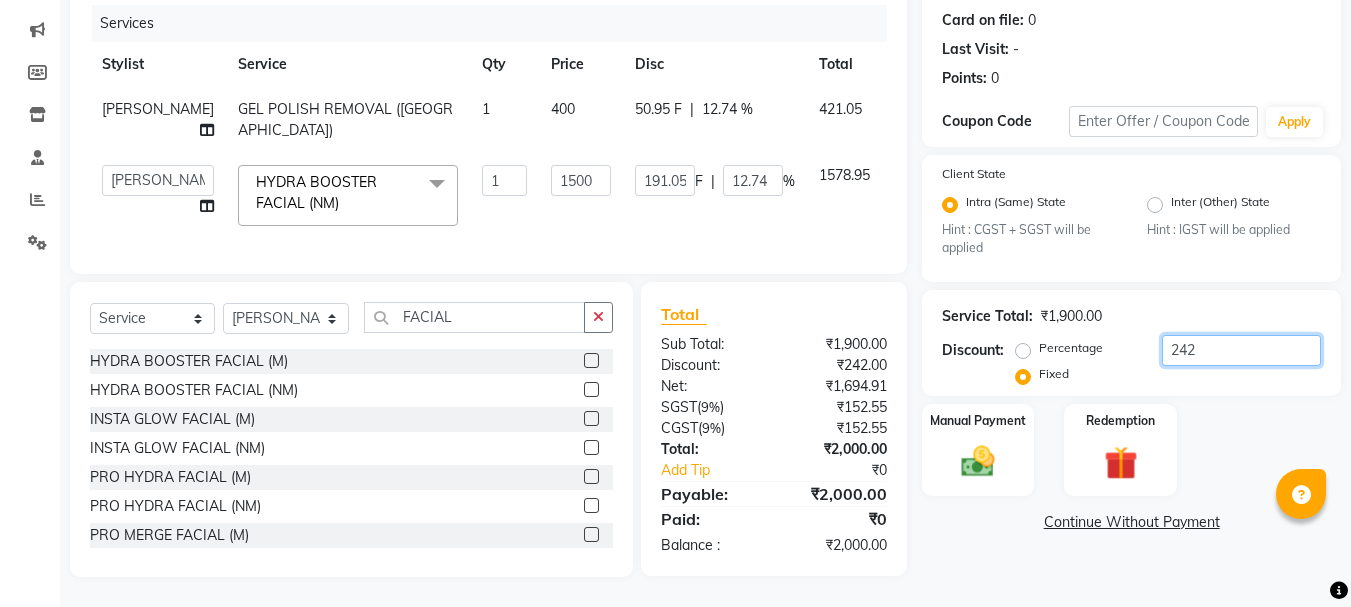 type on "242" 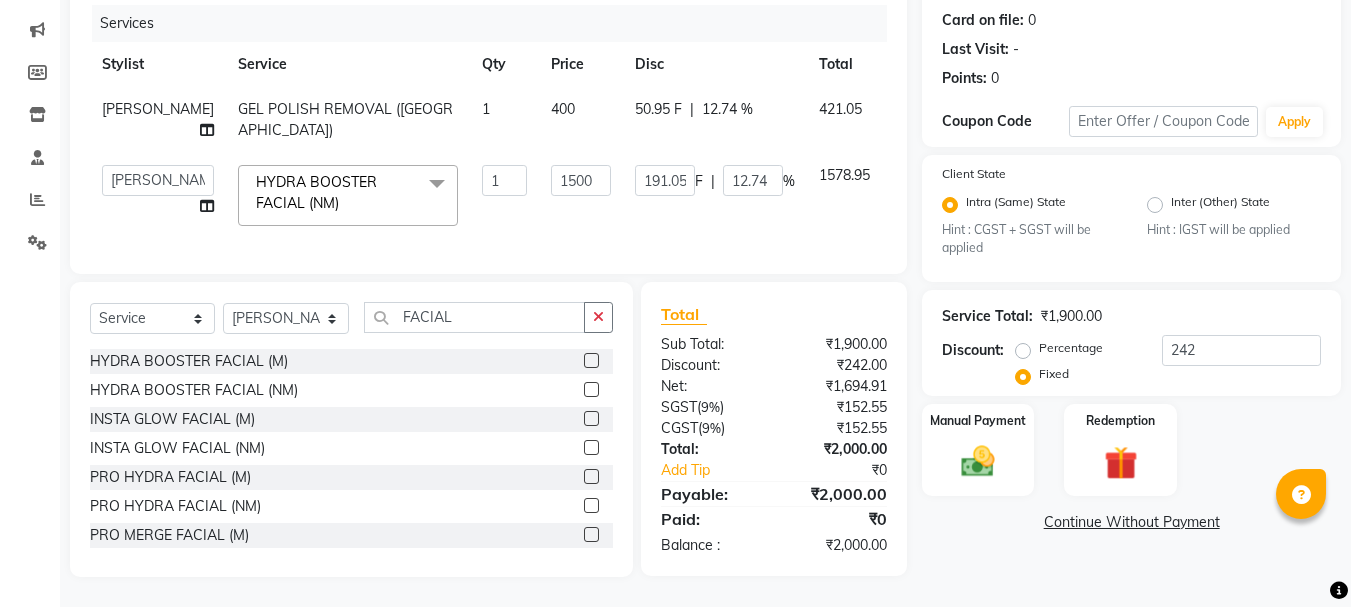 click on "Manual Payment Redemption" 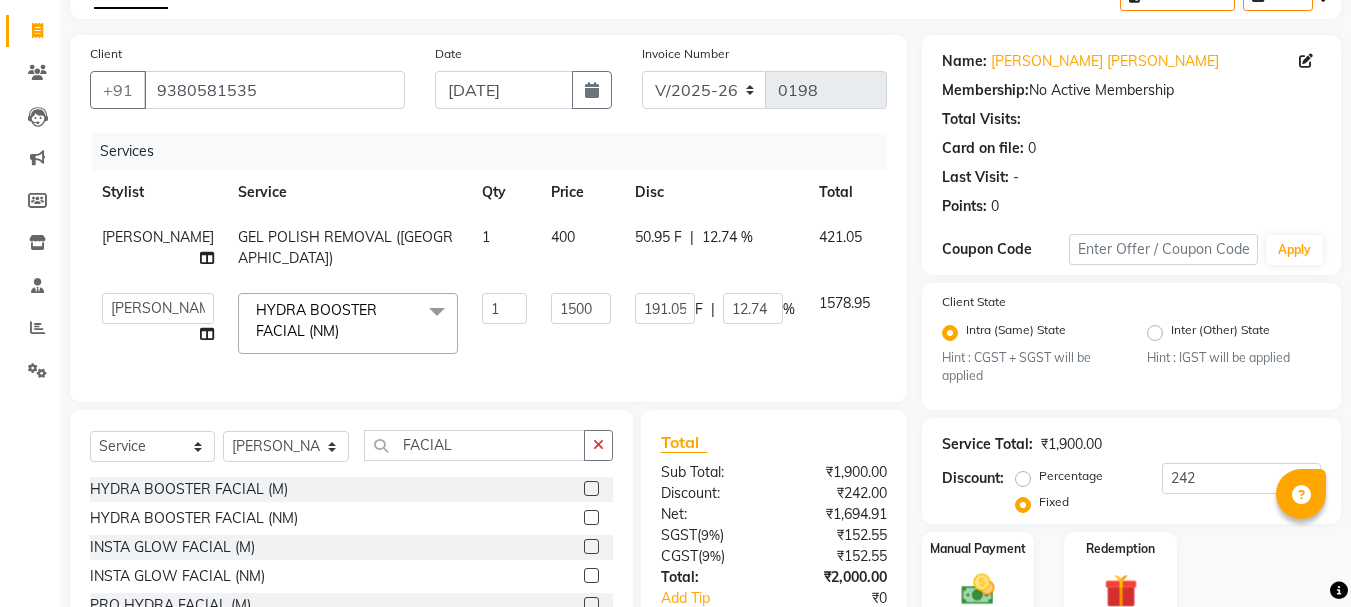 scroll, scrollTop: 258, scrollLeft: 0, axis: vertical 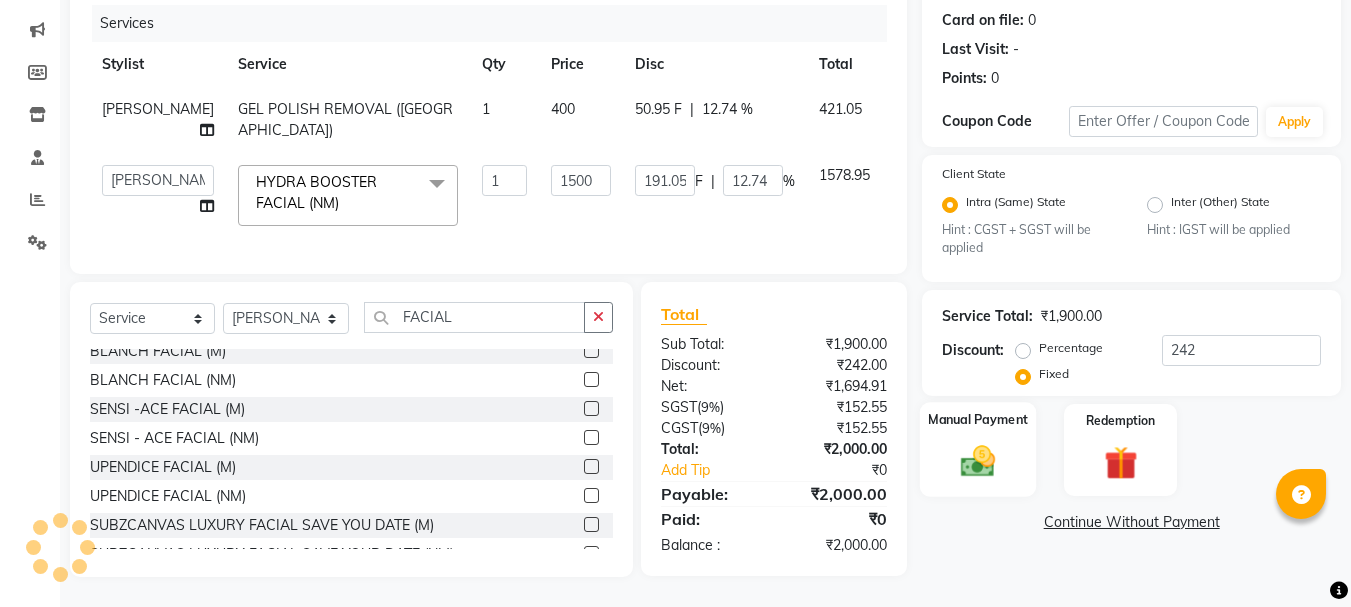 click on "Manual Payment" 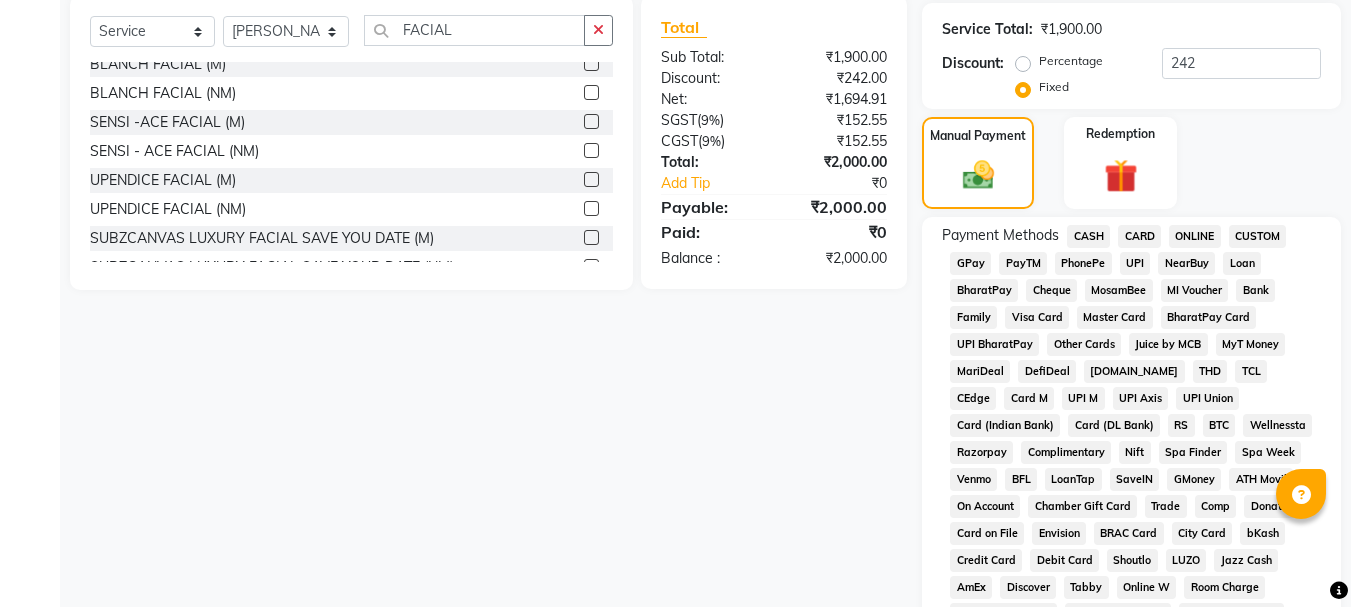 scroll, scrollTop: 458, scrollLeft: 0, axis: vertical 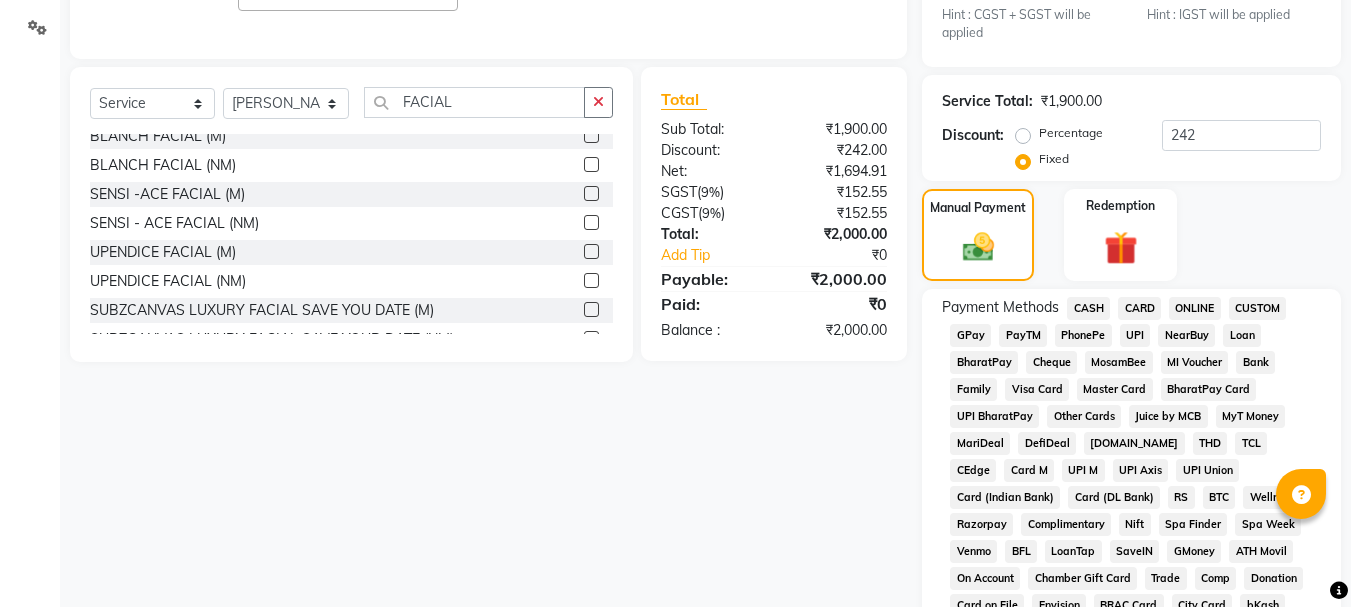 click on "ONLINE" 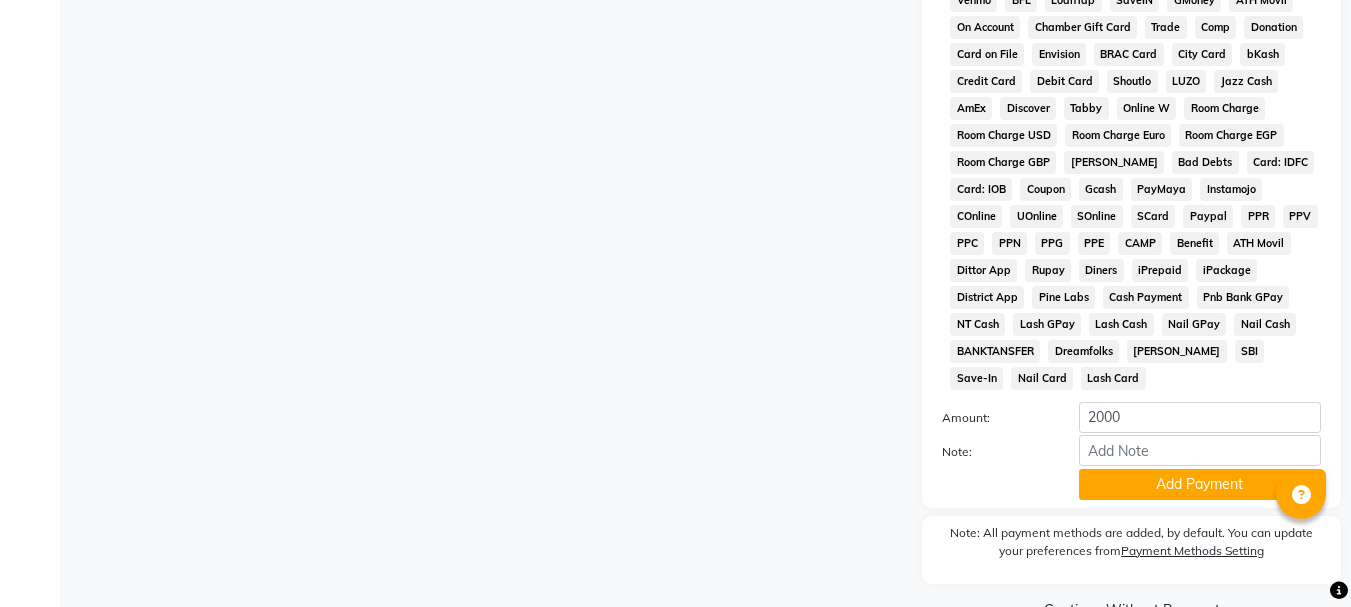 scroll, scrollTop: 1030, scrollLeft: 0, axis: vertical 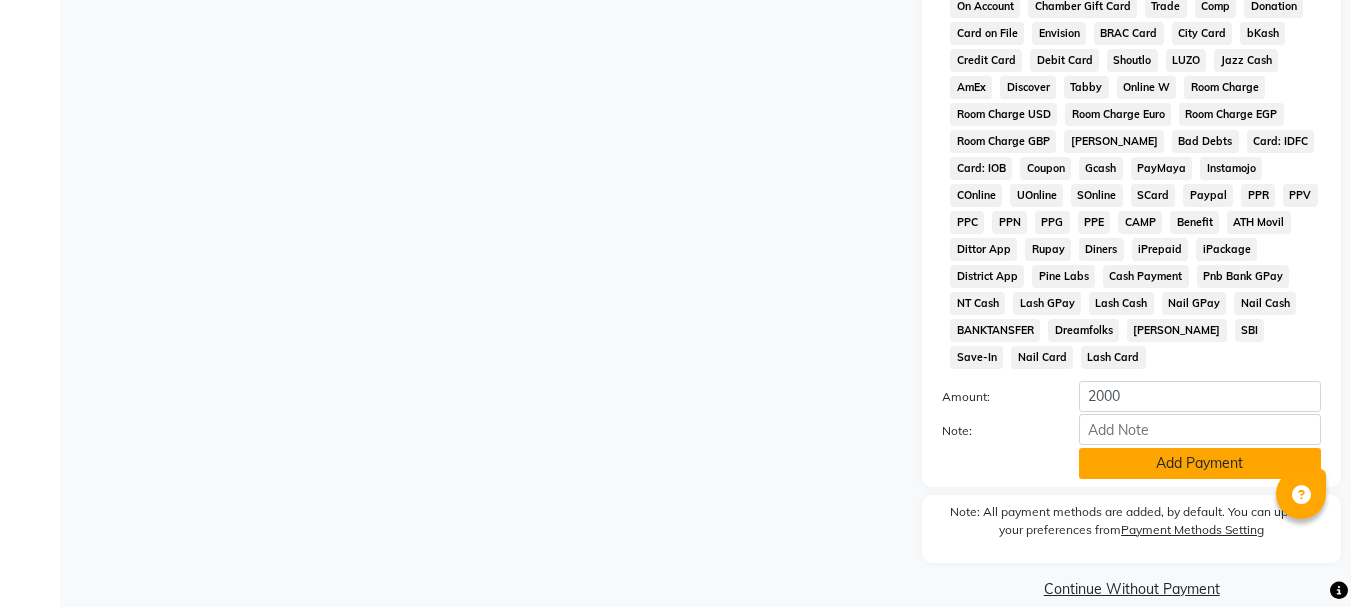 click on "Add Payment" 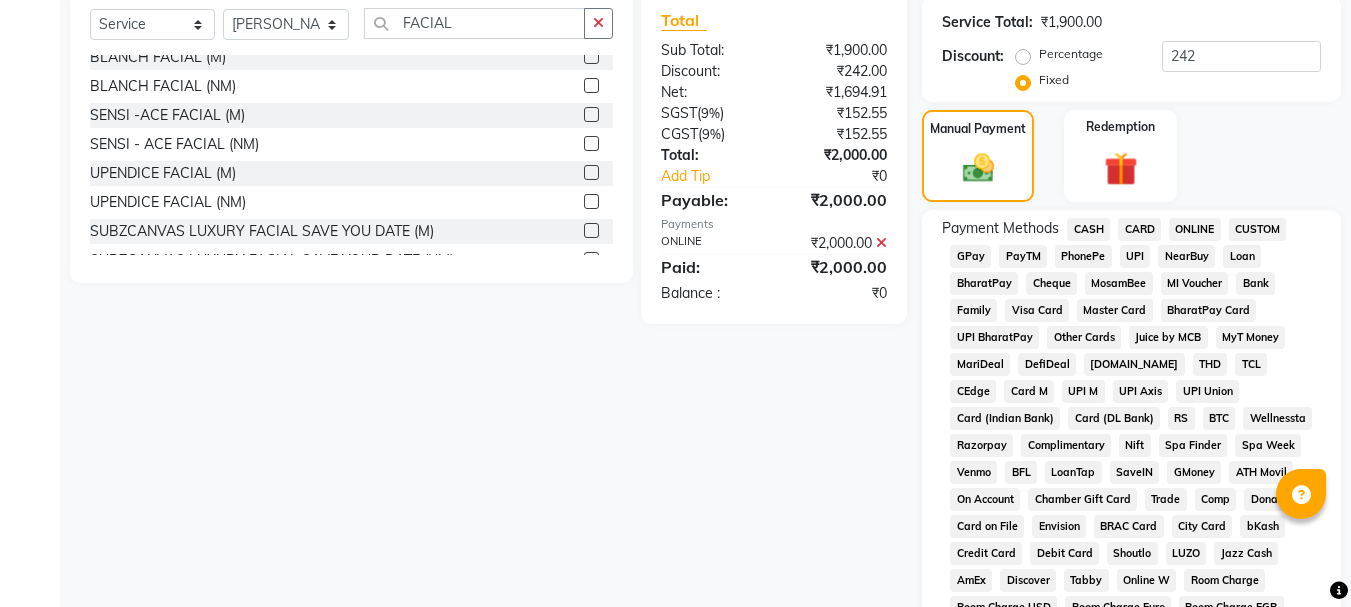 scroll, scrollTop: 430, scrollLeft: 0, axis: vertical 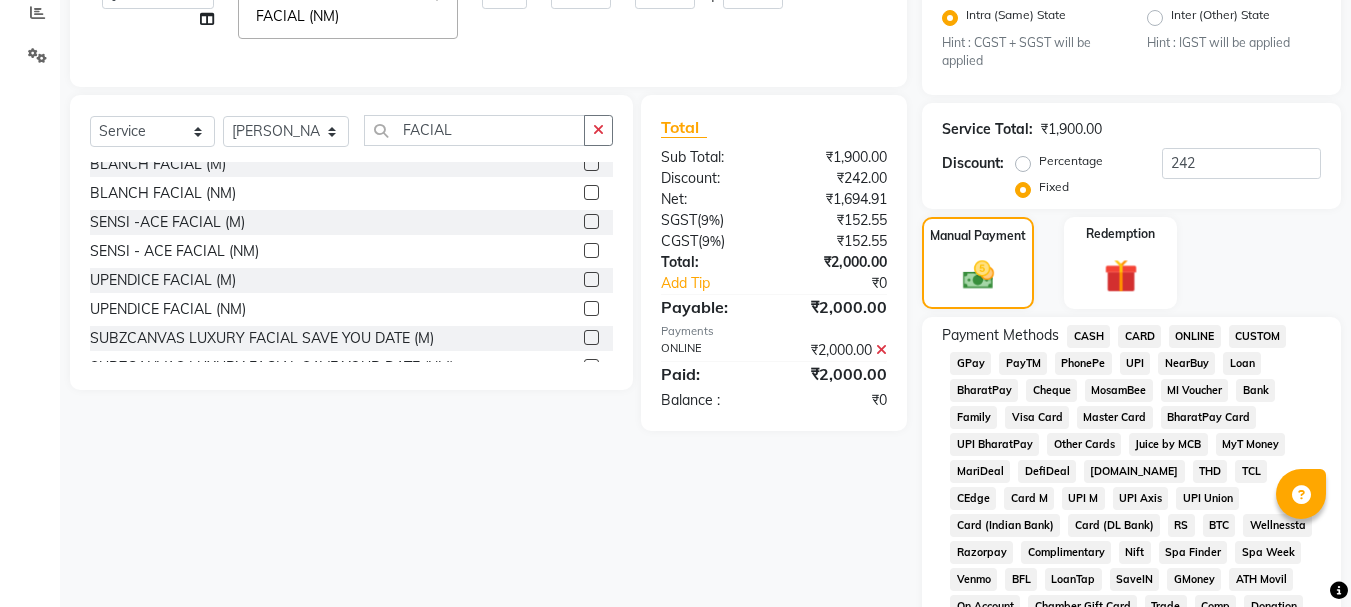 click 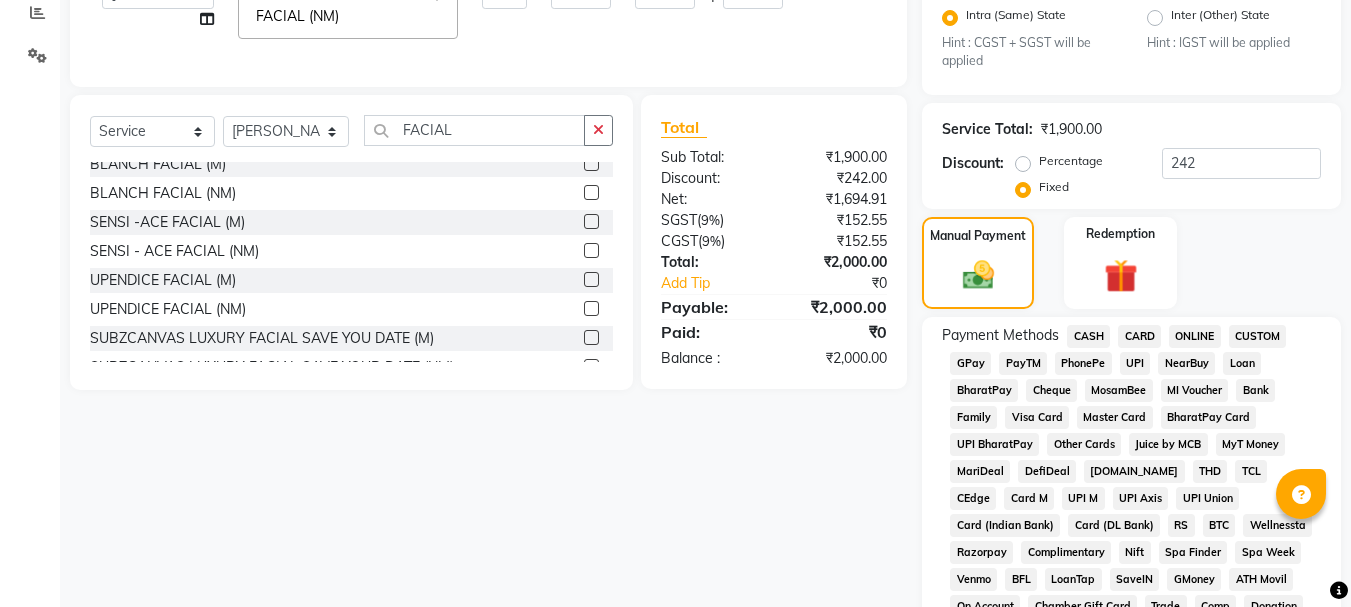 click on "CASH" 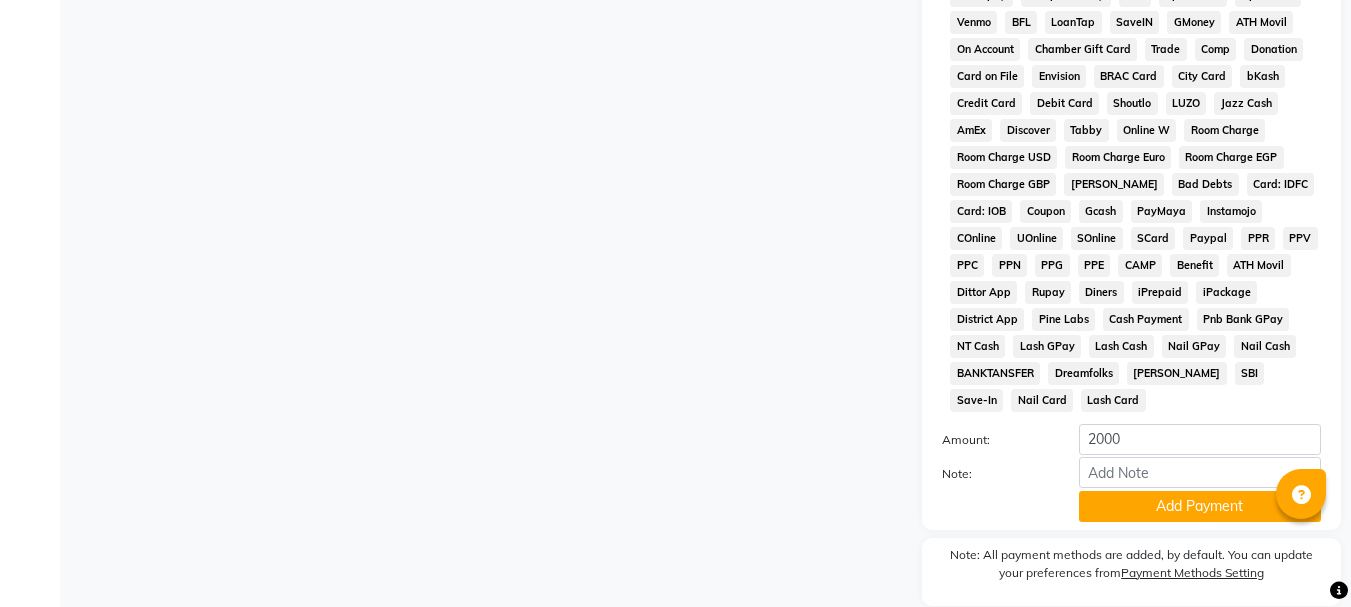scroll, scrollTop: 1030, scrollLeft: 0, axis: vertical 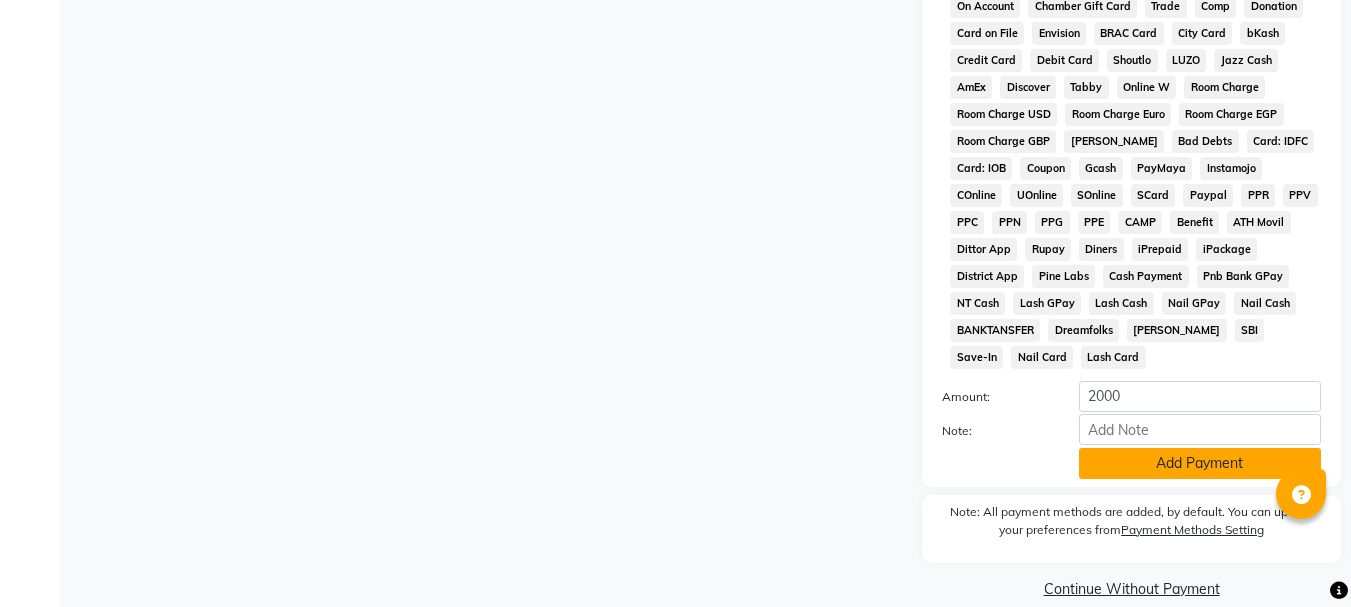 click on "Add Payment" 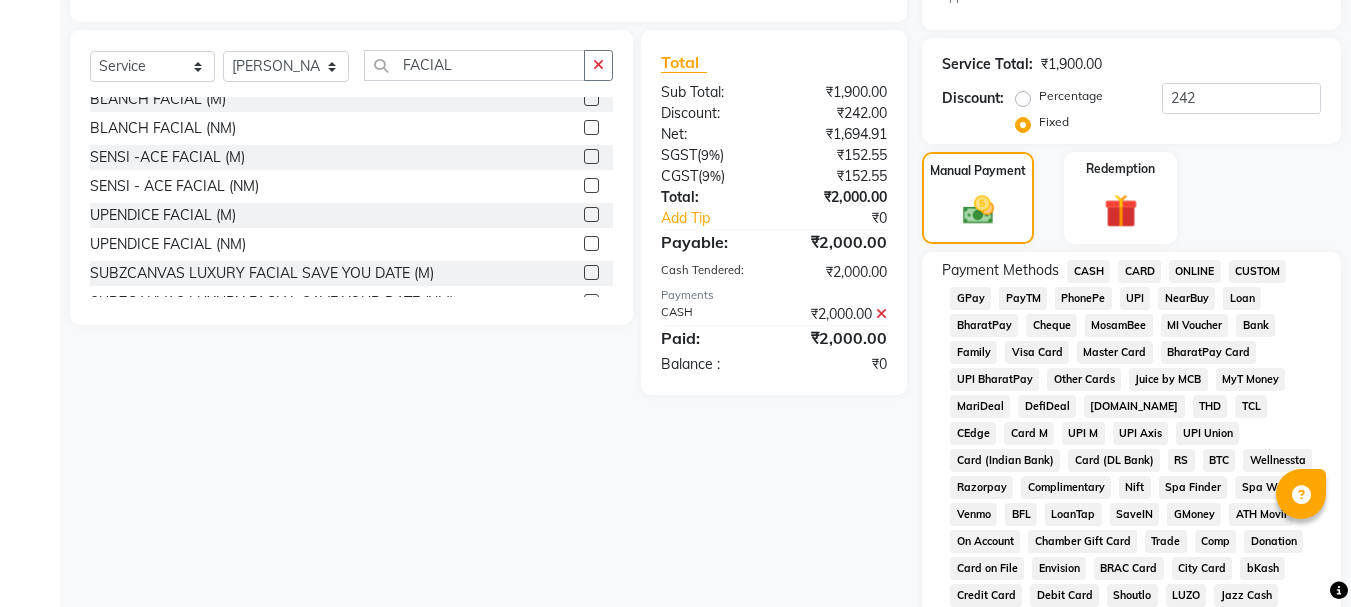scroll, scrollTop: 530, scrollLeft: 0, axis: vertical 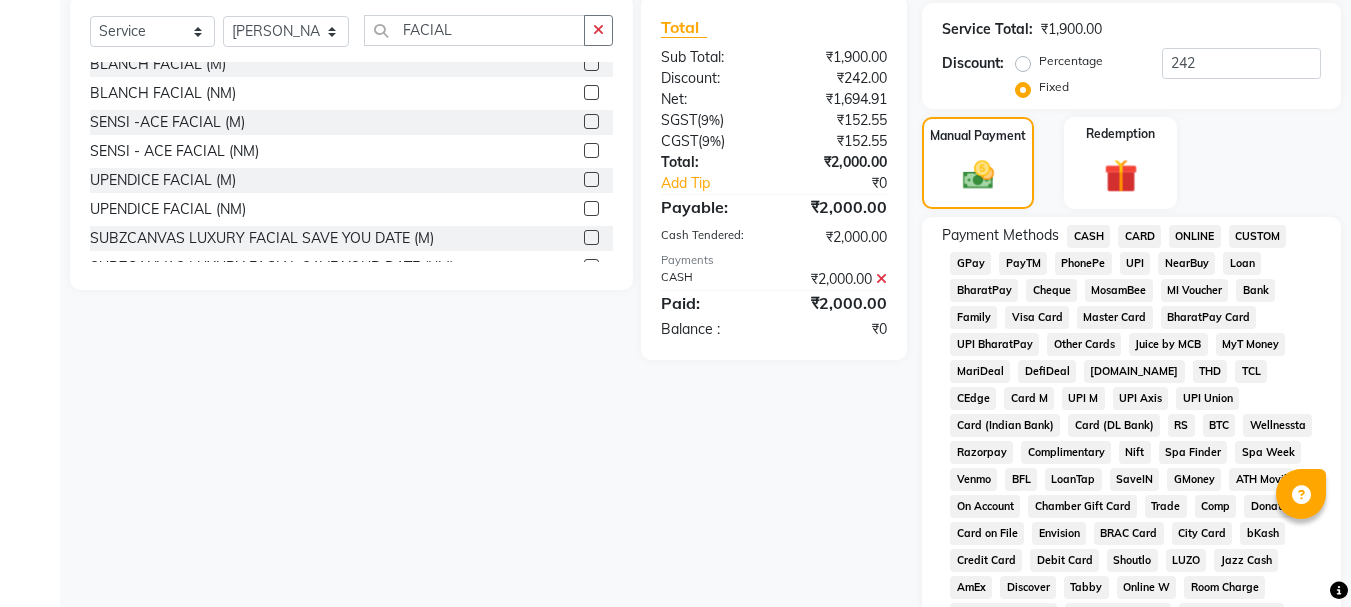 click 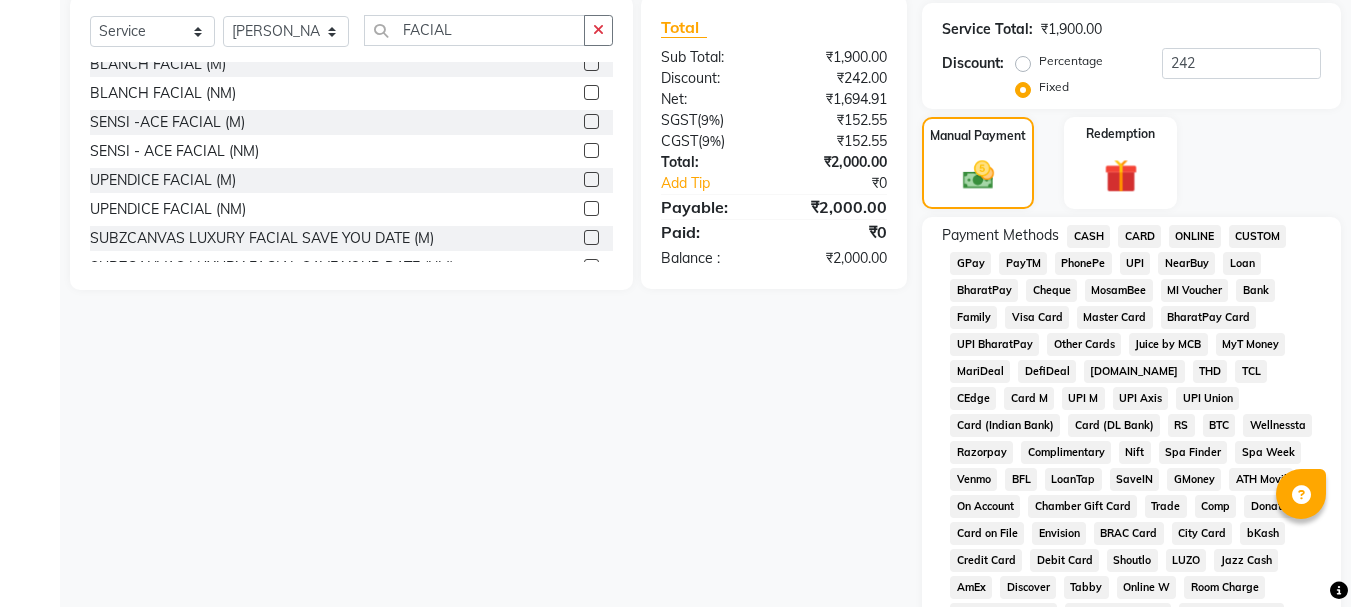 click on "CARD" 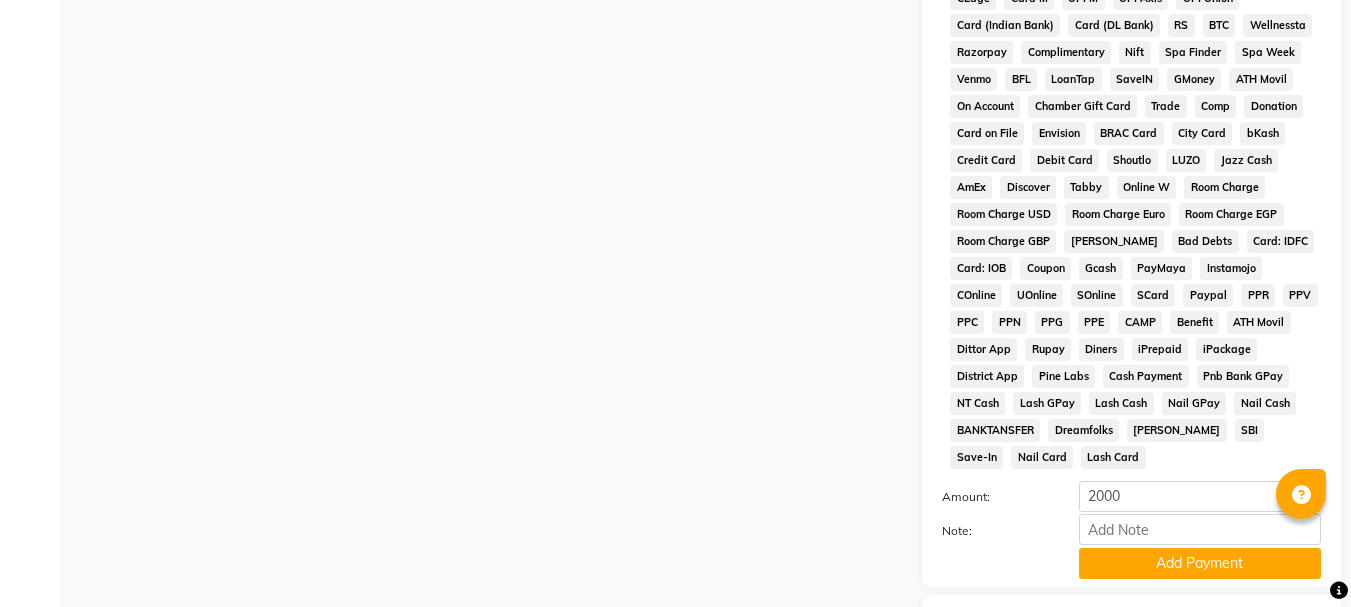 scroll, scrollTop: 1030, scrollLeft: 0, axis: vertical 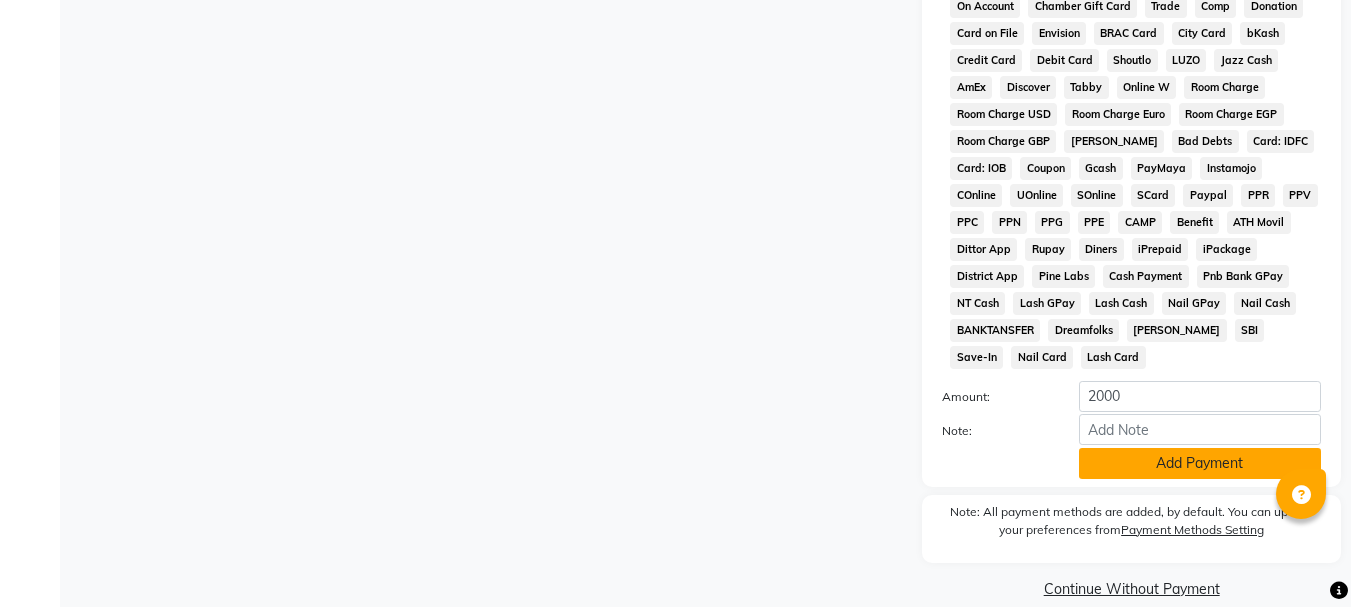 click on "Add Payment" 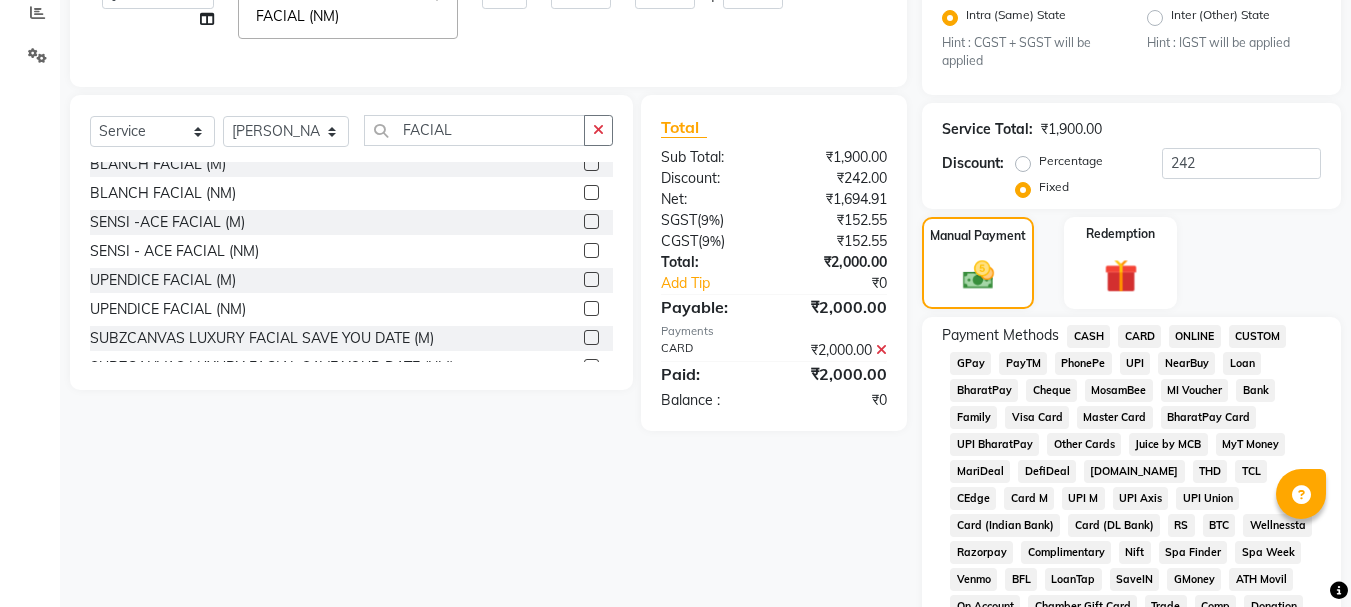 scroll, scrollTop: 530, scrollLeft: 0, axis: vertical 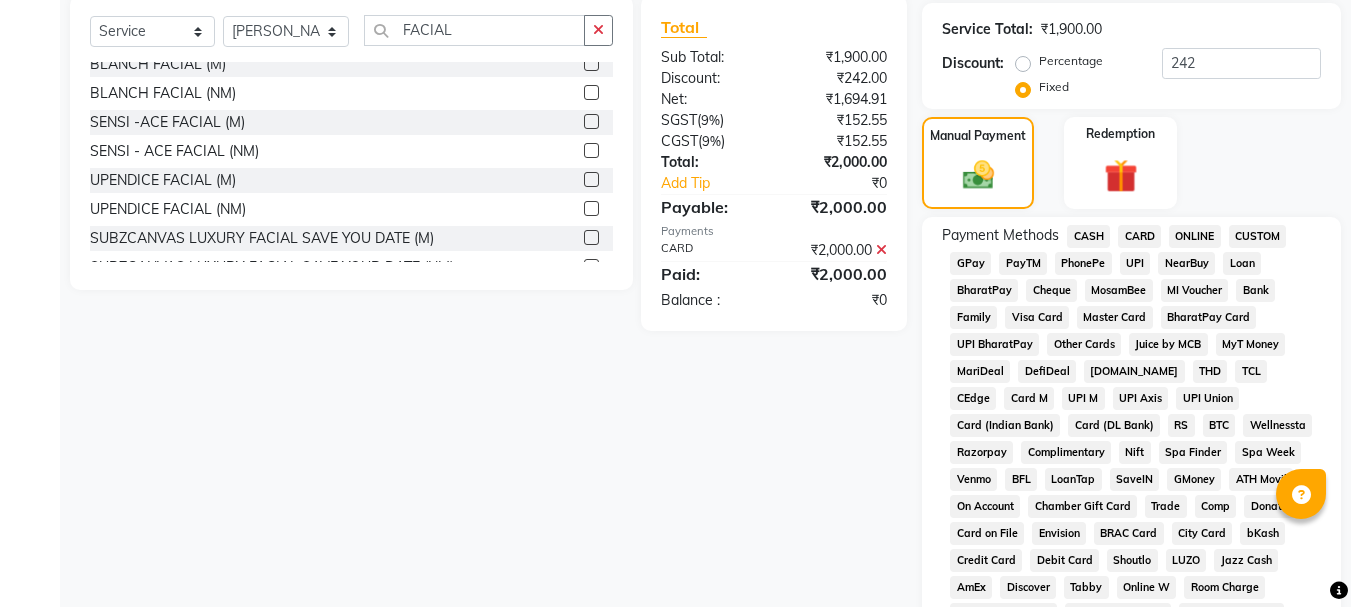 click 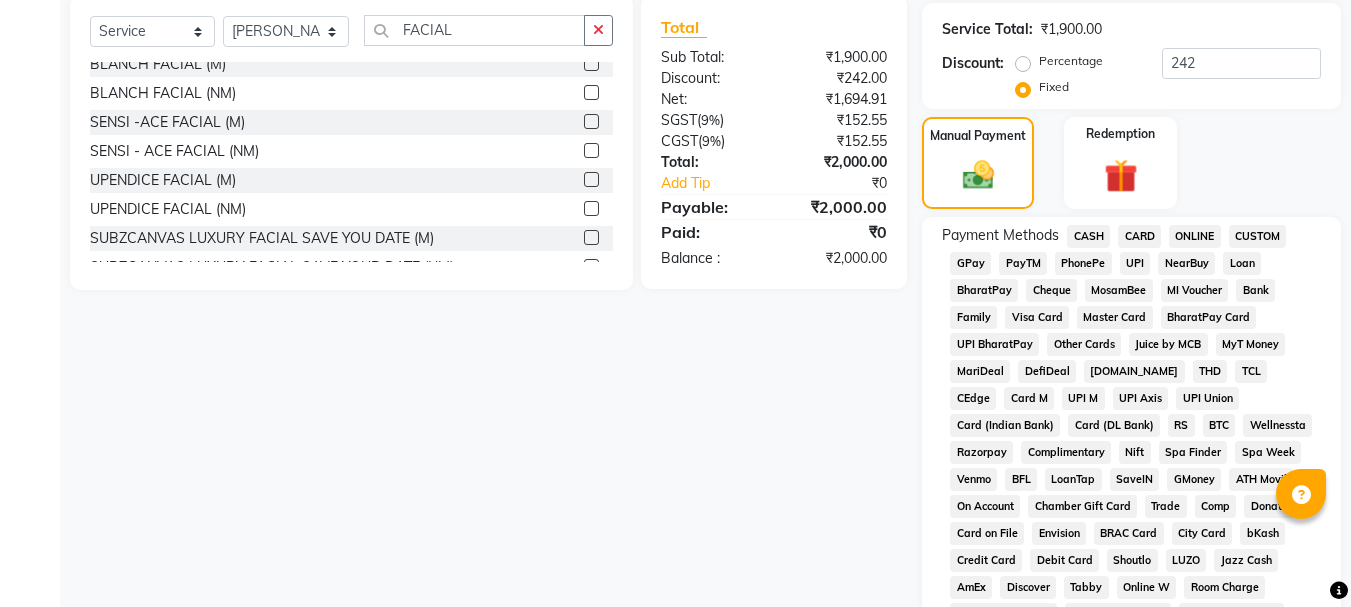 click on "CASH" 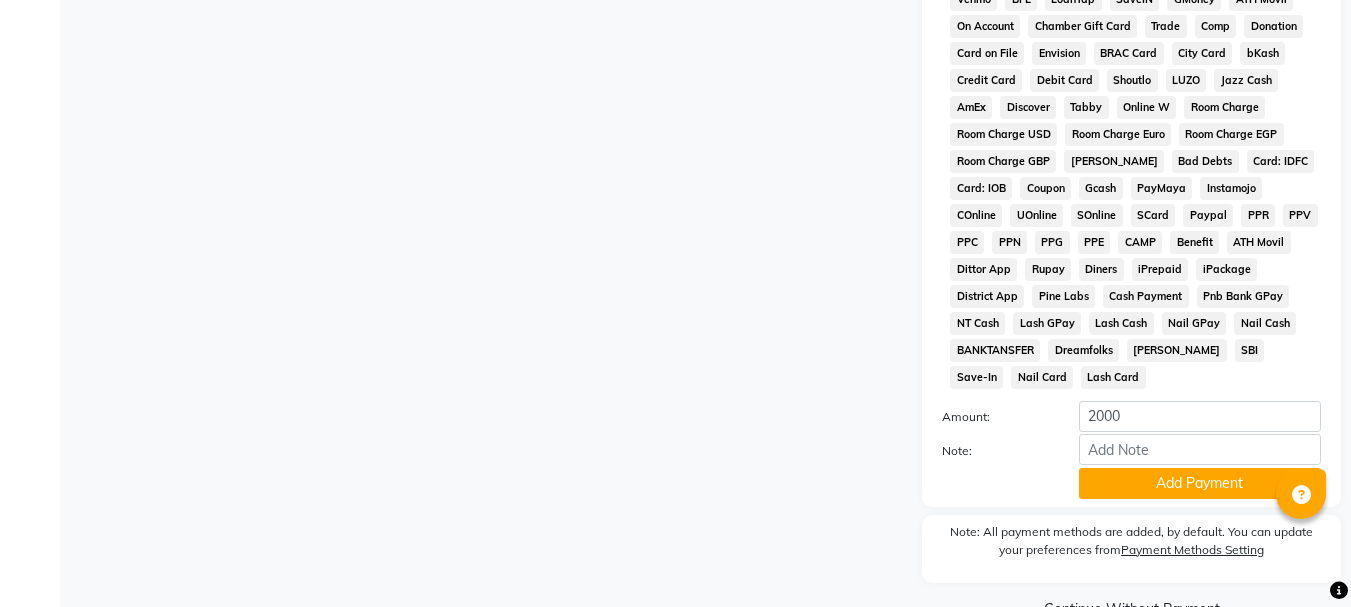 scroll, scrollTop: 1030, scrollLeft: 0, axis: vertical 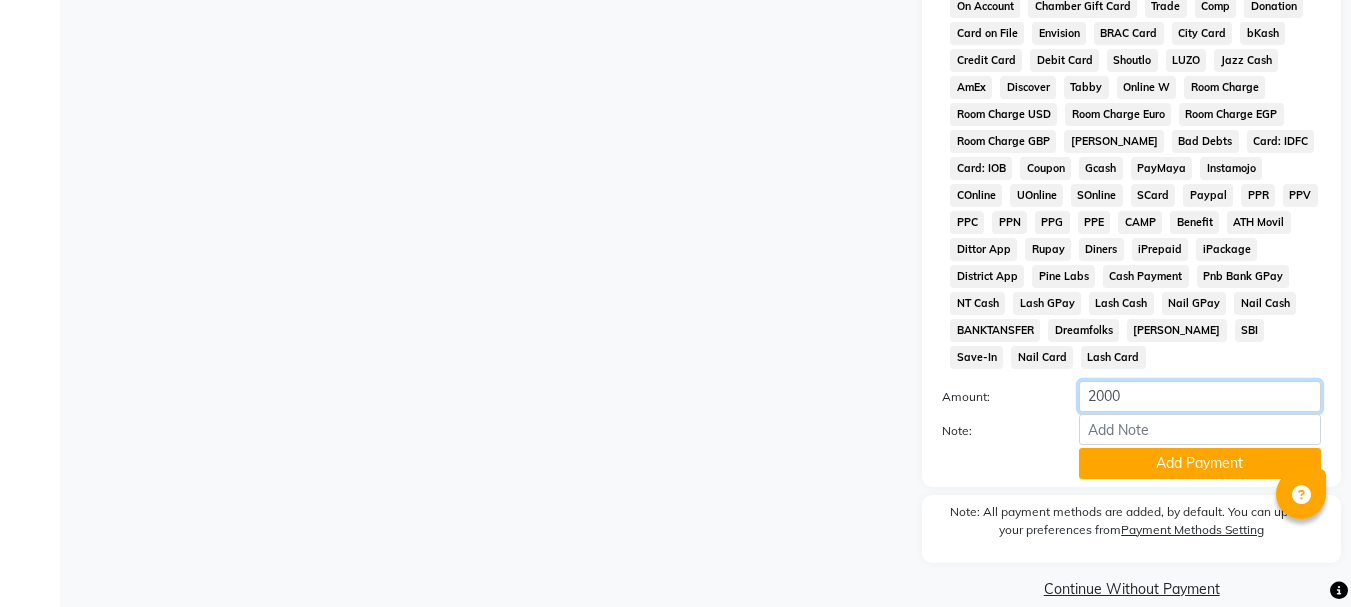 click on "2000" 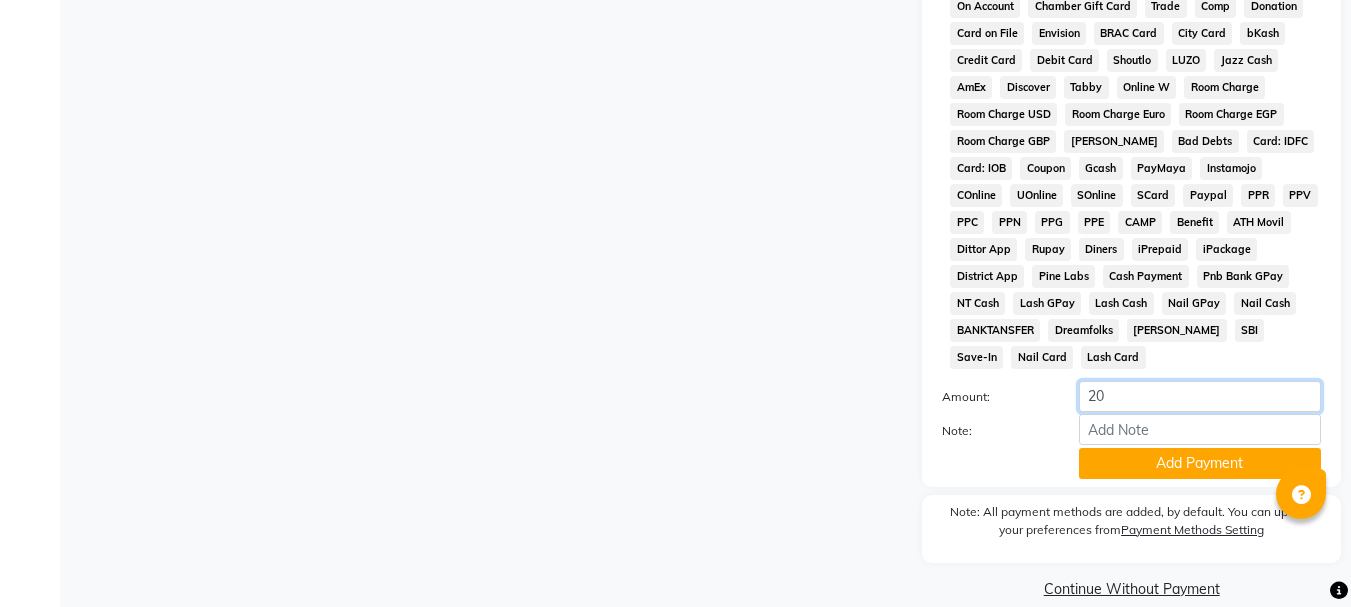 type on "2" 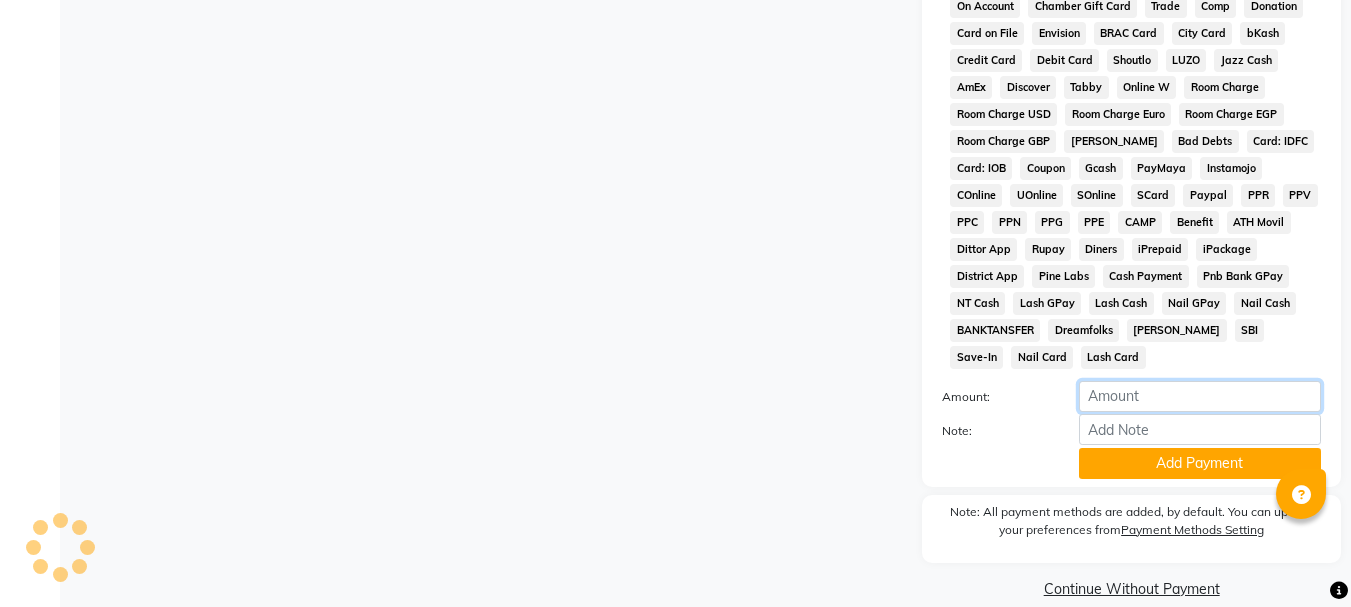 type on "2" 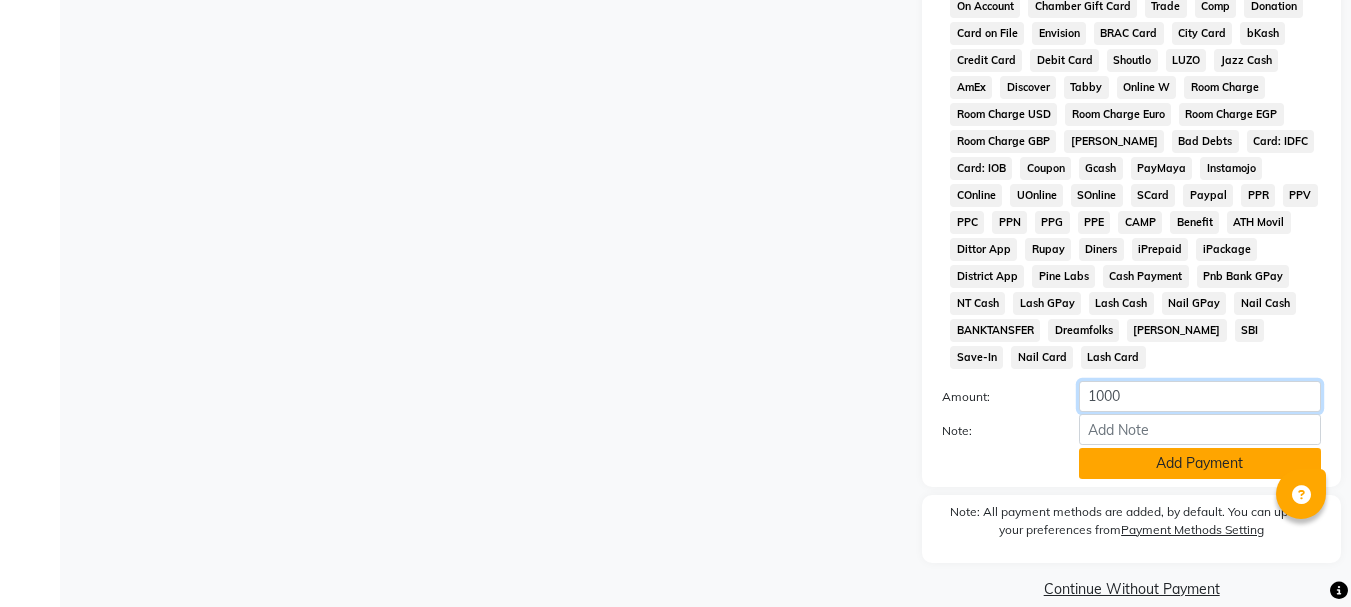 type on "1000" 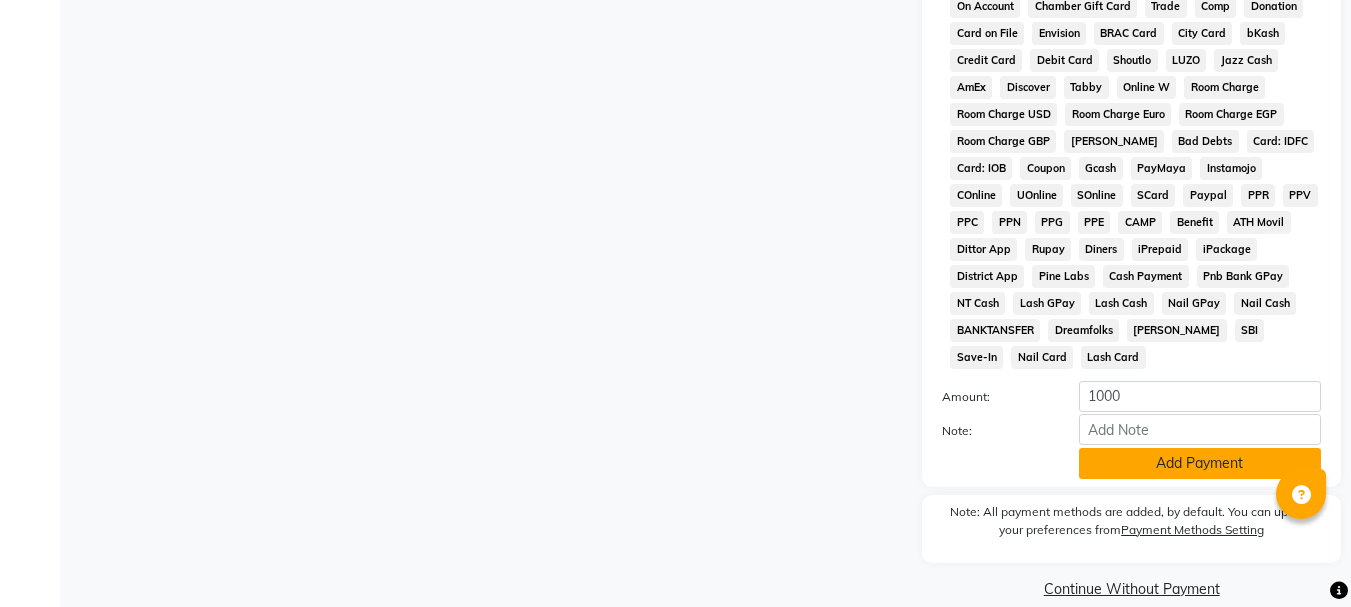 click on "Add Payment" 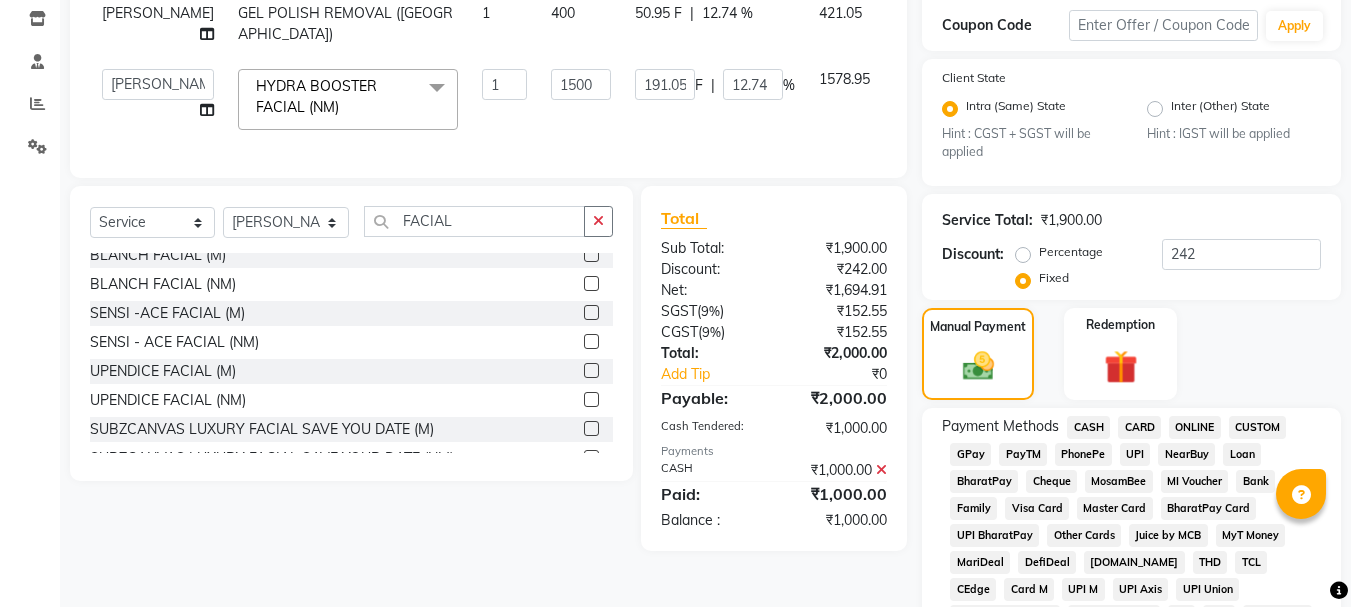 scroll, scrollTop: 330, scrollLeft: 0, axis: vertical 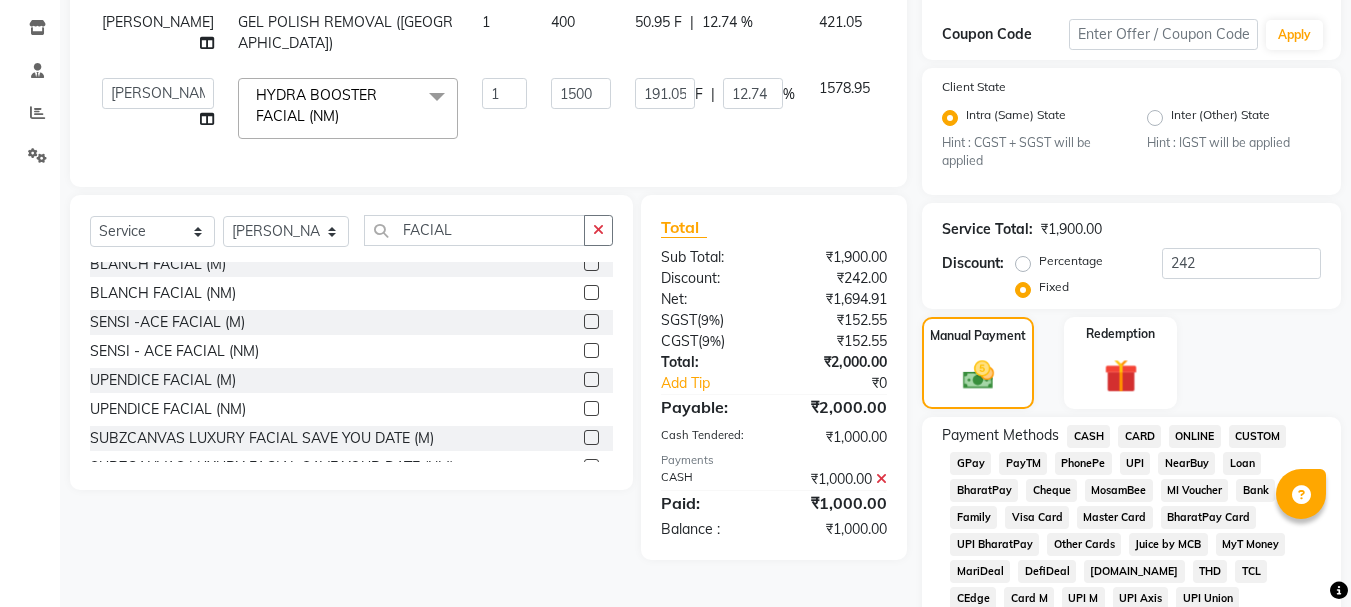 click on "ONLINE" 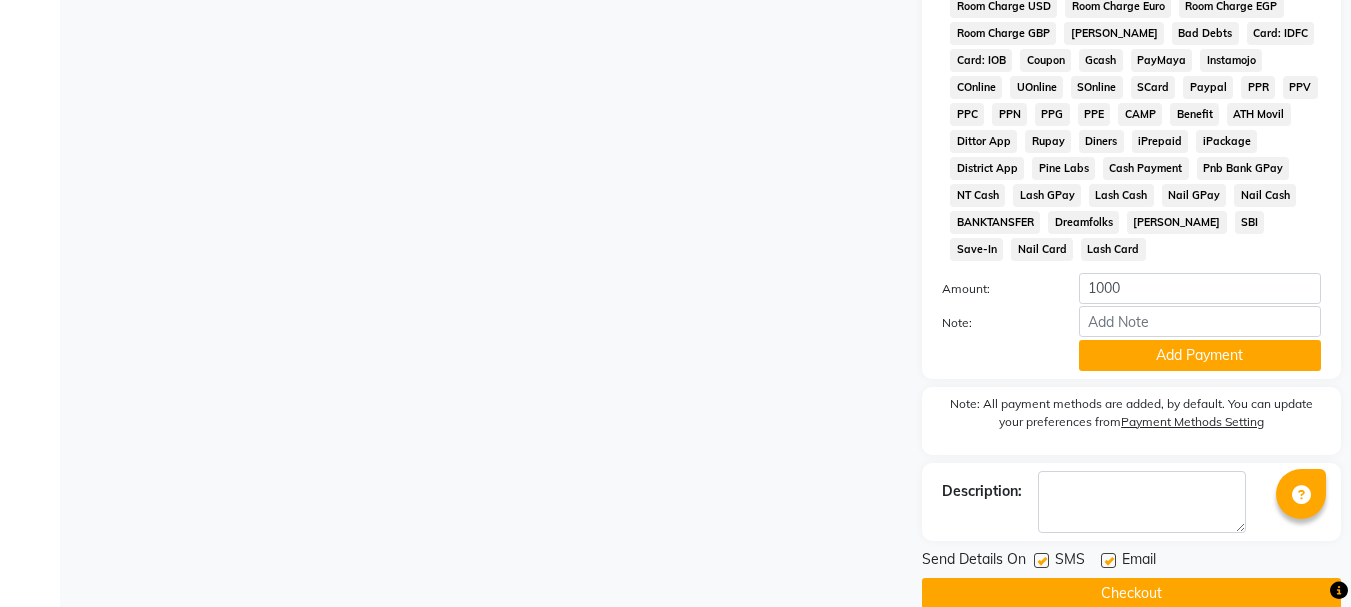 scroll, scrollTop: 1143, scrollLeft: 0, axis: vertical 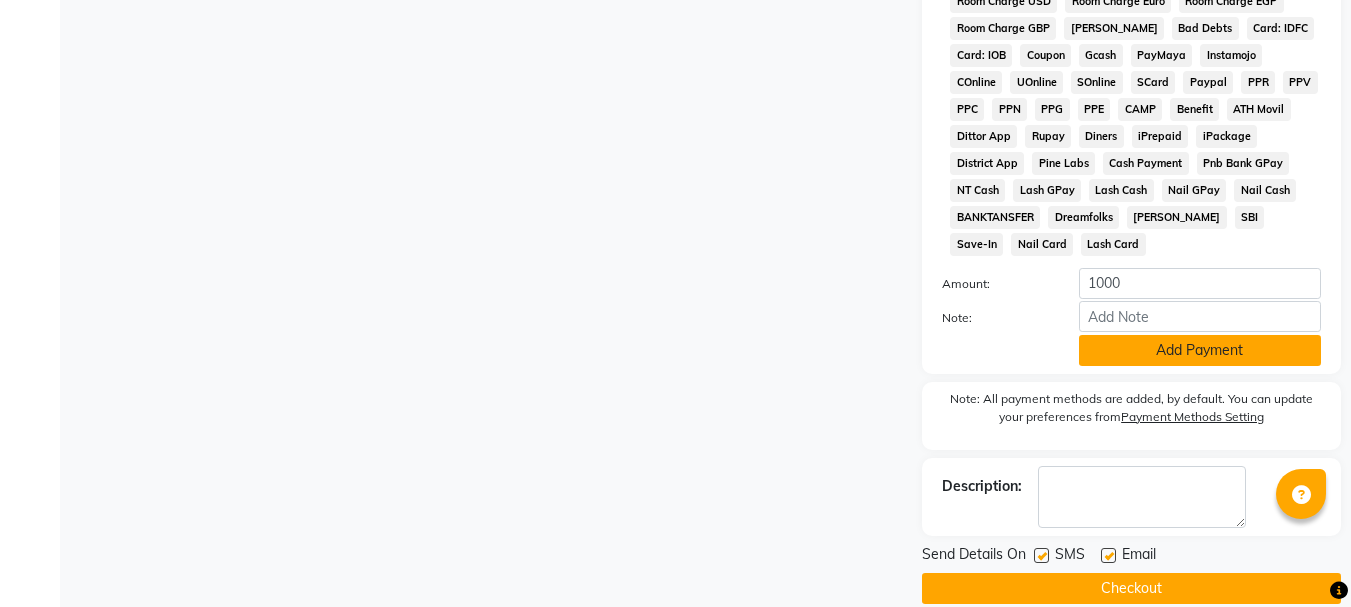 click on "Add Payment" 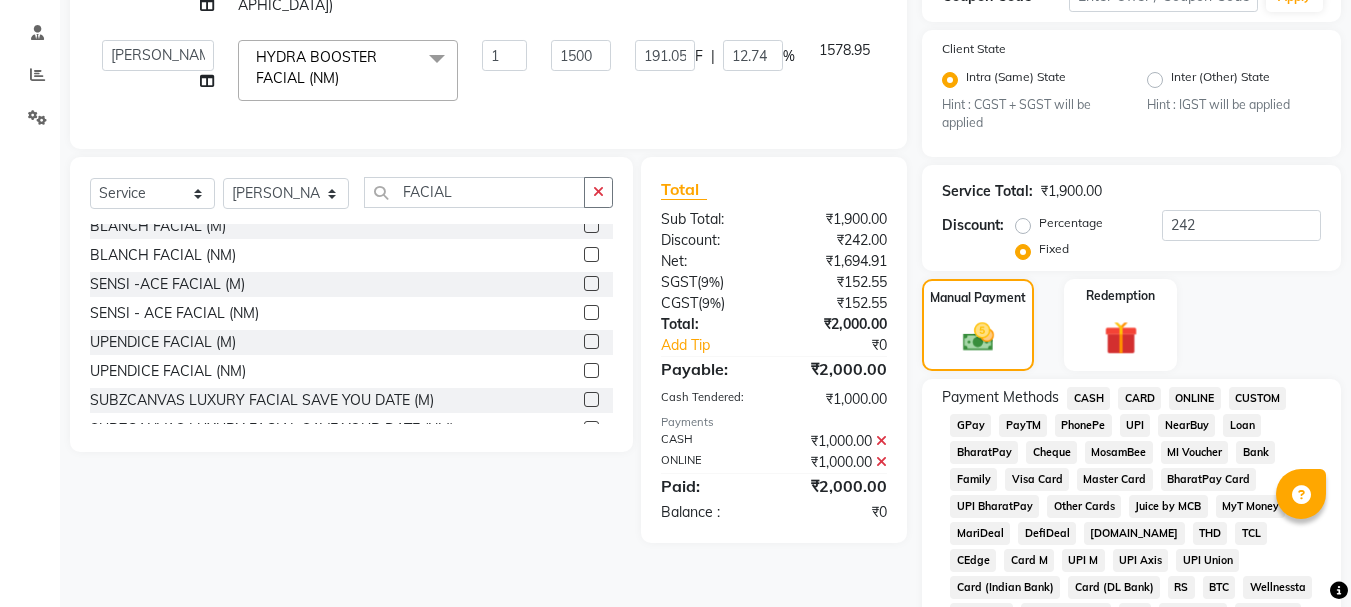 scroll, scrollTop: 337, scrollLeft: 0, axis: vertical 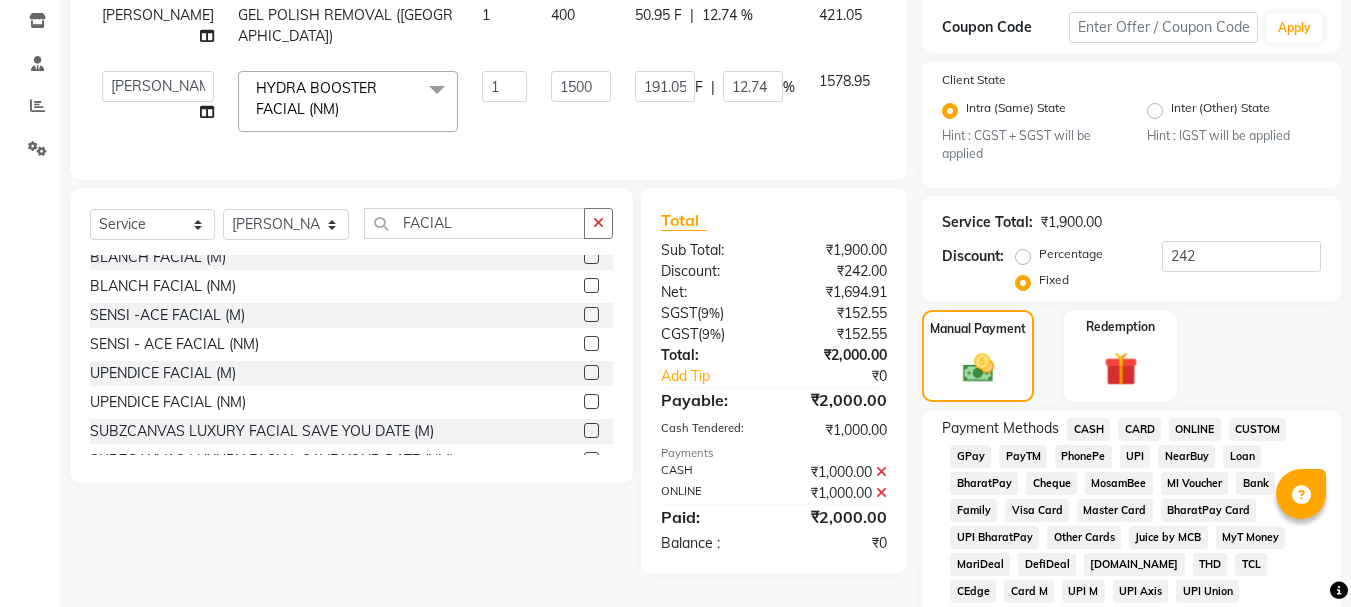 click 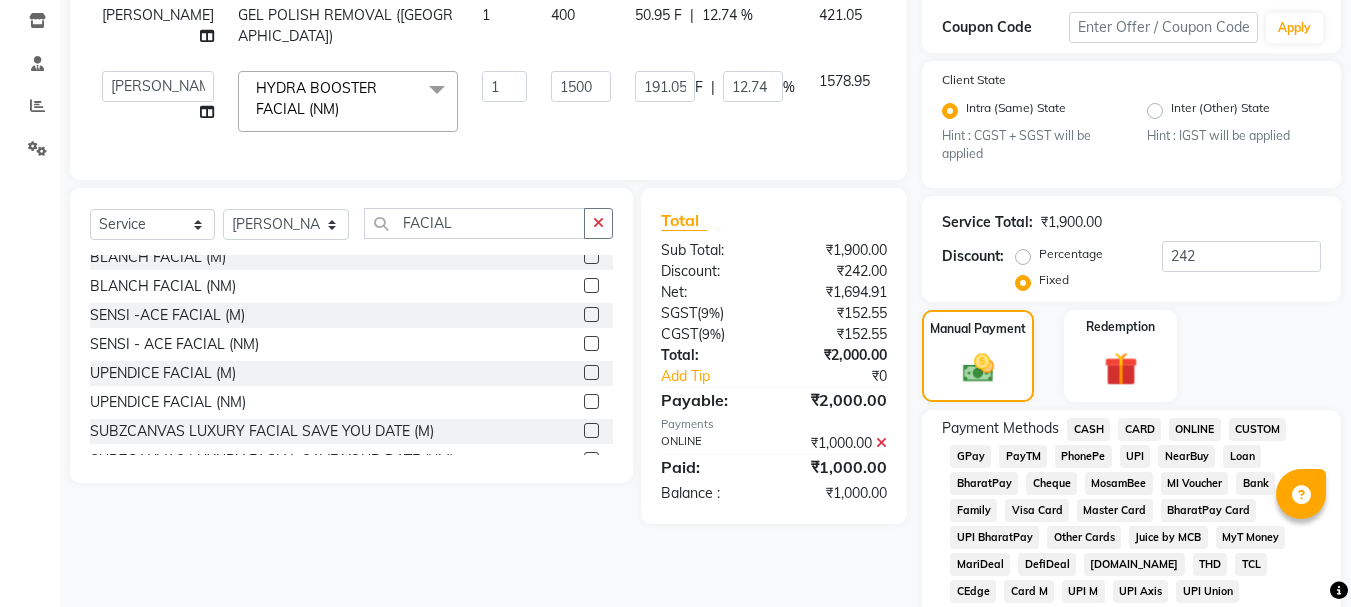 click 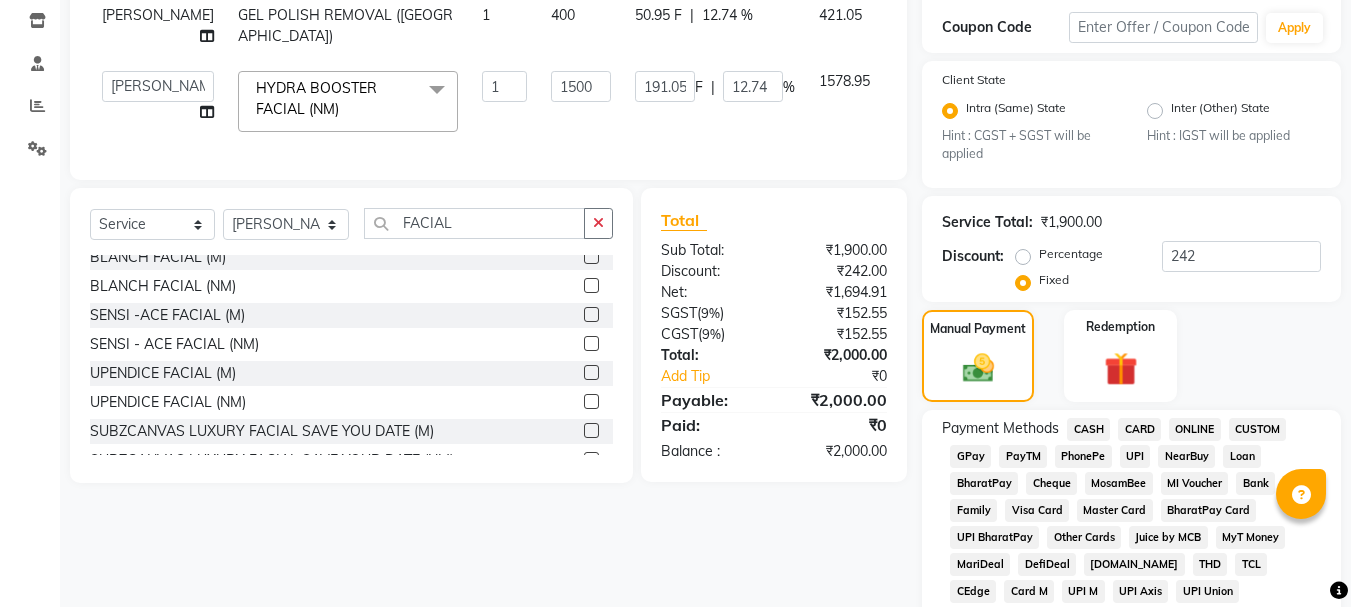 click on "CASH" 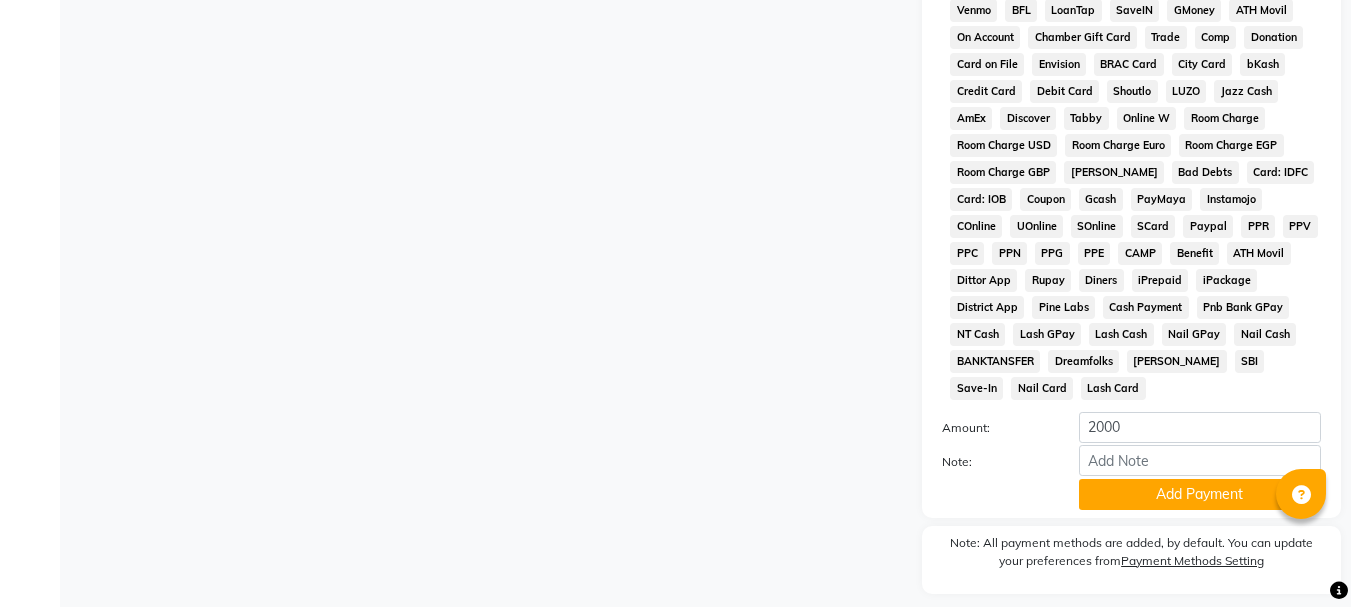 scroll, scrollTop: 1030, scrollLeft: 0, axis: vertical 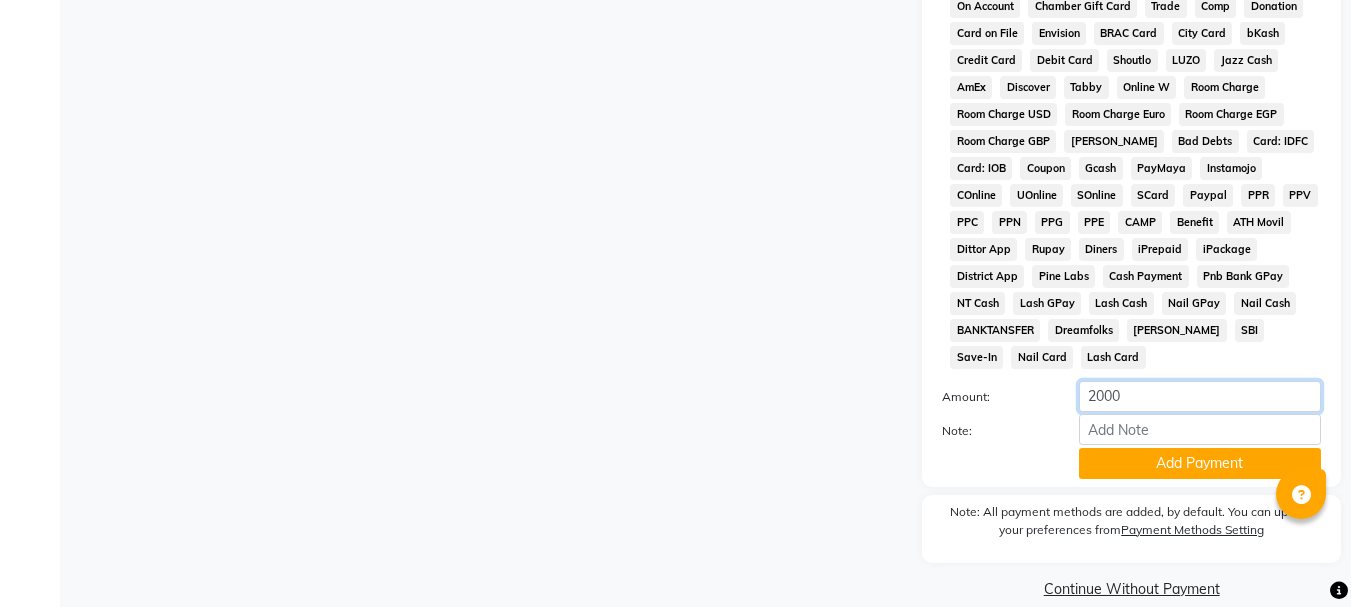 click on "2000" 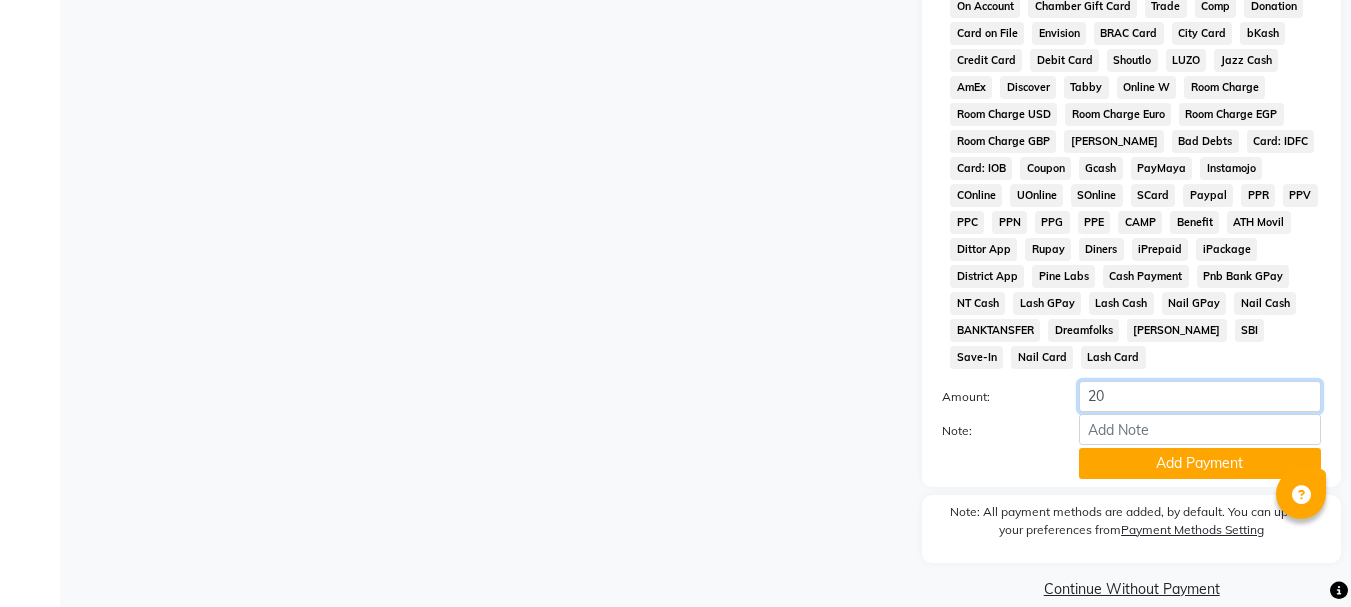type on "2" 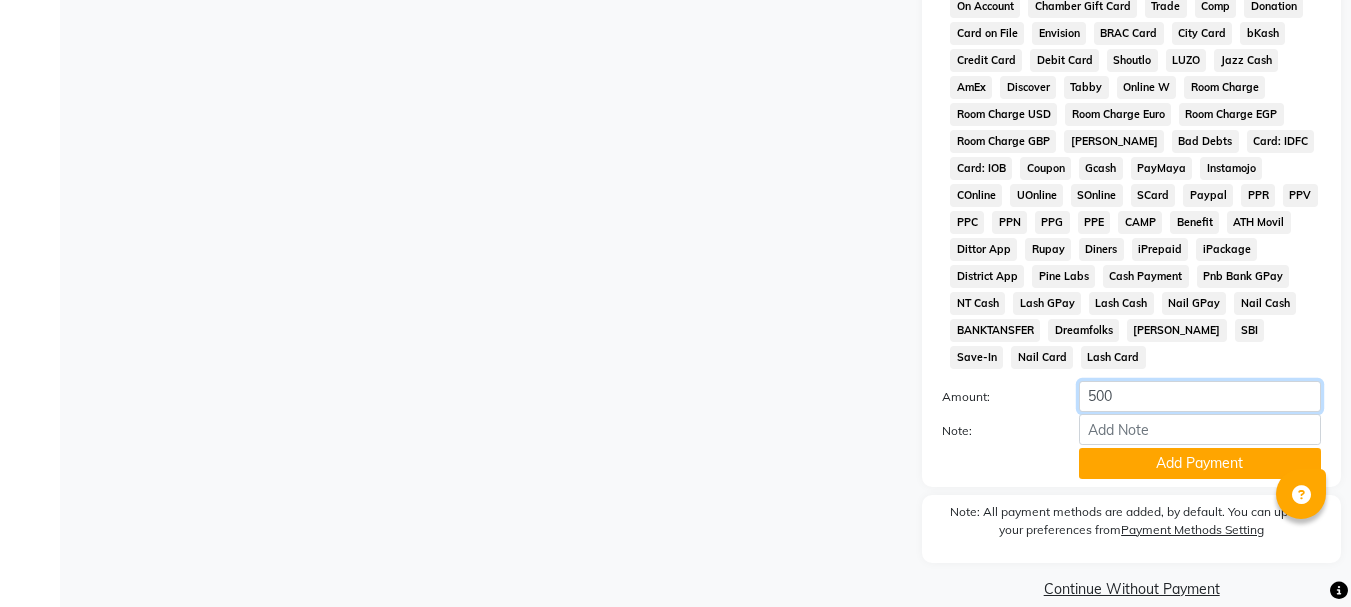 type on "500" 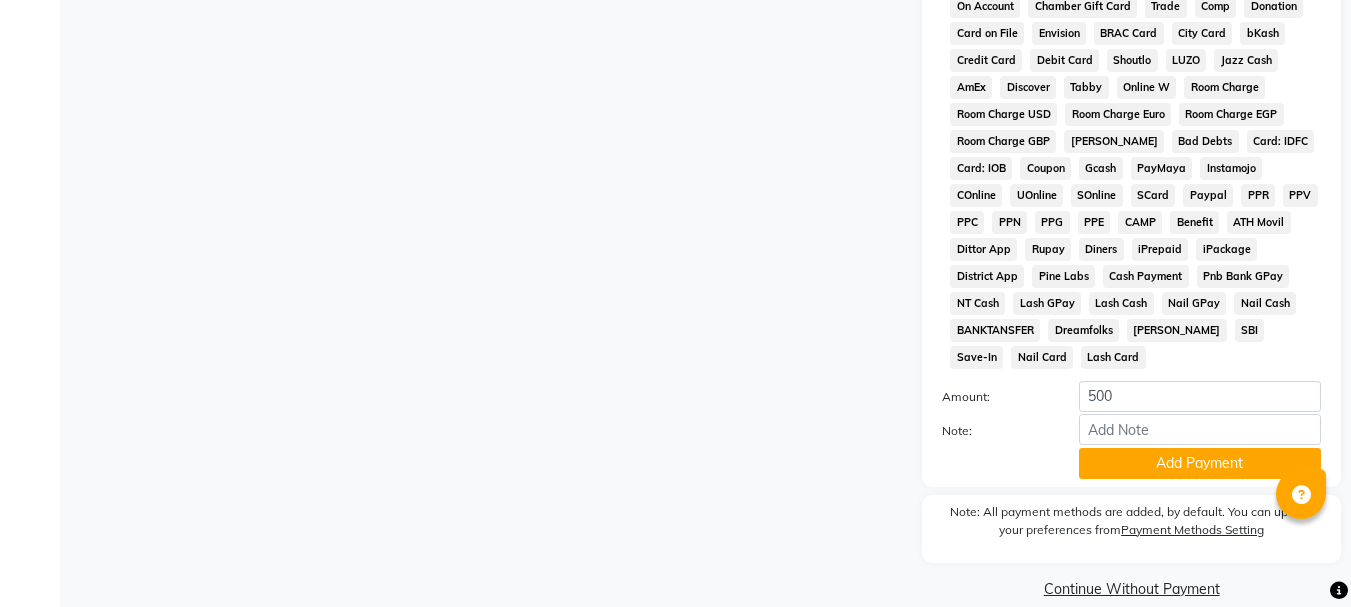 click on "Add Payment" 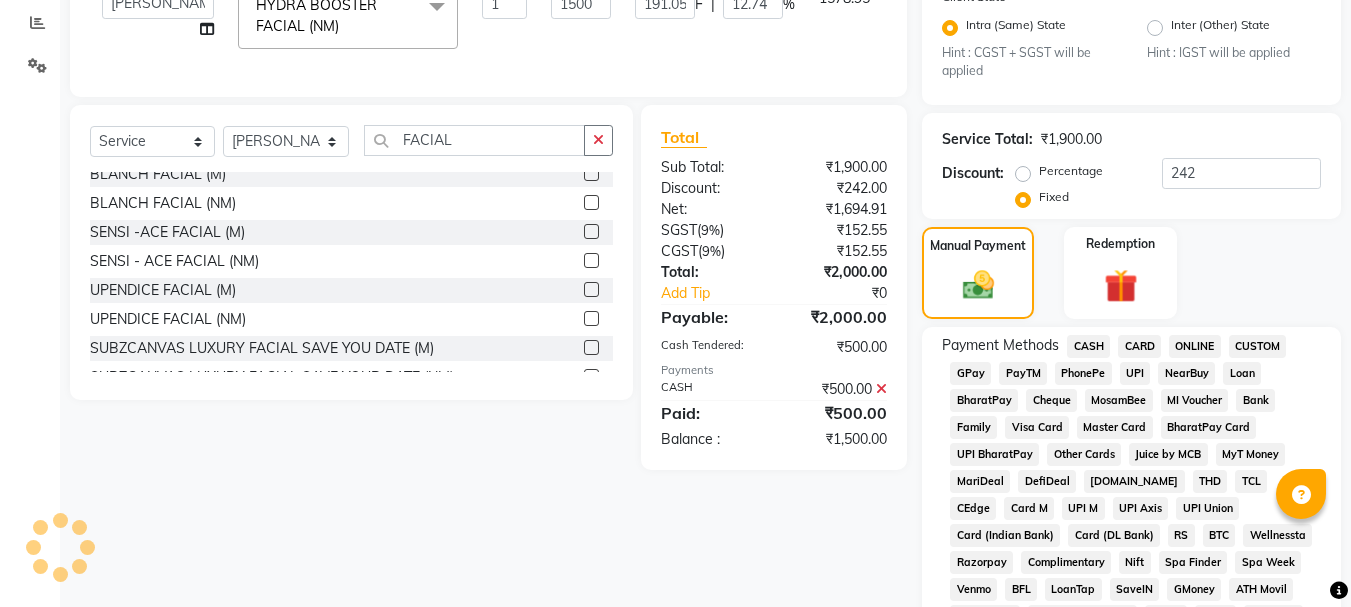 scroll, scrollTop: 230, scrollLeft: 0, axis: vertical 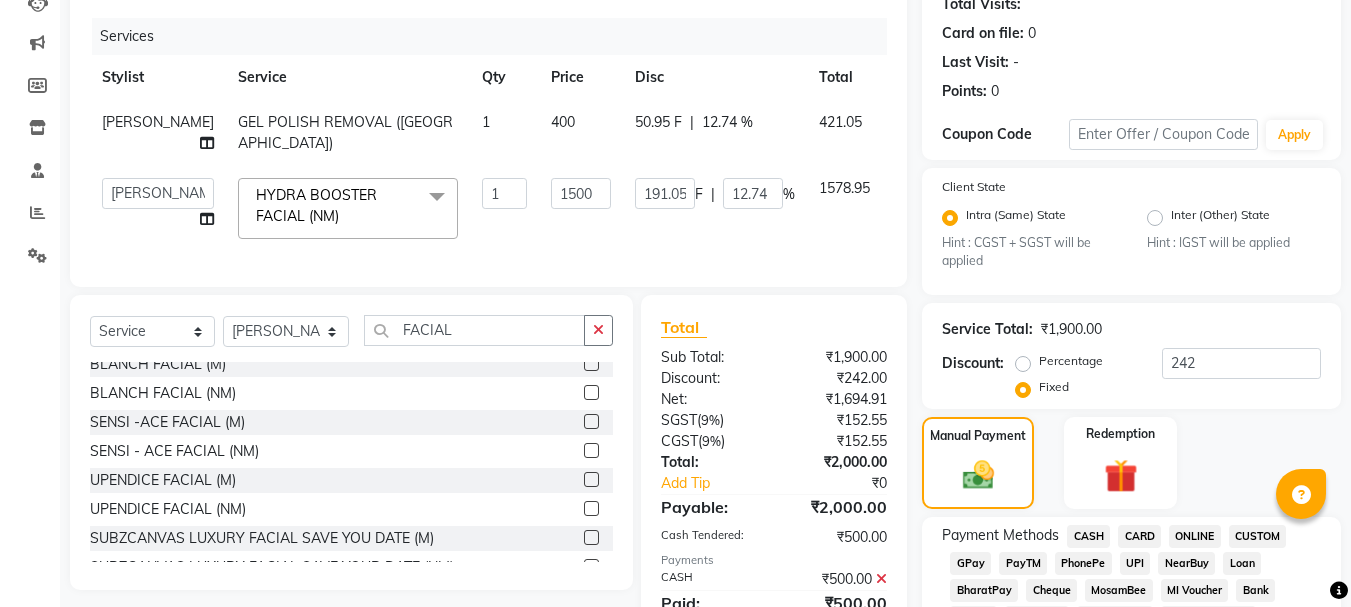 click on "CARD" 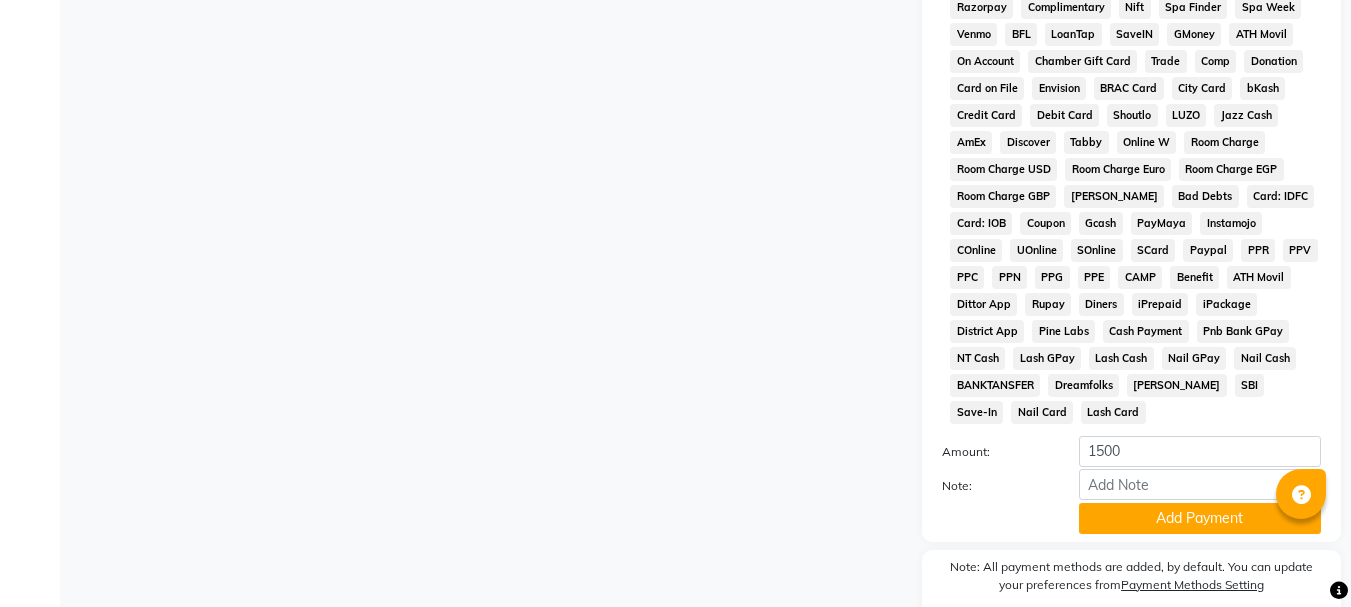 scroll, scrollTop: 1030, scrollLeft: 0, axis: vertical 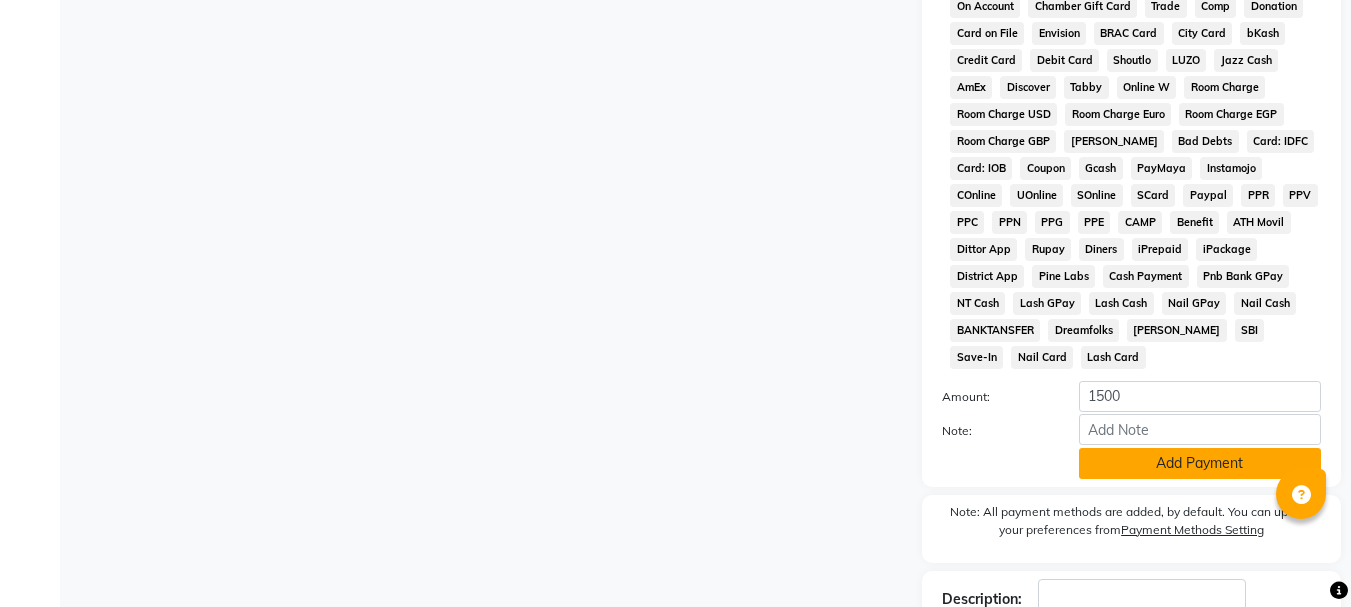 click on "Add Payment" 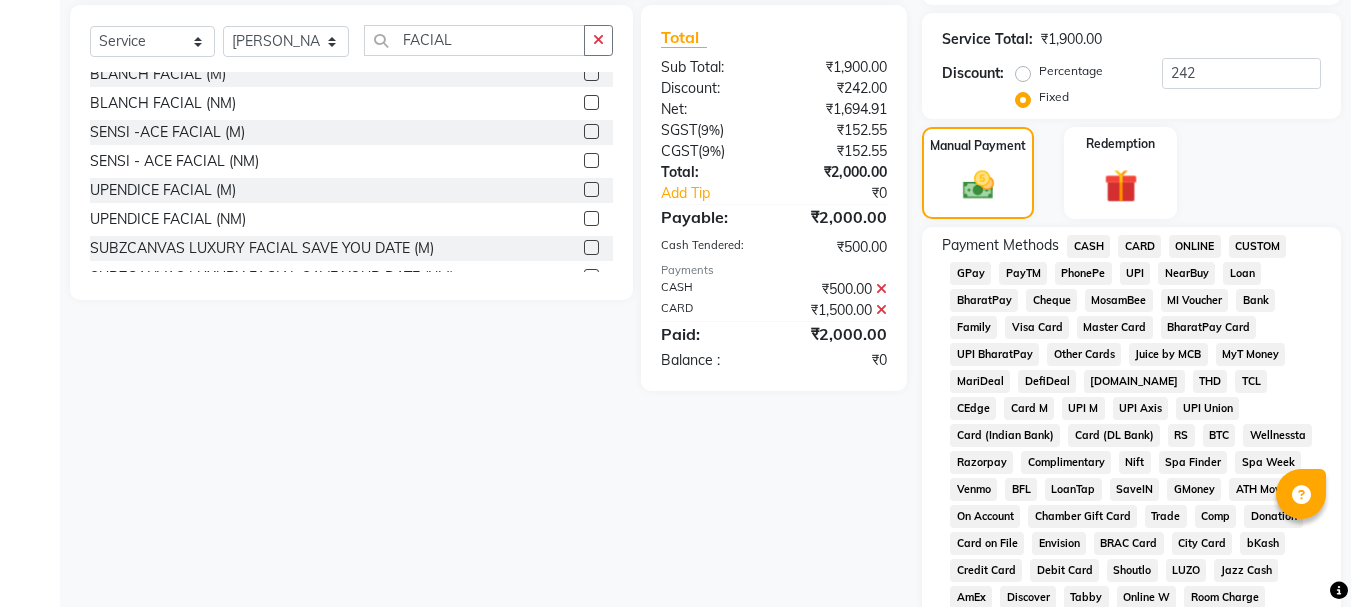 scroll, scrollTop: 530, scrollLeft: 0, axis: vertical 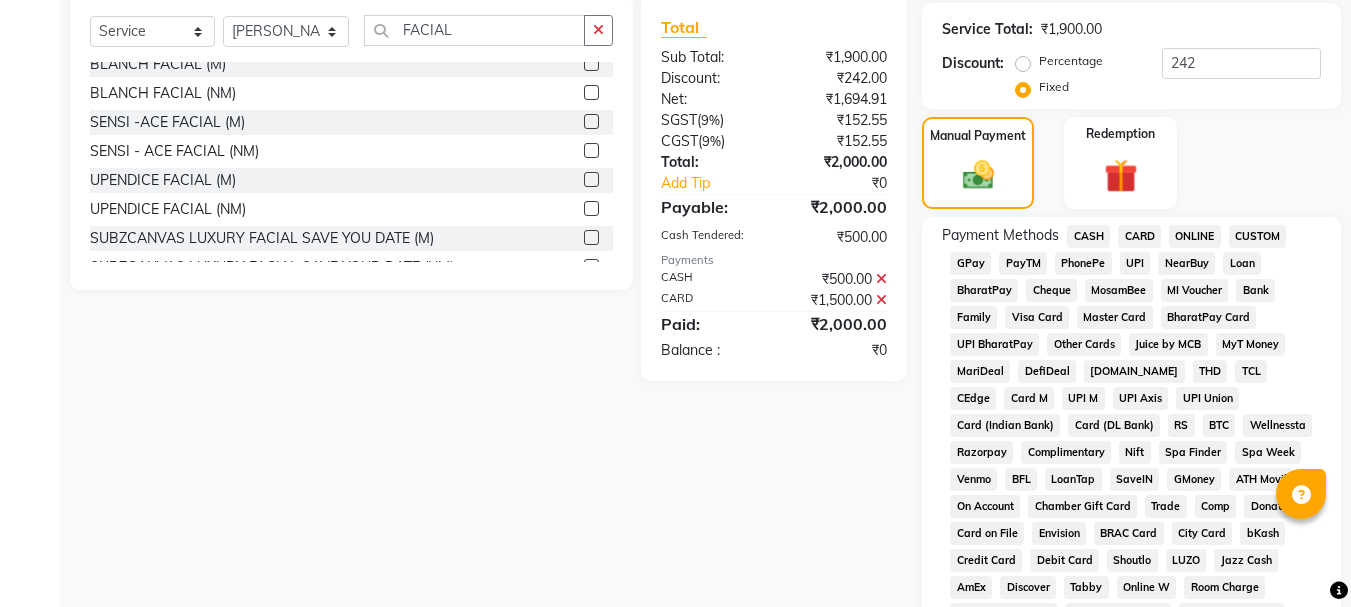 click 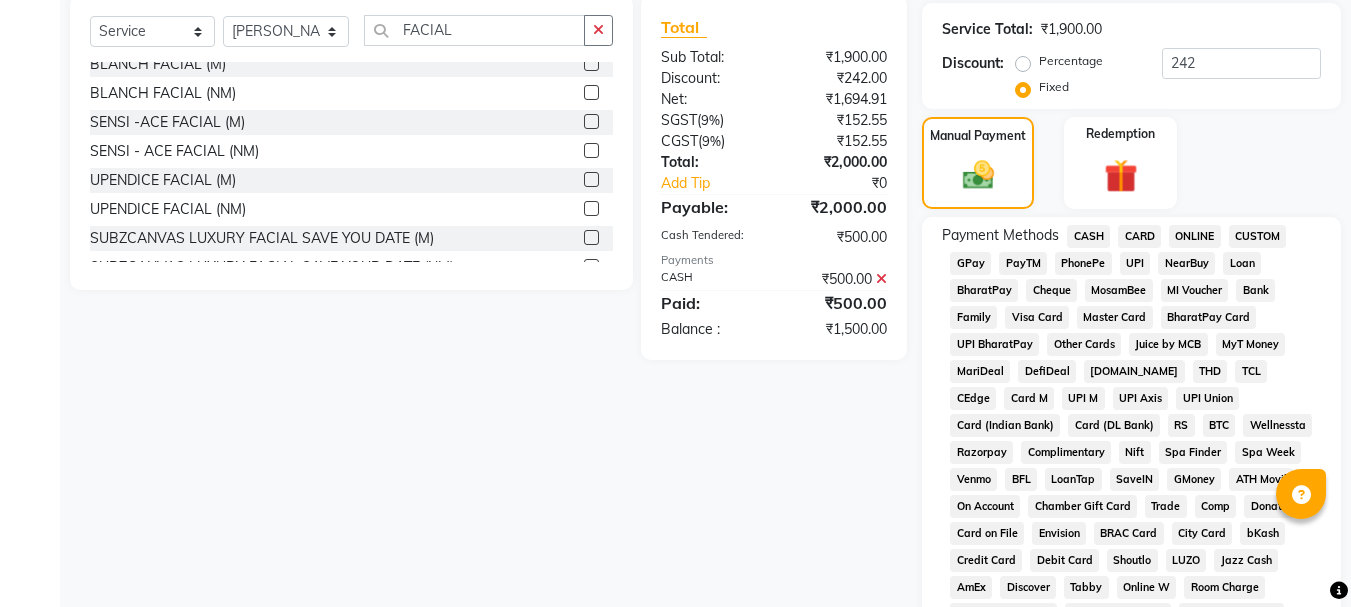 click 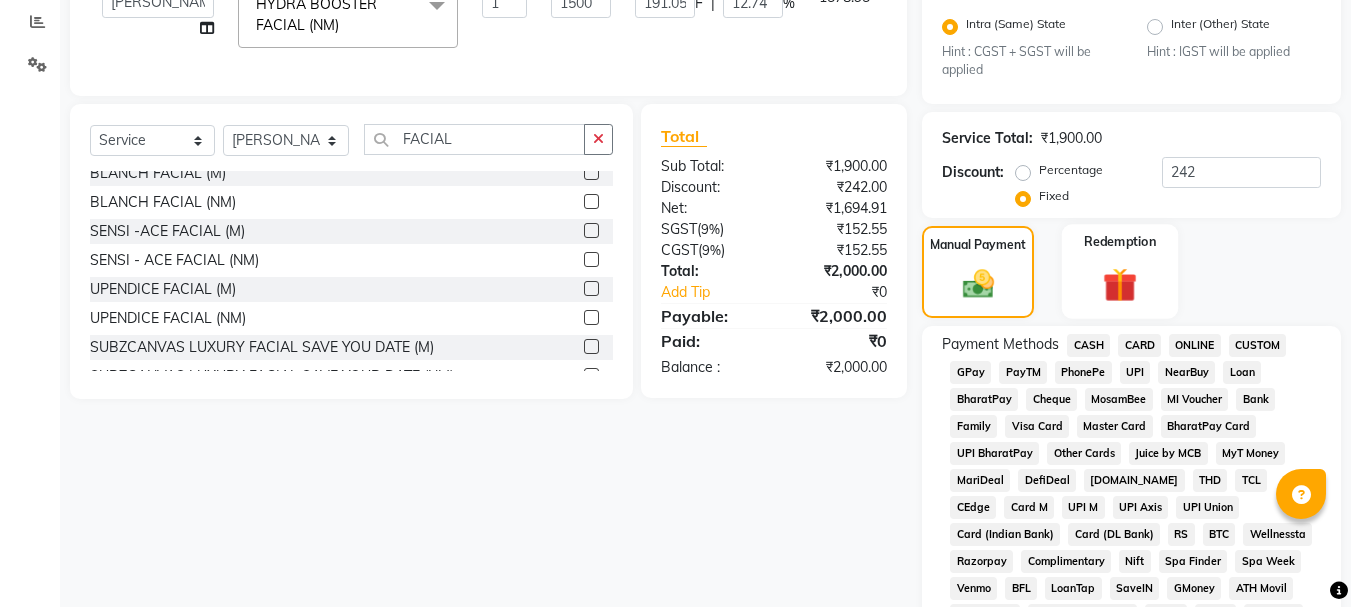 scroll, scrollTop: 324, scrollLeft: 0, axis: vertical 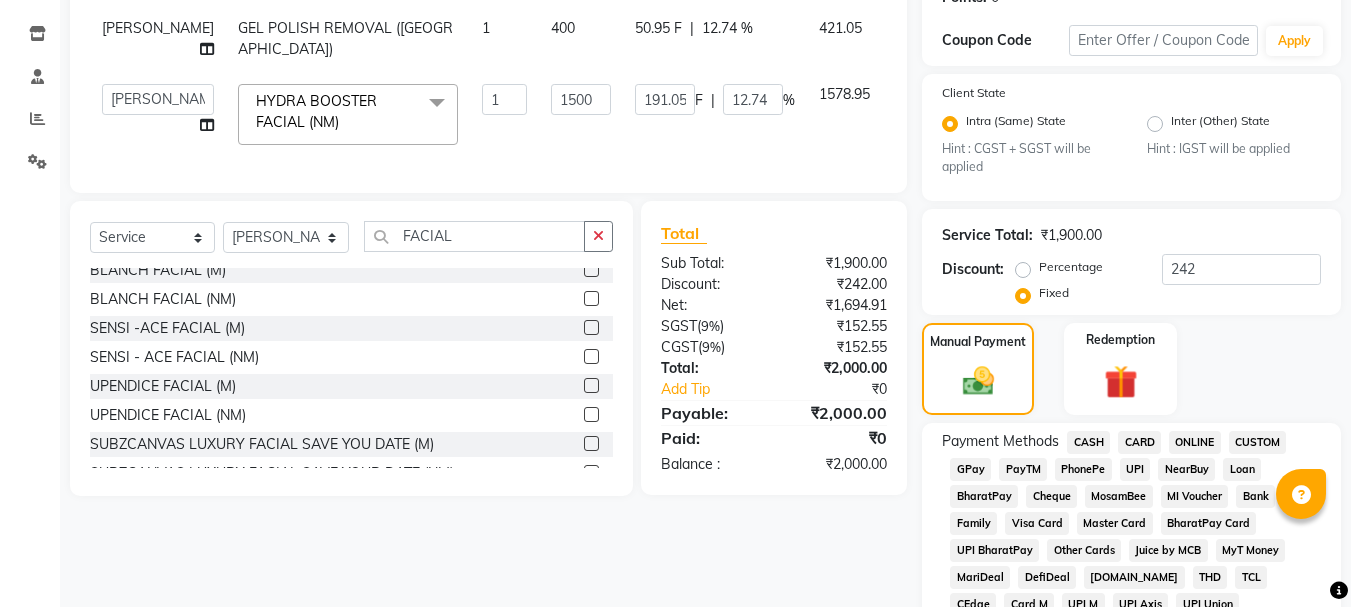 click on "CASH" 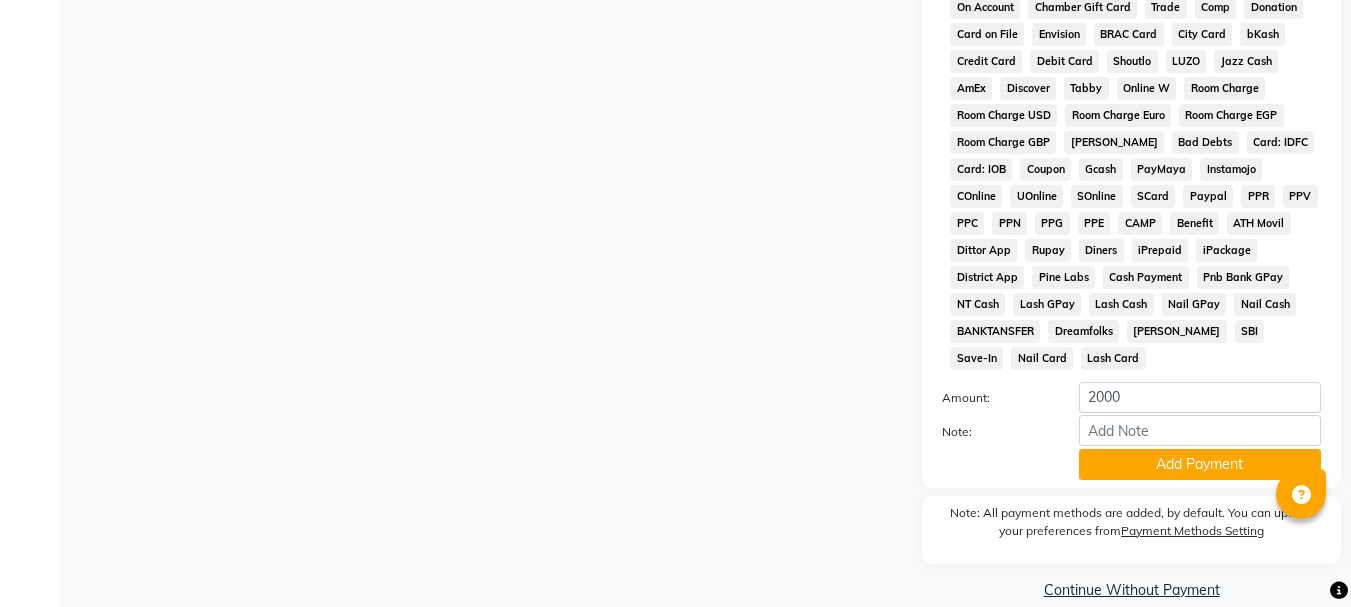 scroll, scrollTop: 1030, scrollLeft: 0, axis: vertical 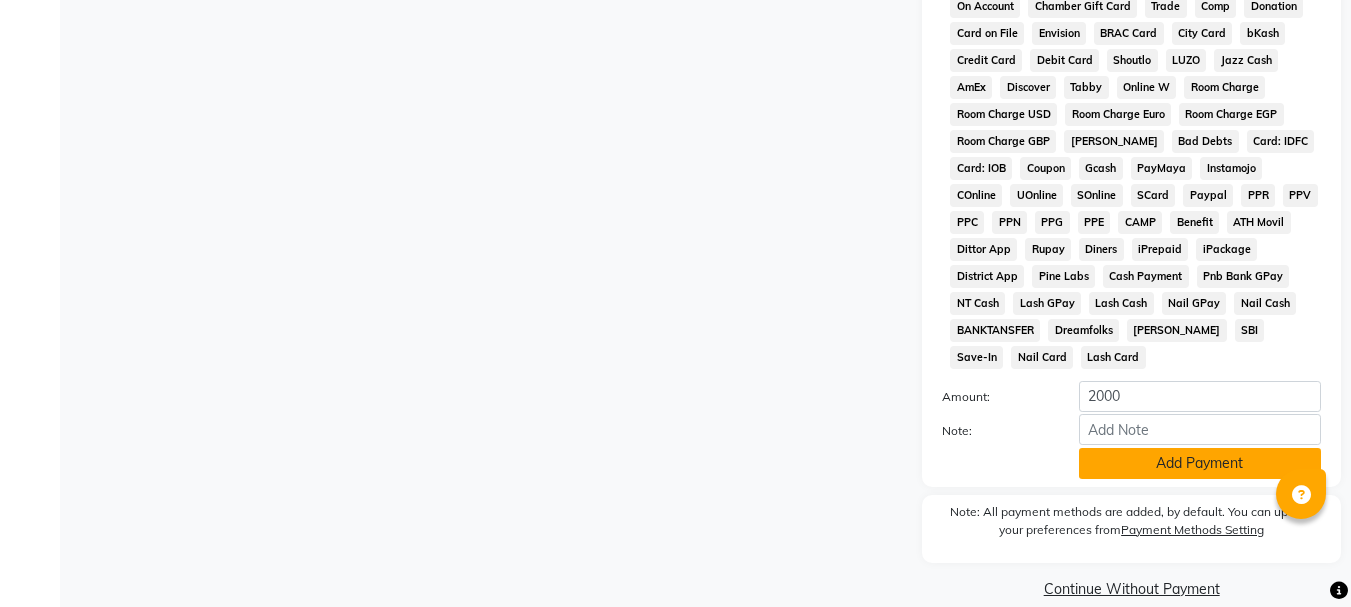 click on "Add Payment" 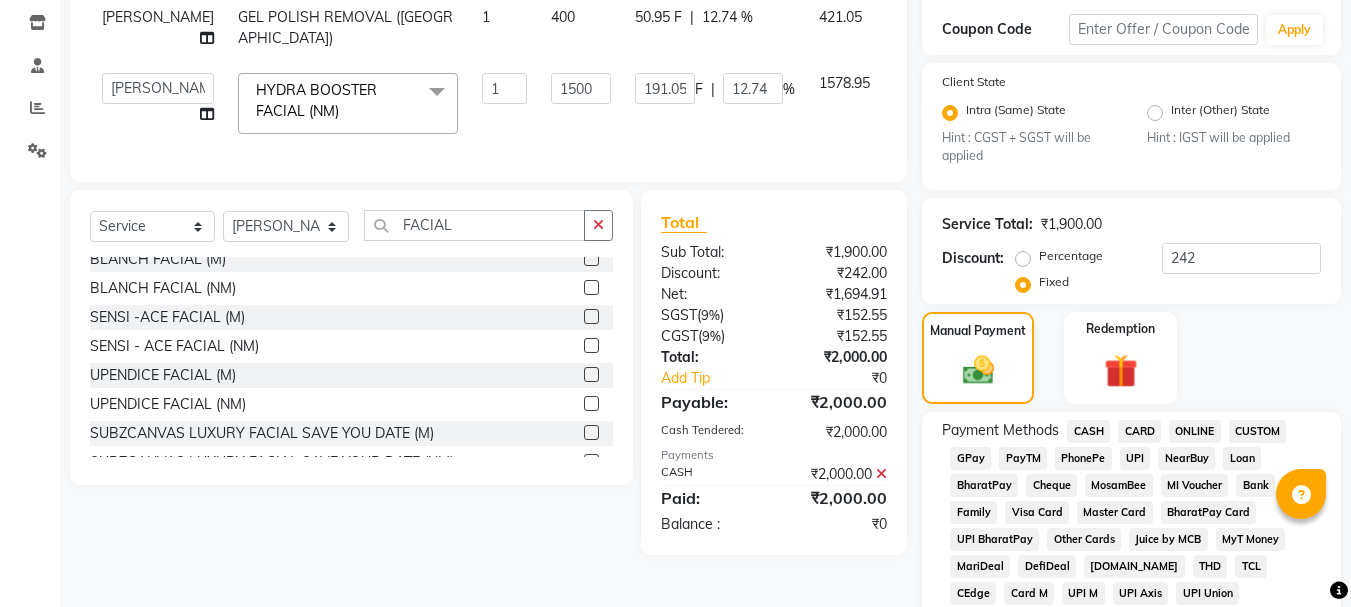 scroll, scrollTop: 330, scrollLeft: 0, axis: vertical 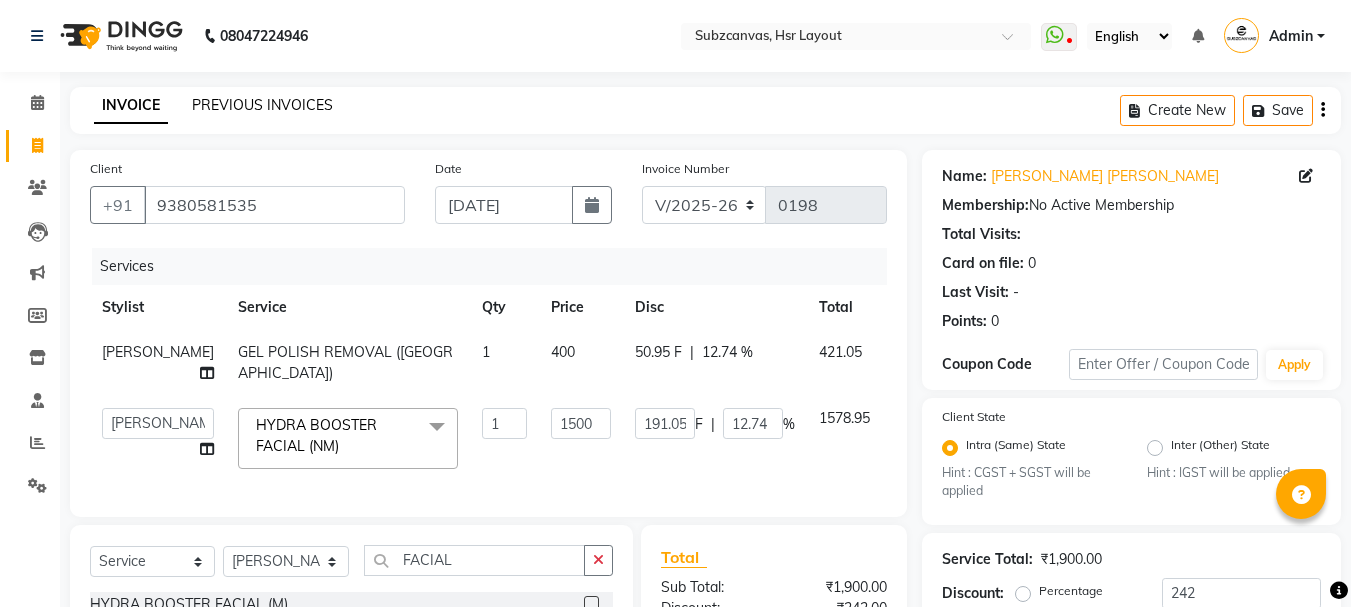 click on "PREVIOUS INVOICES" 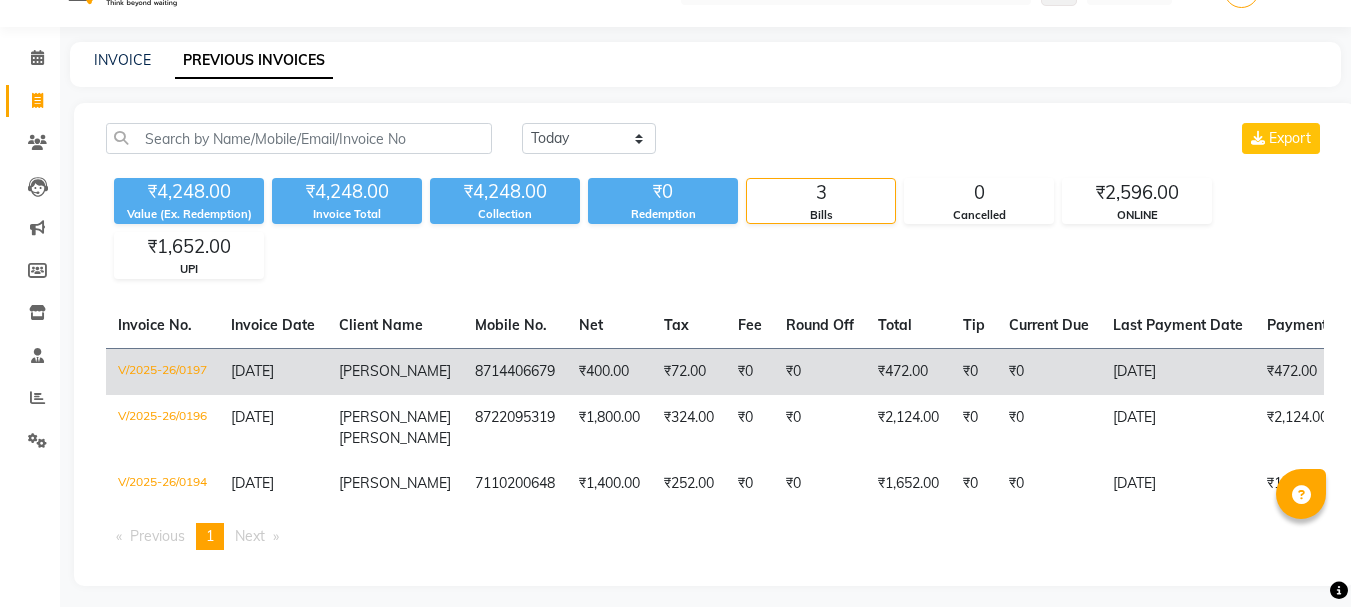 scroll, scrollTop: 69, scrollLeft: 0, axis: vertical 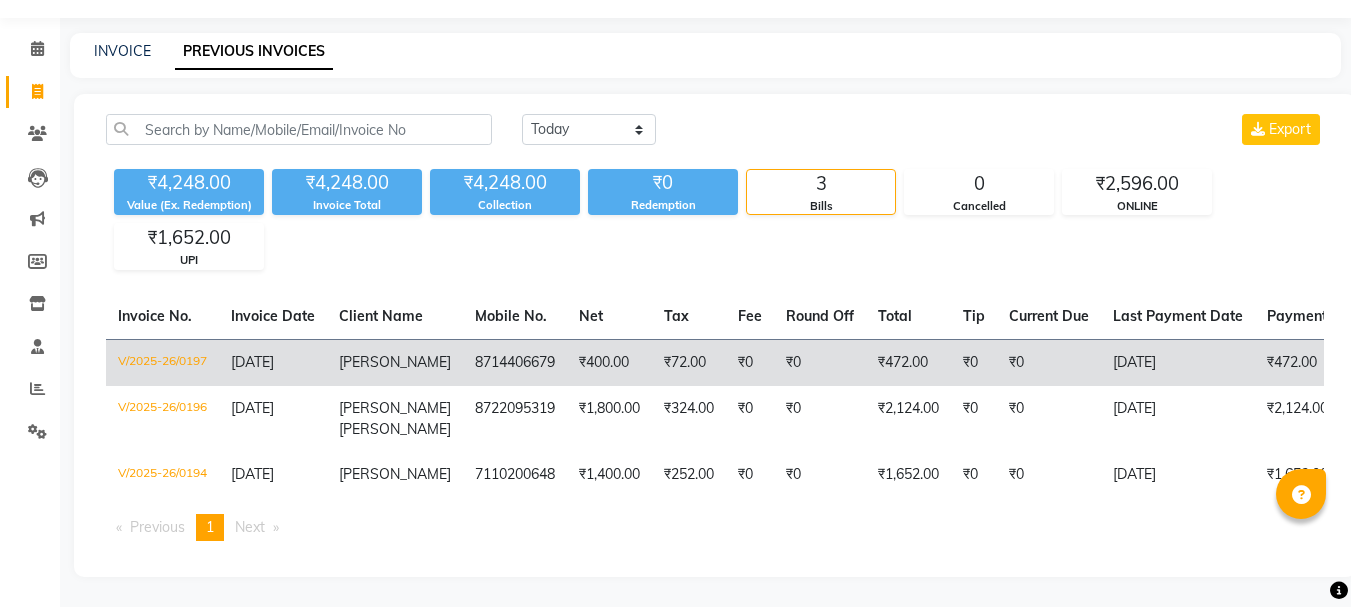 click on "₹0" 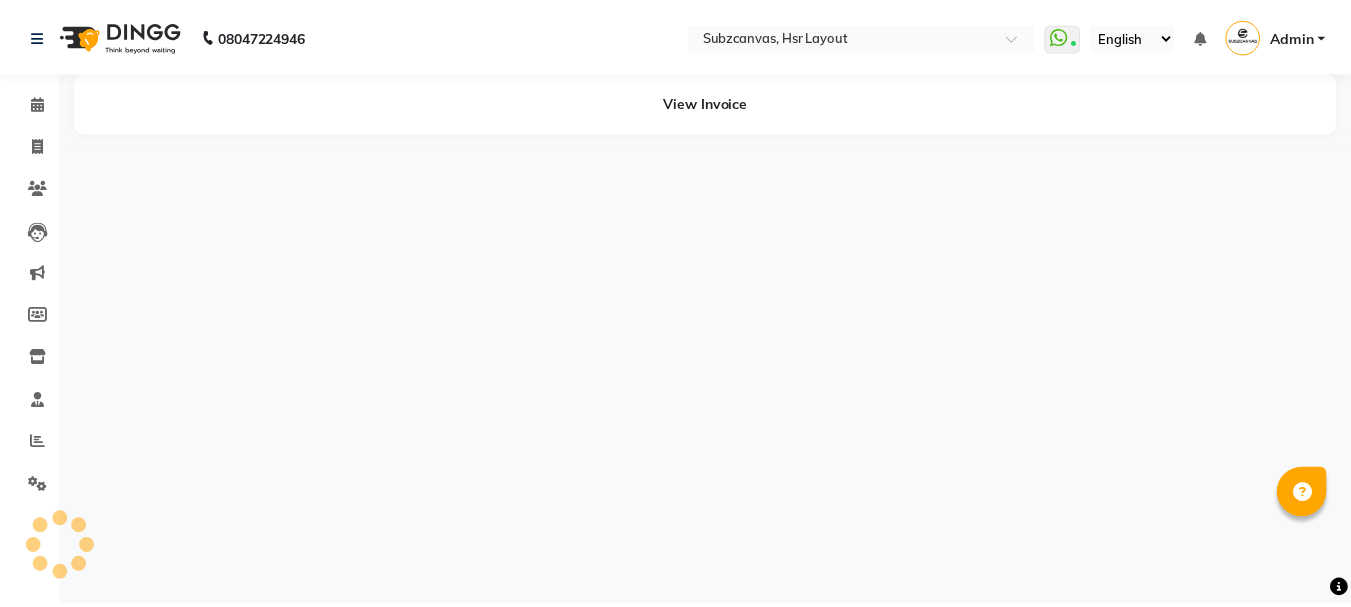 scroll, scrollTop: 0, scrollLeft: 0, axis: both 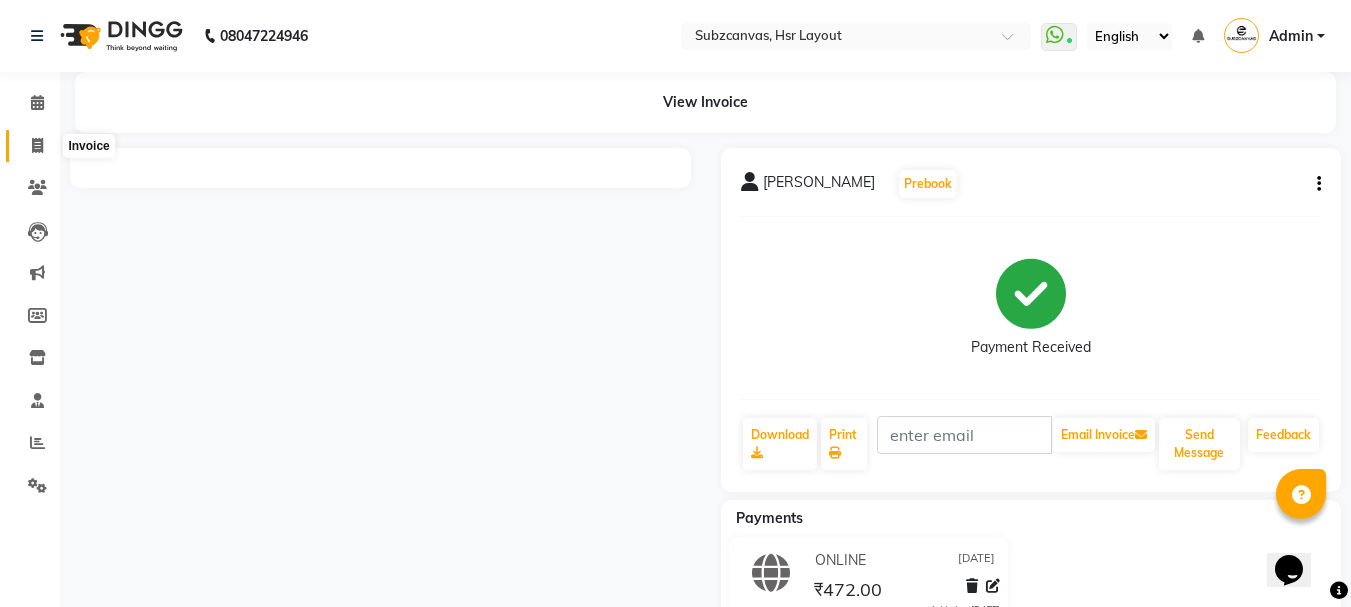 click 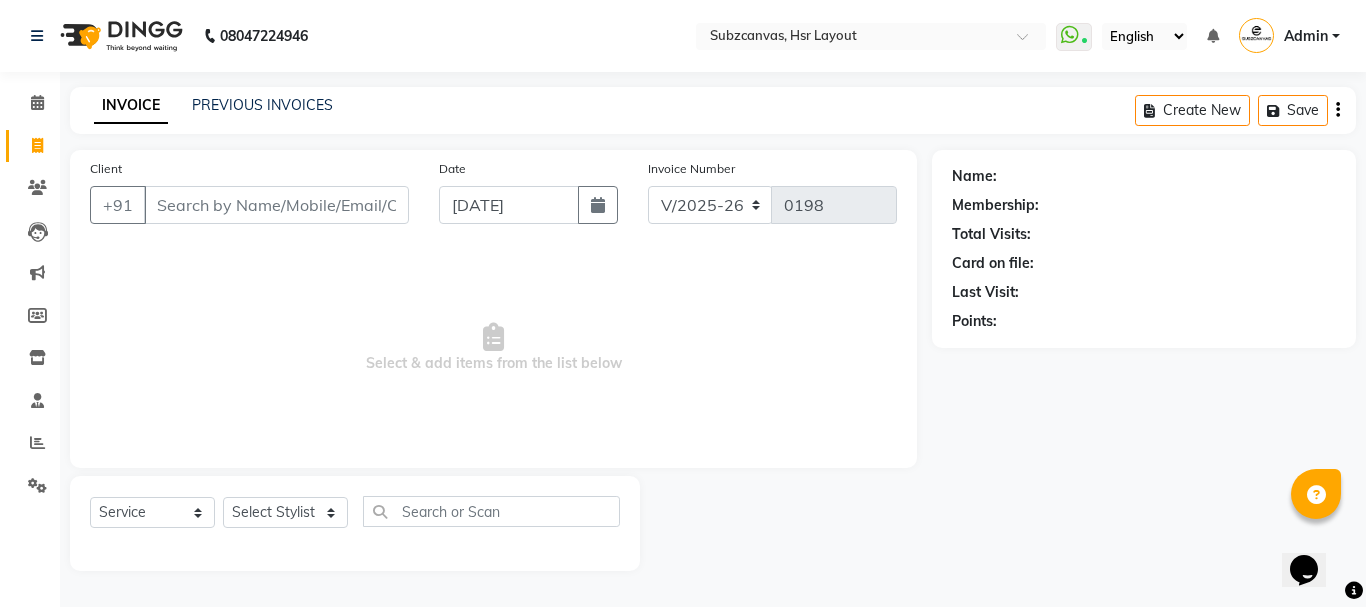 click on "Client" at bounding box center (276, 205) 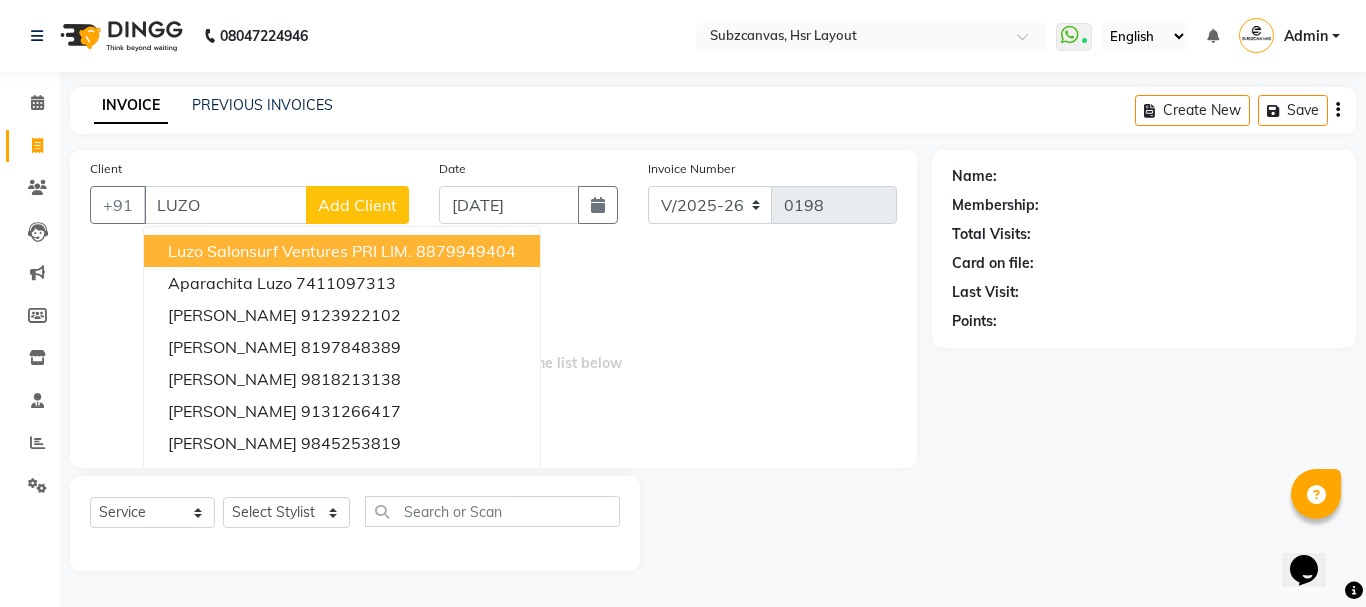 click on "Luzo Salonsurf Ventures PRI LIM." at bounding box center [290, 251] 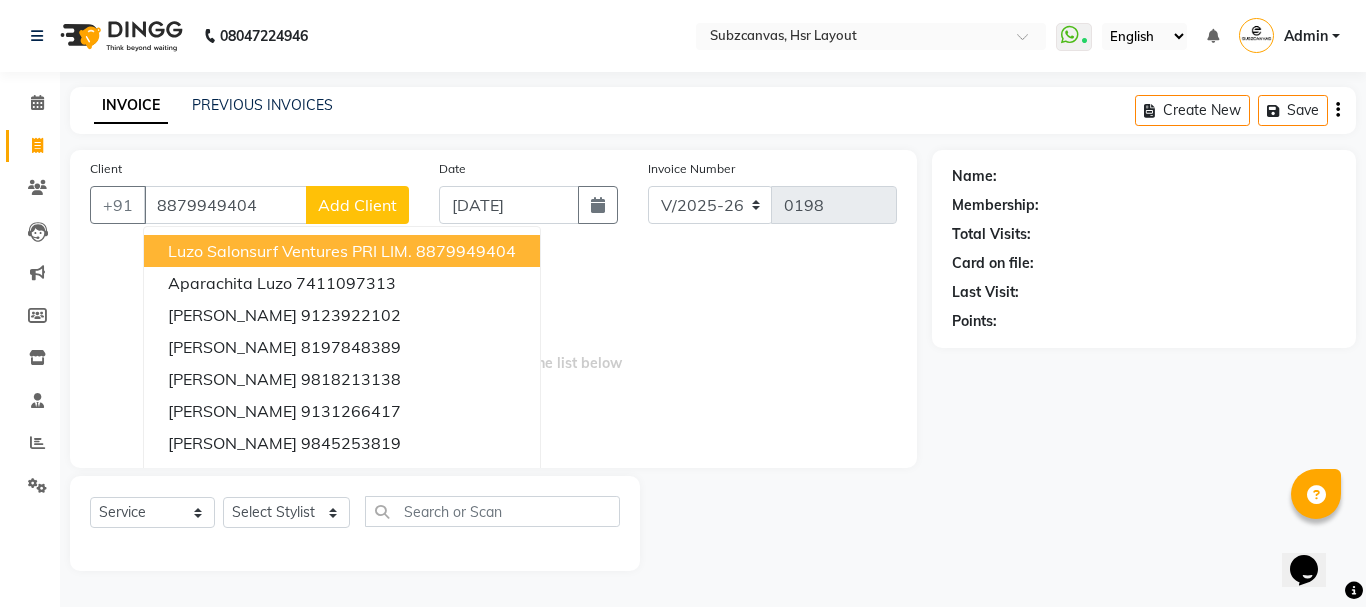 type on "8879949404" 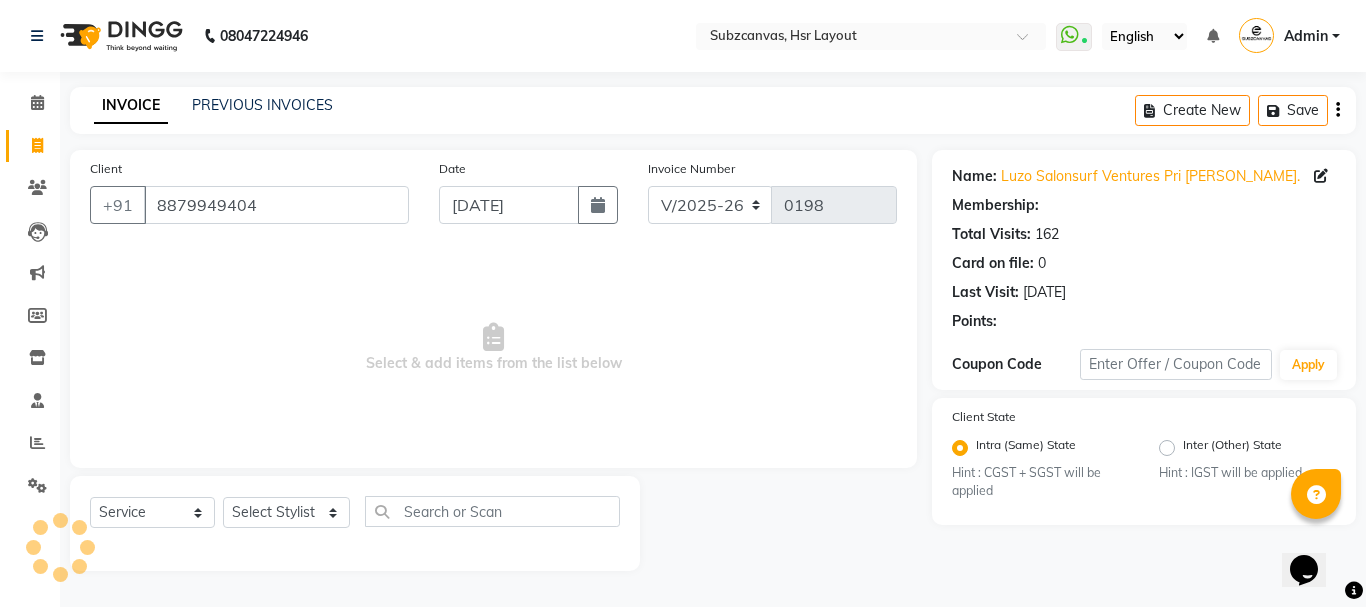 radio on "false" 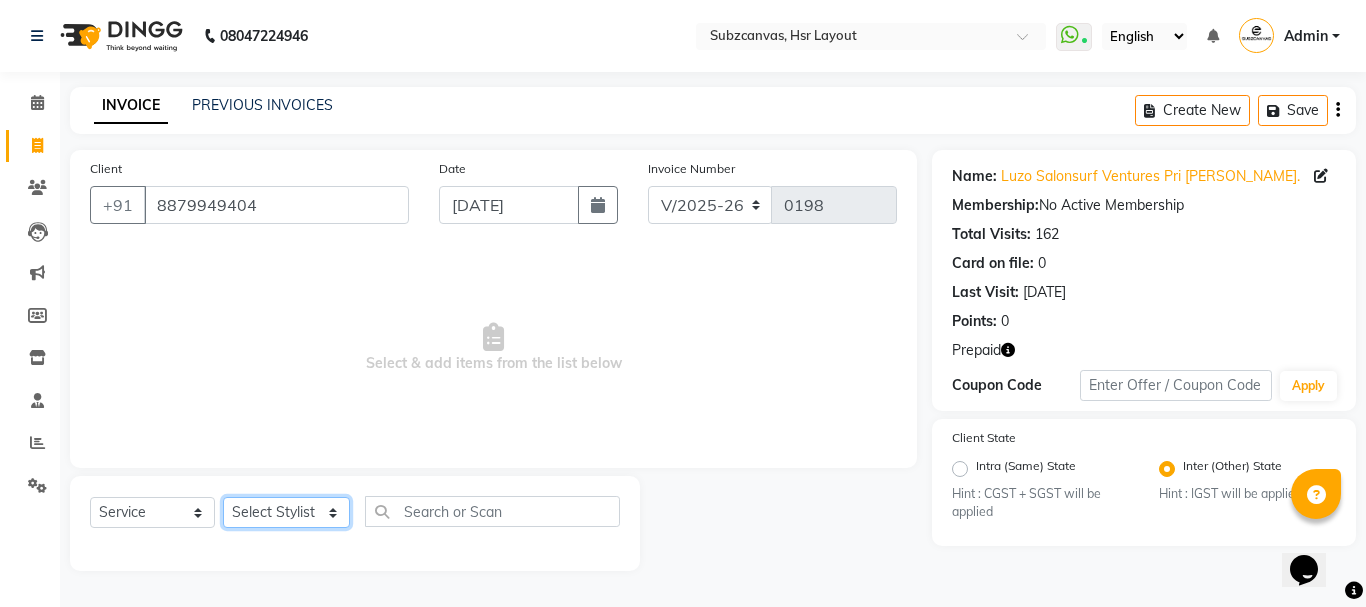 click on "Select Stylist [PERSON_NAME] [PERSON_NAME] [PERSON_NAME] [PERSON_NAME] [PERSON_NAME] [PERSON_NAME] SUBZCANVAS VEENITH" 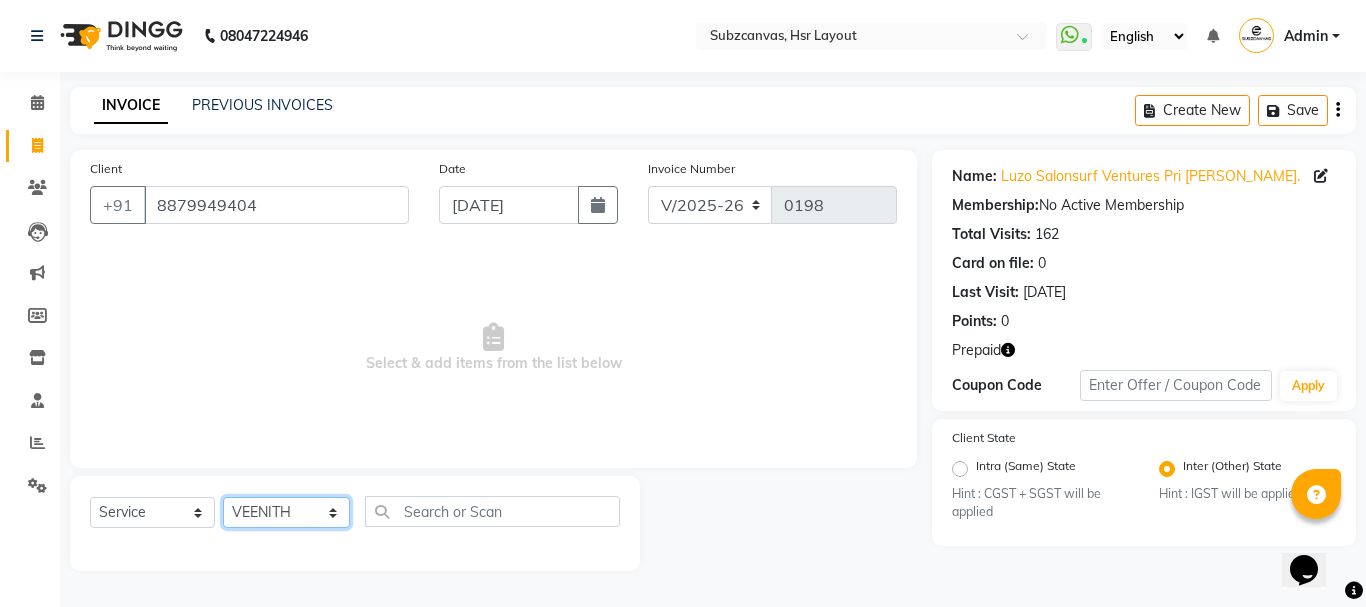 click on "Select Stylist [PERSON_NAME] [PERSON_NAME] [PERSON_NAME] [PERSON_NAME] [PERSON_NAME] [PERSON_NAME] SUBZCANVAS VEENITH" 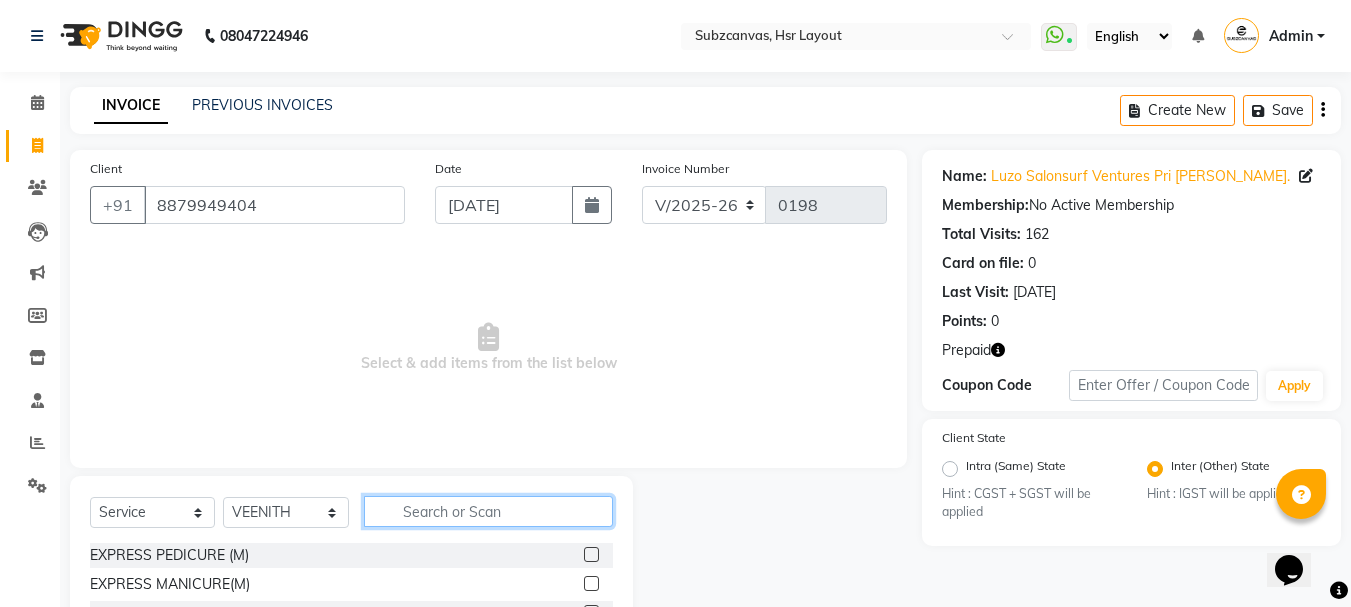 click 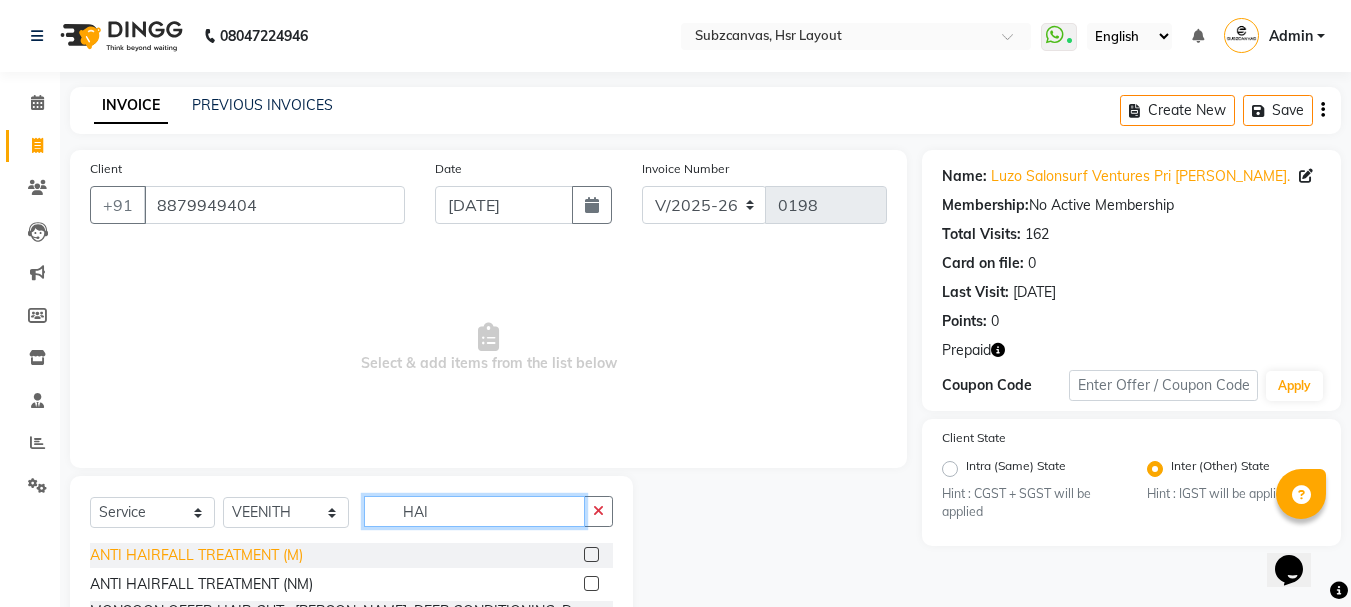 type on "HAI" 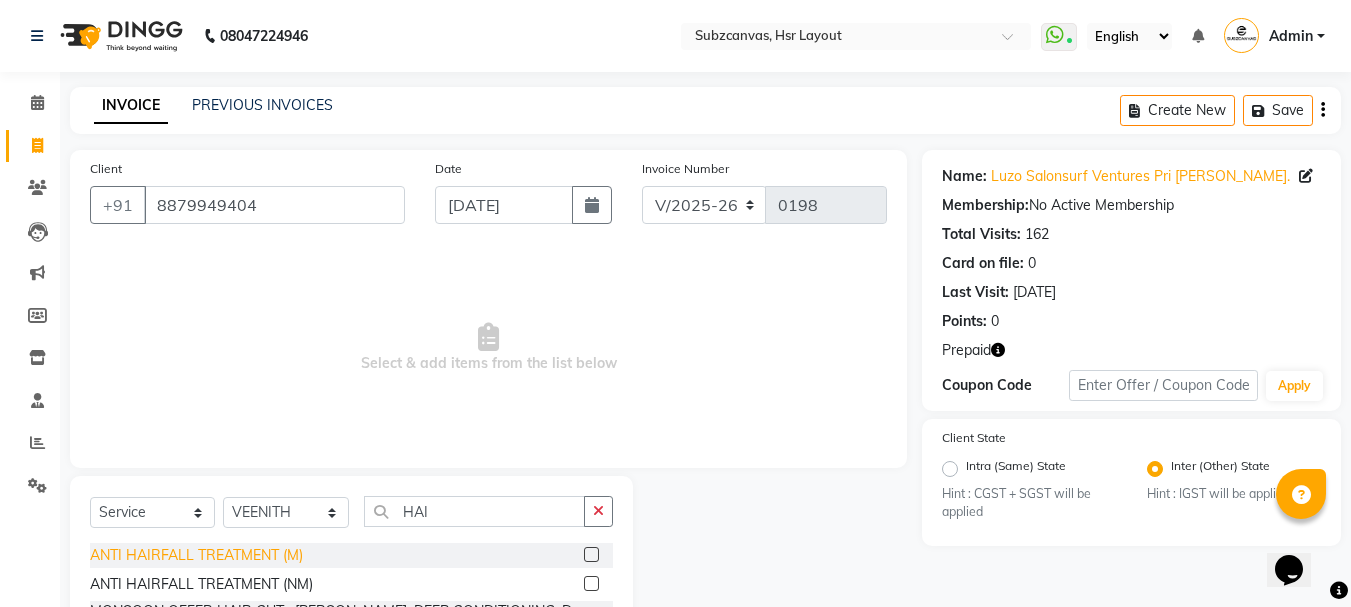click on "ANTI HAIRFALL TREATMENT (M)" 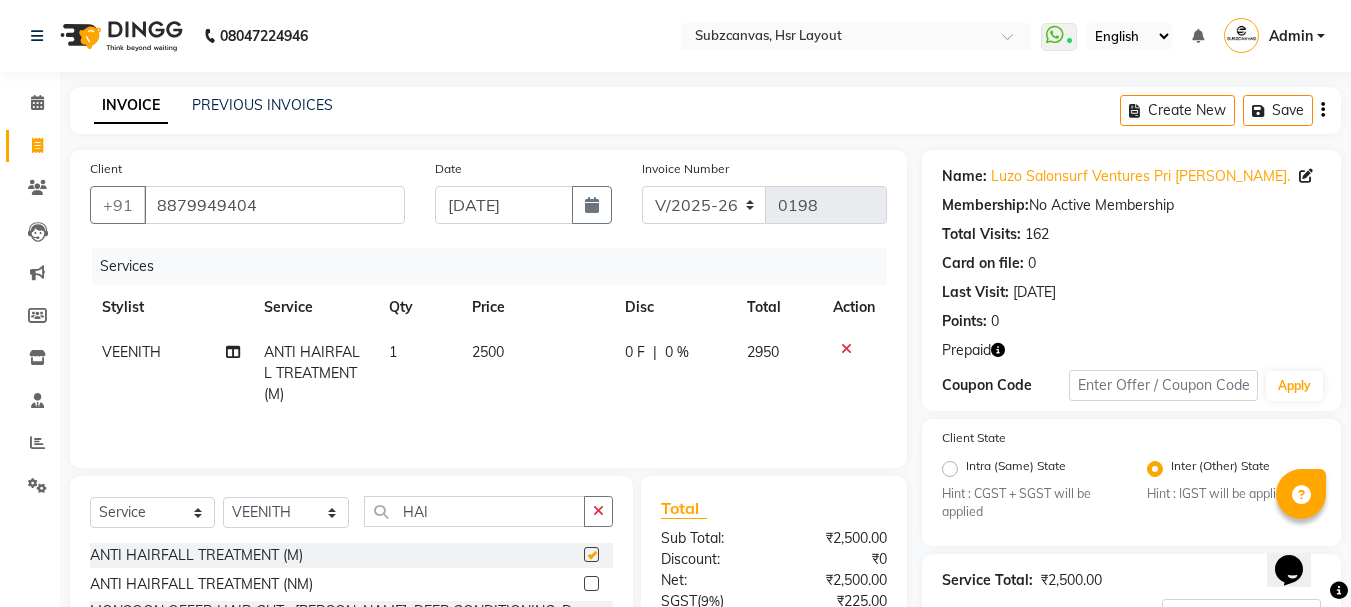 checkbox on "false" 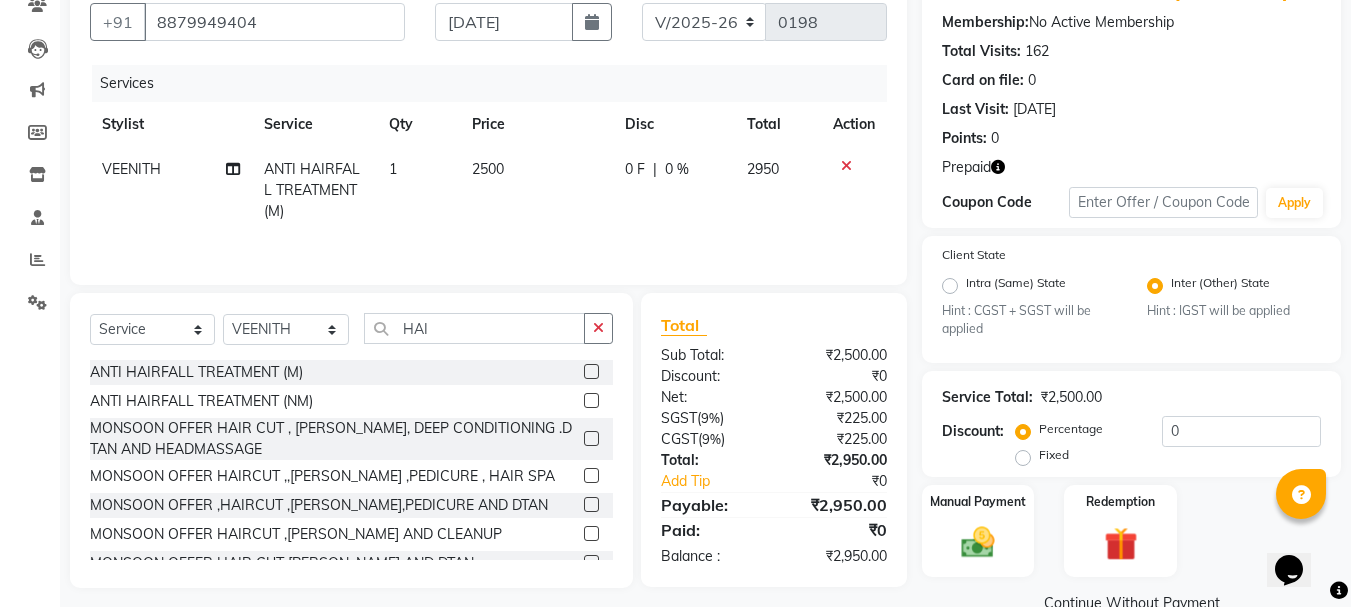 scroll, scrollTop: 224, scrollLeft: 0, axis: vertical 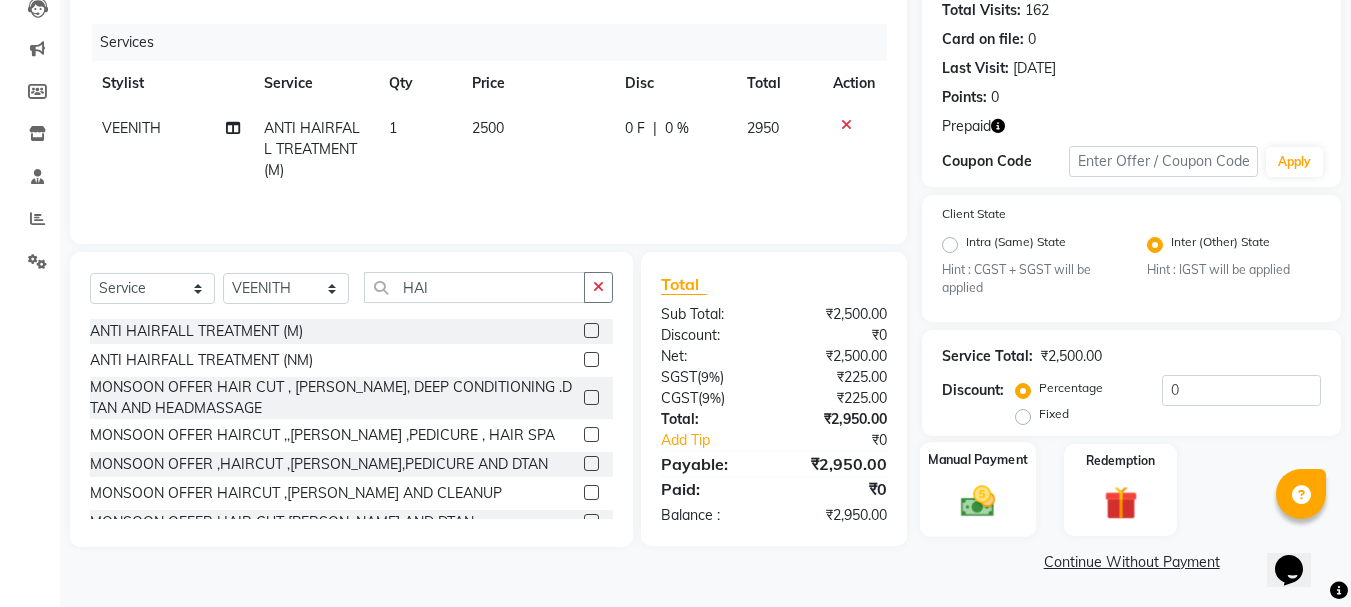 click on "Manual Payment" 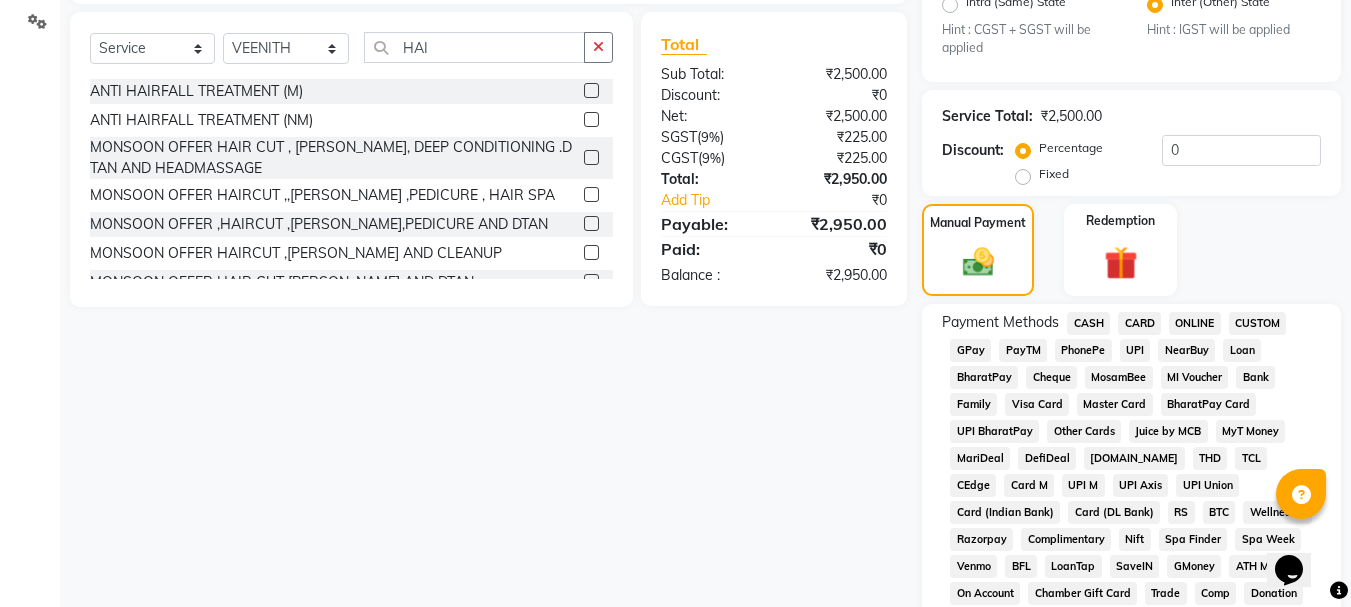 scroll, scrollTop: 445, scrollLeft: 0, axis: vertical 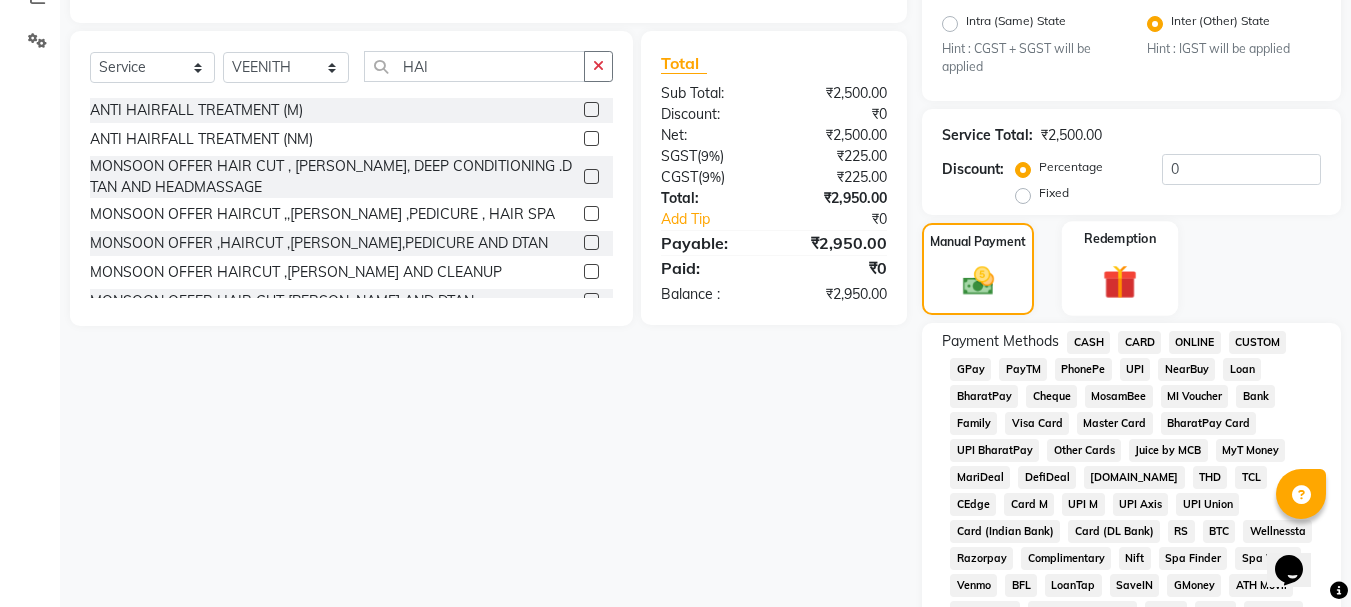 click on "Redemption" 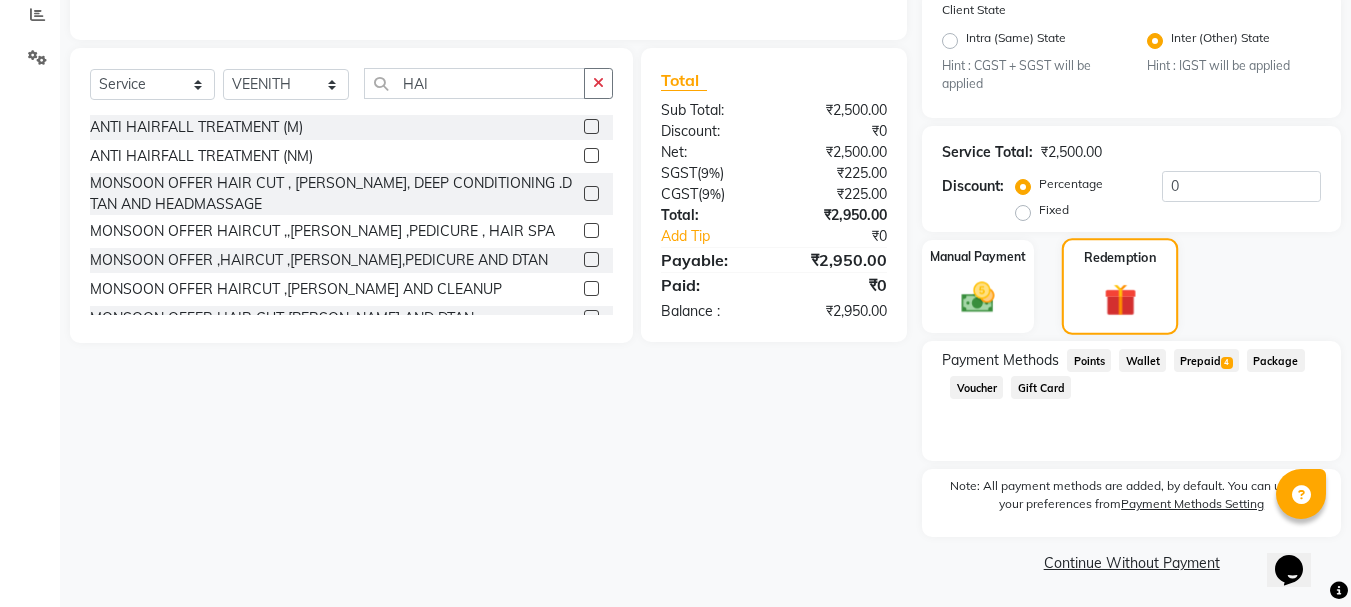 scroll, scrollTop: 429, scrollLeft: 0, axis: vertical 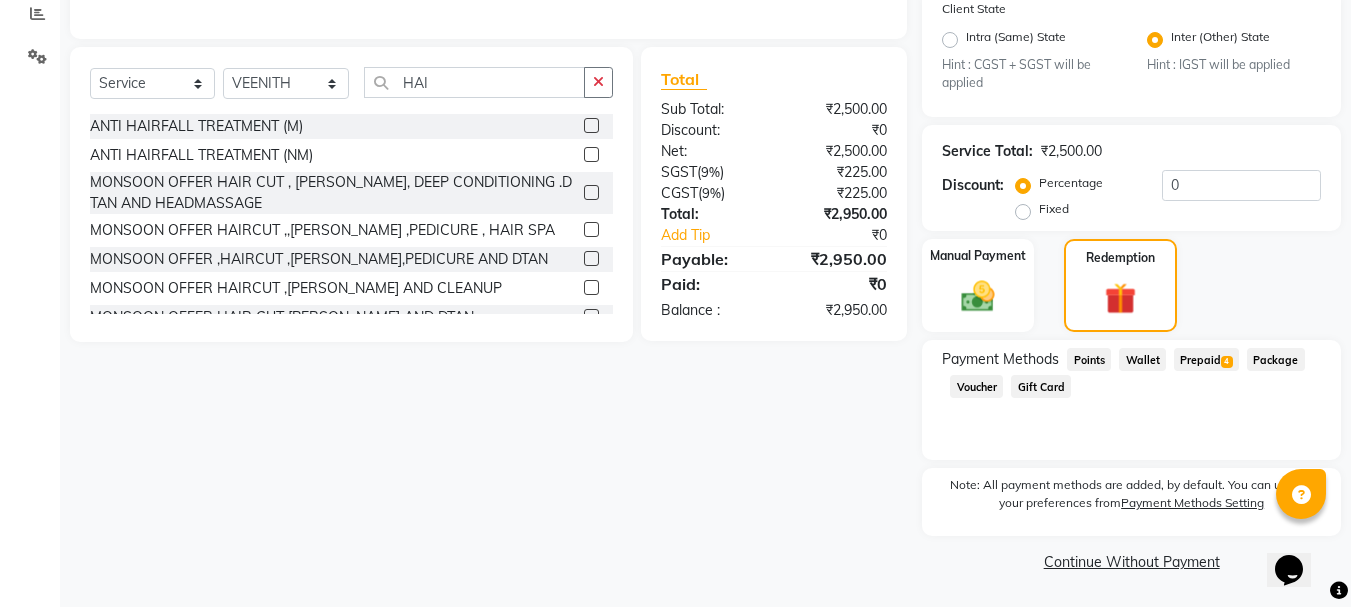 click on "Prepaid  4" 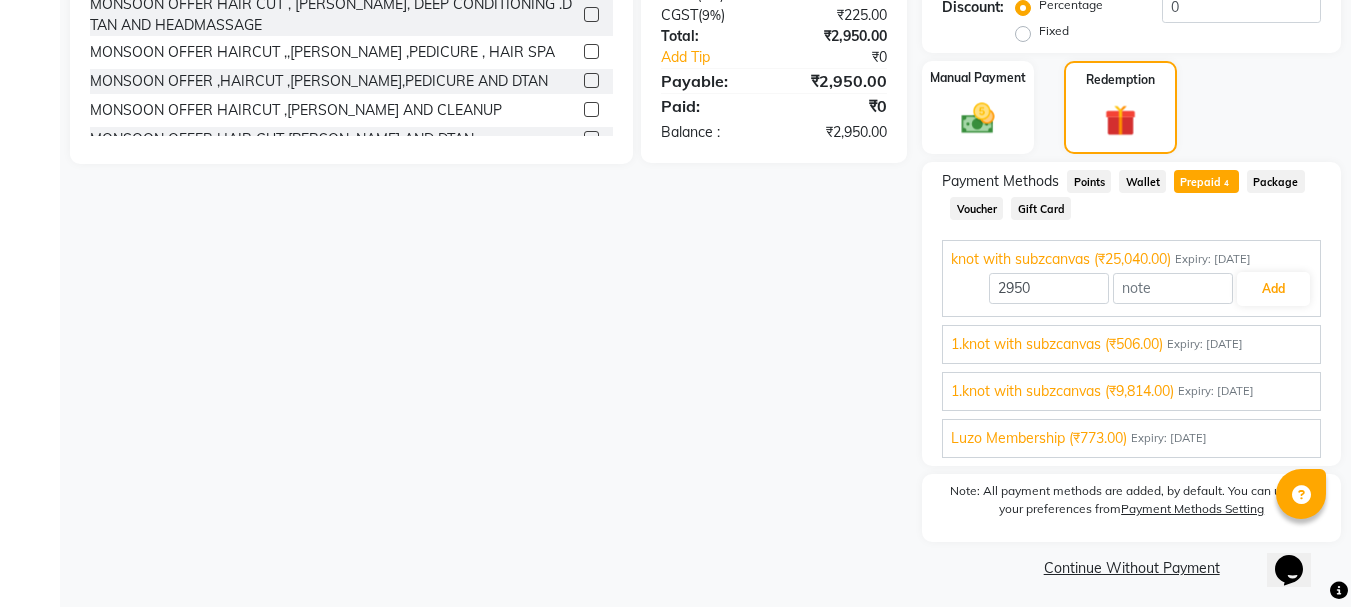scroll, scrollTop: 613, scrollLeft: 0, axis: vertical 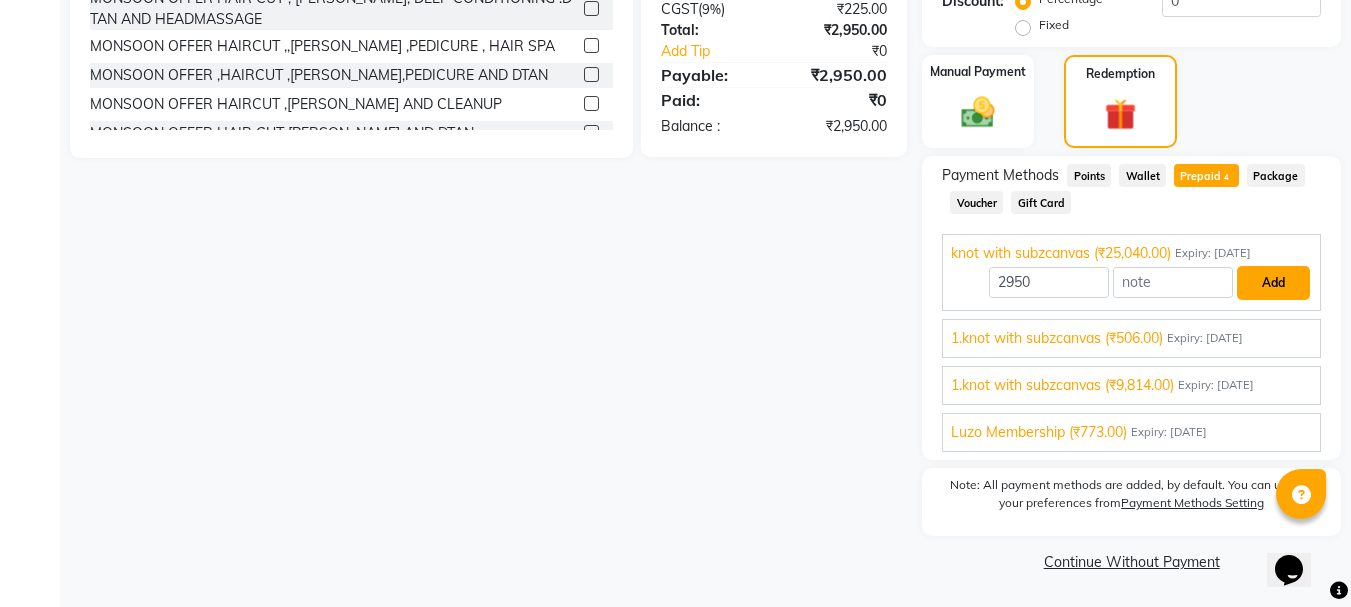 click on "Add" at bounding box center (1273, 283) 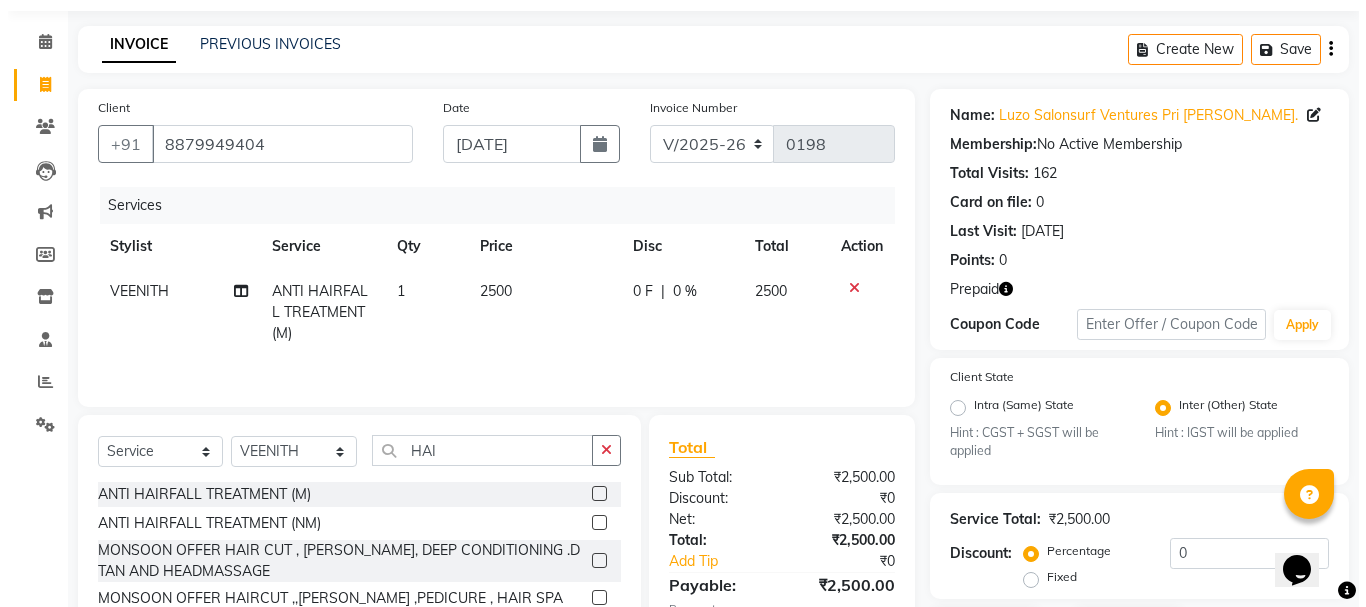 scroll, scrollTop: 0, scrollLeft: 0, axis: both 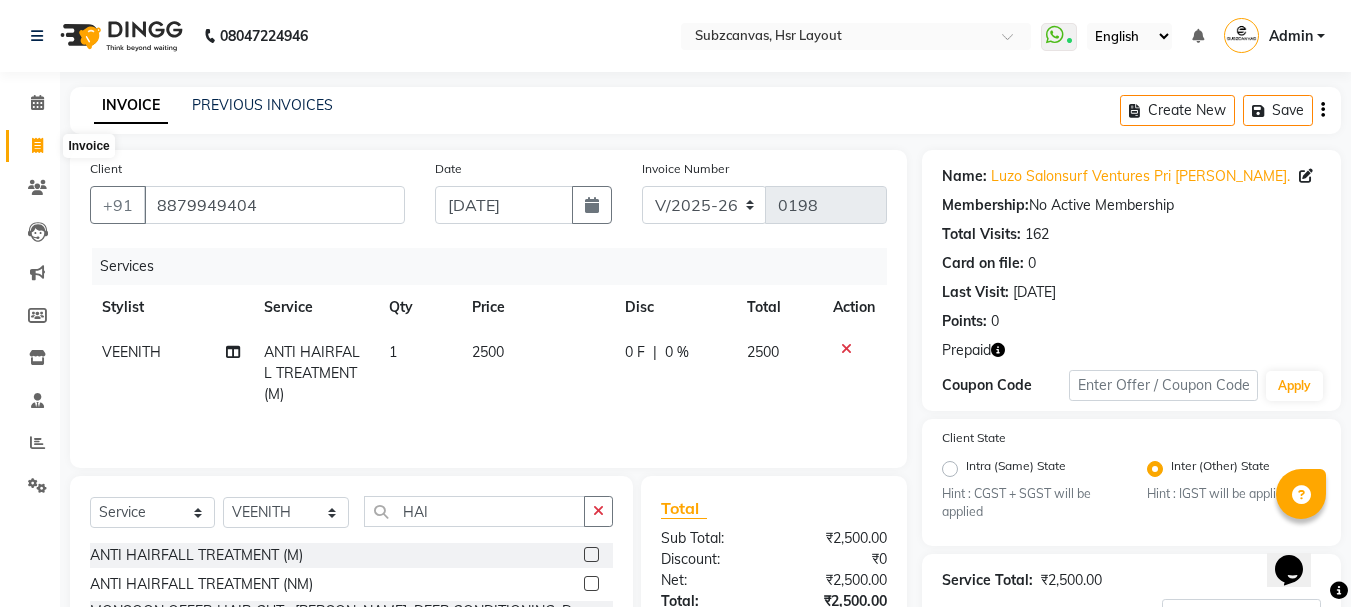 click 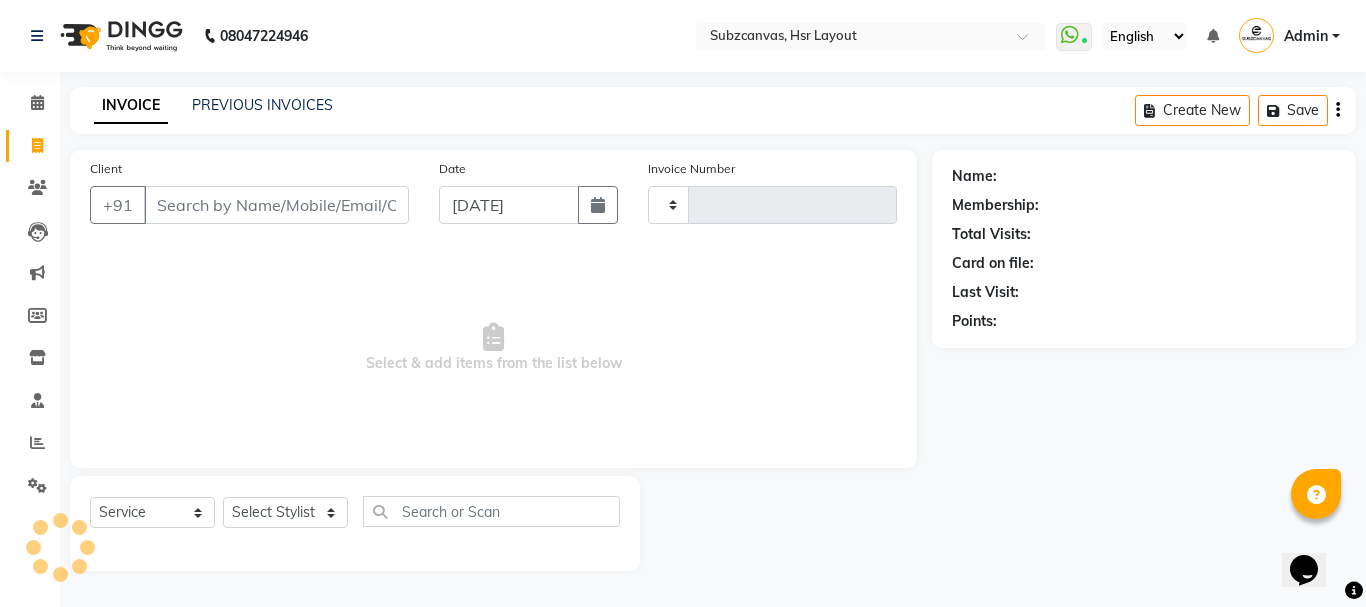 type on "0198" 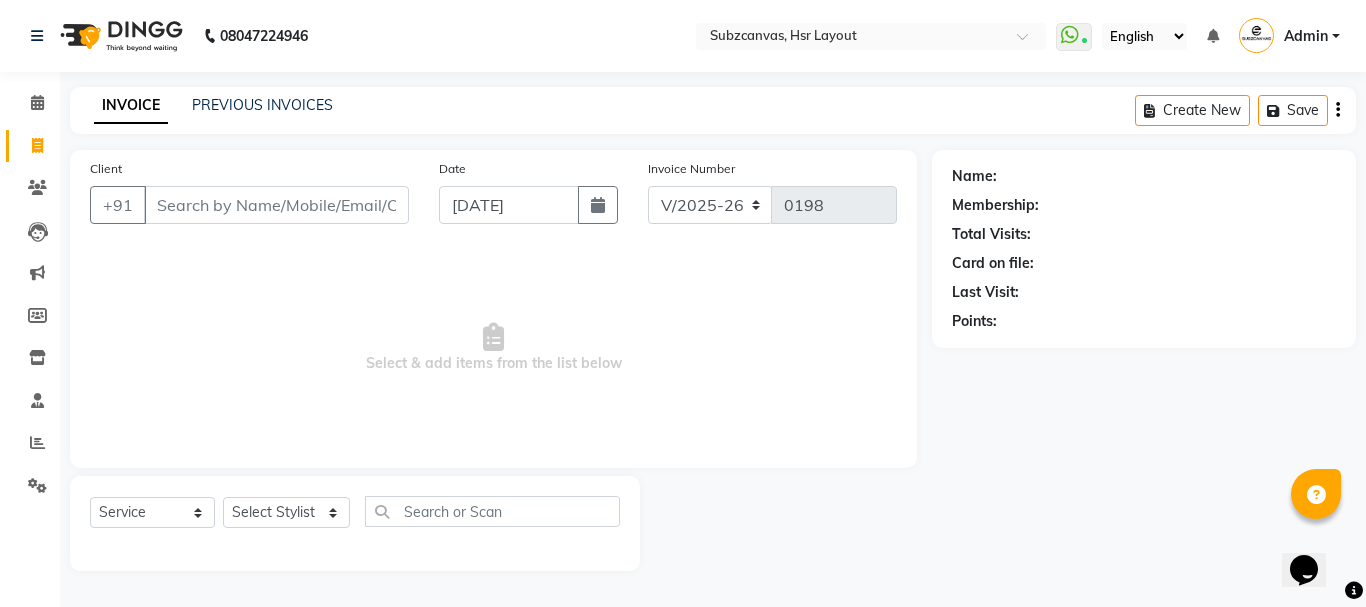 click on "Client" at bounding box center (276, 205) 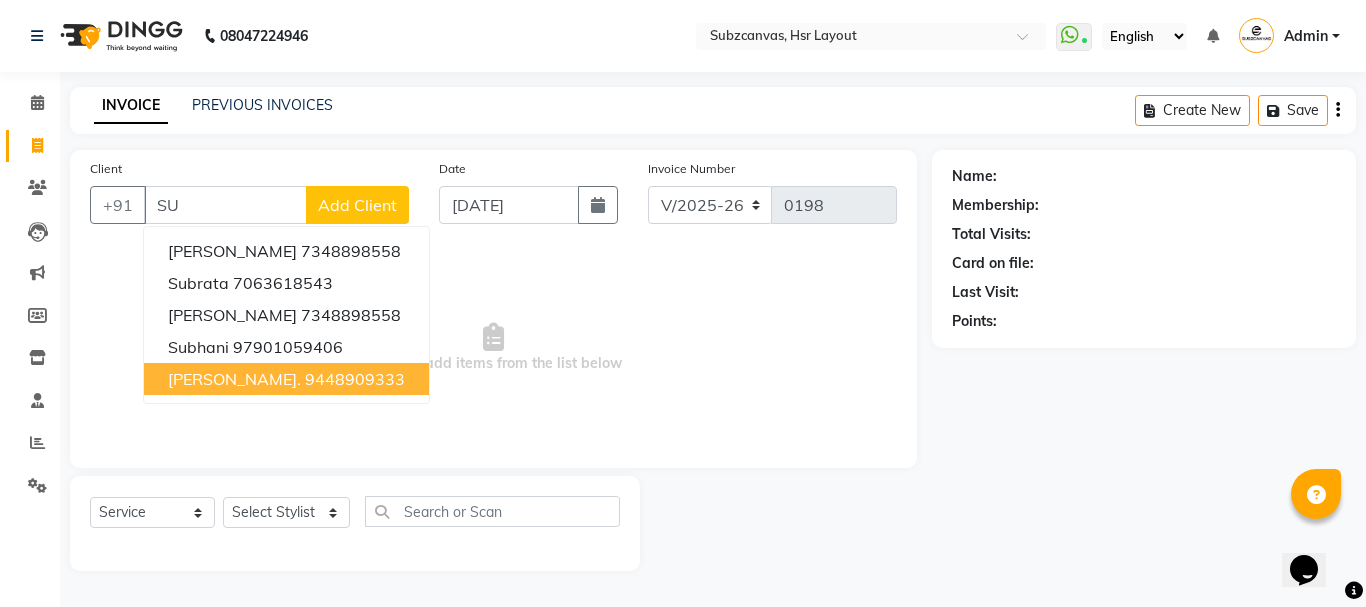 type on "S" 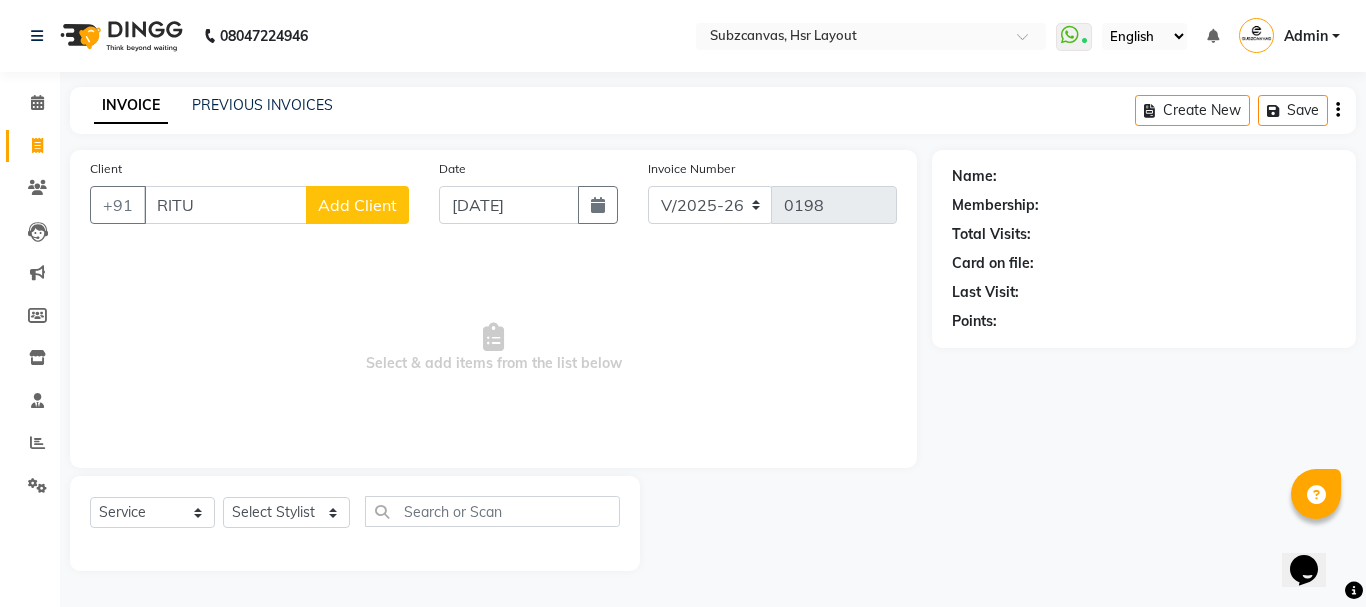 type on "RITU" 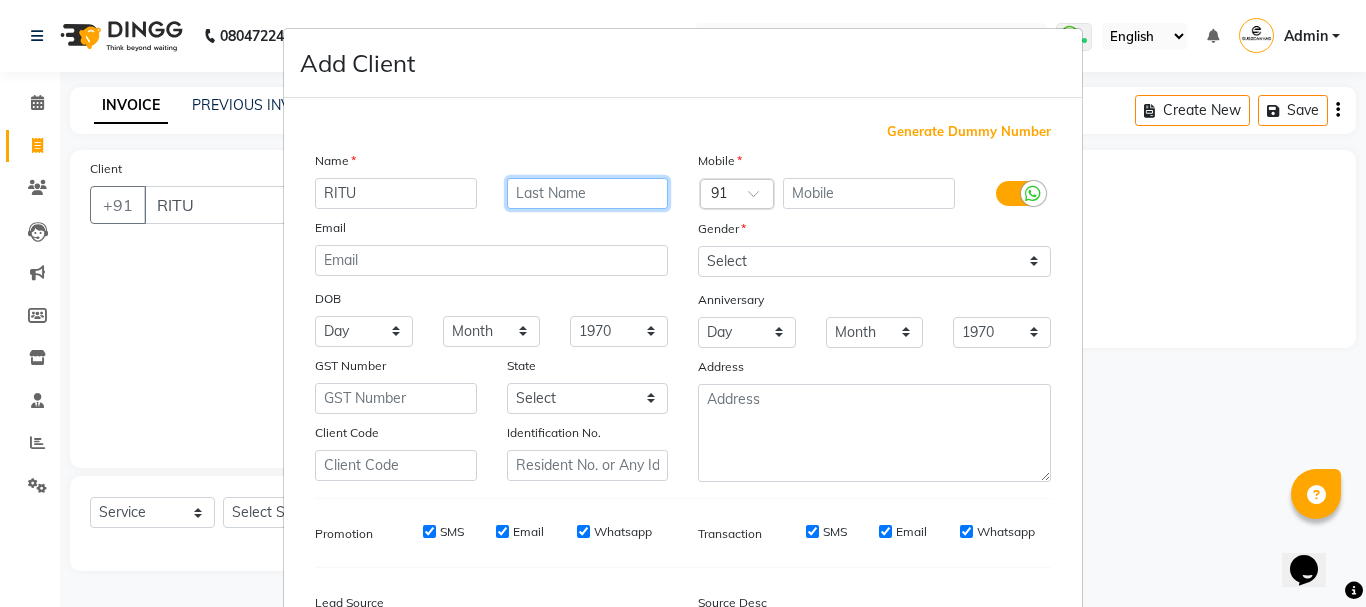 click at bounding box center (588, 193) 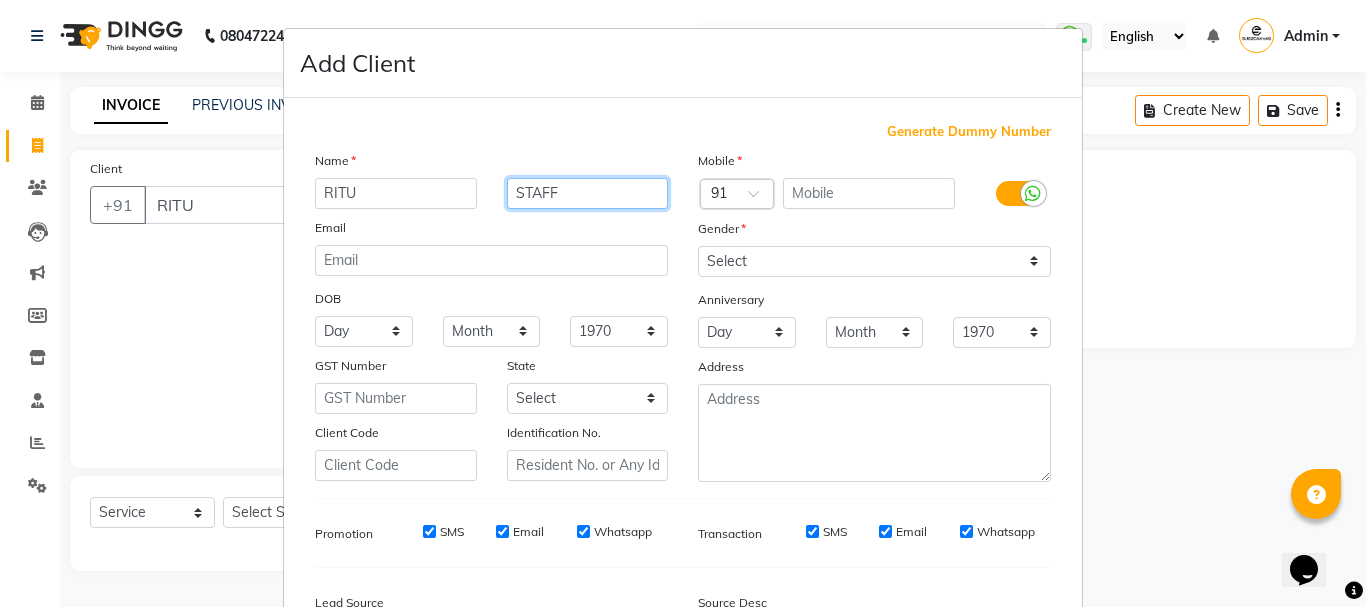 type on "STAFF" 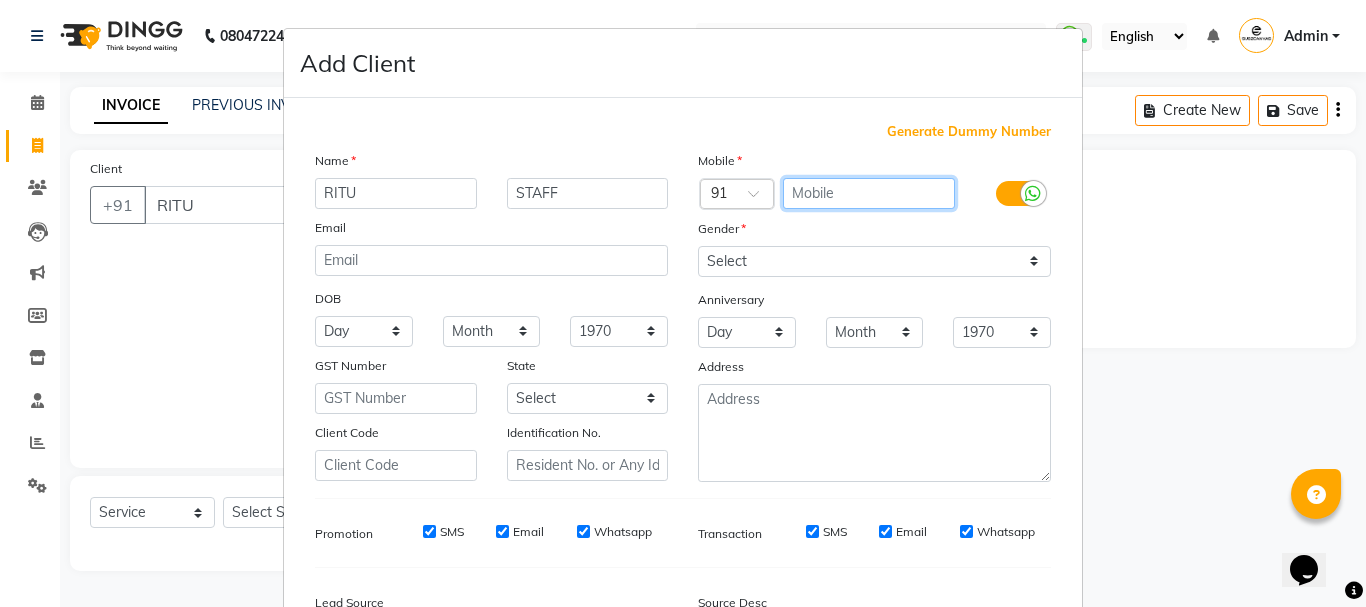 click at bounding box center (869, 193) 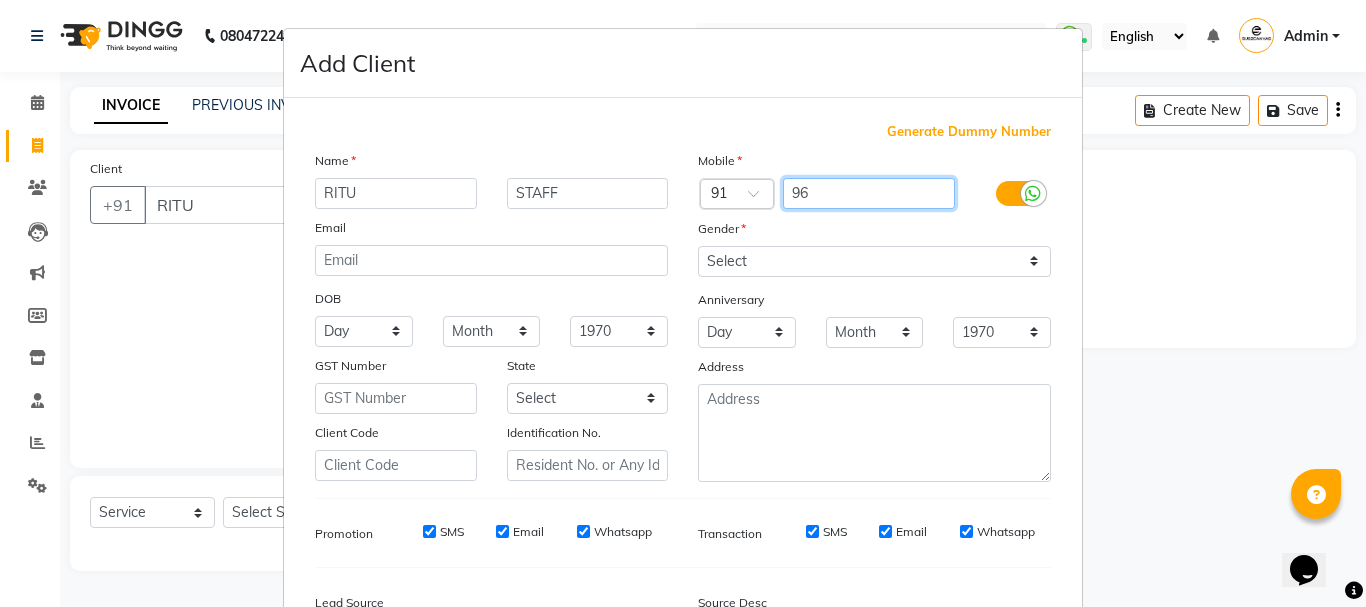 type on "9" 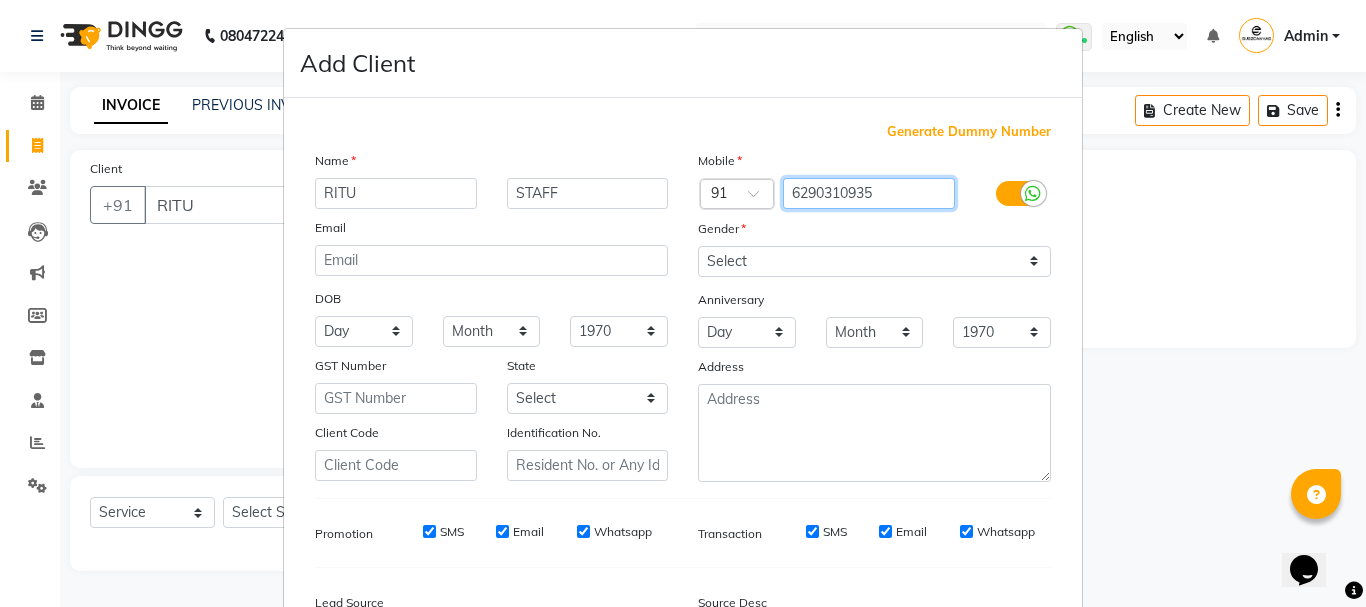 type on "6290310935" 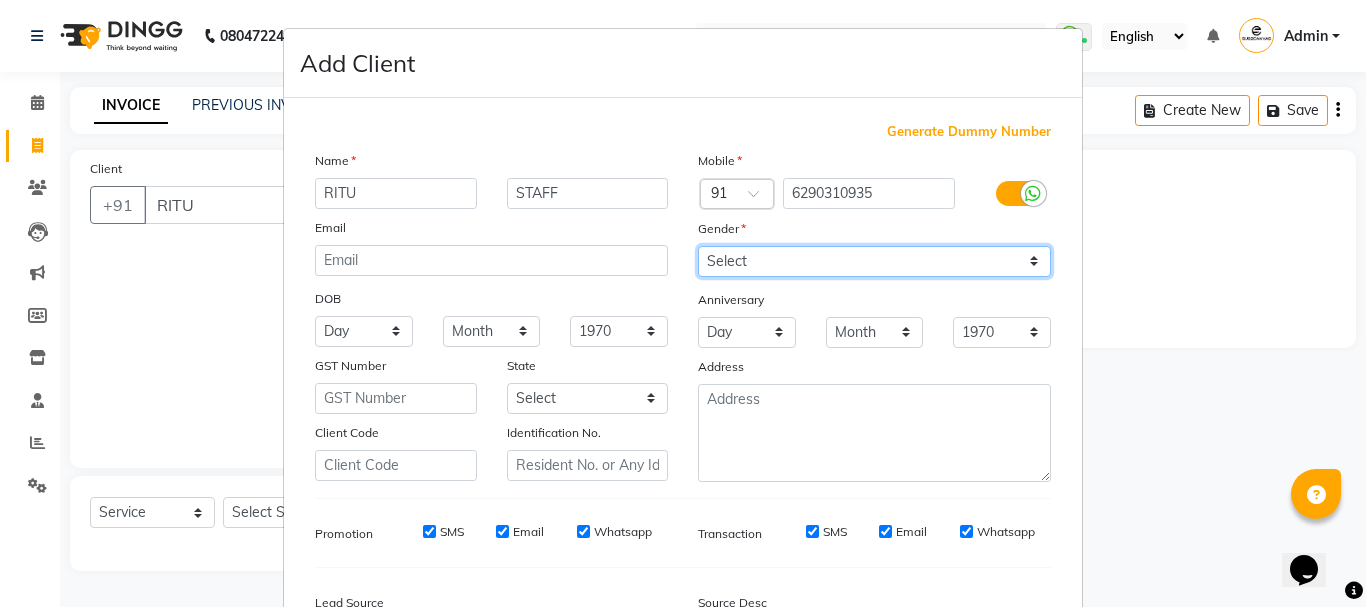 click on "Select Male Female Other Prefer Not To Say" at bounding box center (874, 261) 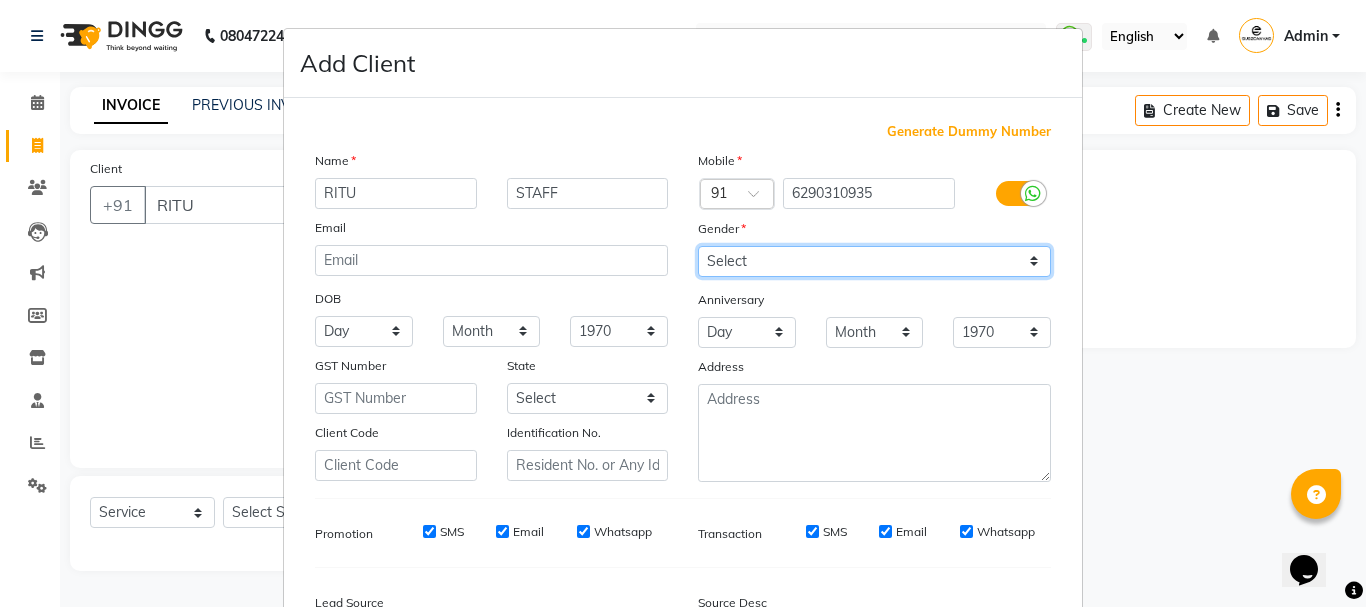 select on "female" 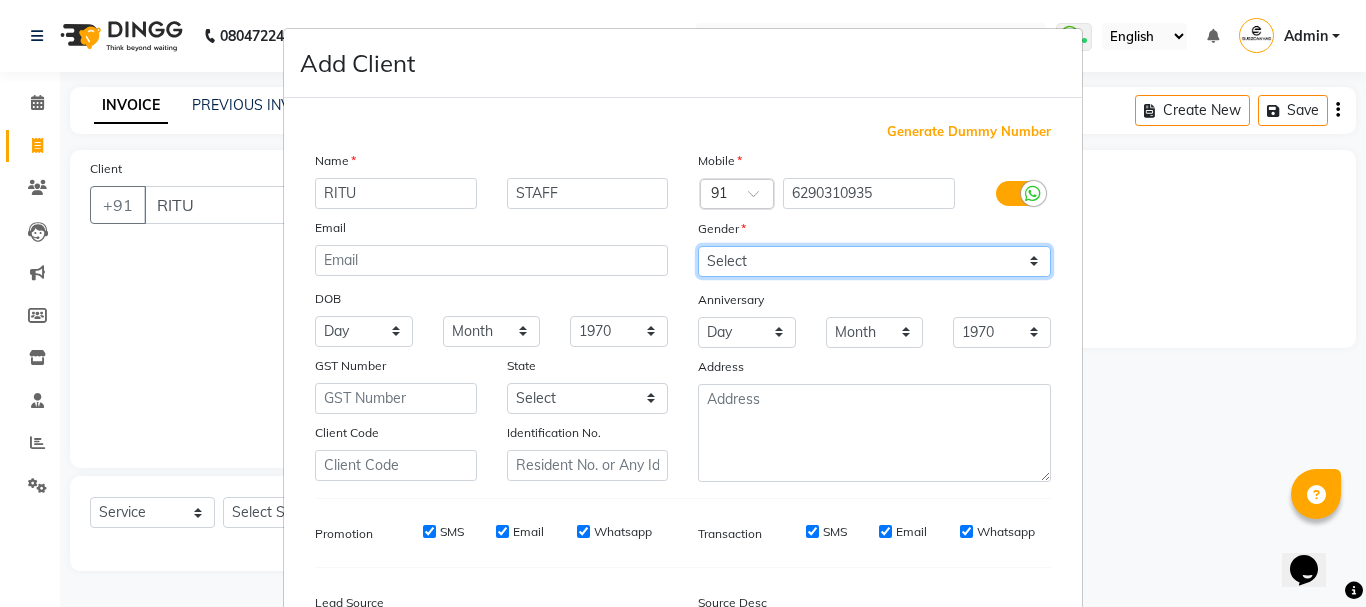 click on "Select Male Female Other Prefer Not To Say" at bounding box center [874, 261] 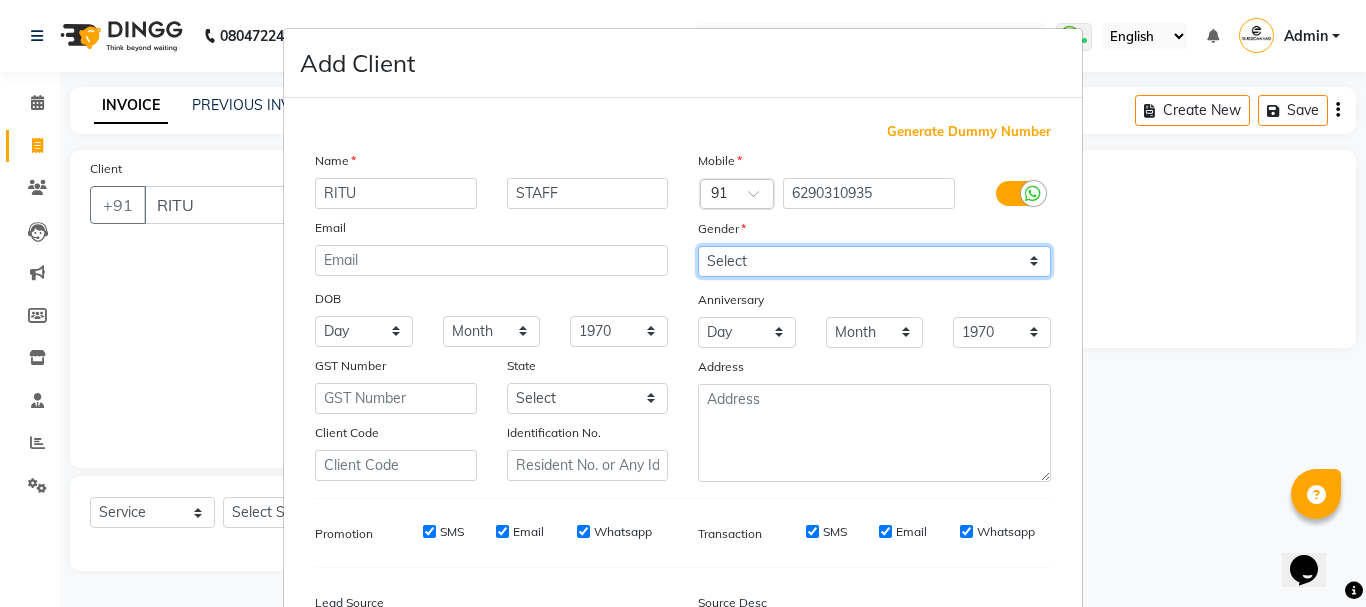 scroll, scrollTop: 242, scrollLeft: 0, axis: vertical 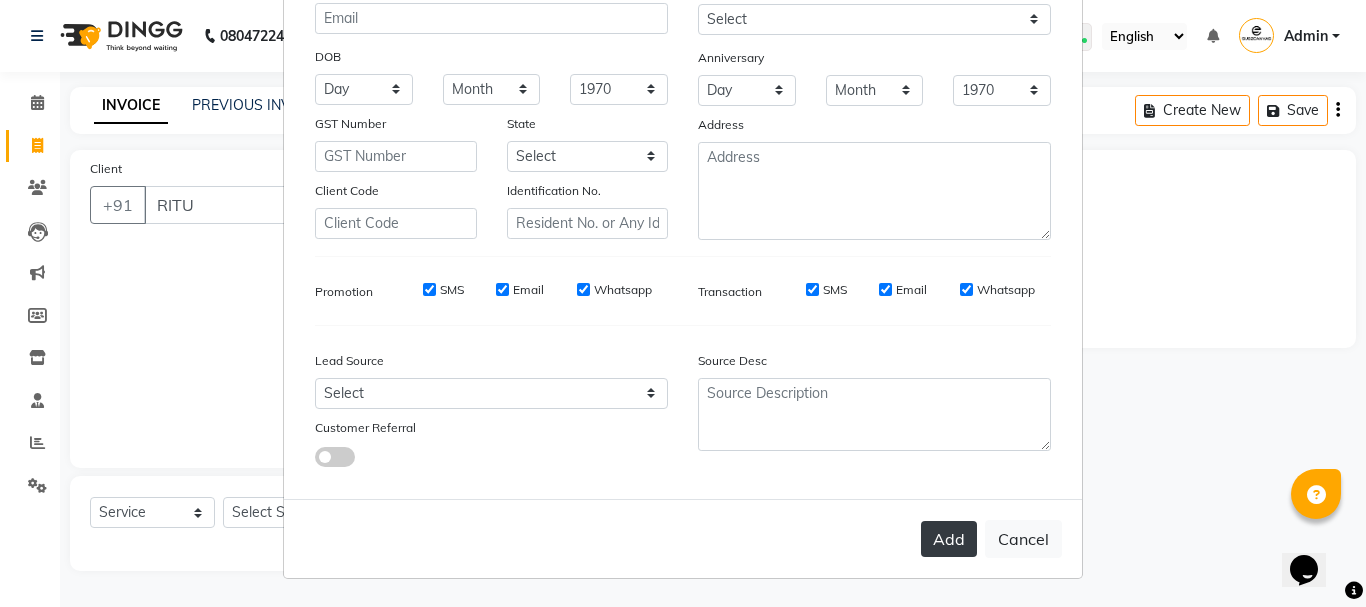 click on "Add" at bounding box center (949, 539) 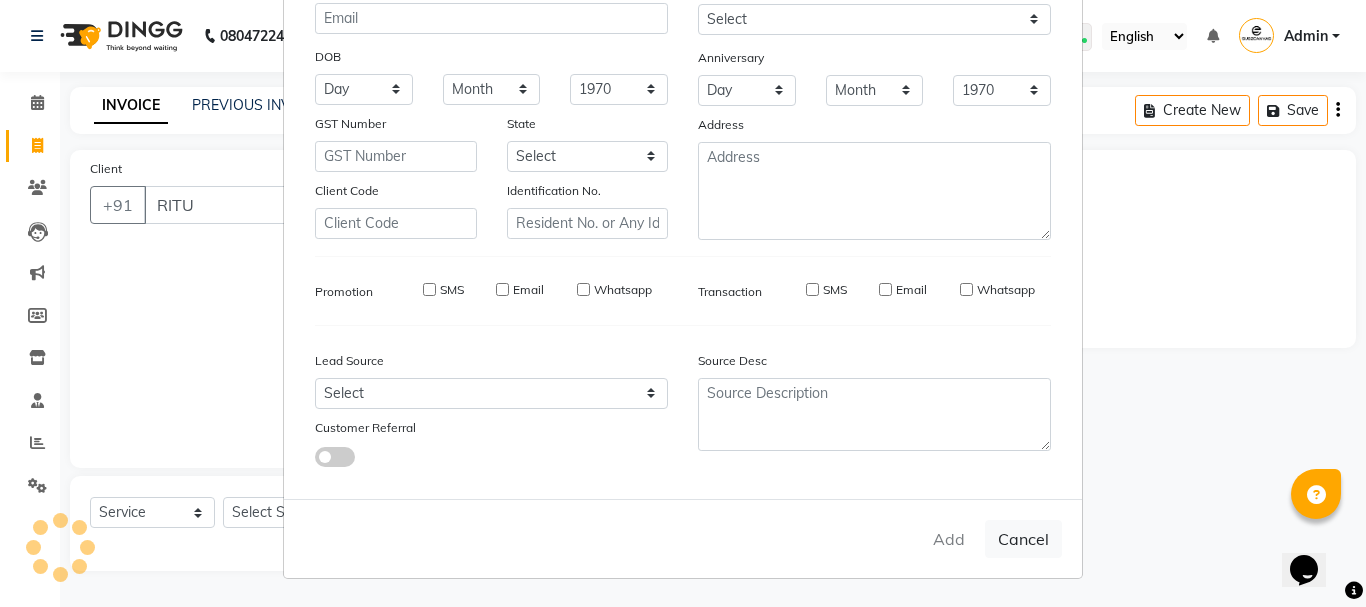 type on "6290310935" 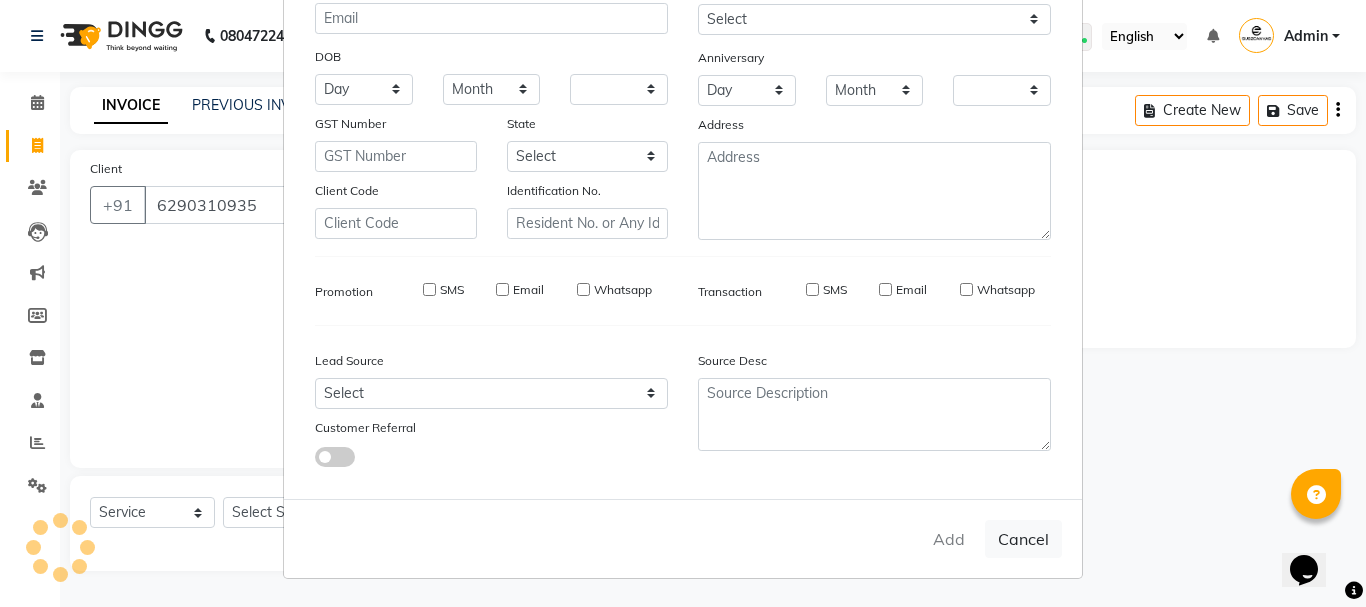 checkbox on "false" 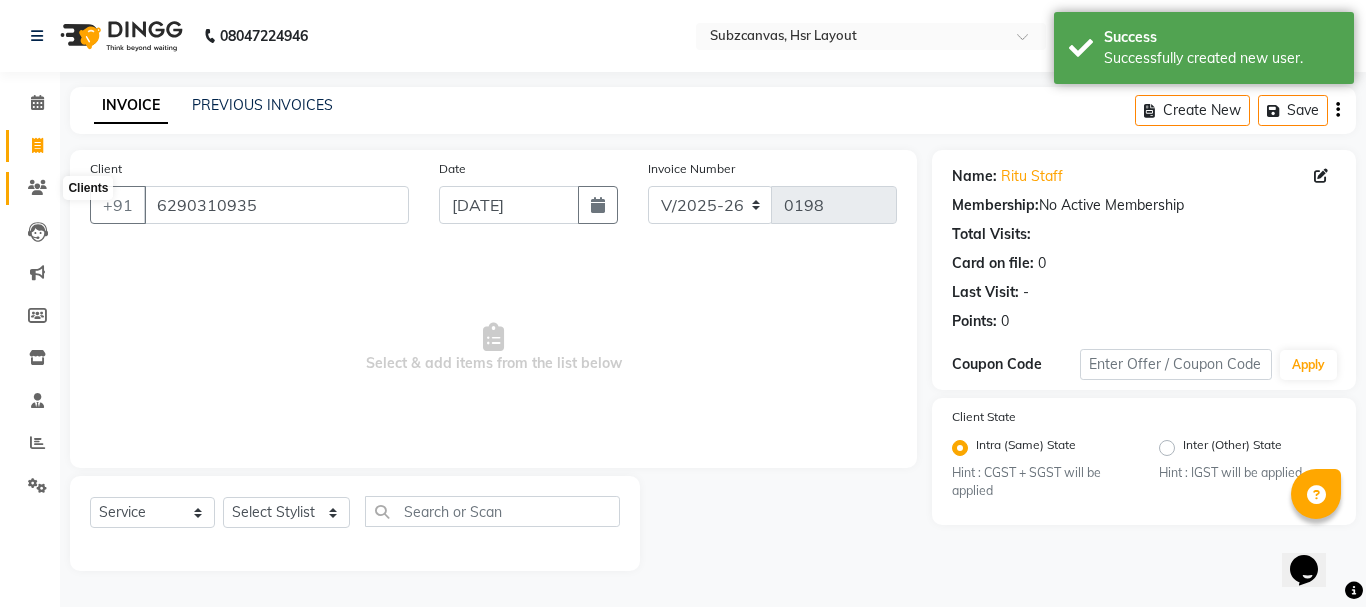 click 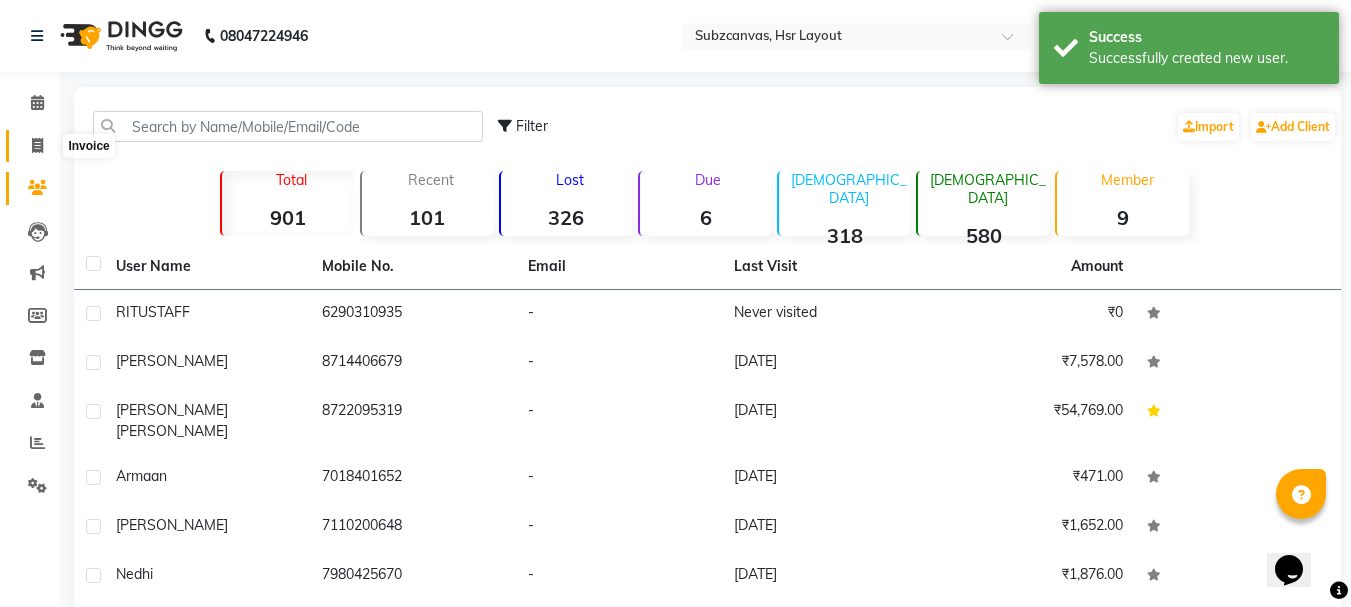 click 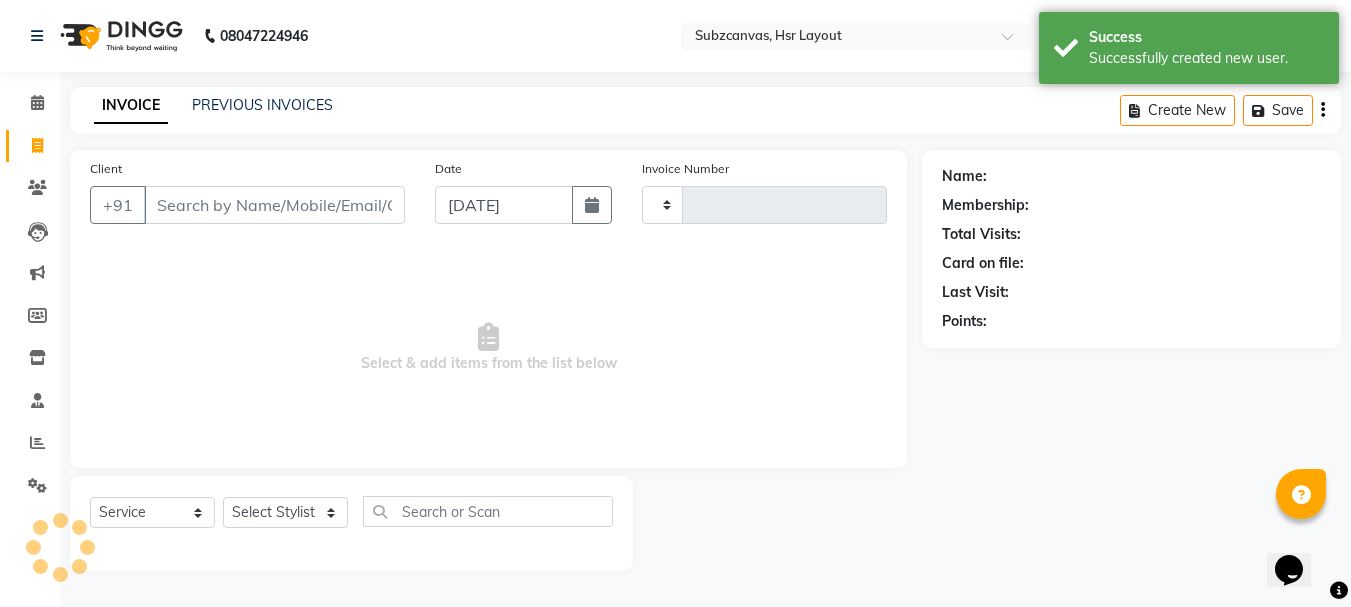 type on "0198" 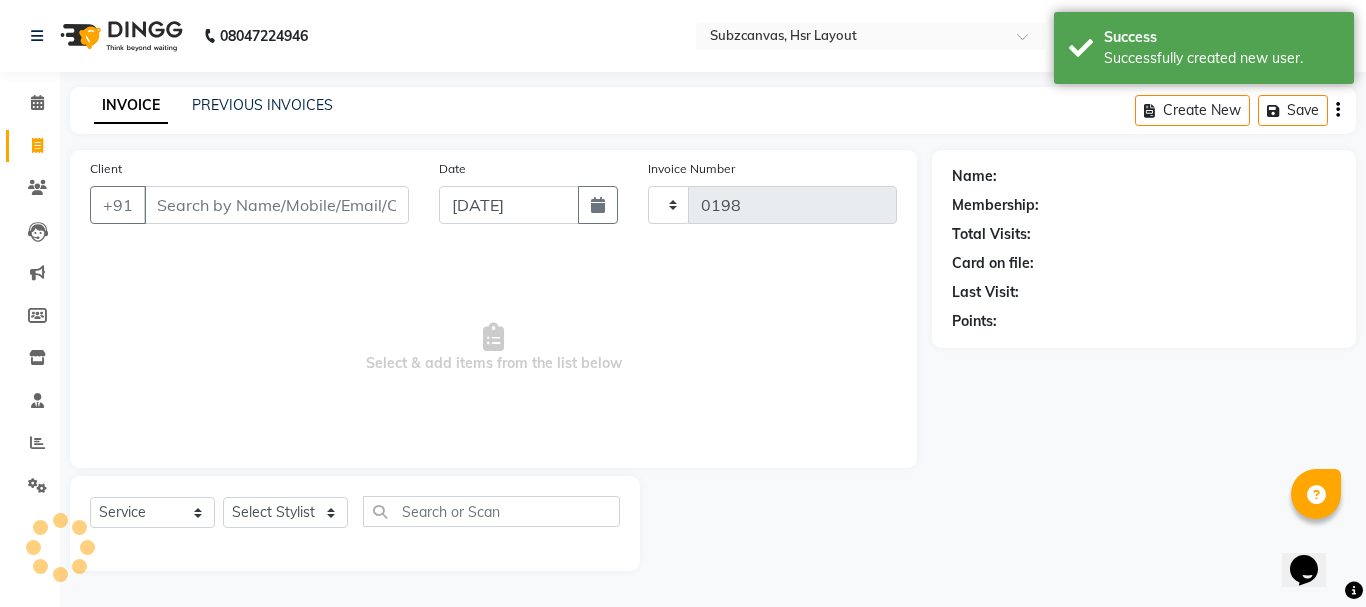 select on "4894" 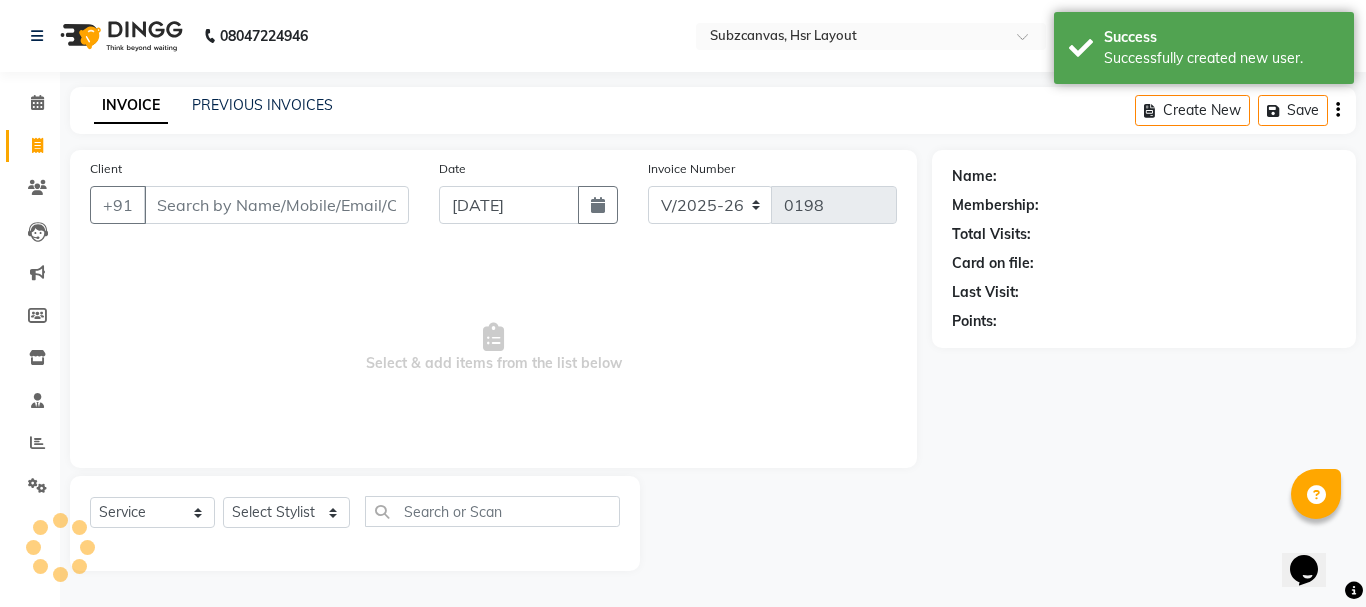 click on "Client" at bounding box center [276, 205] 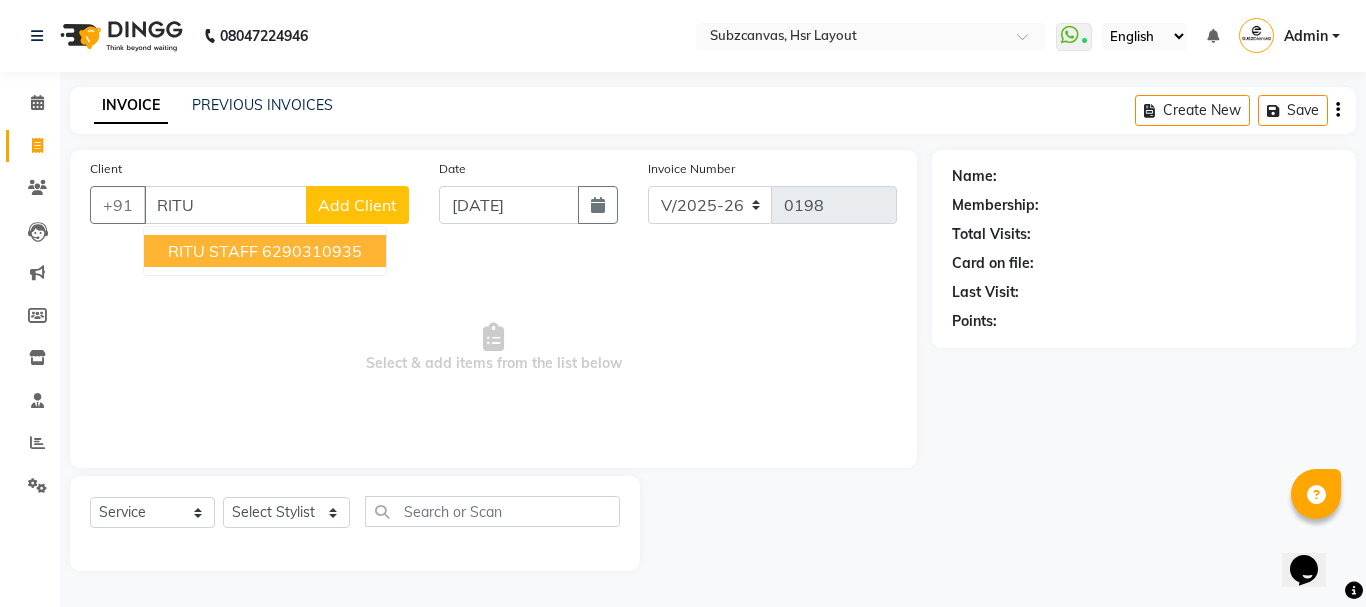 click on "6290310935" at bounding box center (312, 251) 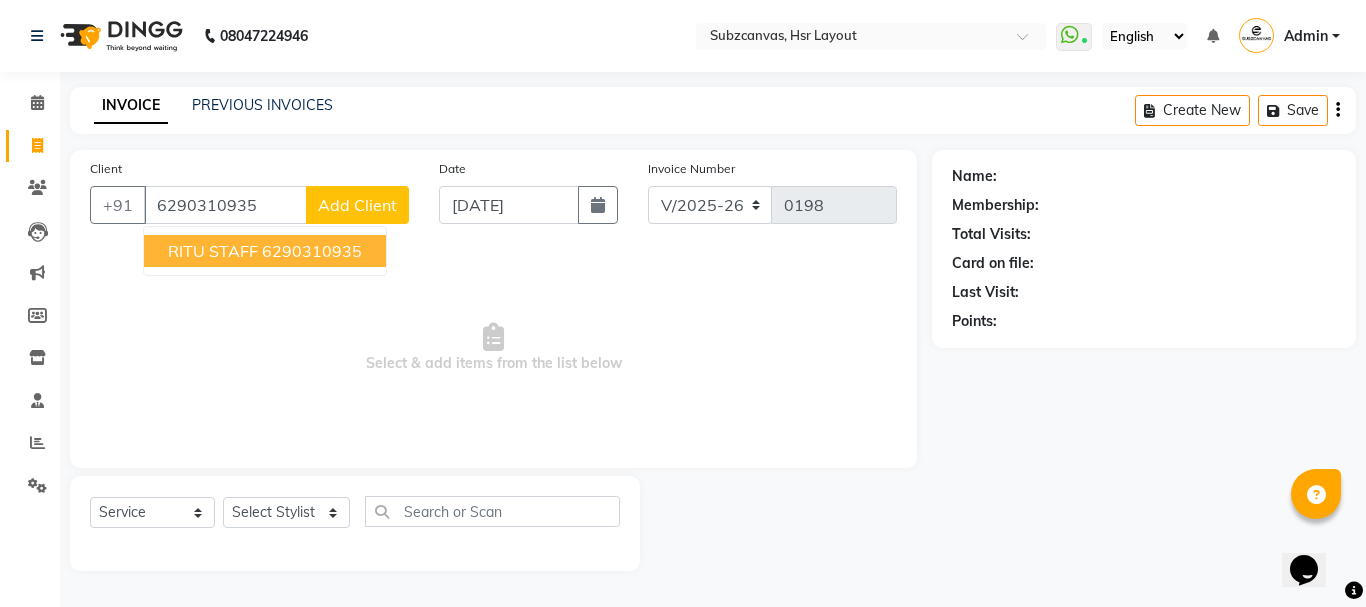 type on "6290310935" 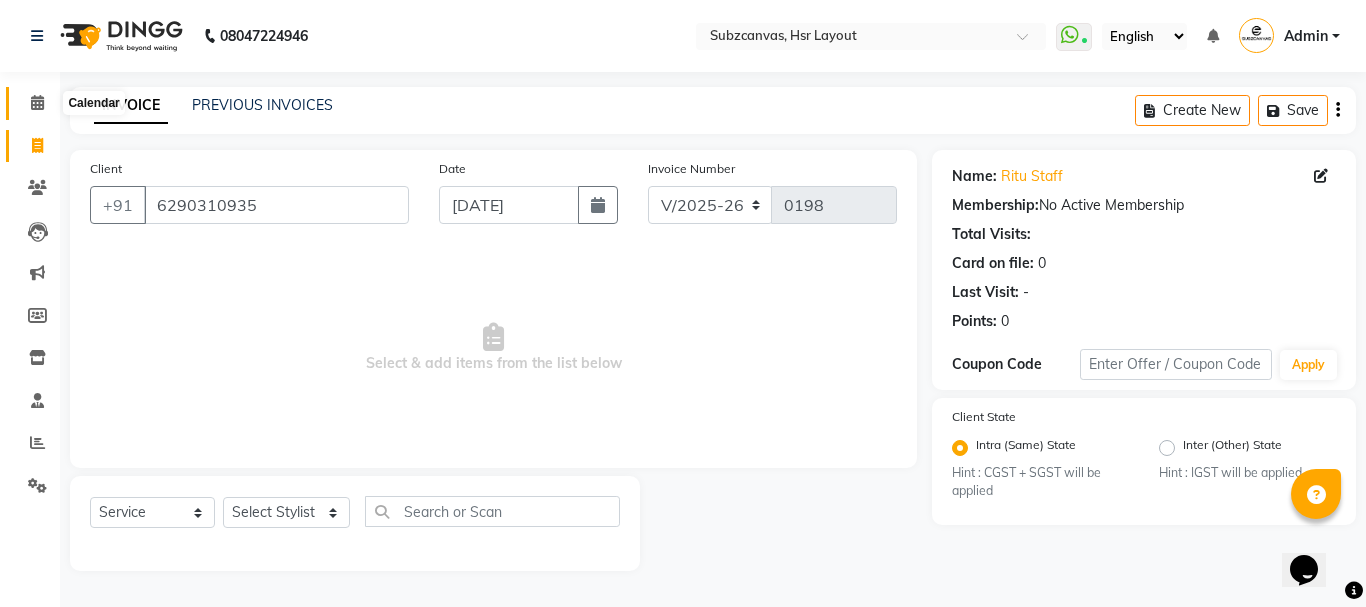 click 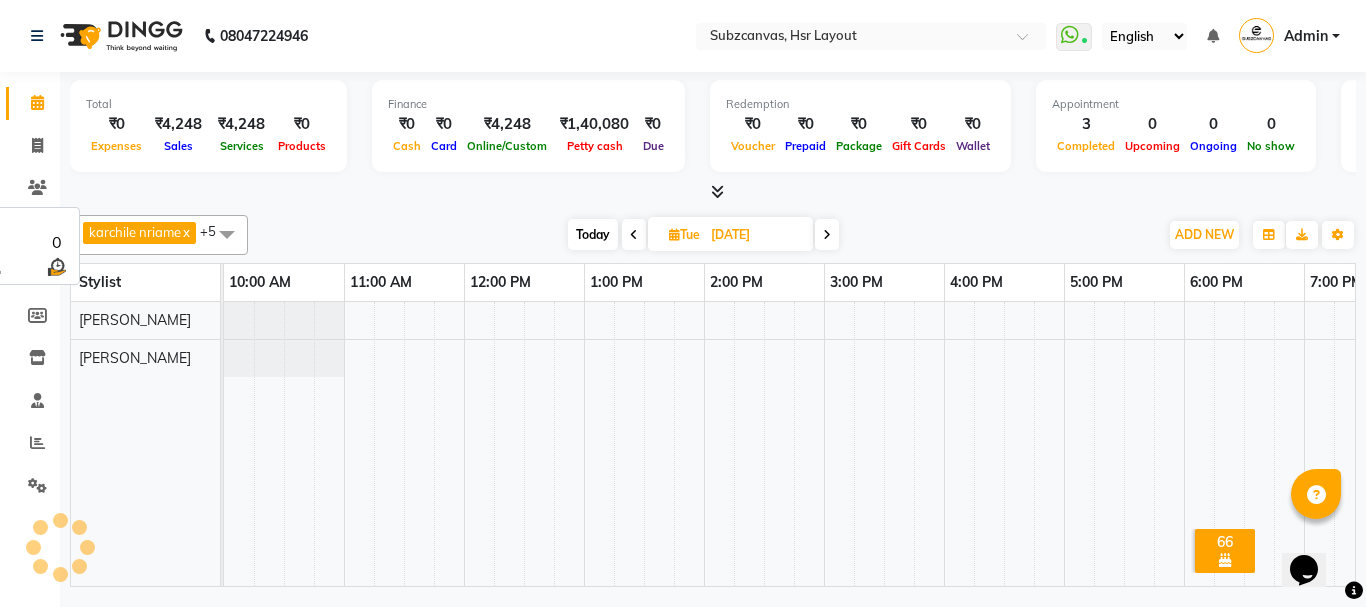 scroll, scrollTop: 0, scrollLeft: 0, axis: both 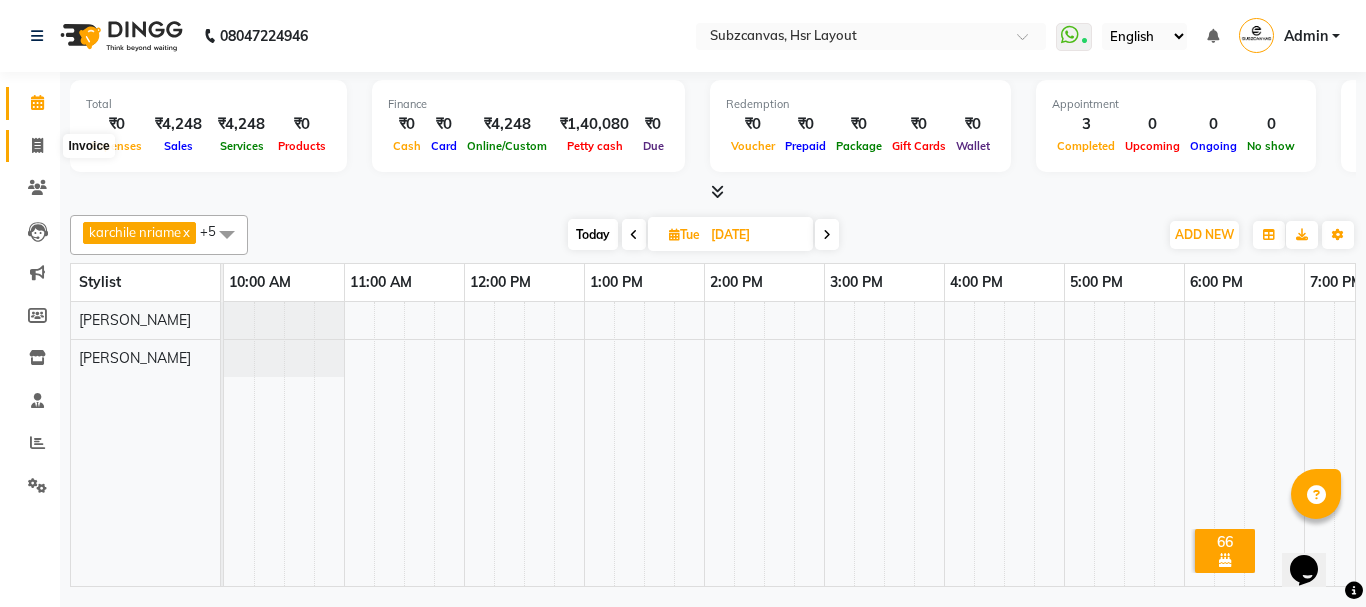 click 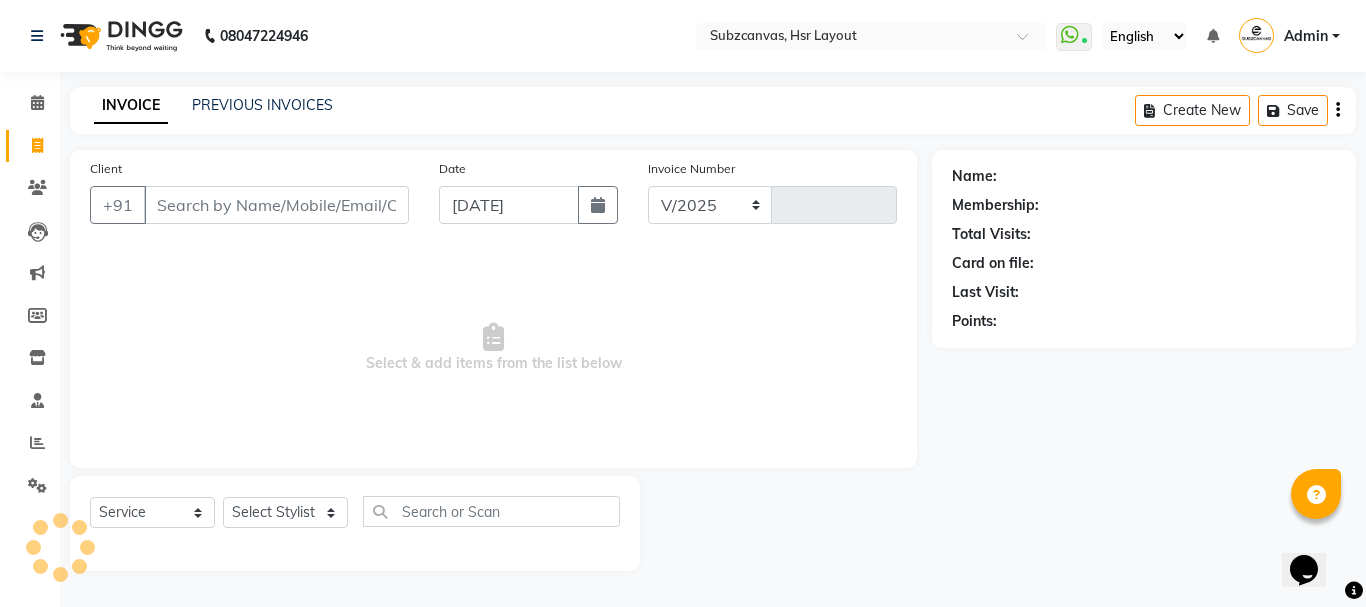 select on "4894" 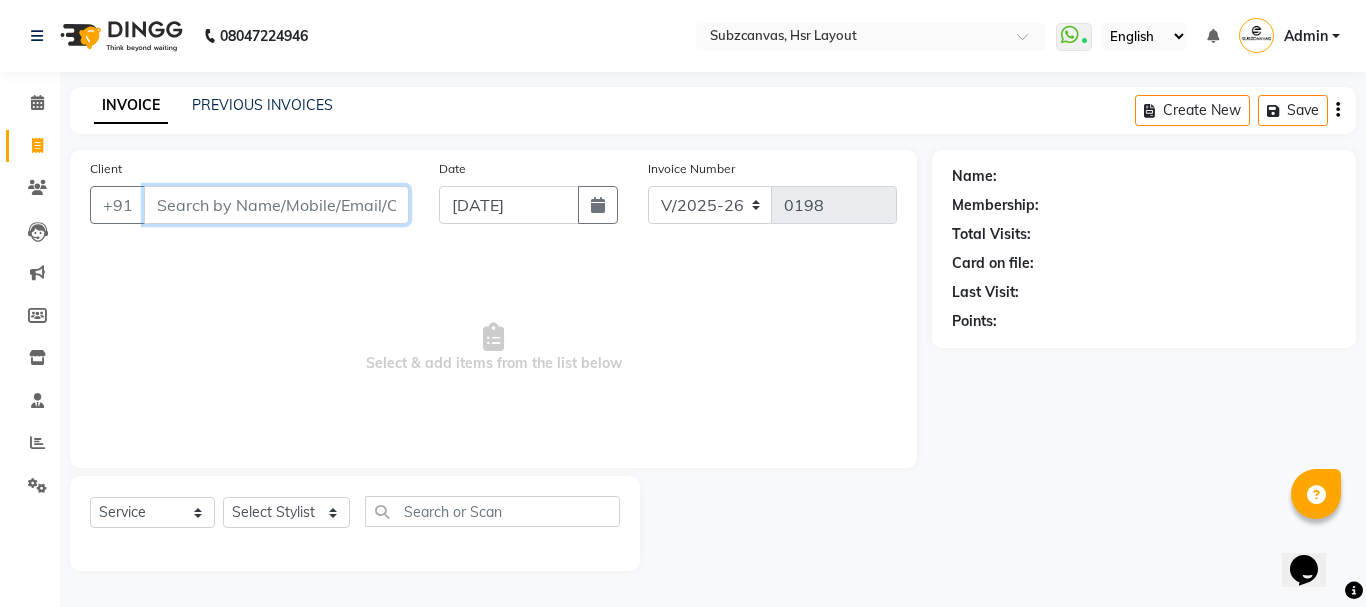 click on "Client" at bounding box center [276, 205] 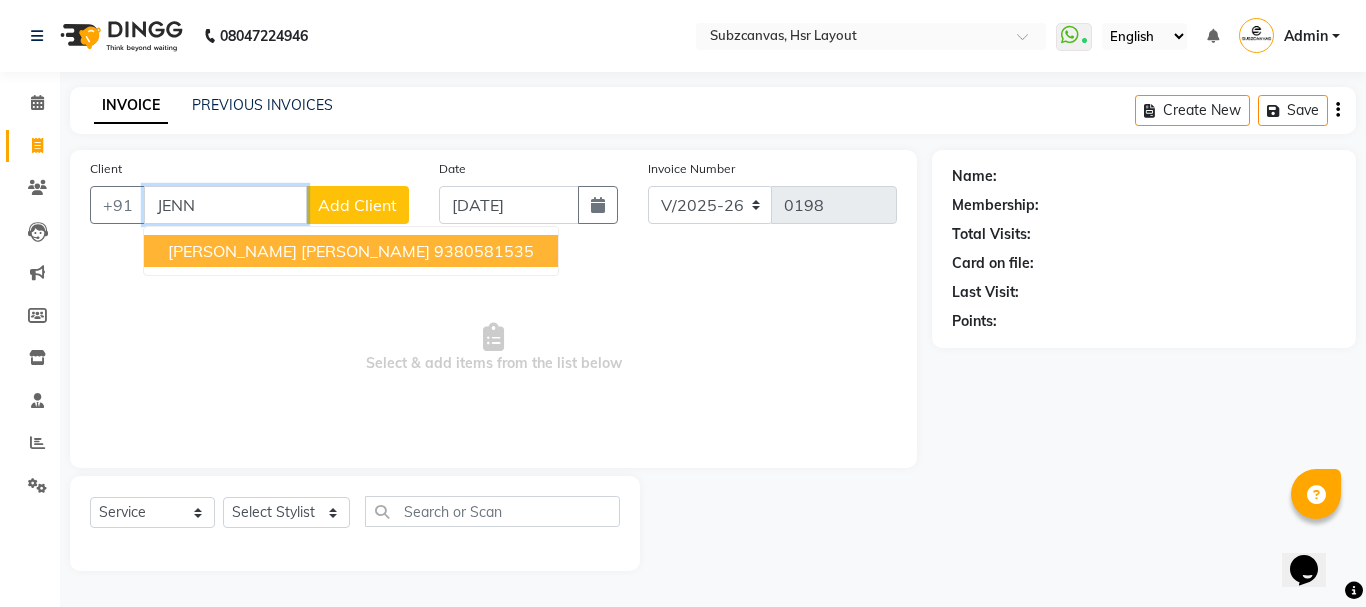 click on "9380581535" at bounding box center (484, 251) 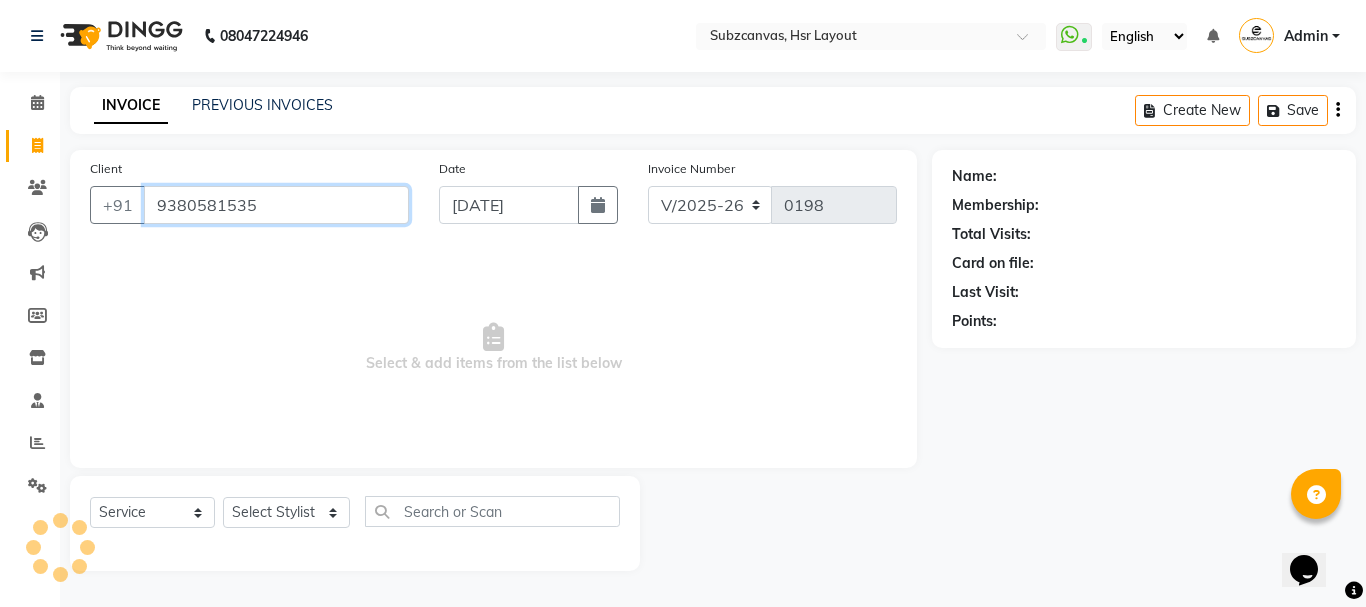 type on "9380581535" 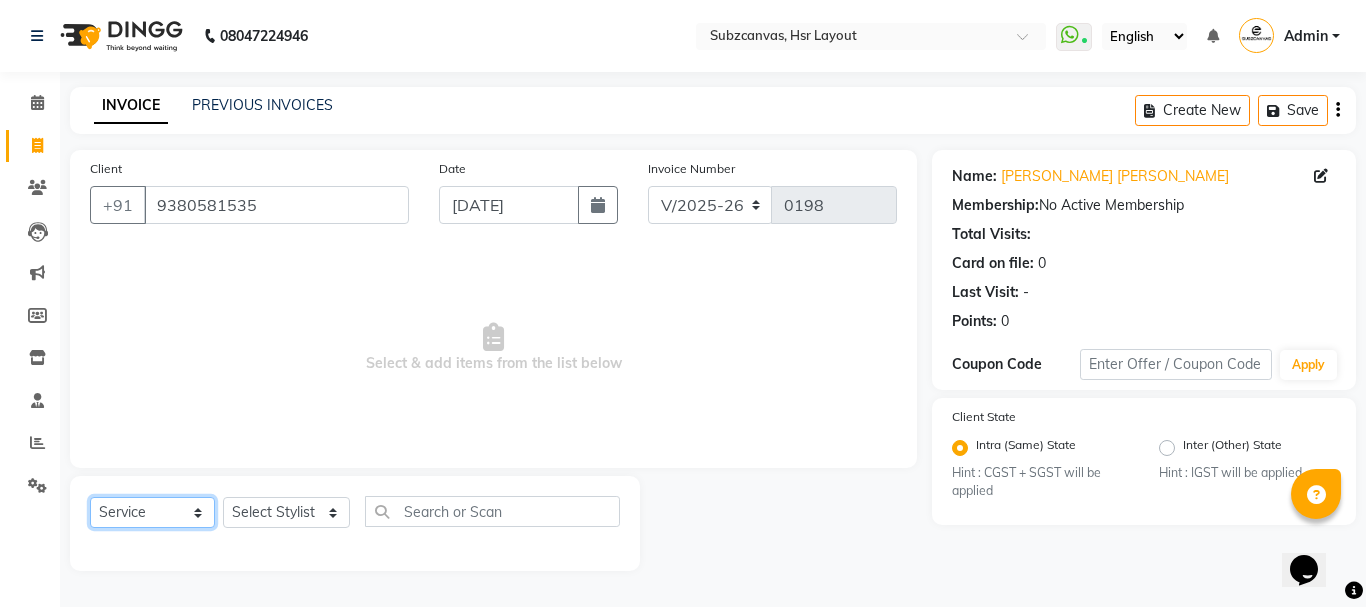 click on "Select  Service  Product  Membership  Package Voucher Prepaid Gift Card" 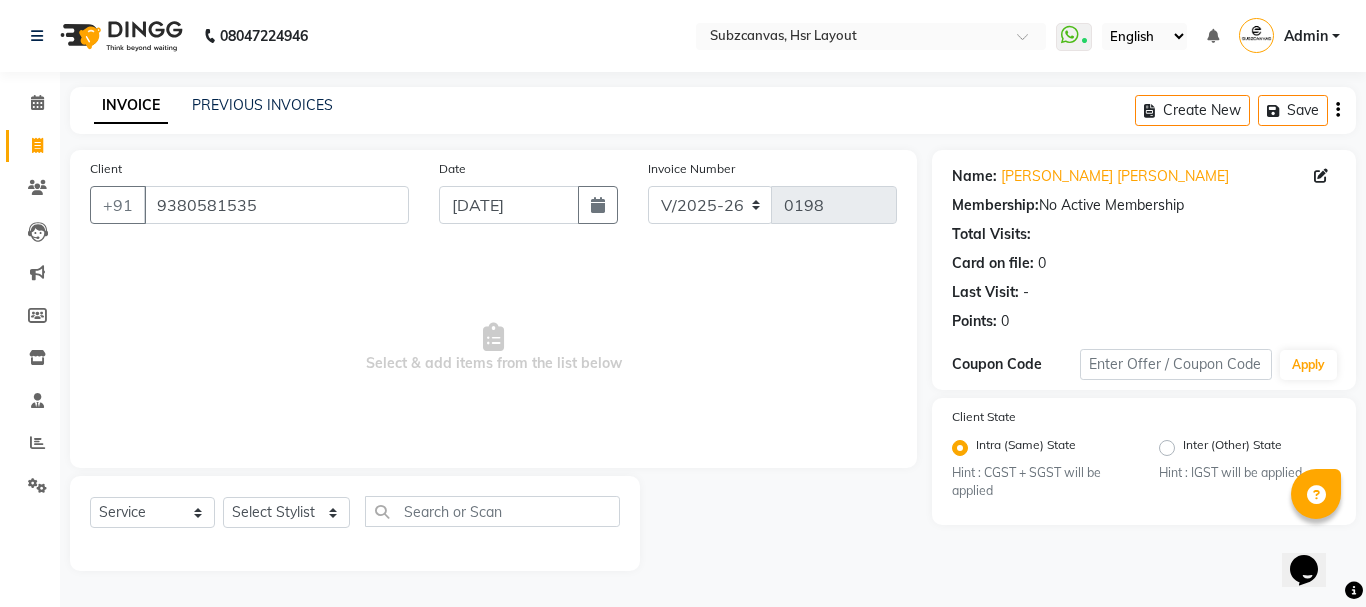 click on "Select & add items from the list below" at bounding box center (493, 348) 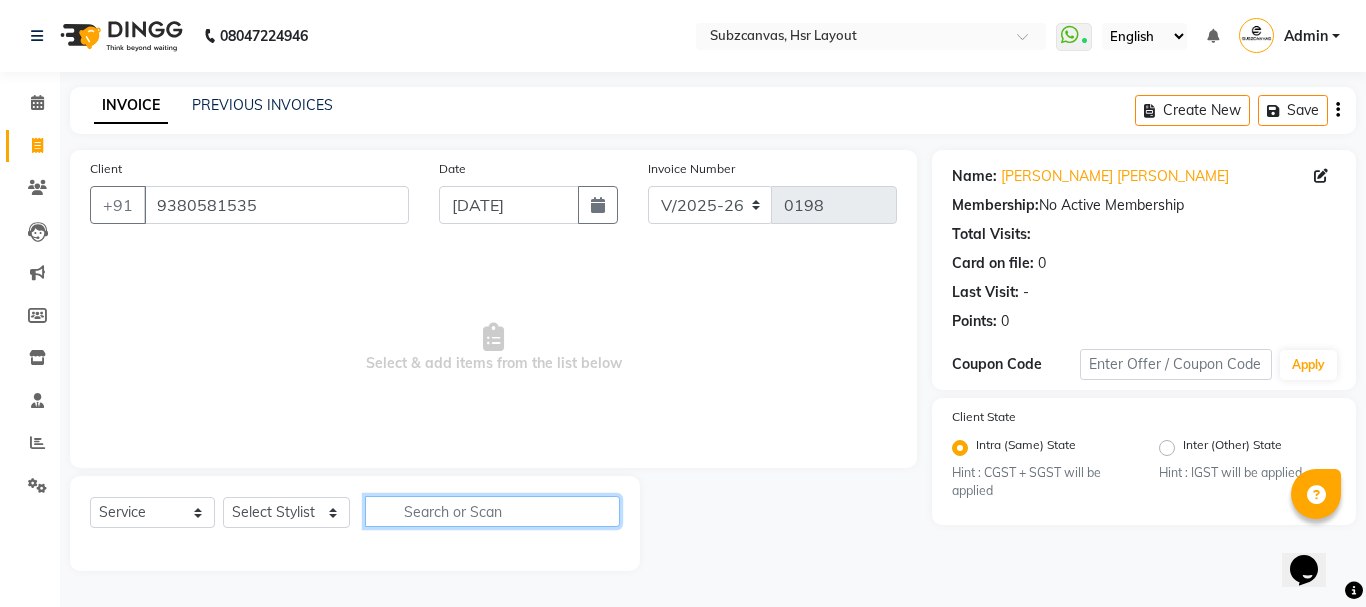 click 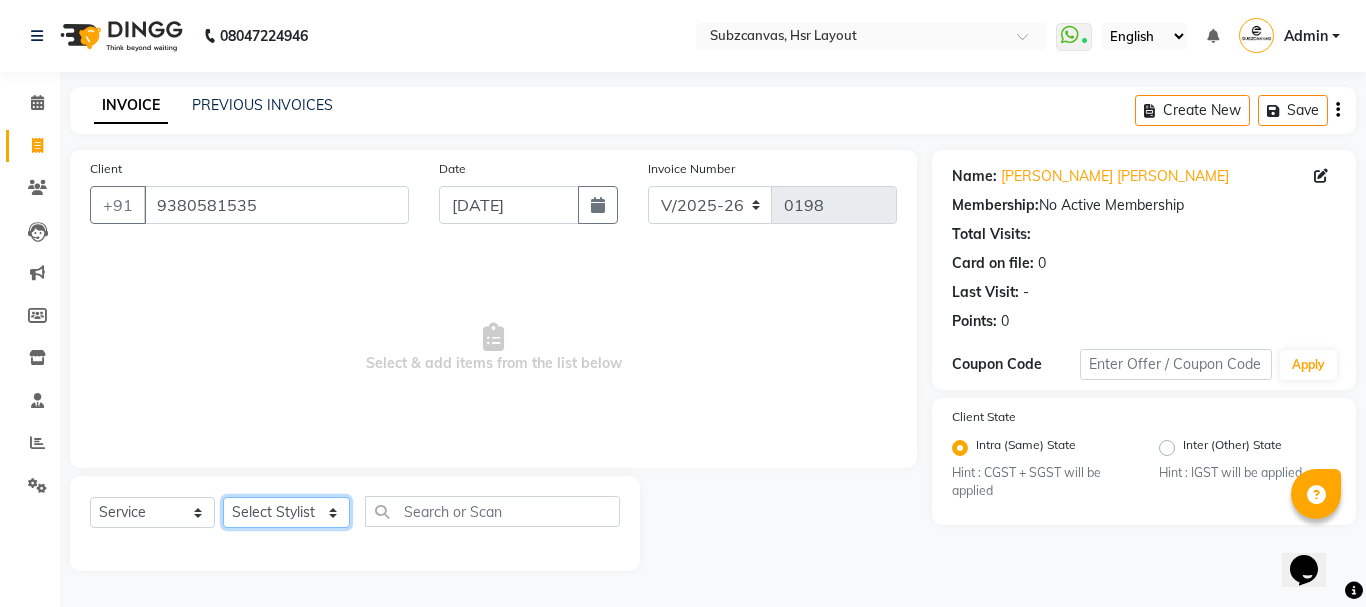 click on "Select Stylist [PERSON_NAME] [PERSON_NAME] [PERSON_NAME] [PERSON_NAME] [PERSON_NAME] [PERSON_NAME] SUBZCANVAS VEENITH" 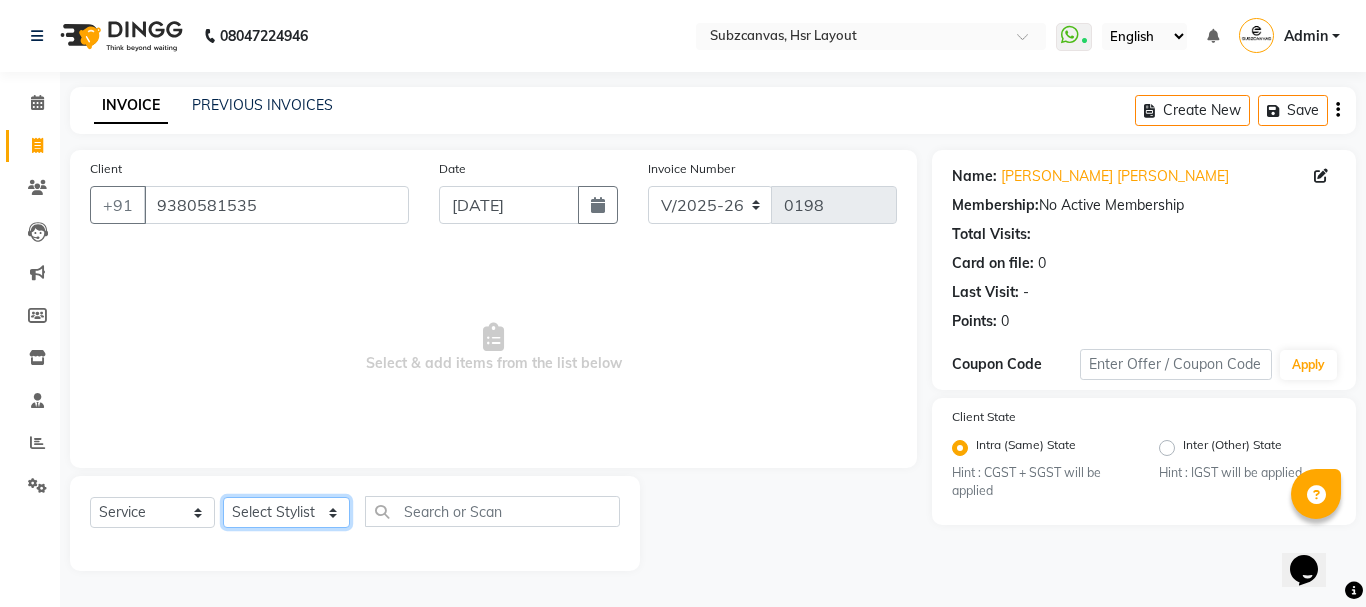 select on "81213" 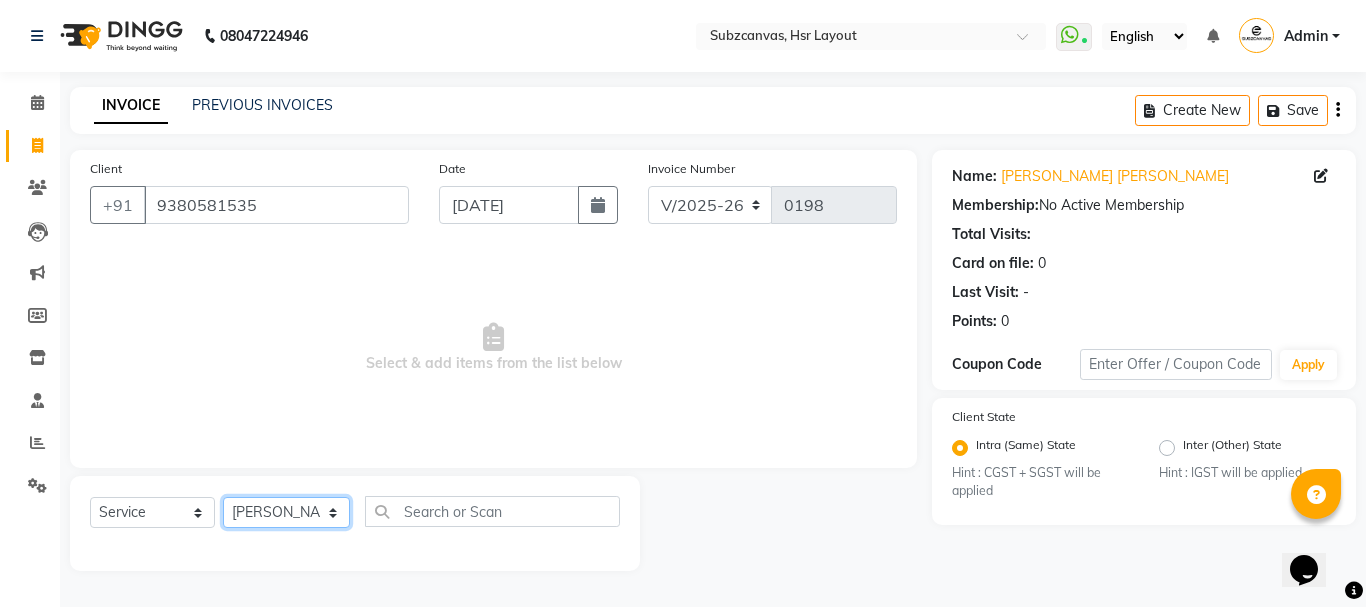 click on "Select Stylist [PERSON_NAME] [PERSON_NAME] [PERSON_NAME] [PERSON_NAME] [PERSON_NAME] [PERSON_NAME] SUBZCANVAS VEENITH" 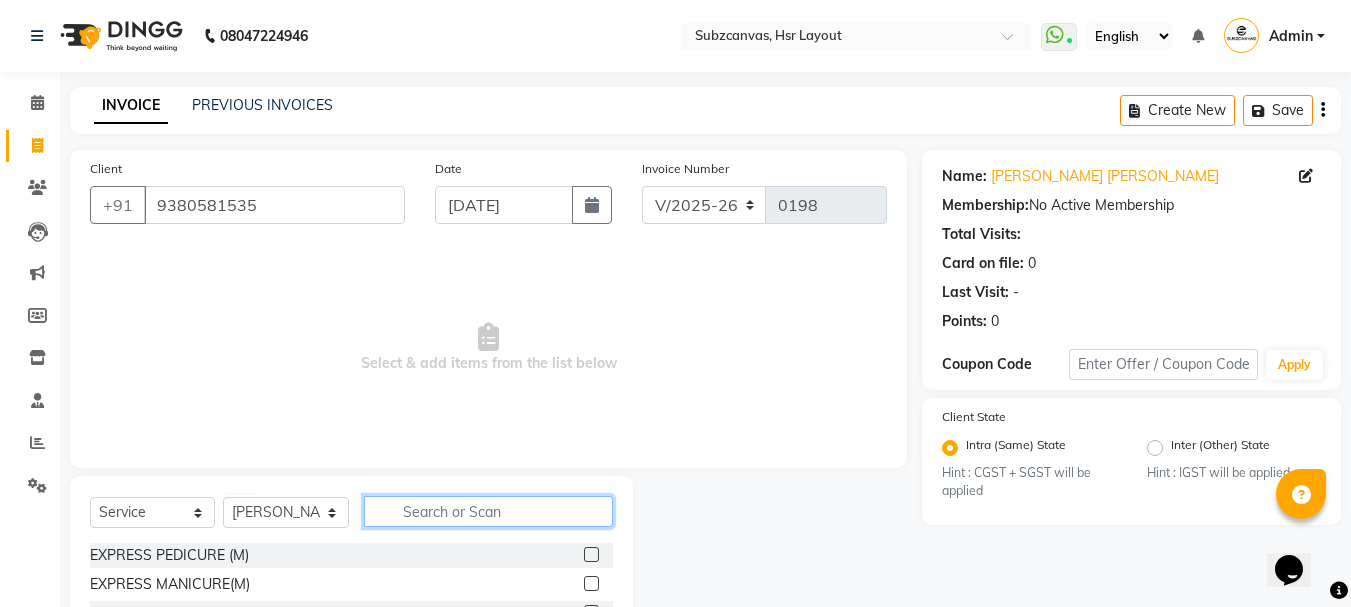 click 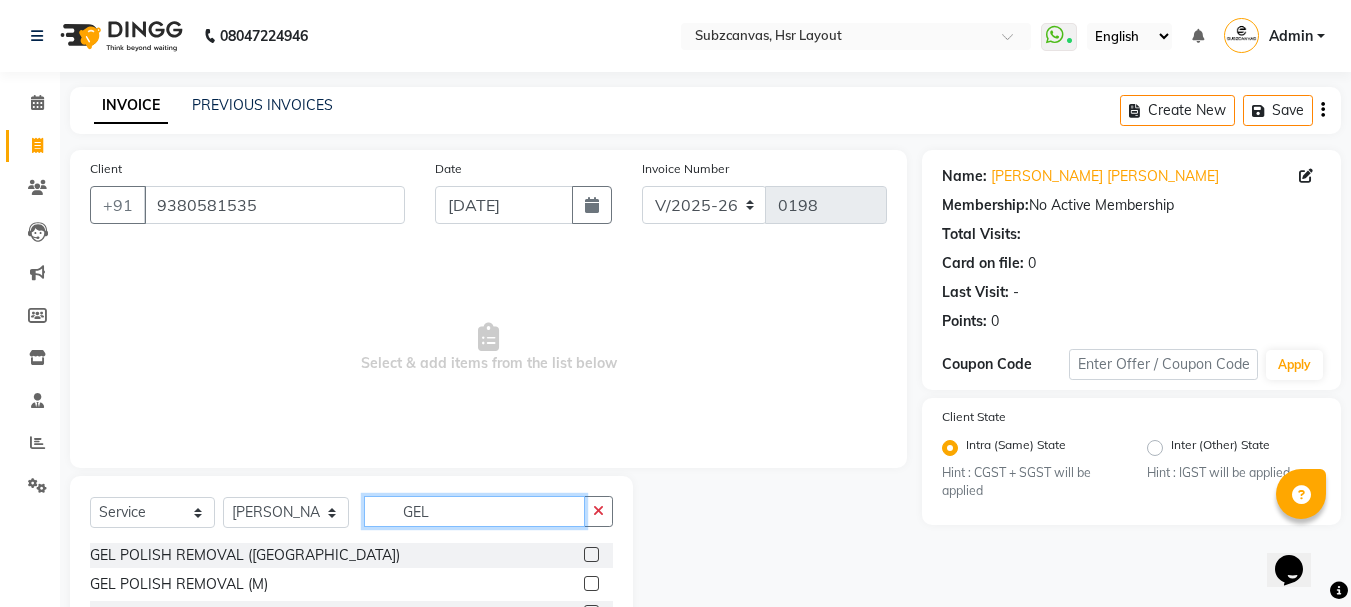 type on "GEL" 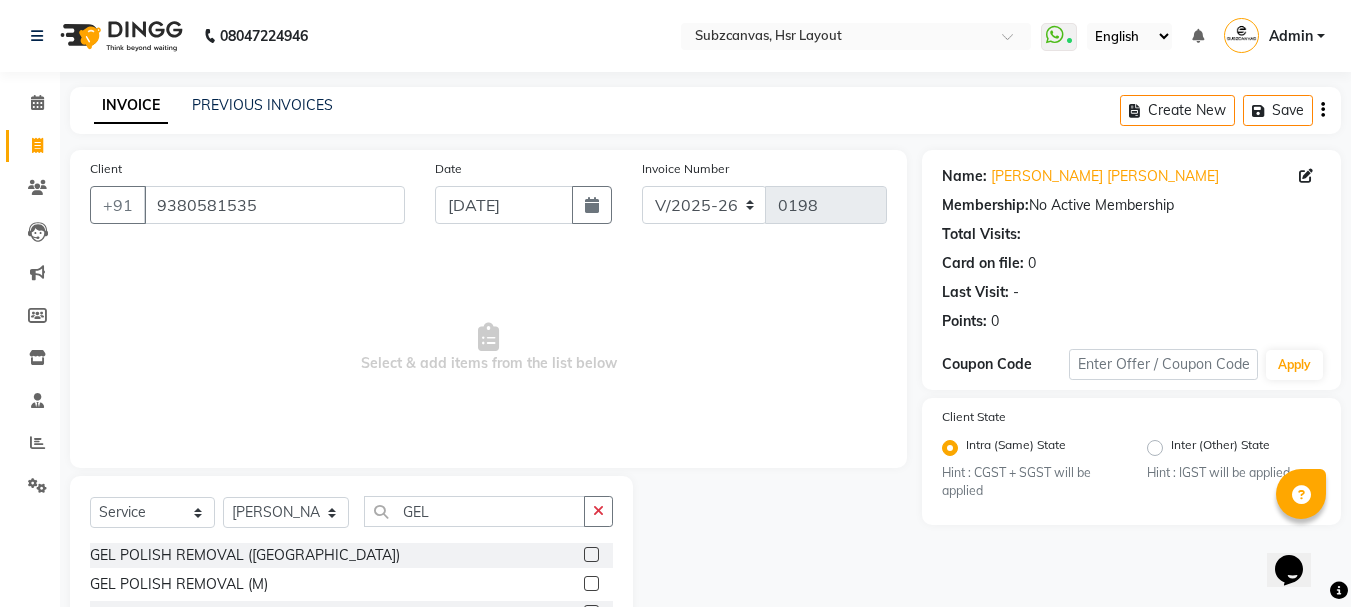 click 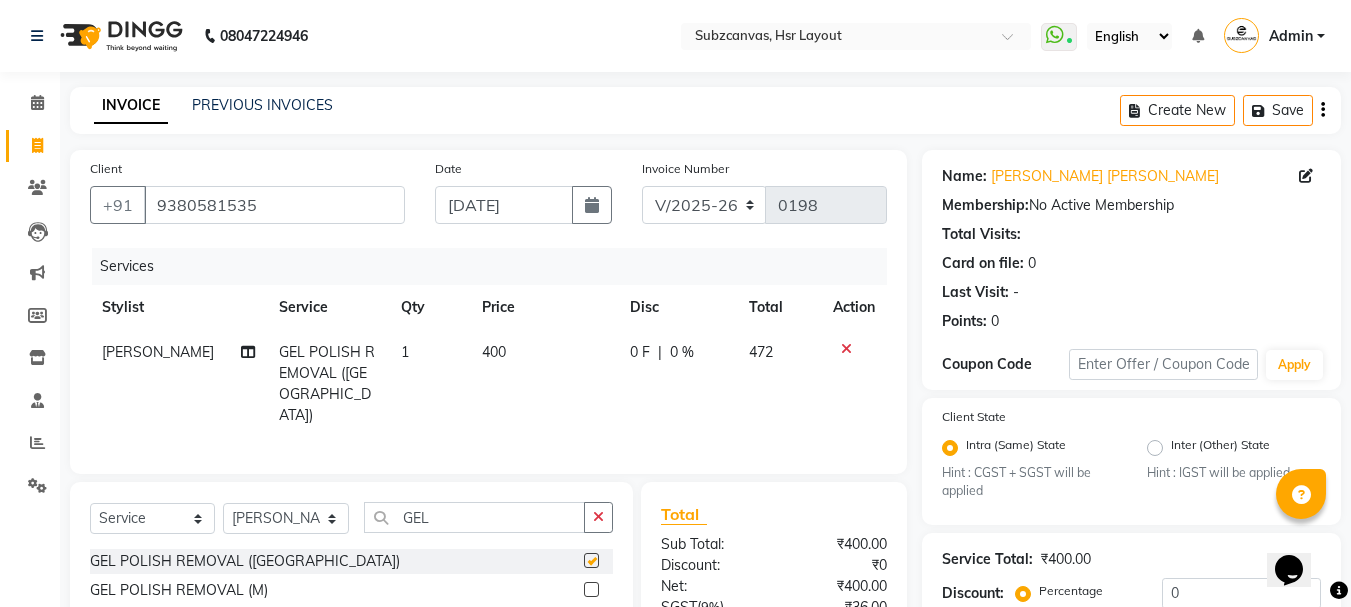 checkbox on "false" 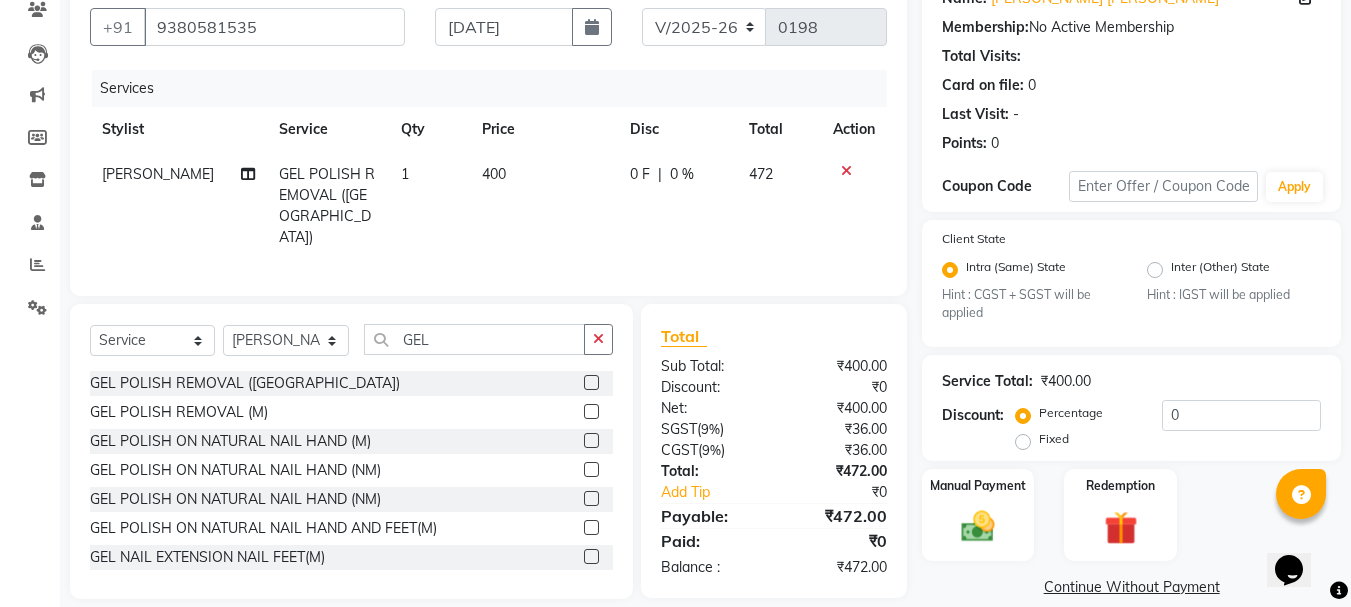scroll, scrollTop: 203, scrollLeft: 0, axis: vertical 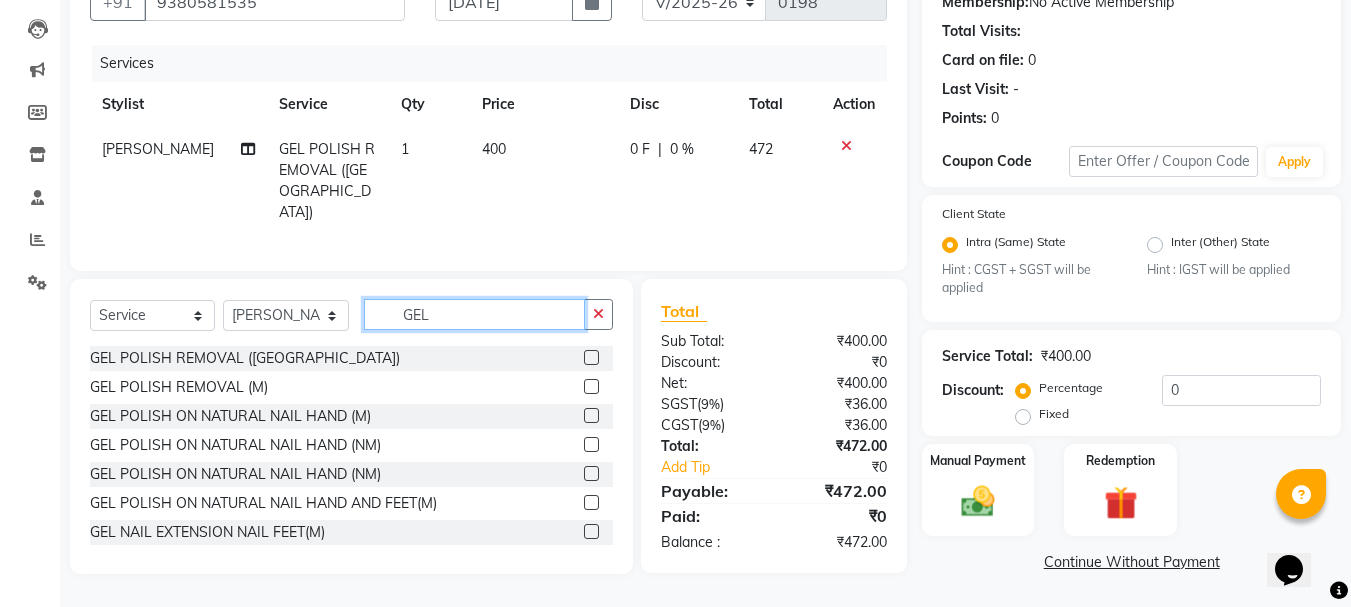 click on "GEL" 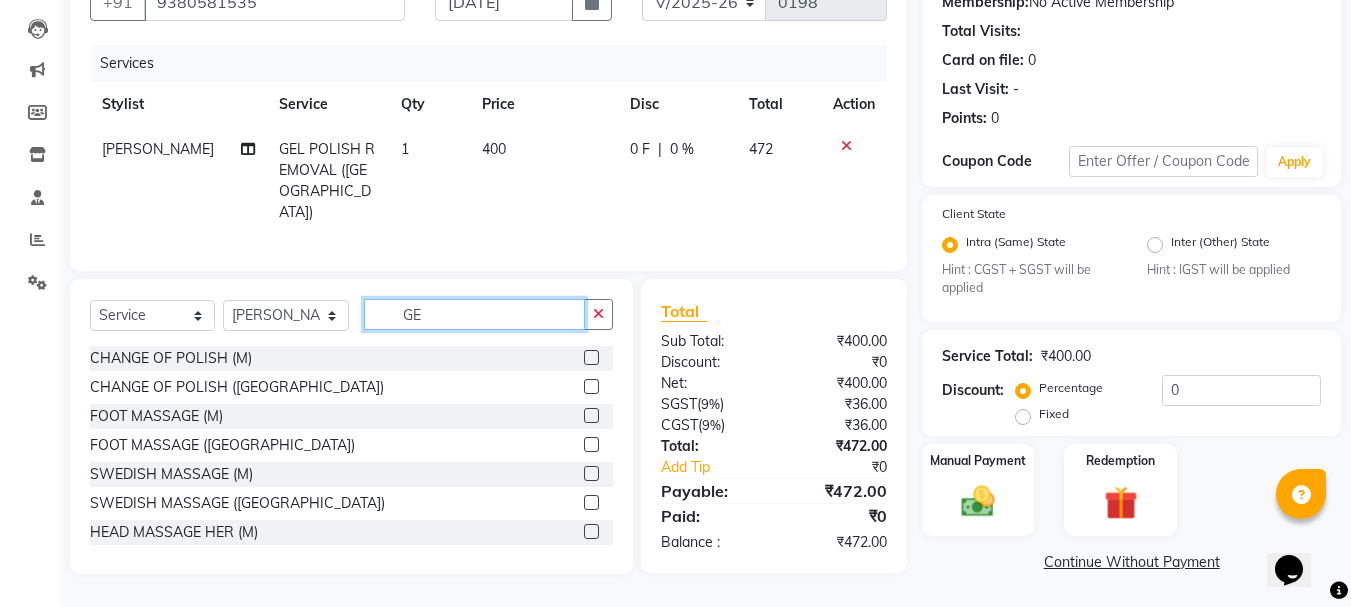 type on "G" 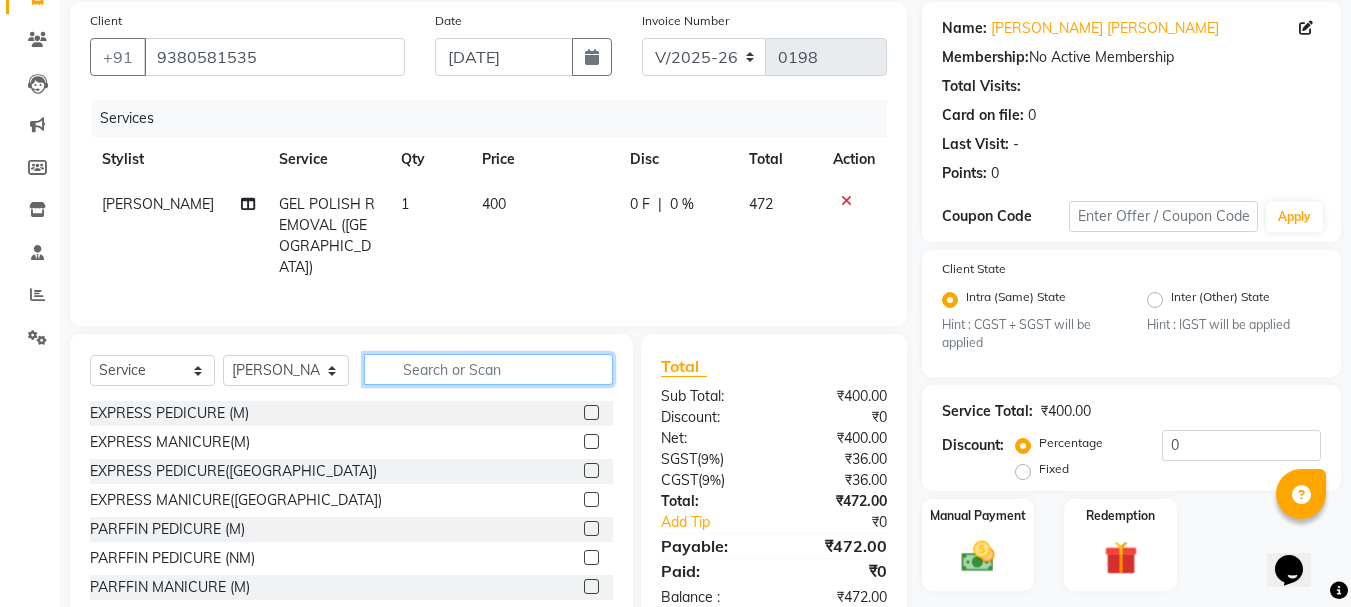 scroll, scrollTop: 203, scrollLeft: 0, axis: vertical 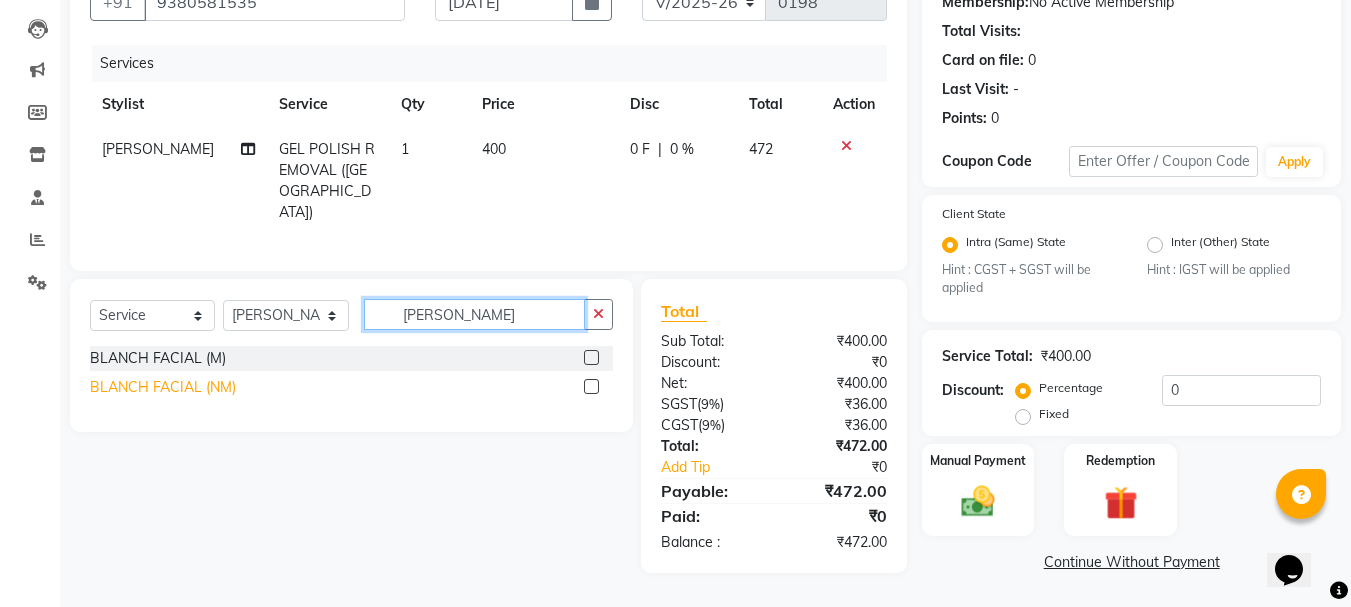 type on "BLAN" 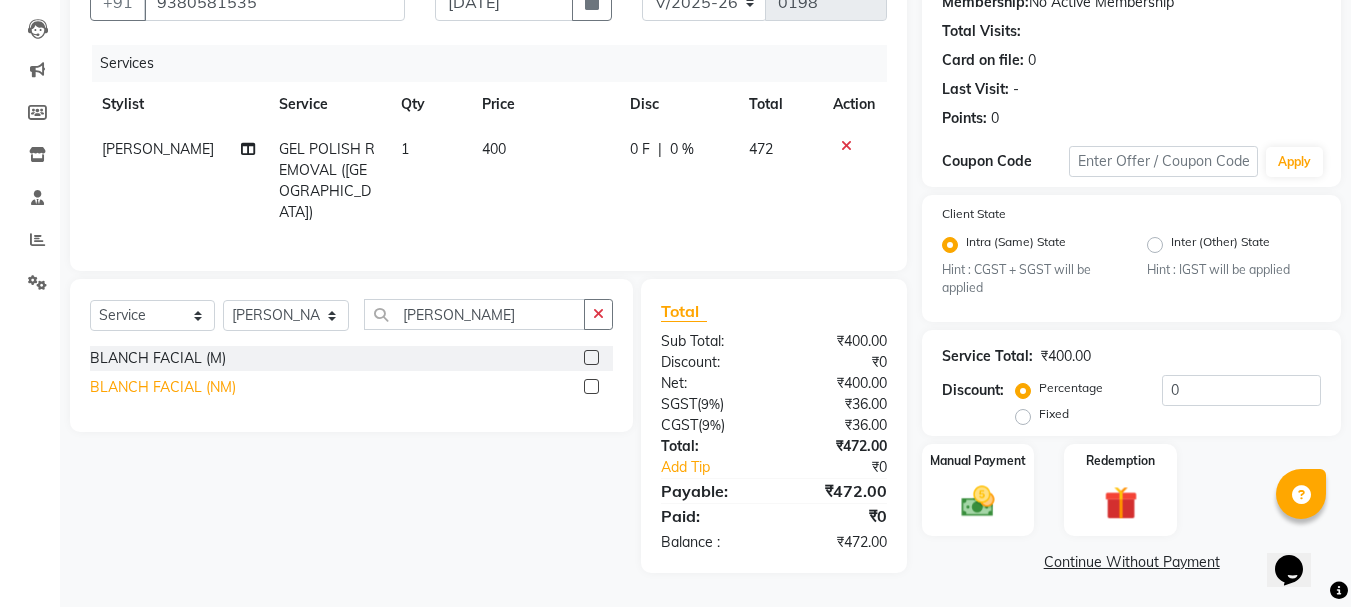 click on "BLANCH FACIAL (NM)" 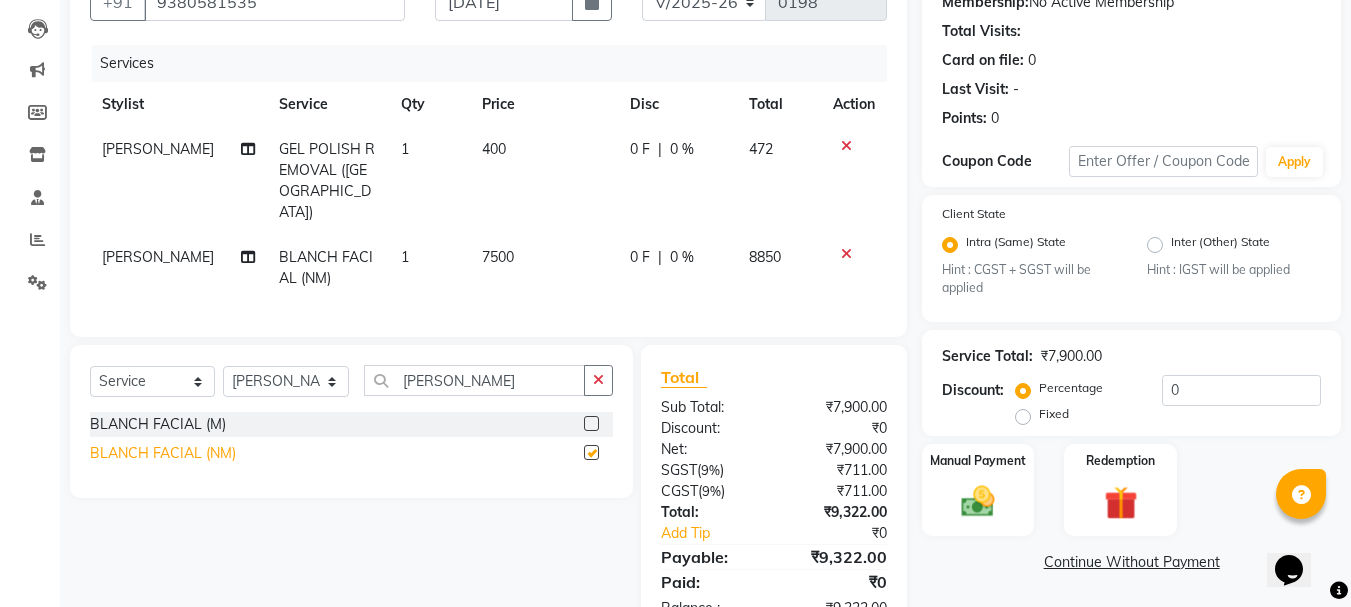 checkbox on "false" 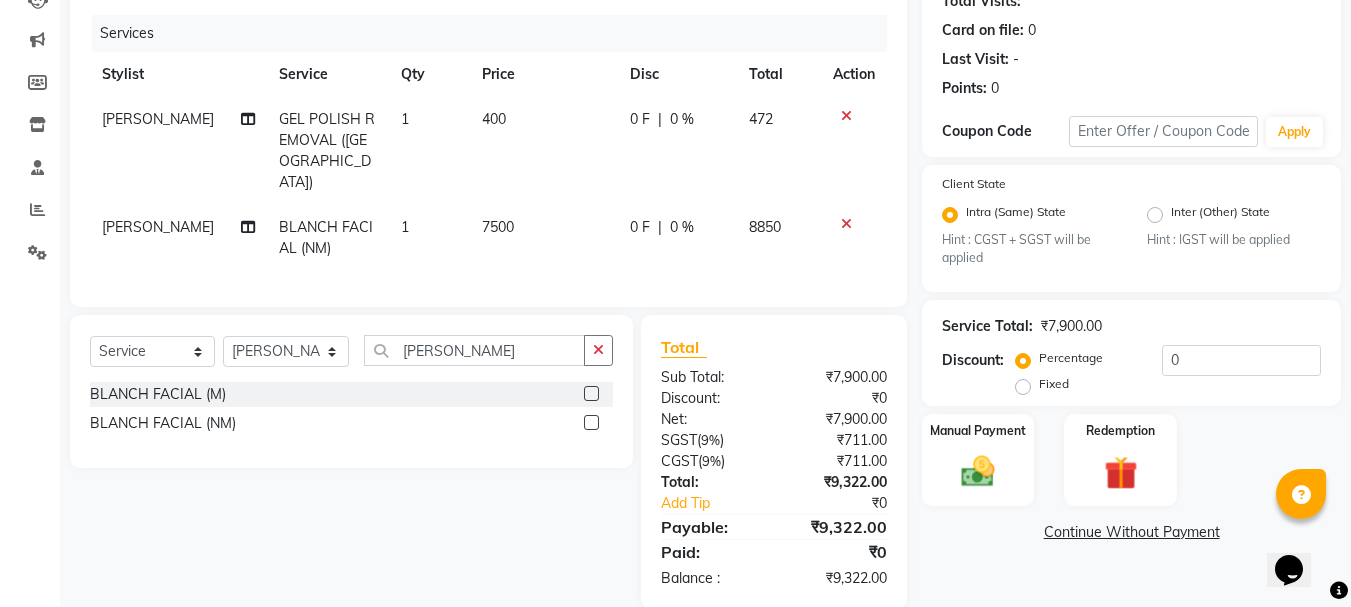 scroll, scrollTop: 238, scrollLeft: 0, axis: vertical 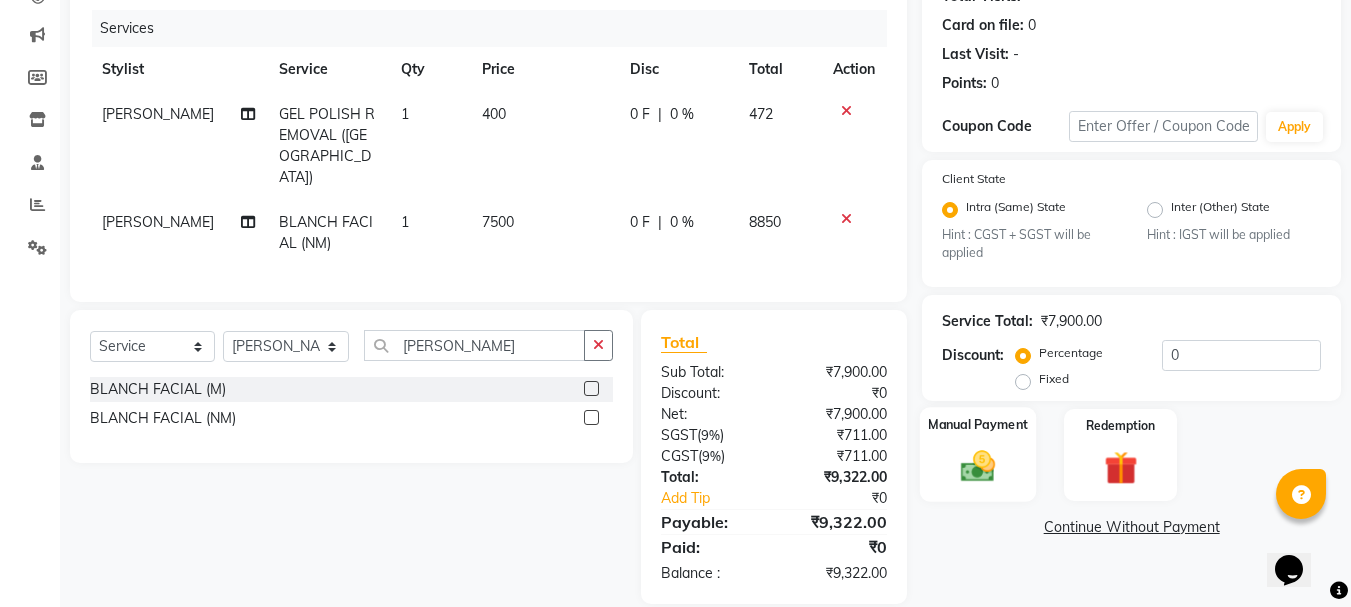 click 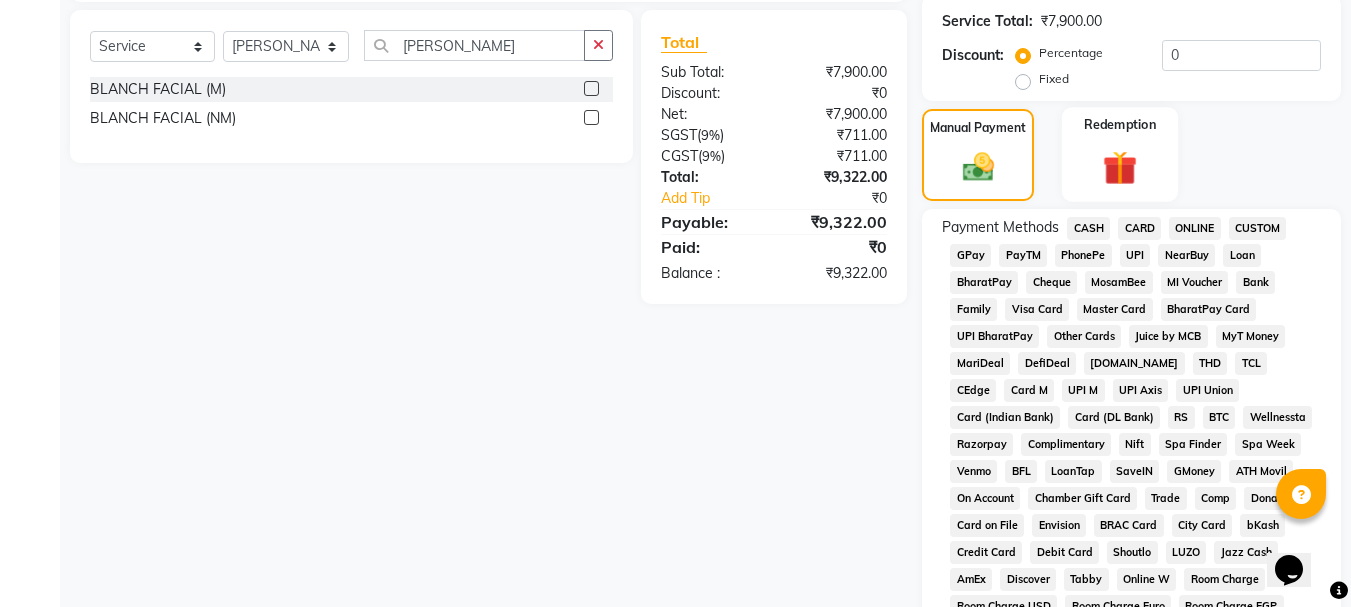 scroll, scrollTop: 638, scrollLeft: 0, axis: vertical 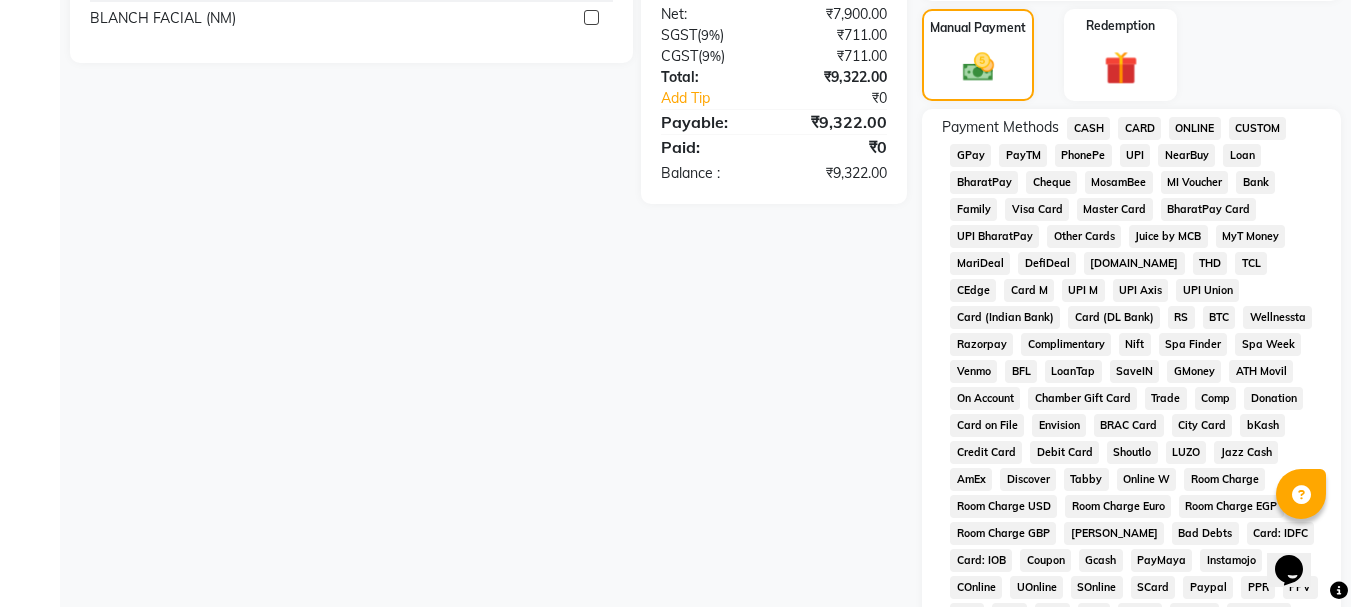 click on "CASH" 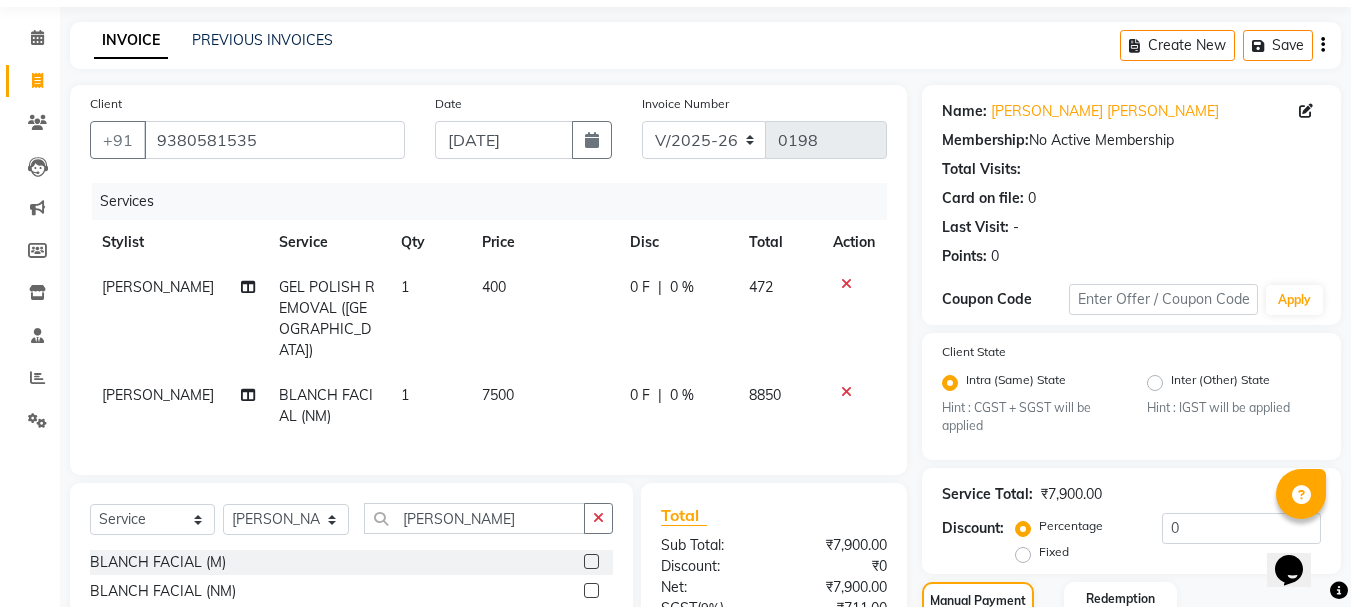 scroll, scrollTop: 30, scrollLeft: 0, axis: vertical 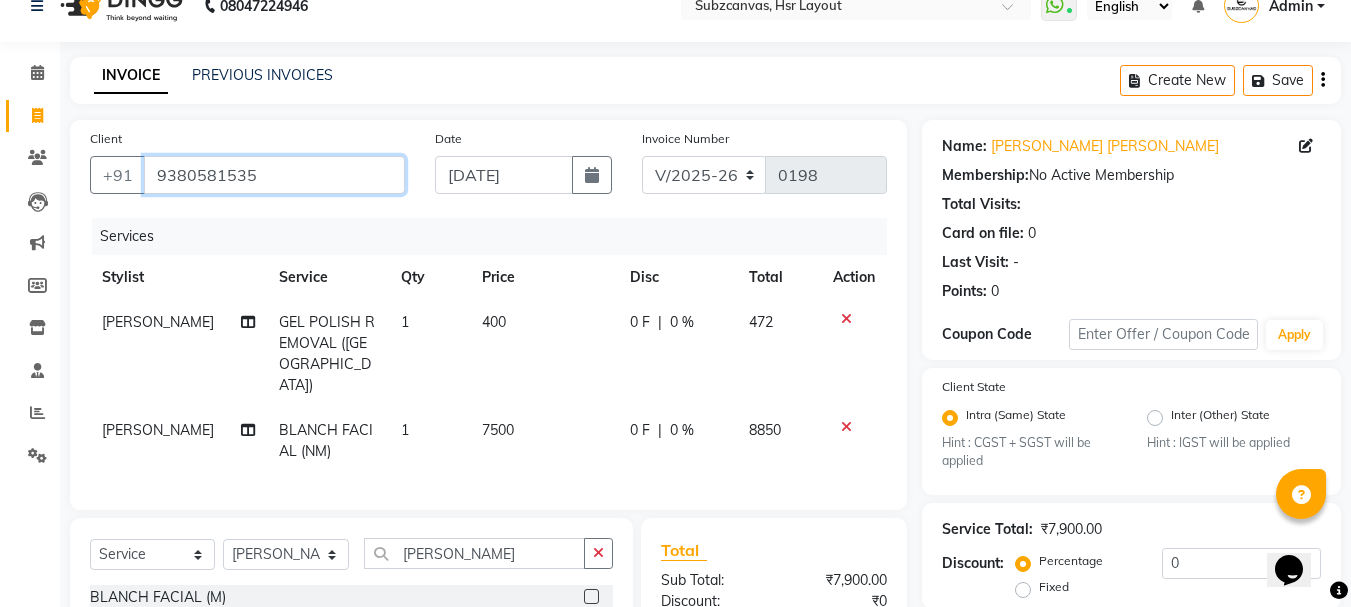 click on "9380581535" at bounding box center [274, 175] 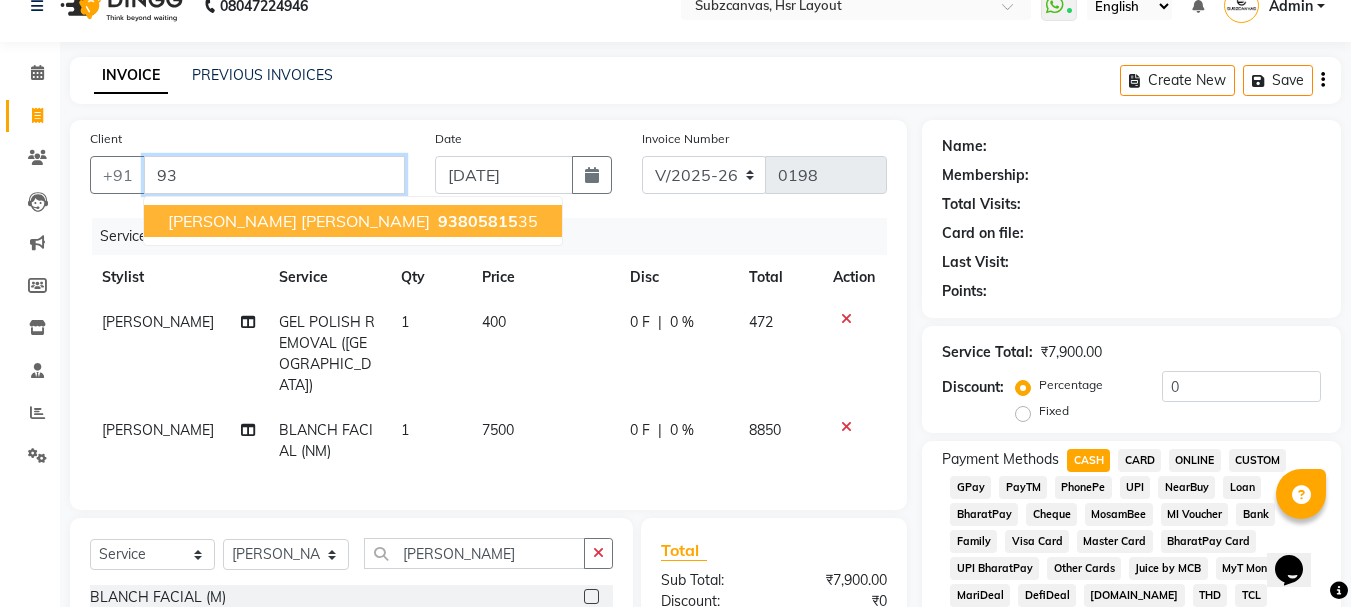 type on "9" 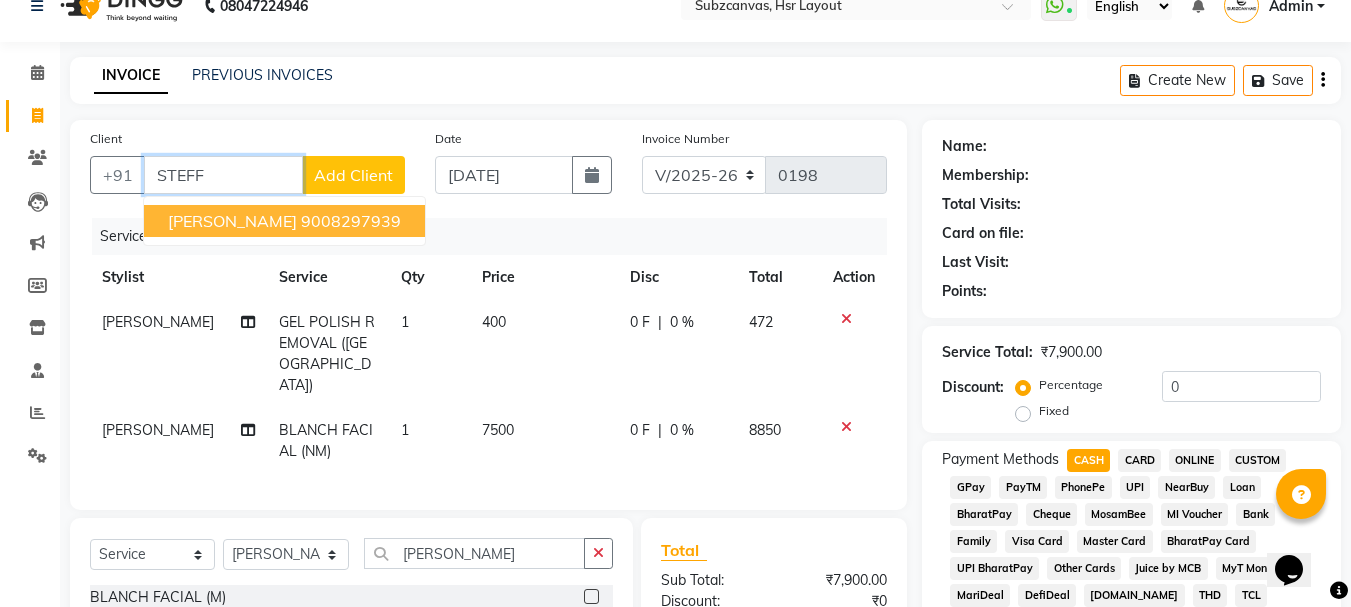 click on "Steffi Mathew" at bounding box center [232, 221] 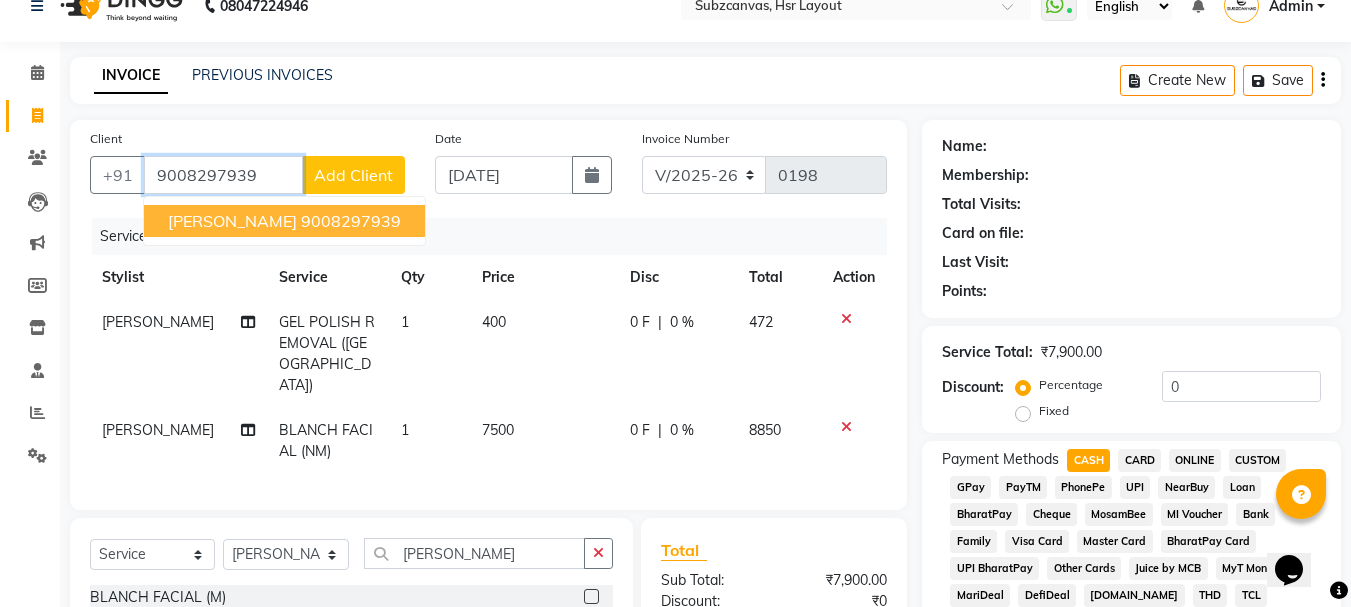 type on "9008297939" 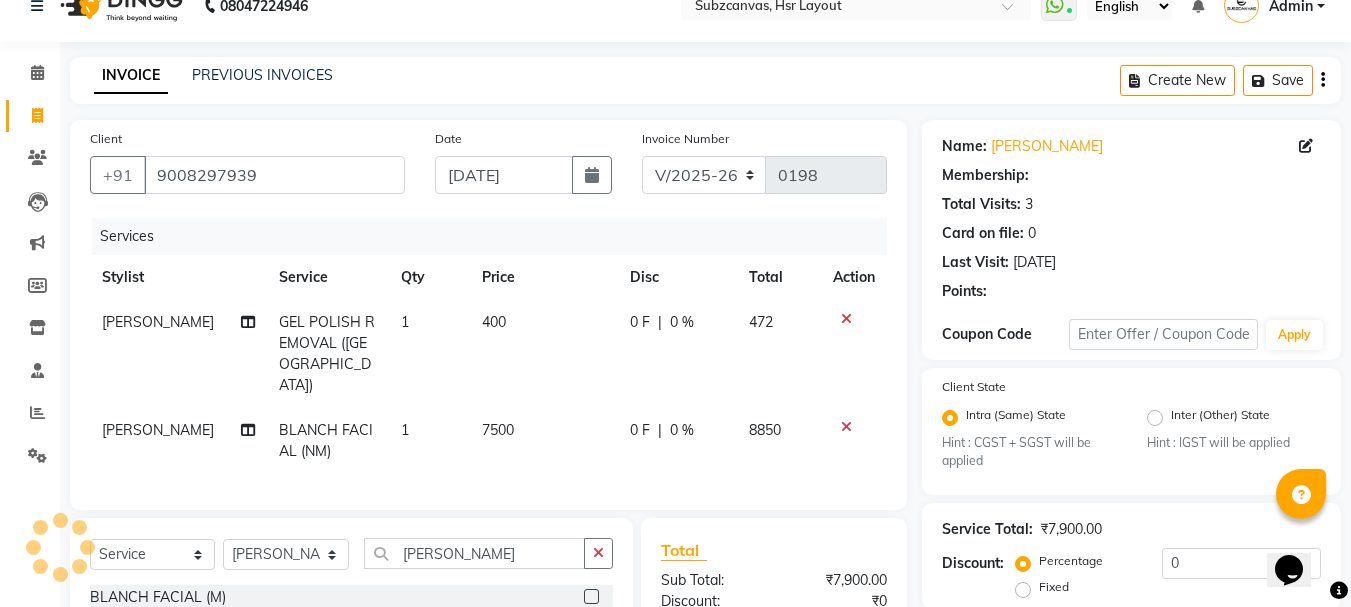 select on "1: Object" 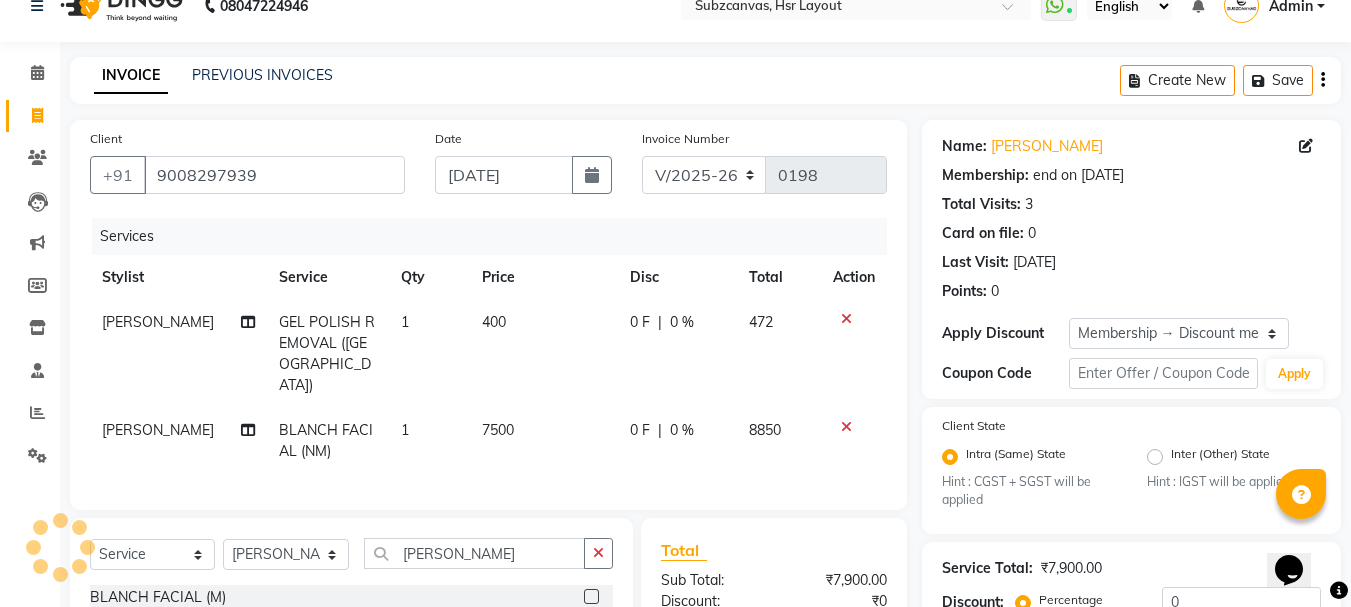 type on "10" 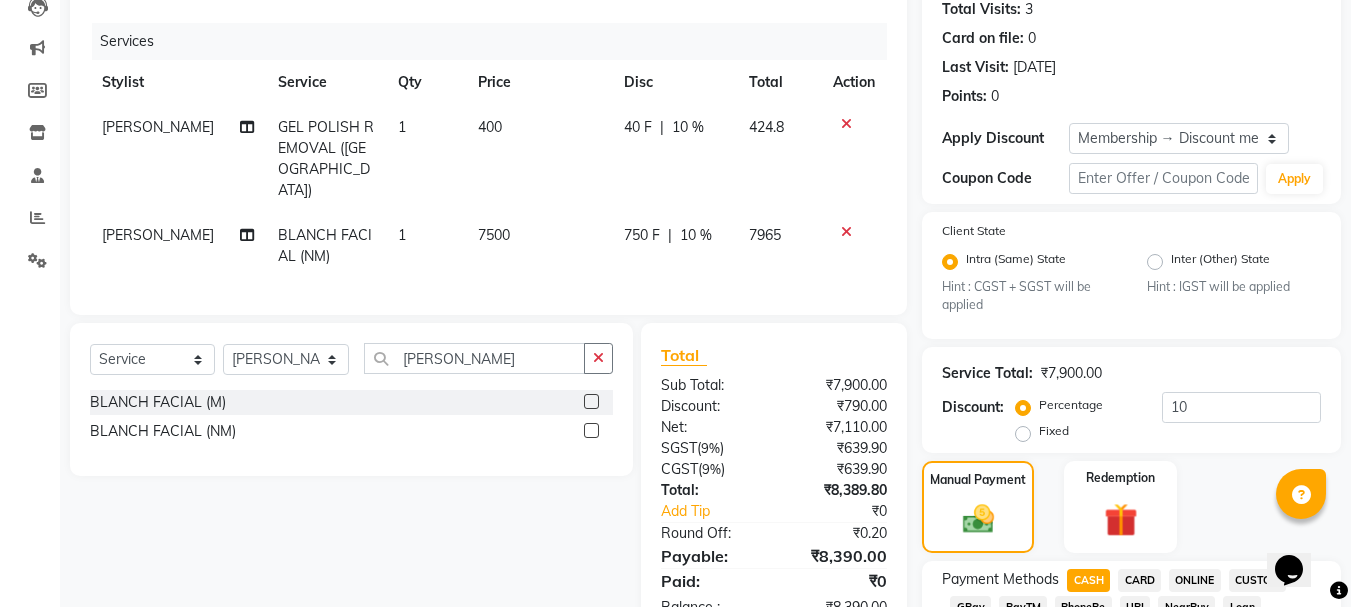 scroll, scrollTop: 230, scrollLeft: 0, axis: vertical 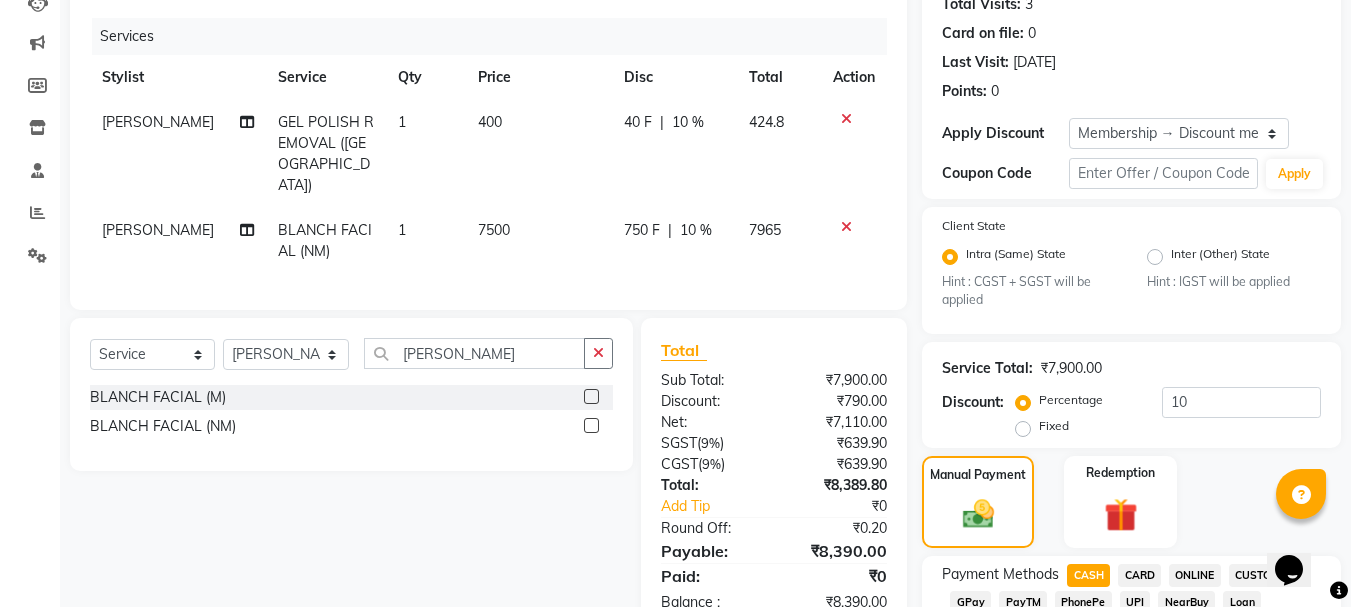 click on "400" 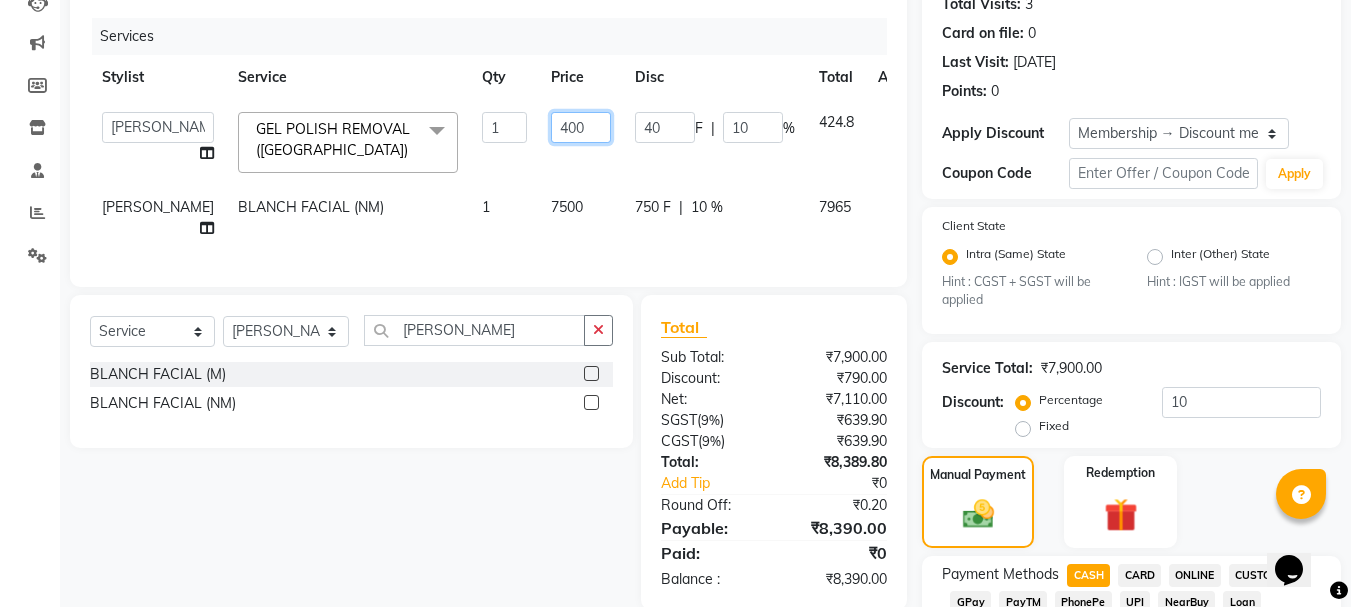 click on "400" 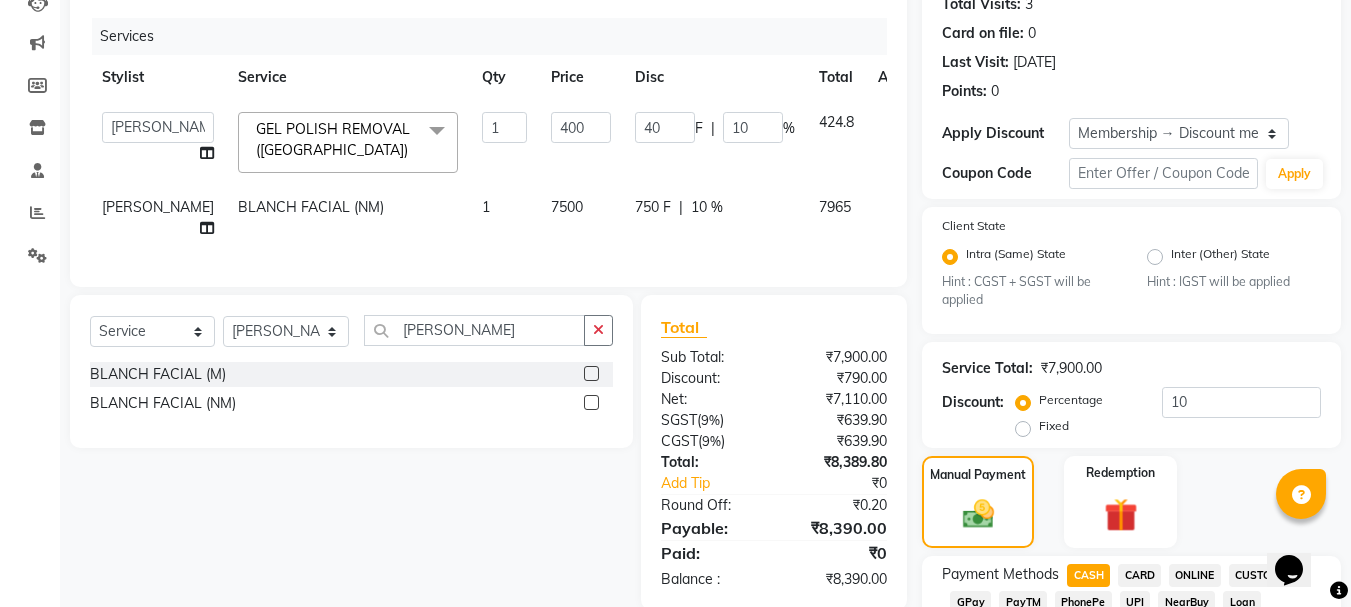 click on "BLANCH  FACIAL (M)  BLANCH FACIAL (NM)" 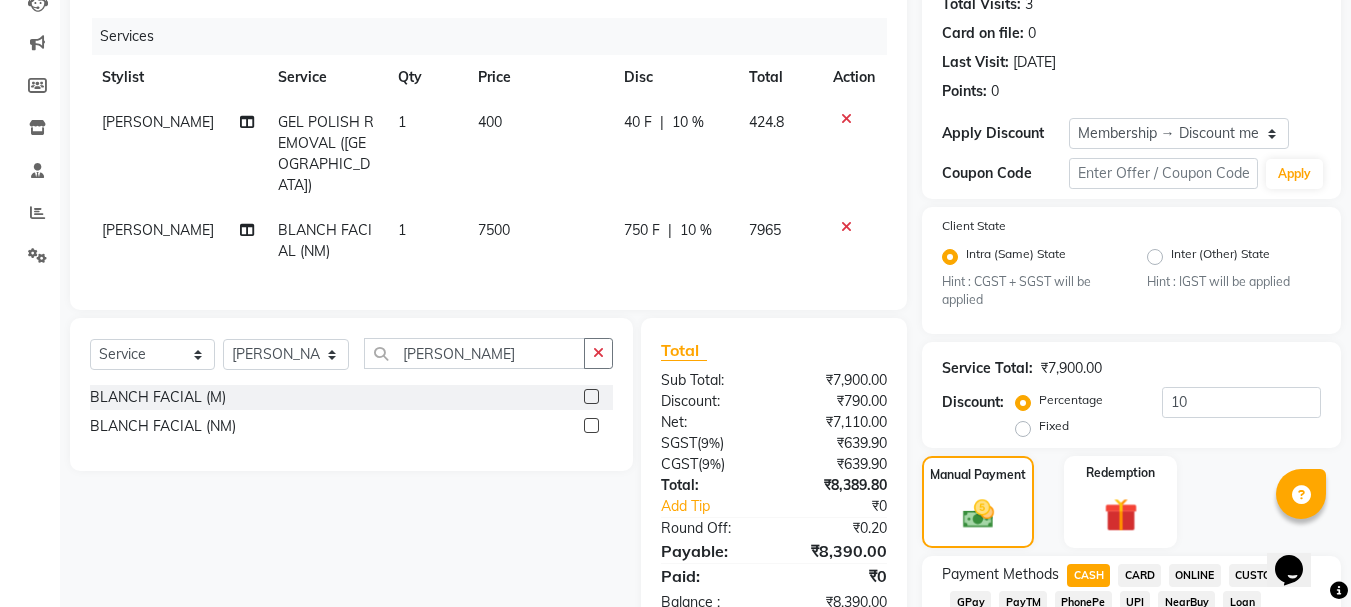 click 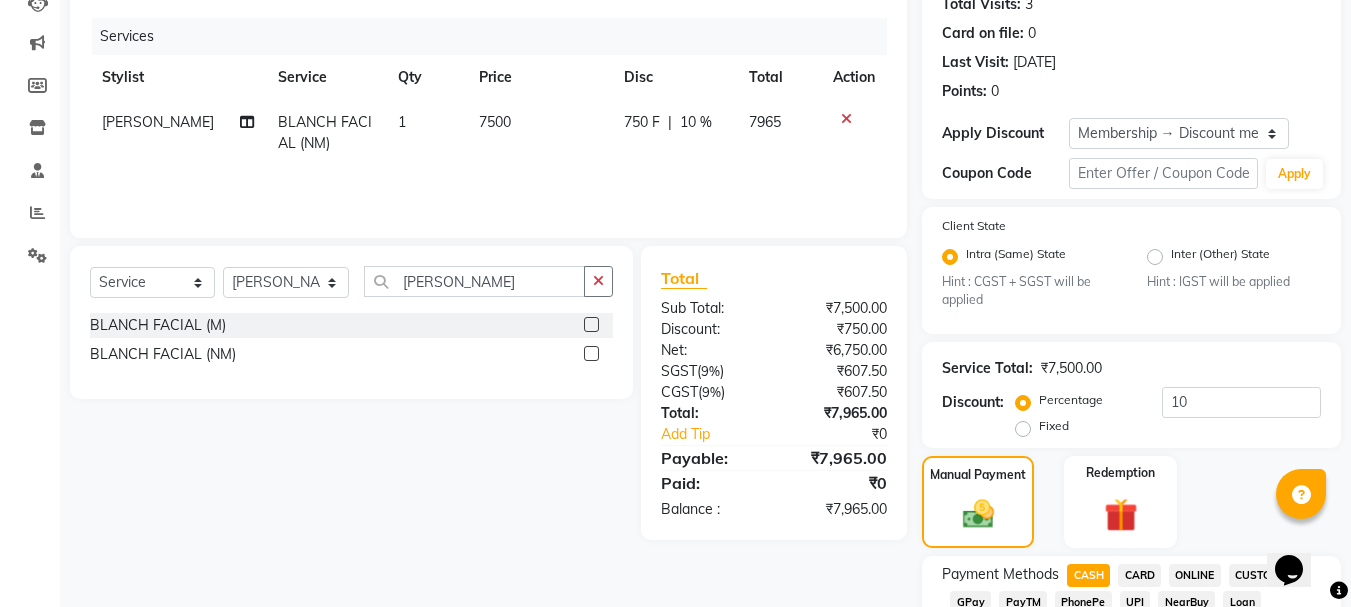 click 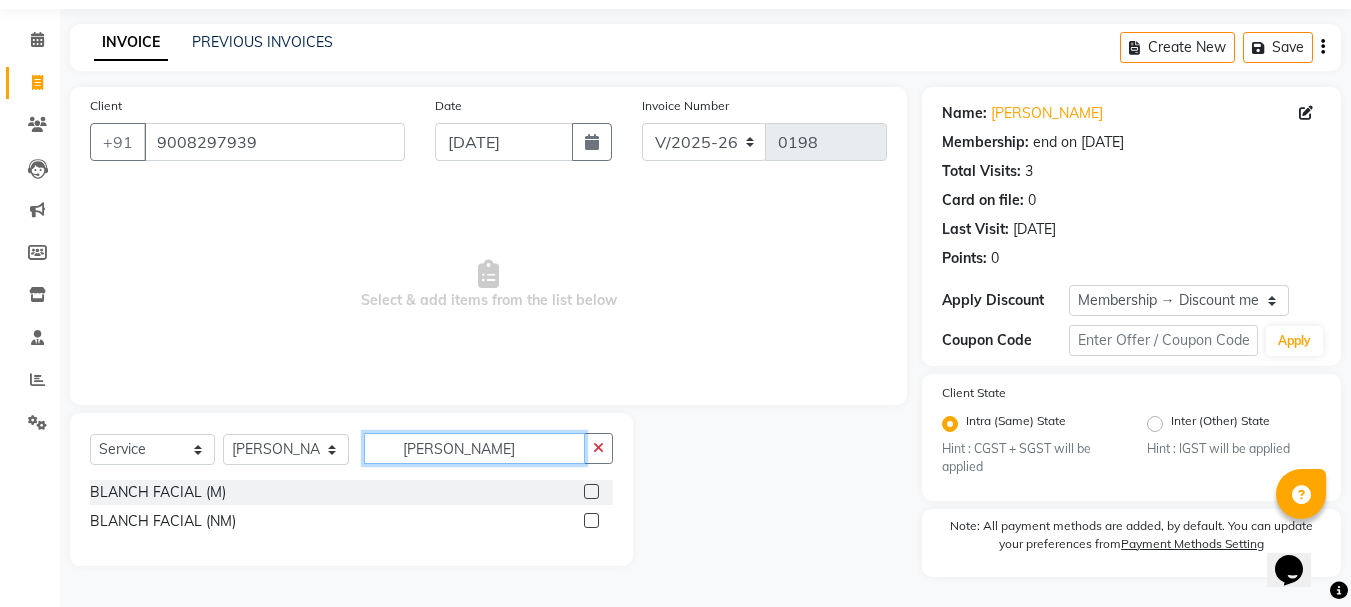 click on "BLAN" 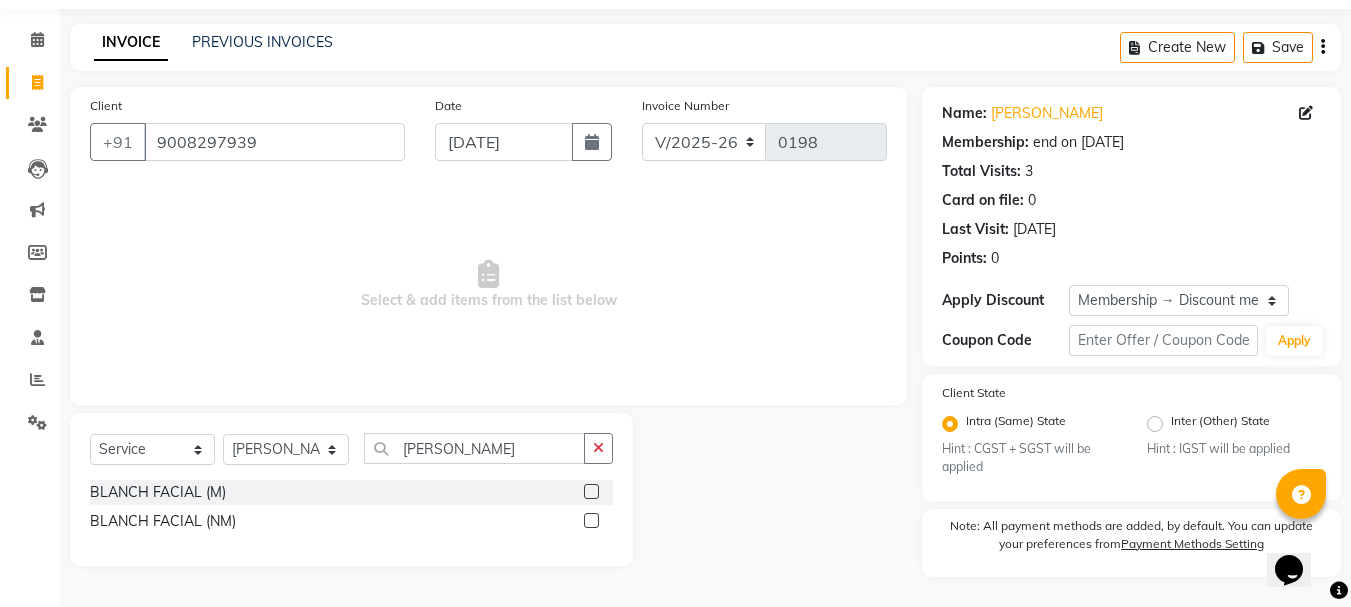 click on "BLANCH  FACIAL (M)" 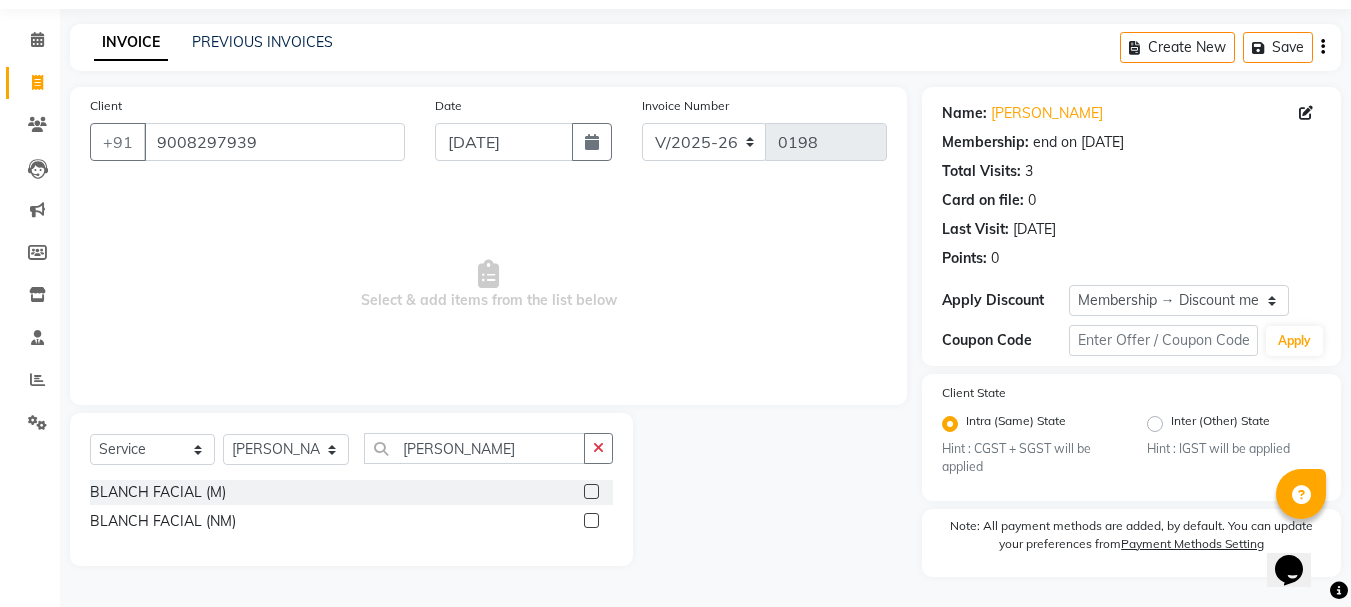 click 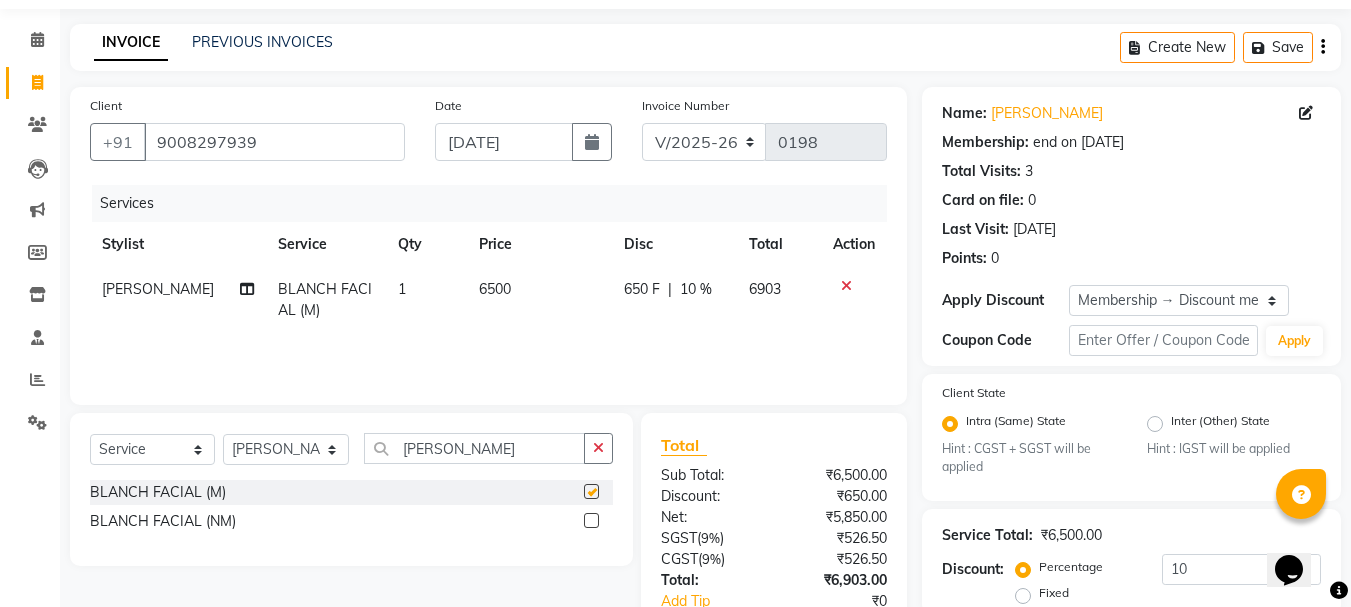 checkbox on "false" 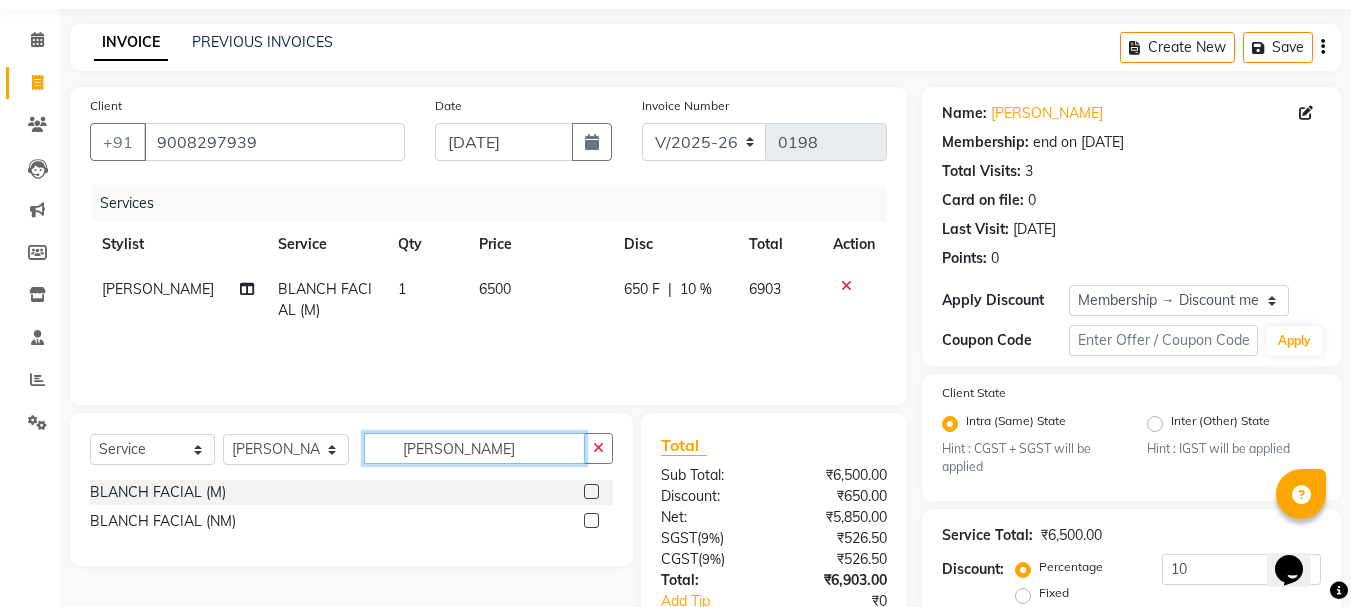 click on "BLAN" 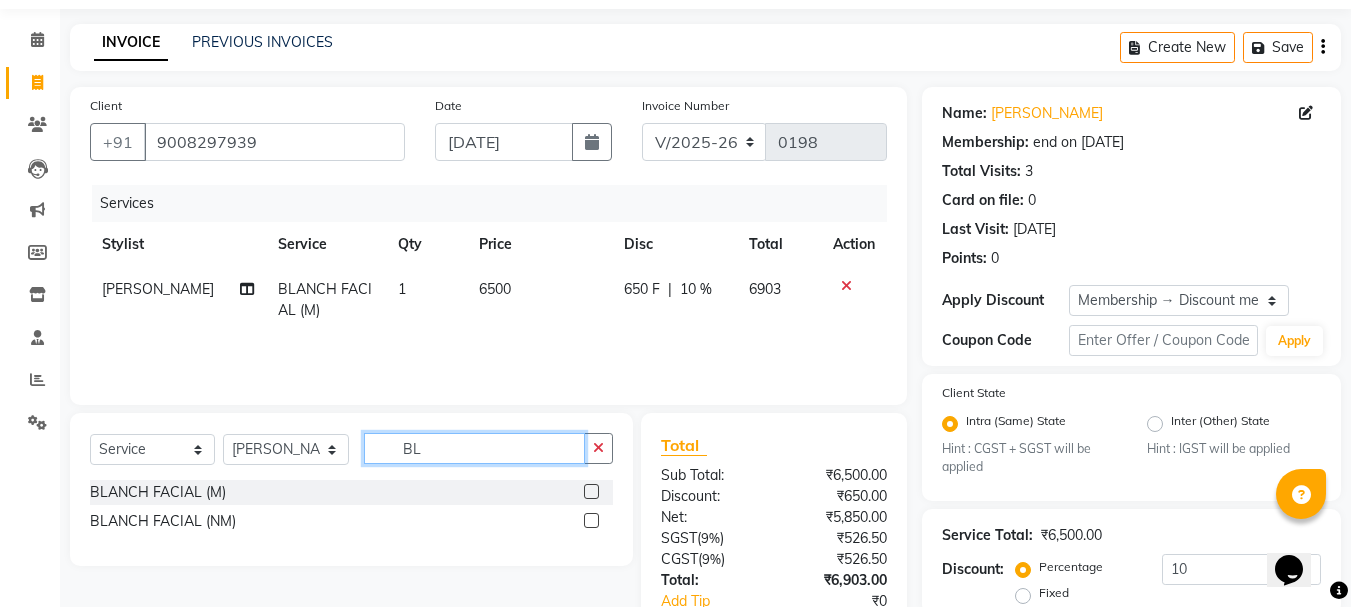 type on "B" 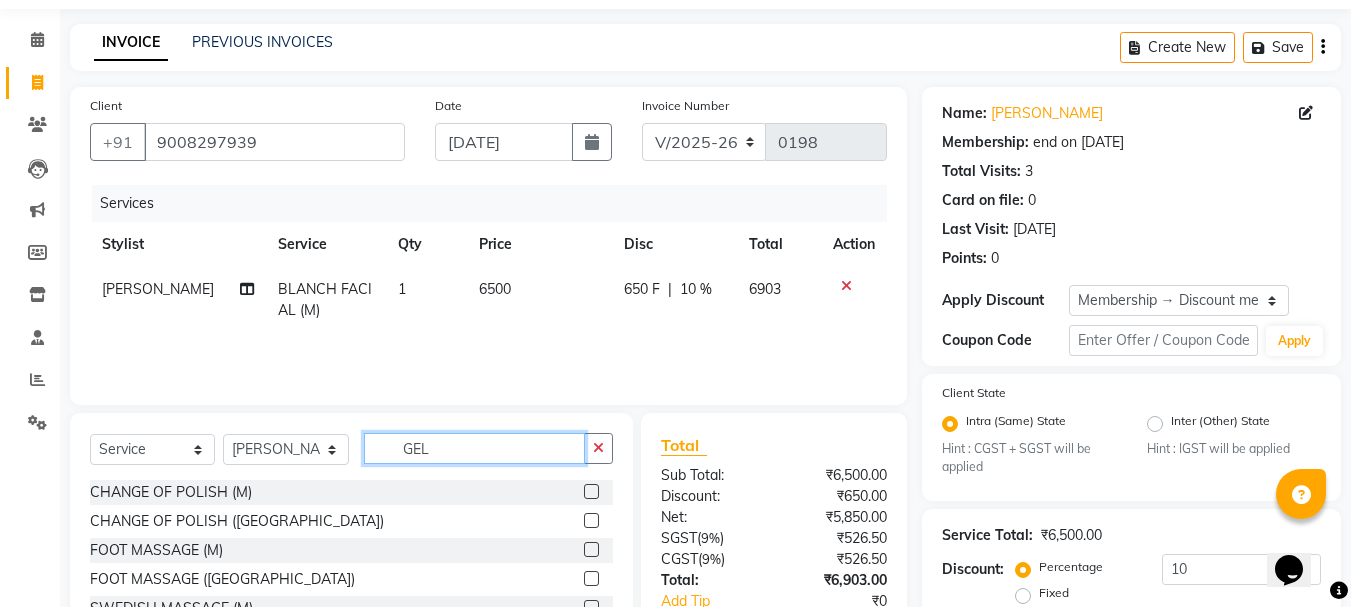 type on "GEL" 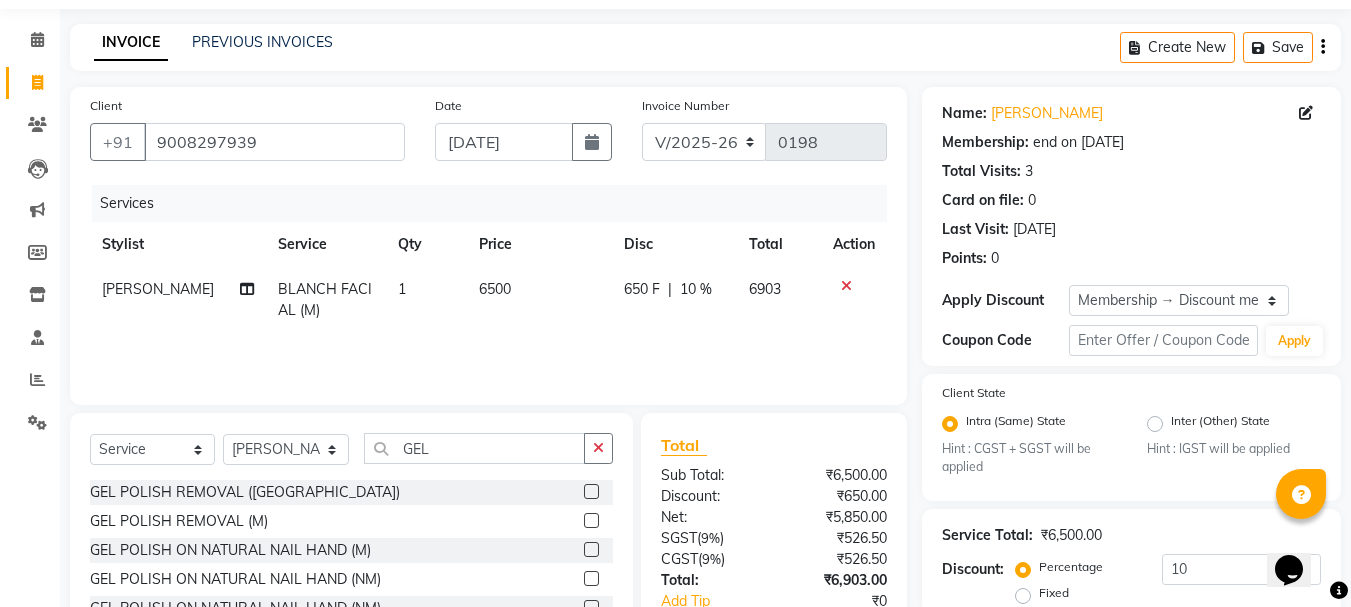 click on "GEL POLISH REMOVAL ([GEOGRAPHIC_DATA])" 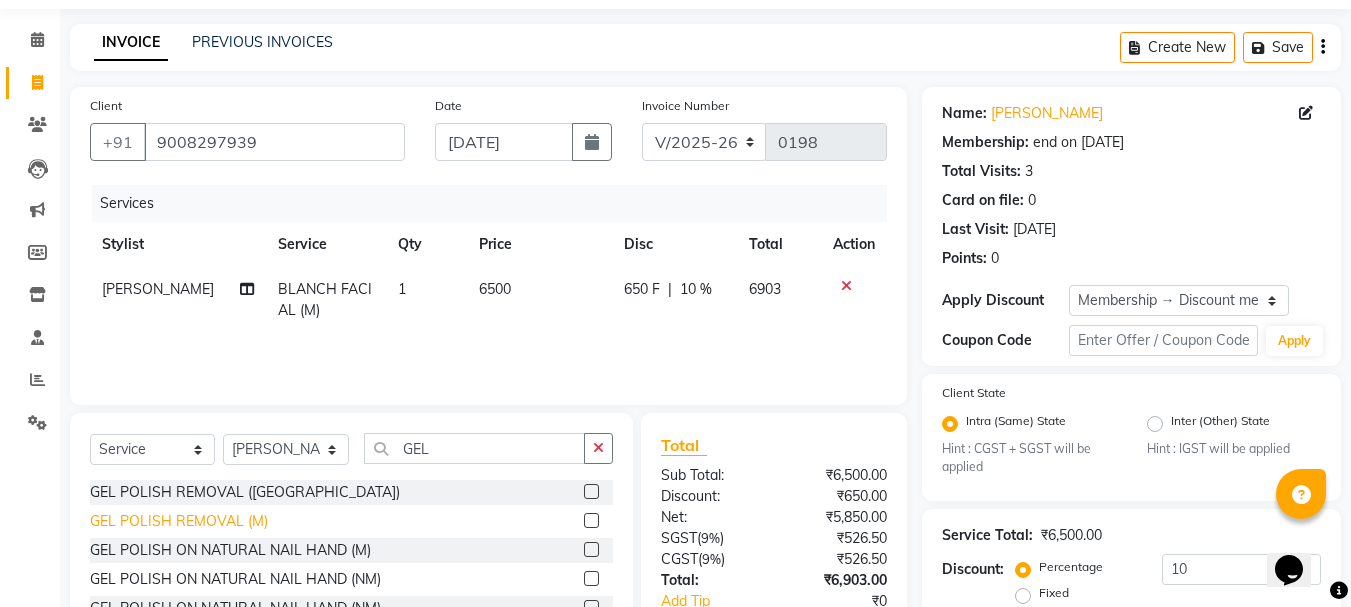 click on "GEL POLISH REMOVAL (M)" 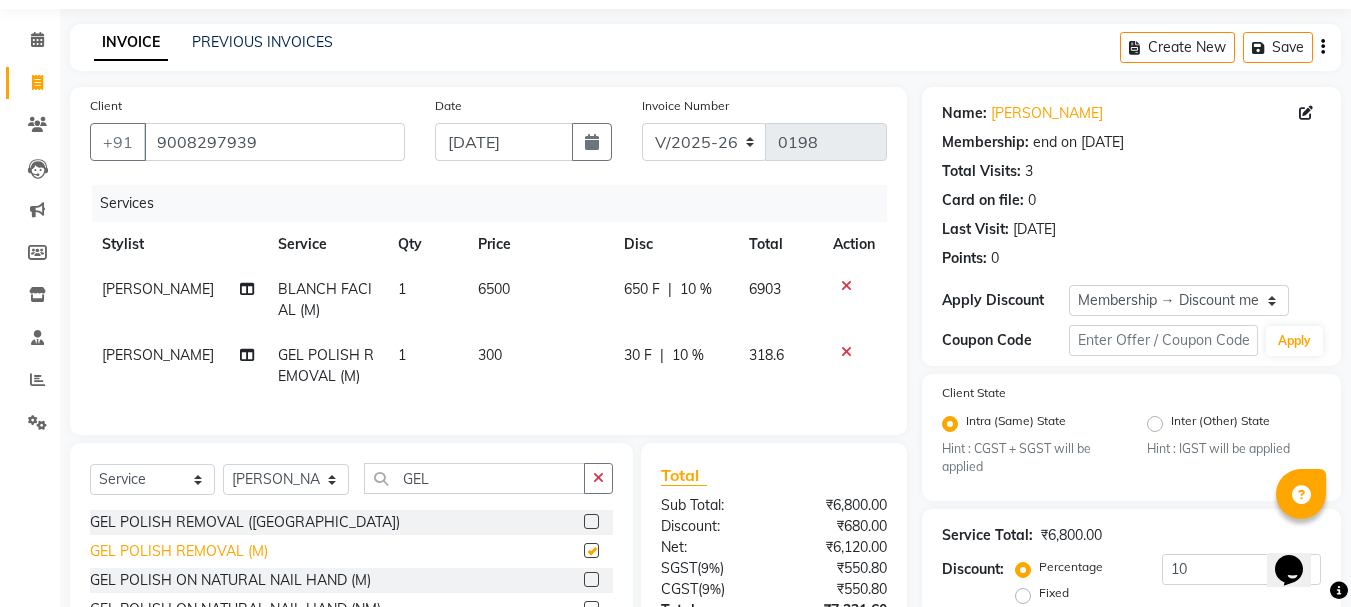 checkbox on "false" 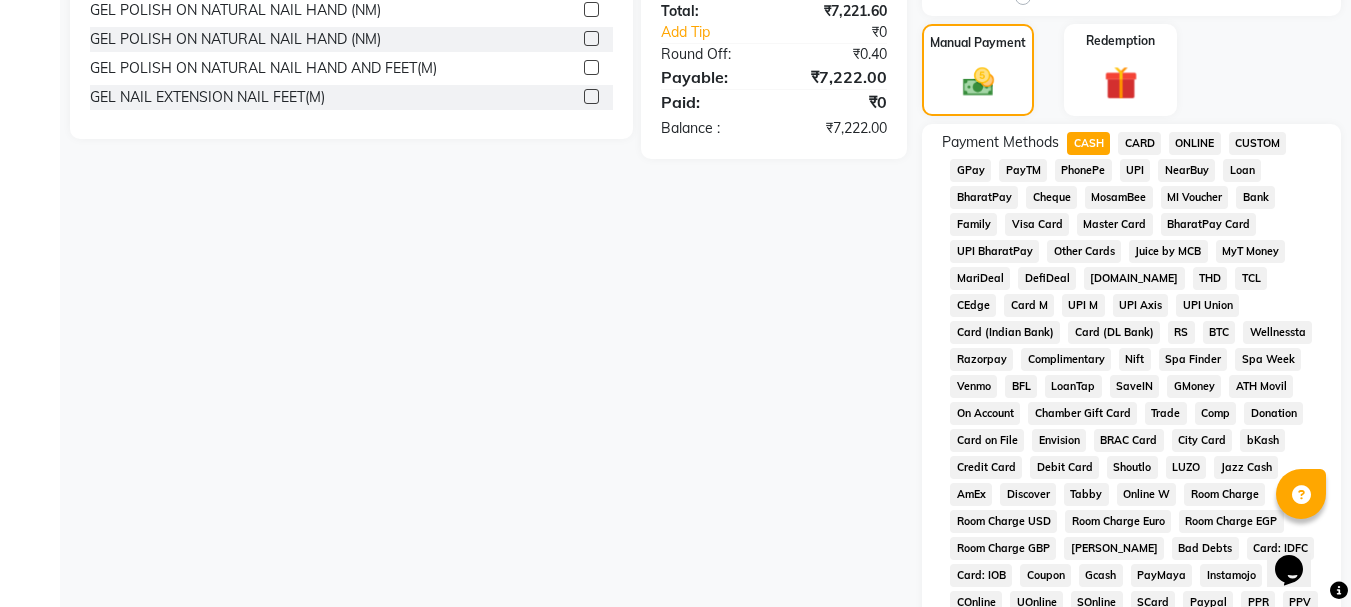 scroll, scrollTop: 663, scrollLeft: 0, axis: vertical 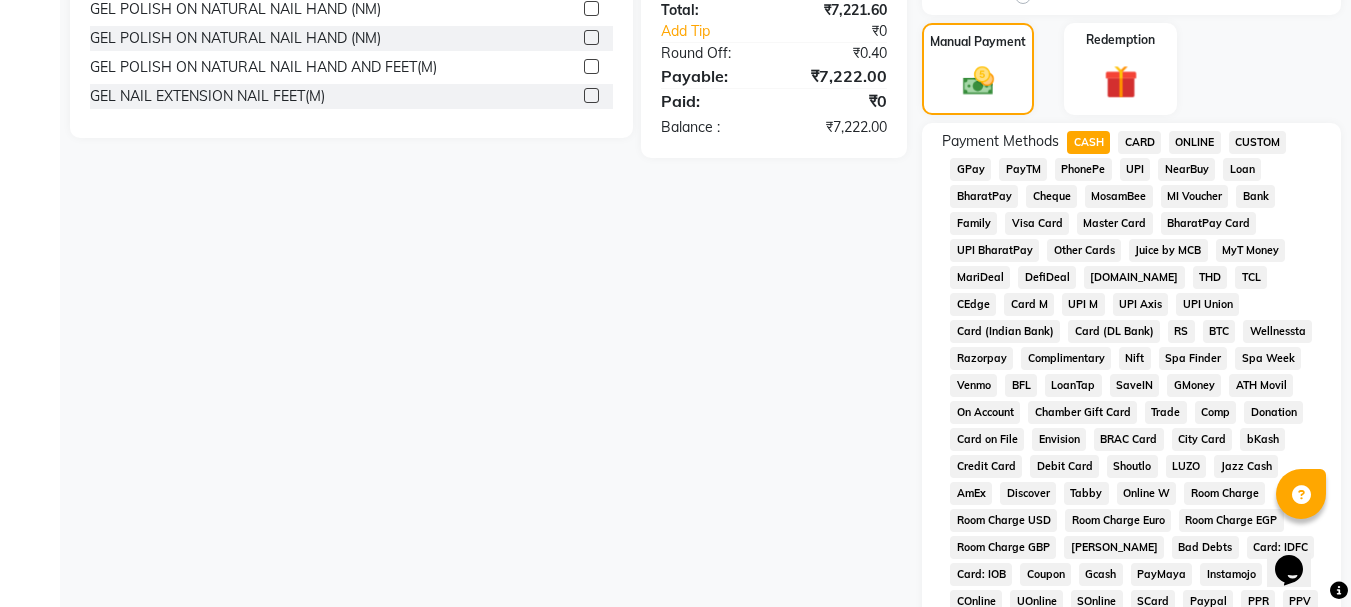 click on "ONLINE" 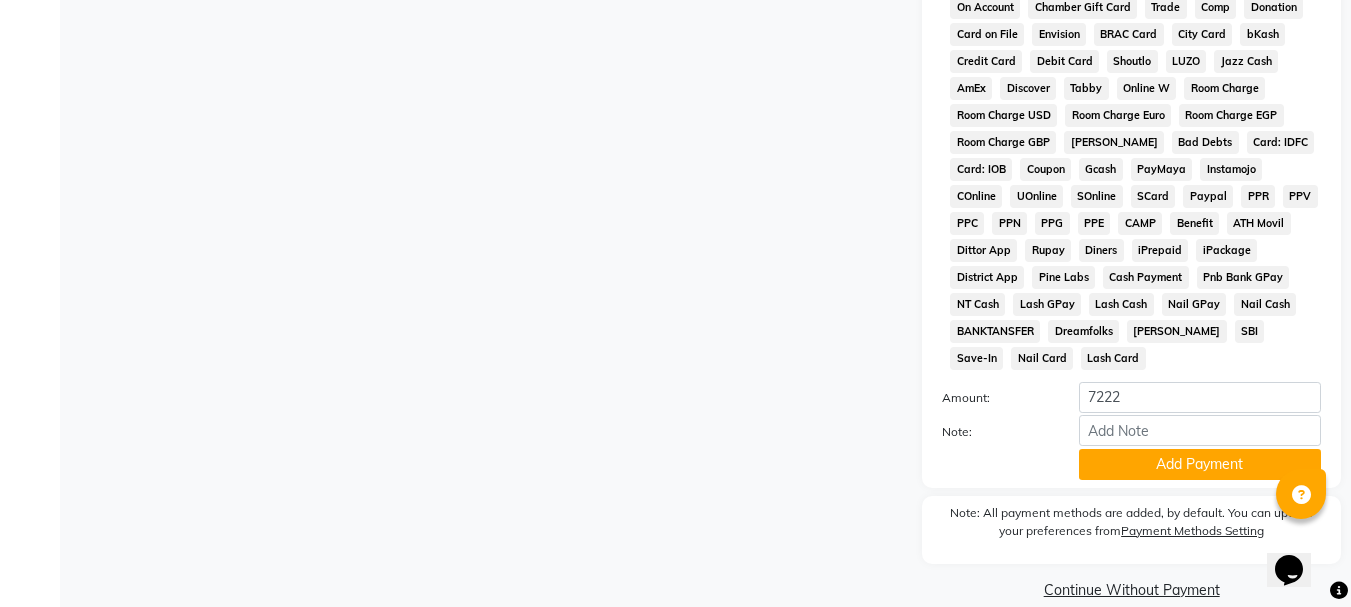 scroll, scrollTop: 1069, scrollLeft: 0, axis: vertical 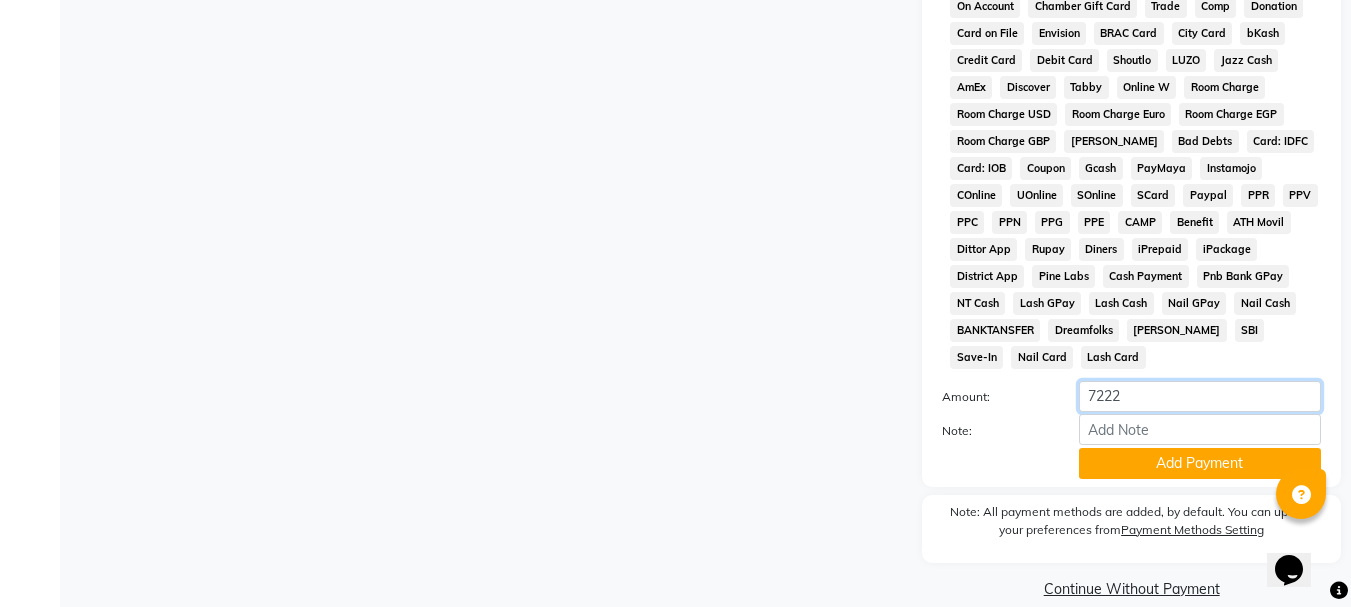 click on "7222" 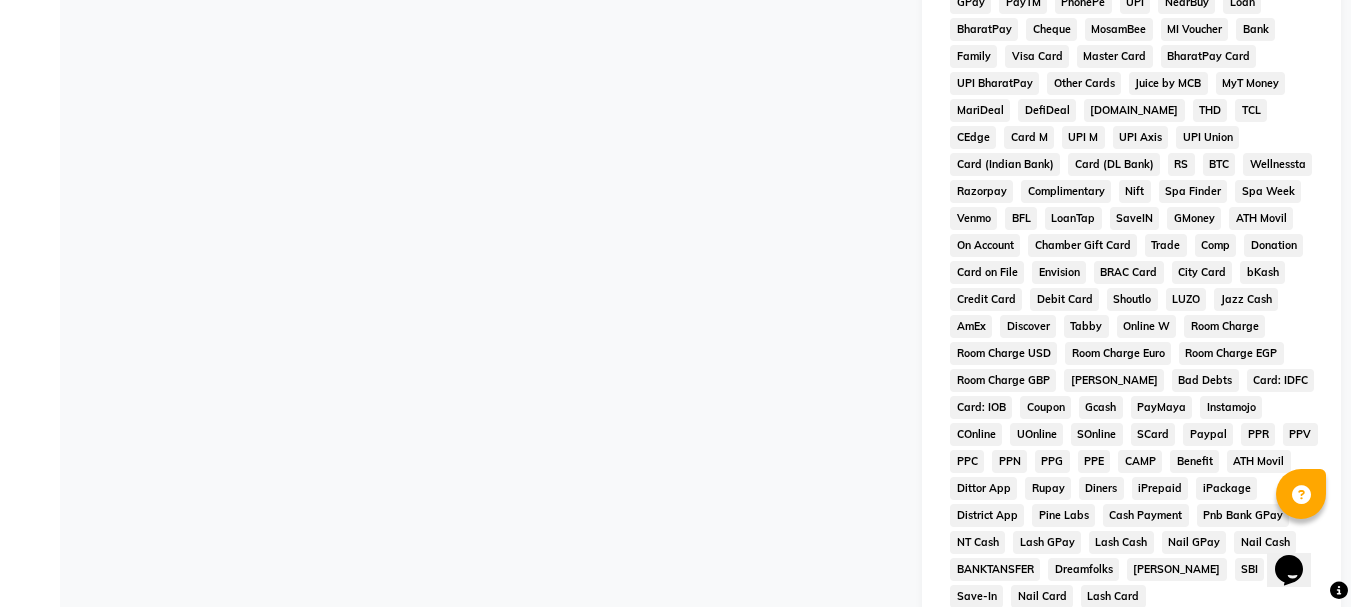 scroll, scrollTop: 1069, scrollLeft: 0, axis: vertical 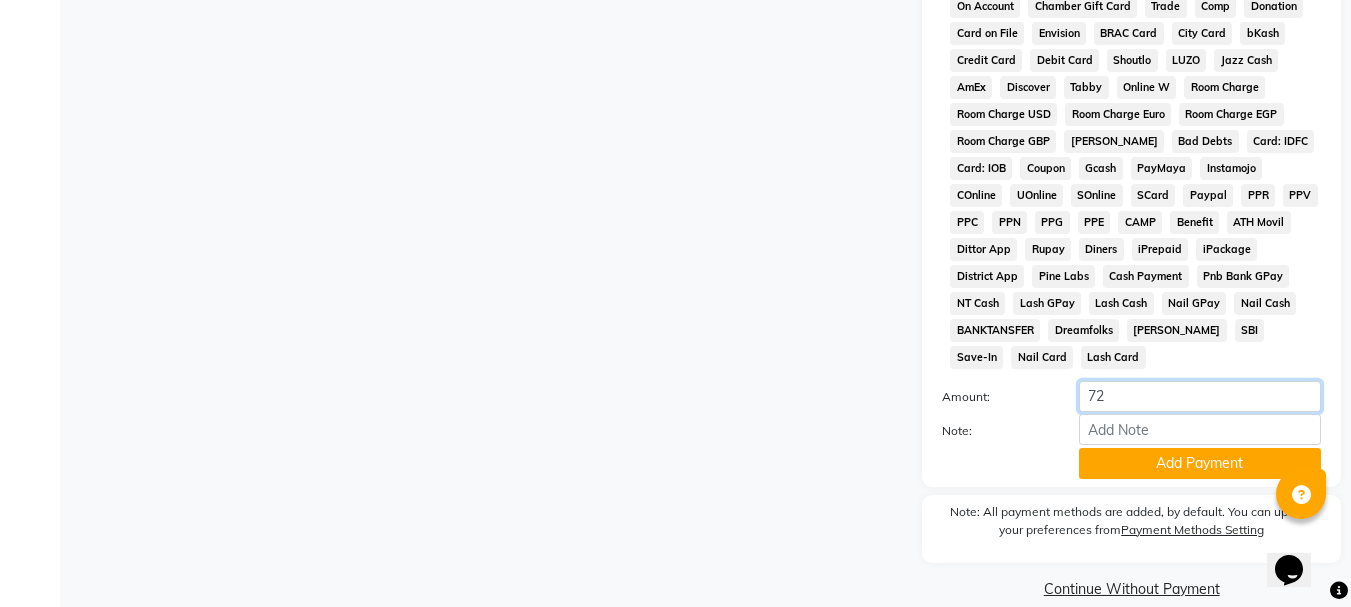 type on "7" 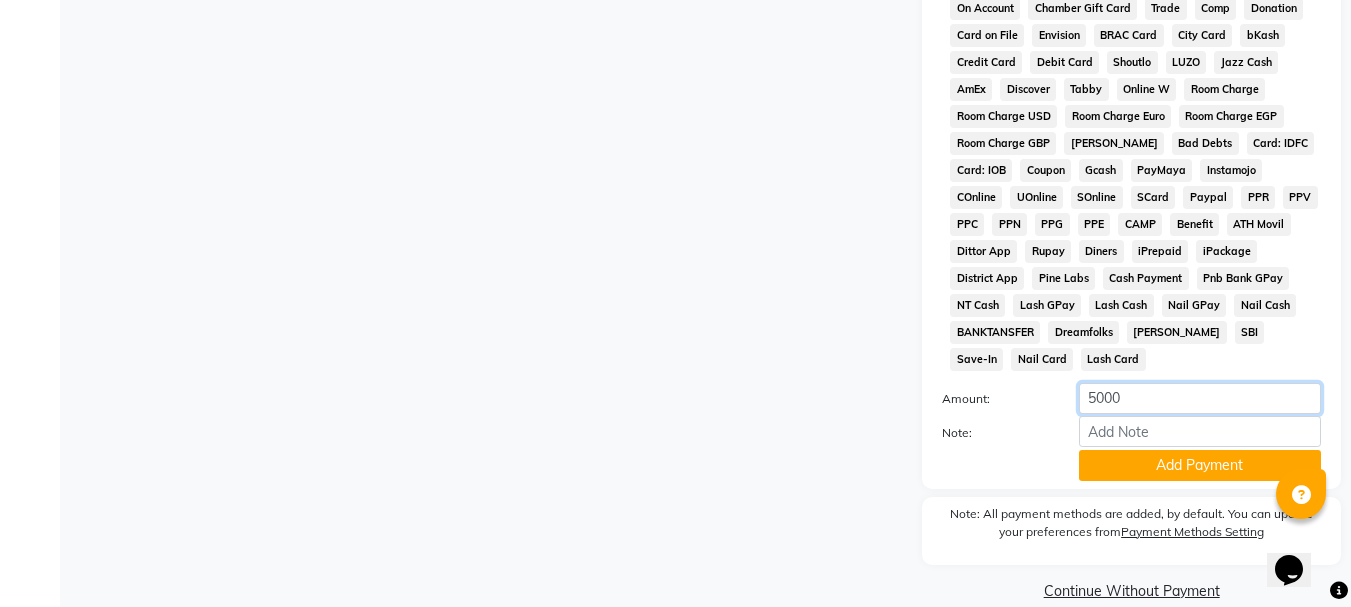 scroll, scrollTop: 1069, scrollLeft: 0, axis: vertical 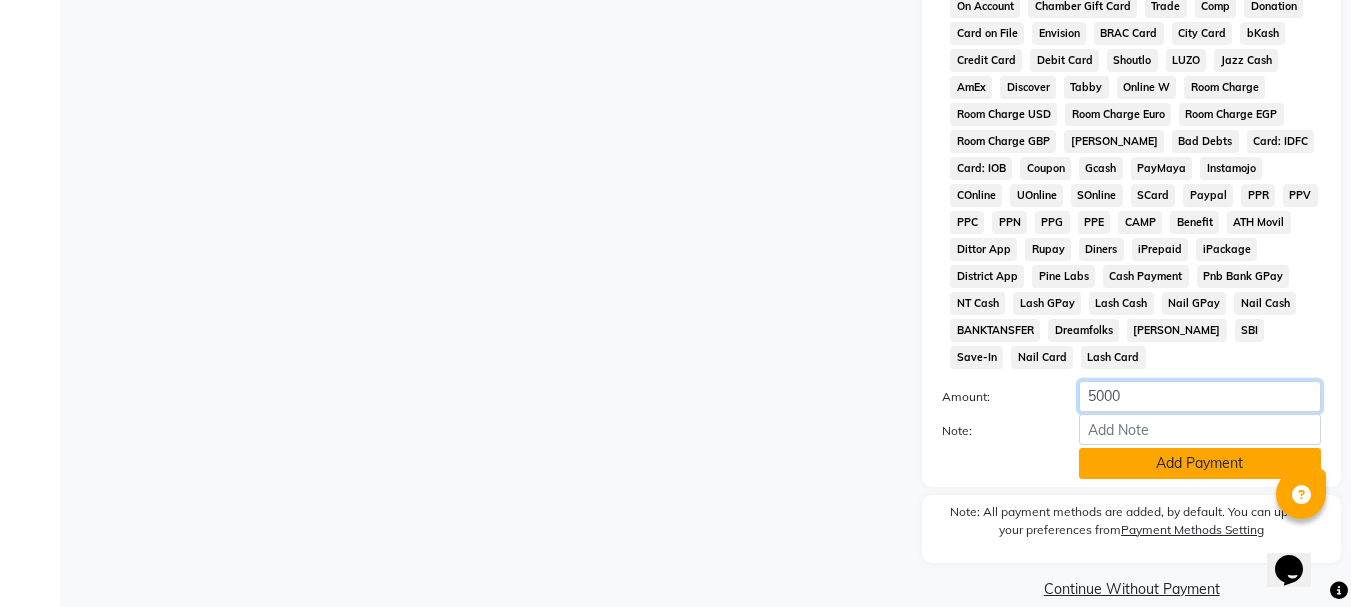 type on "5000" 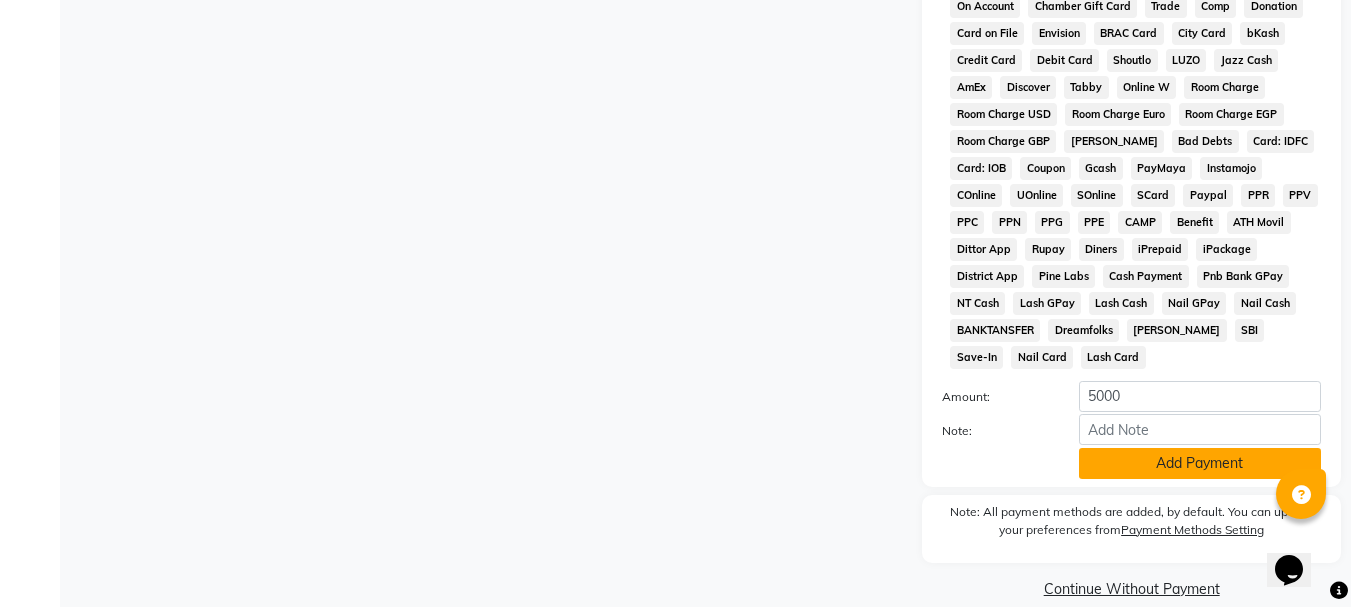 click on "Add Payment" 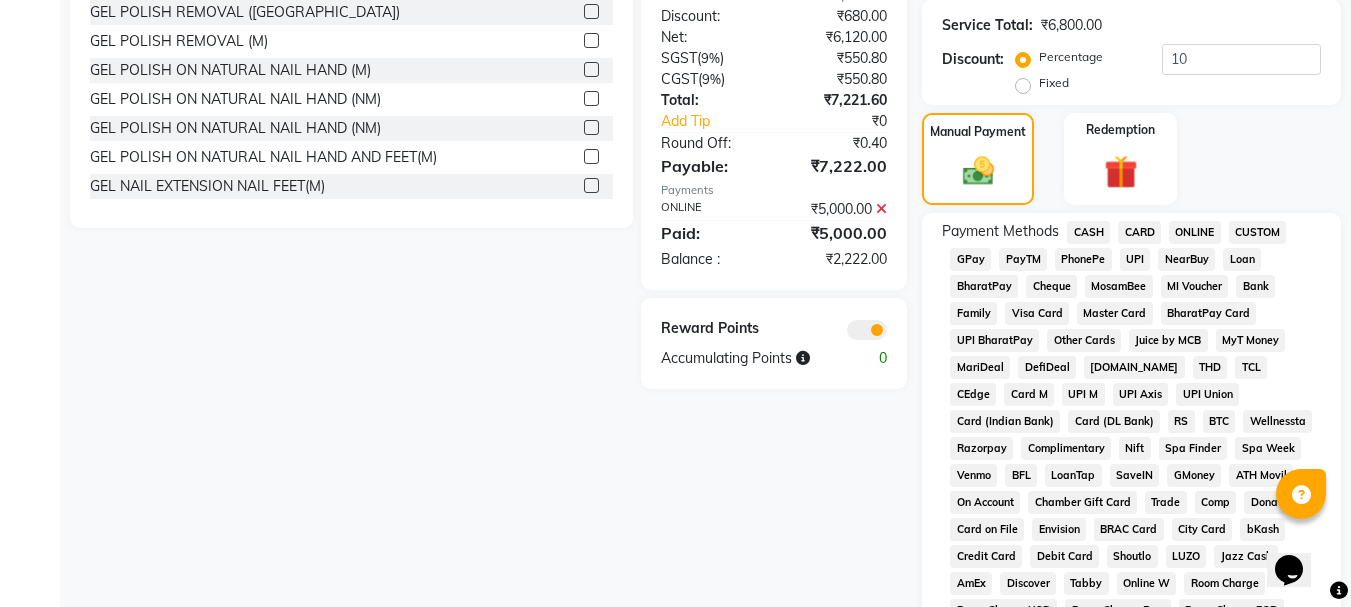 scroll, scrollTop: 569, scrollLeft: 0, axis: vertical 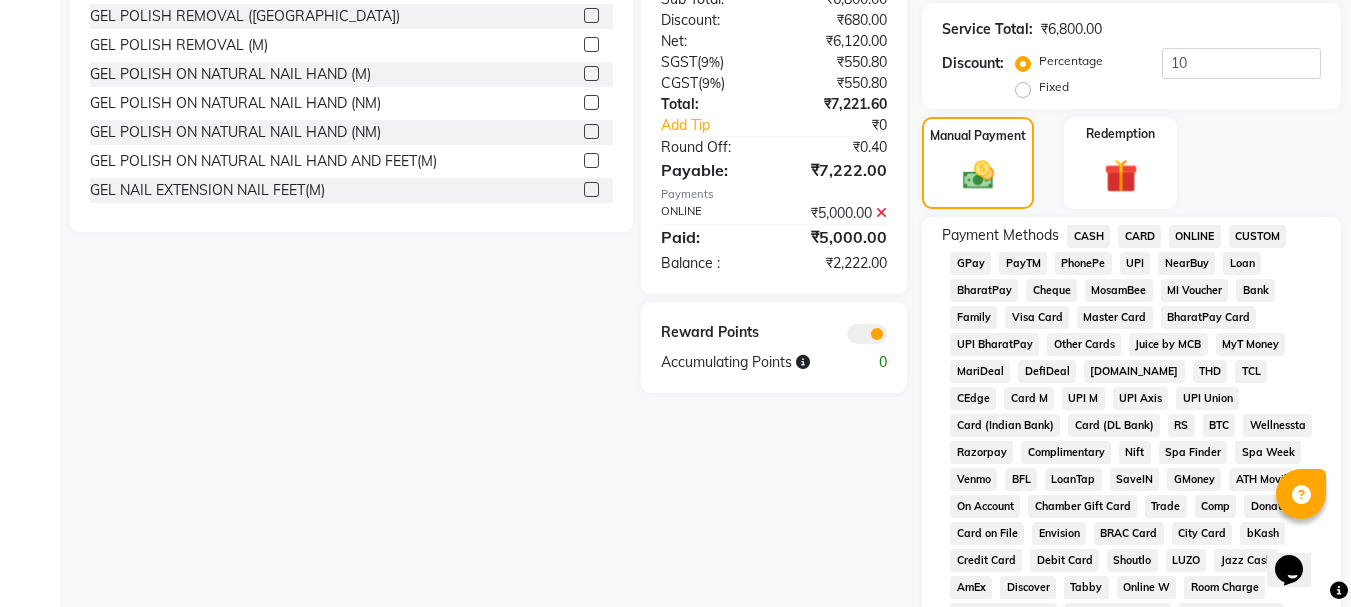 click on "CASH" 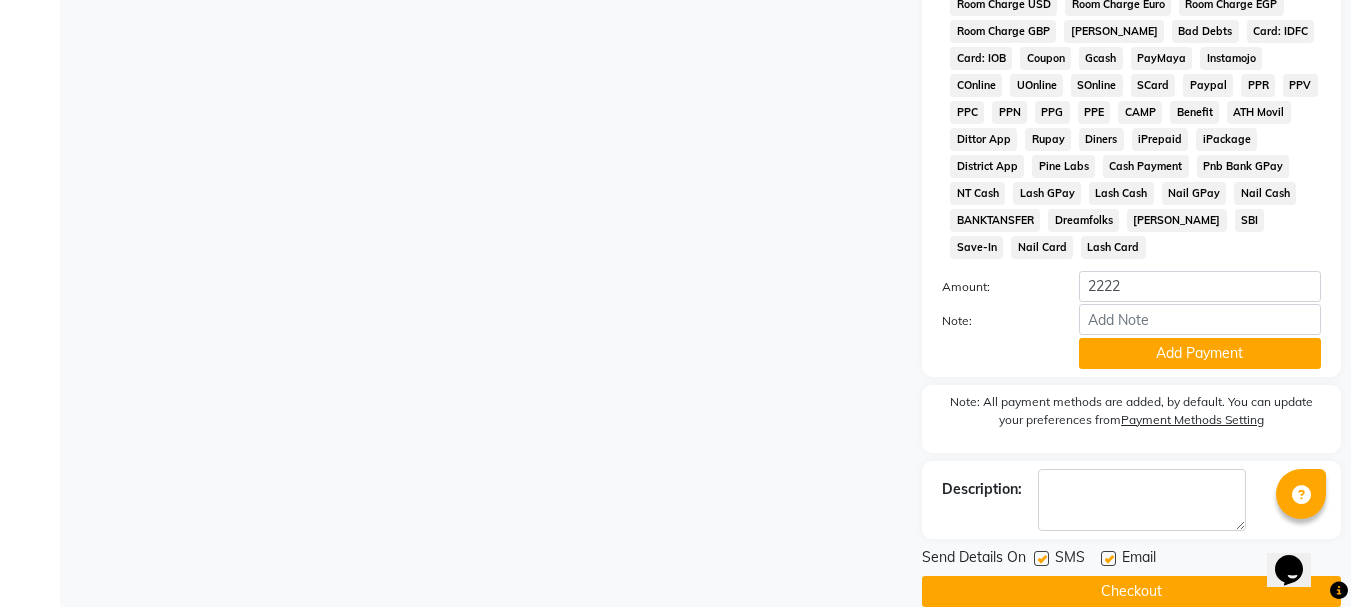 scroll, scrollTop: 1182, scrollLeft: 0, axis: vertical 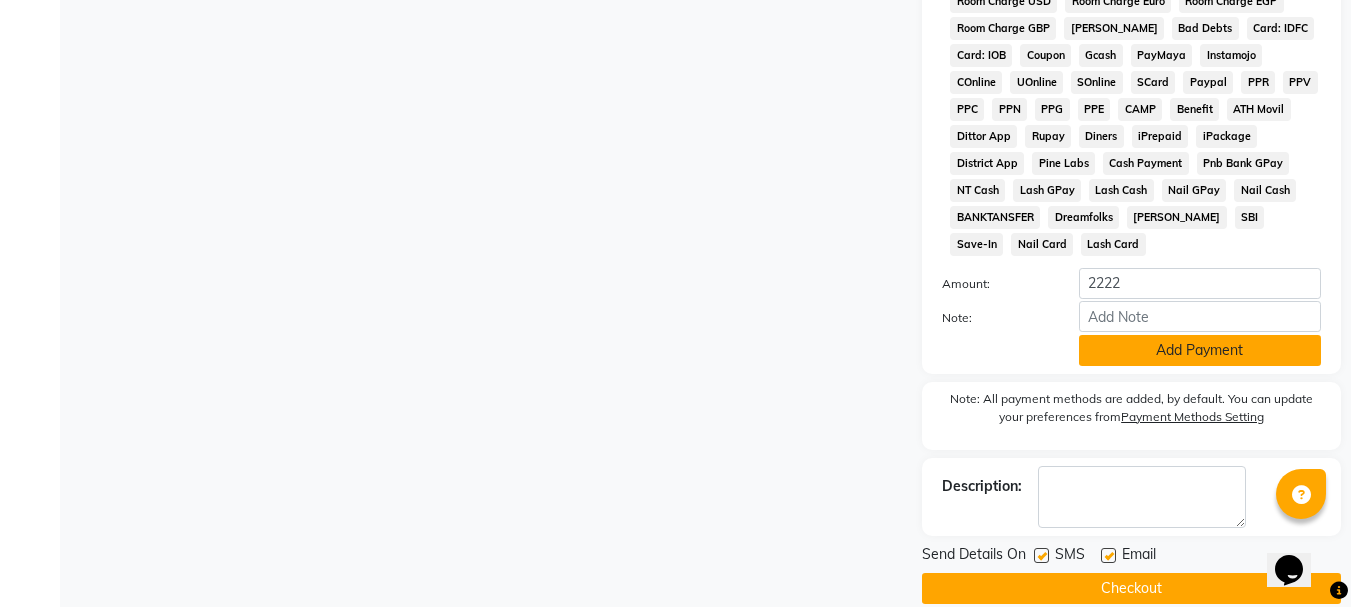 click on "Add Payment" 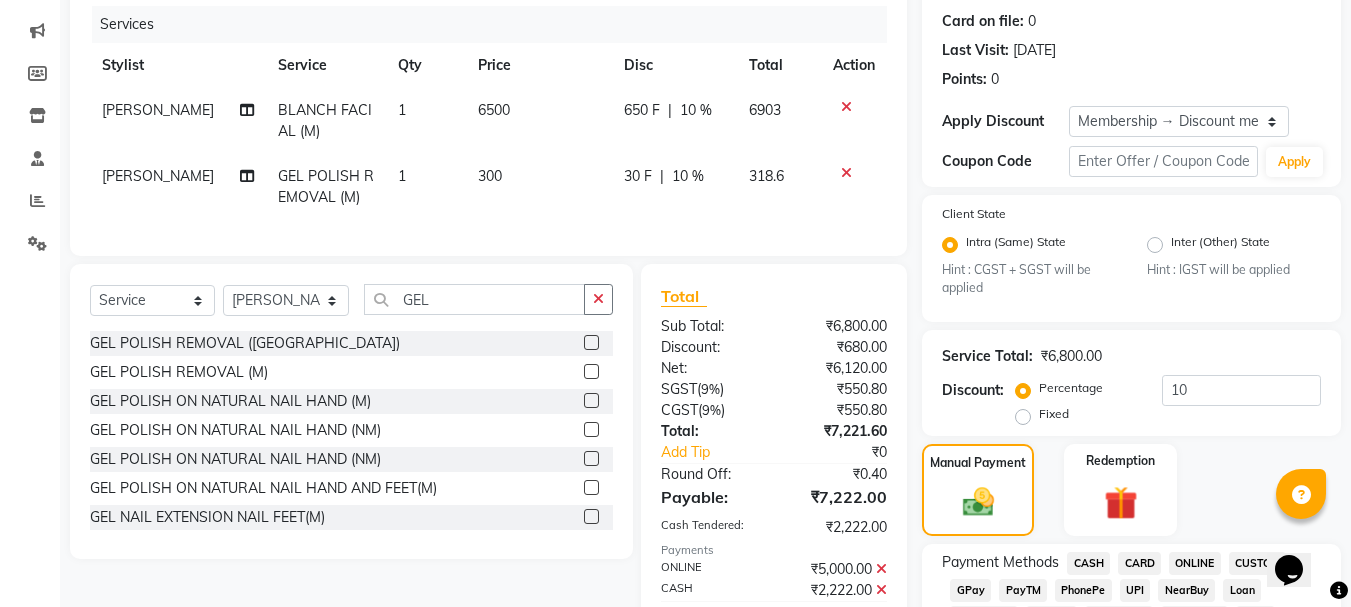 scroll, scrollTop: 0, scrollLeft: 0, axis: both 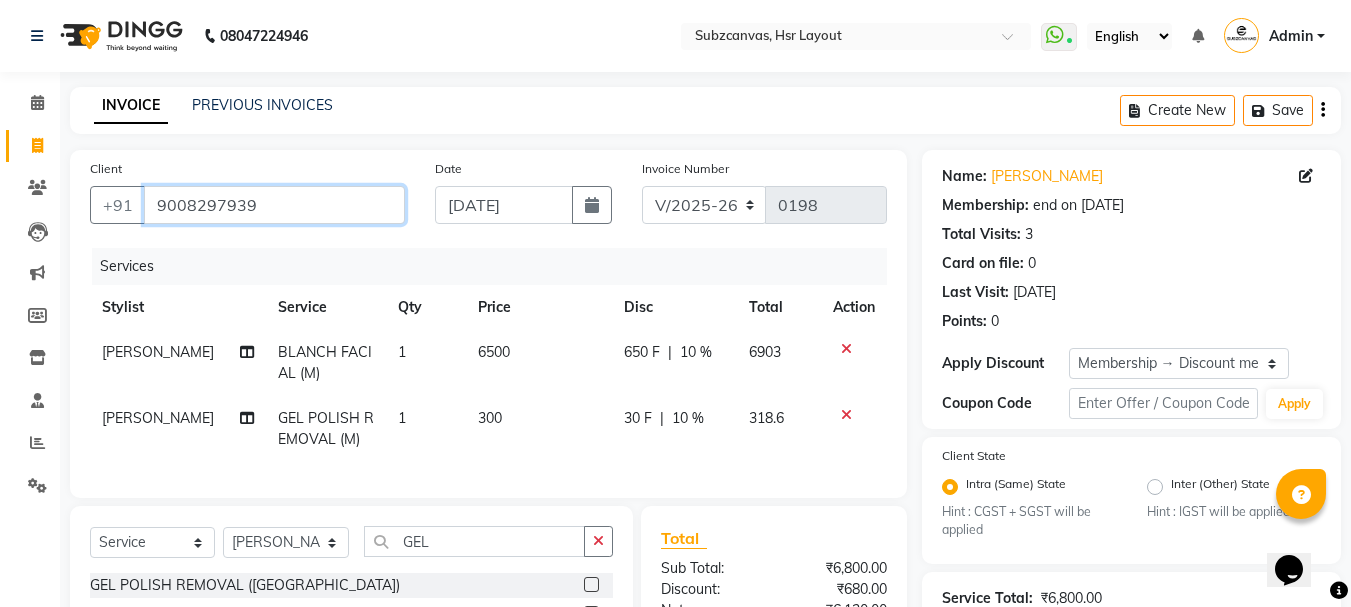 click on "9008297939" at bounding box center (274, 205) 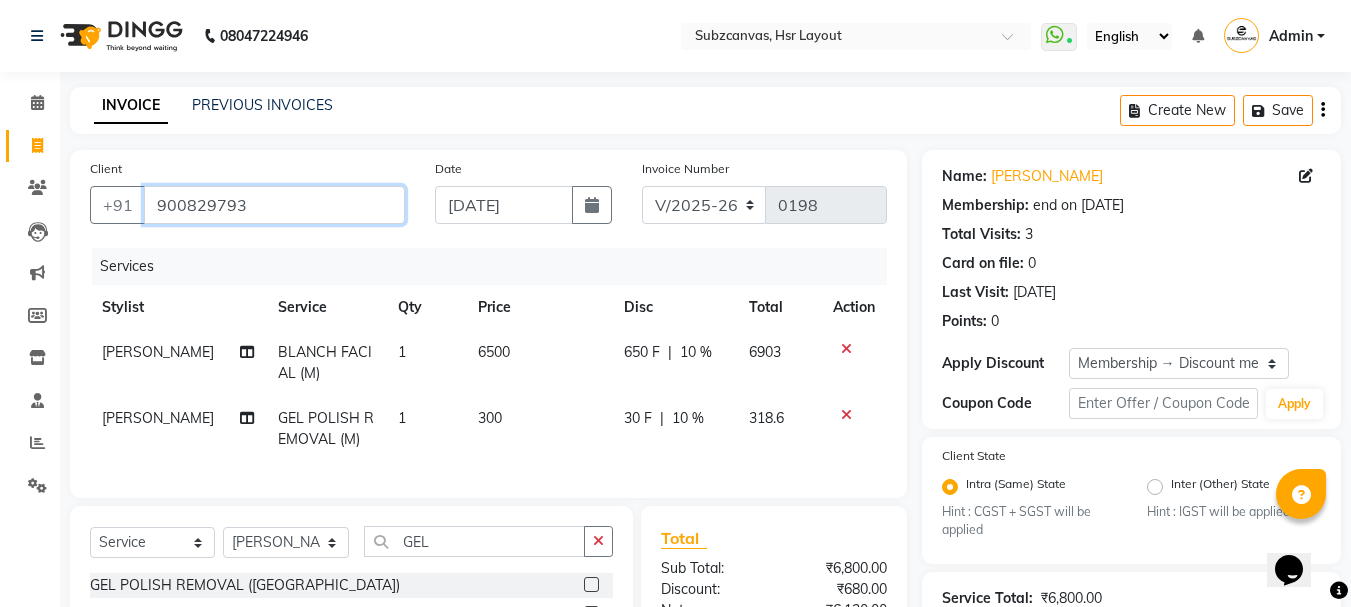 type on "0" 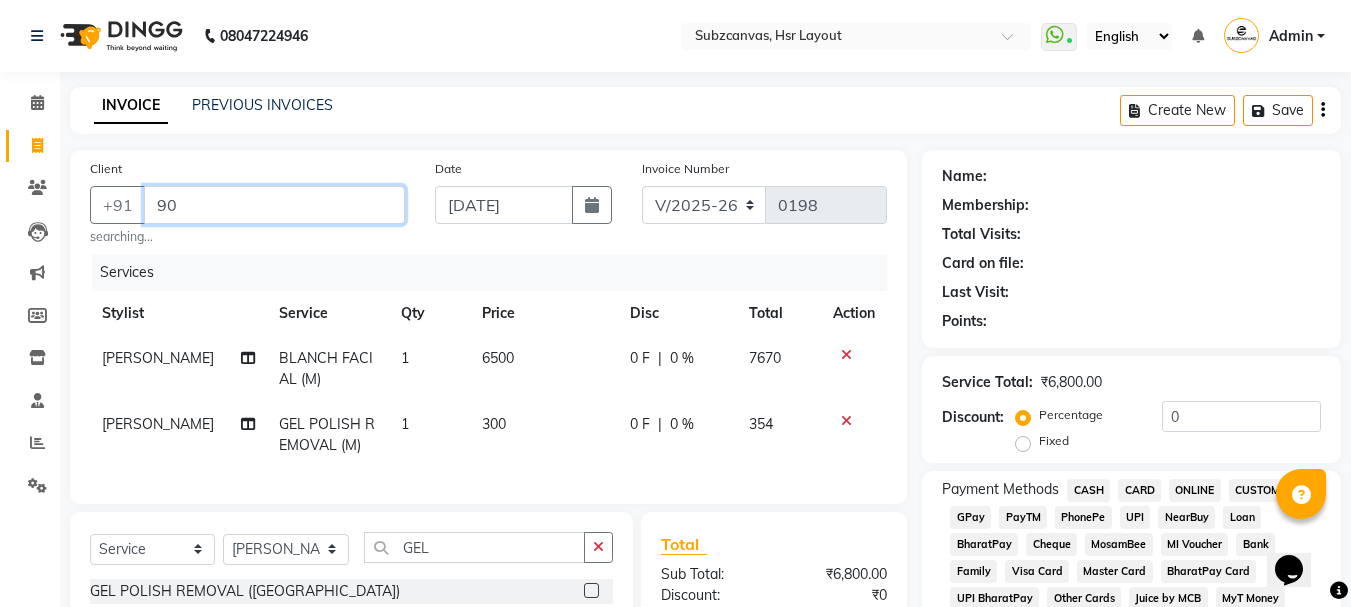 type on "9" 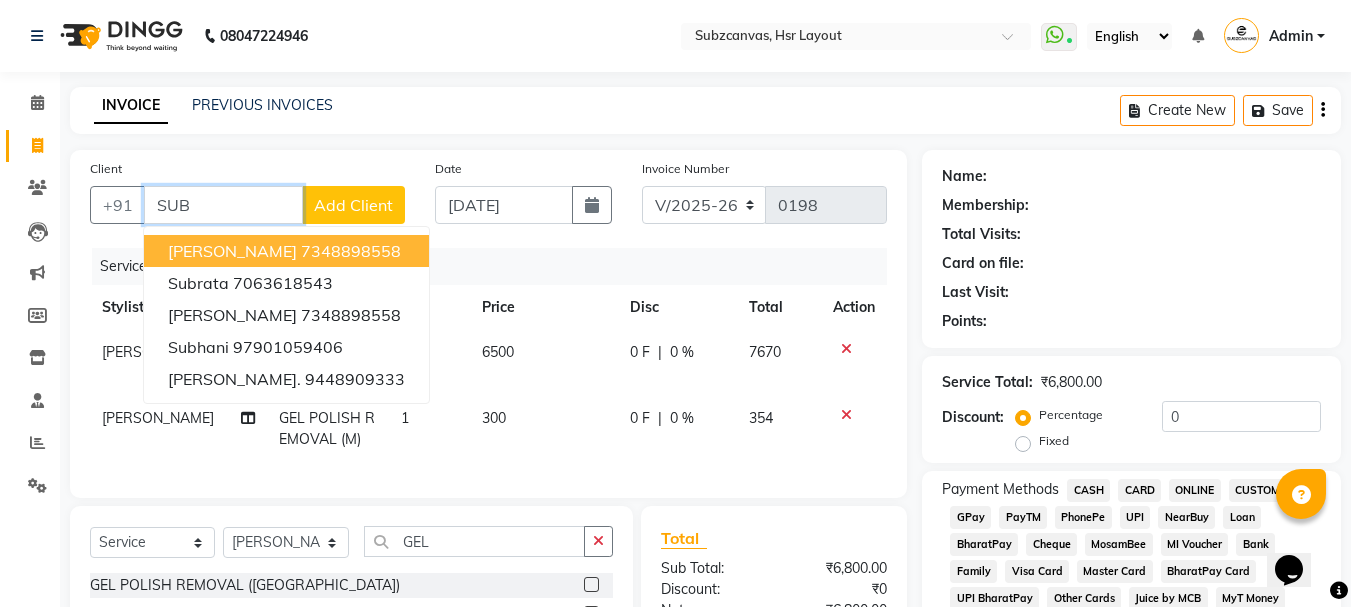 click on "SUBHAGYA" at bounding box center (232, 251) 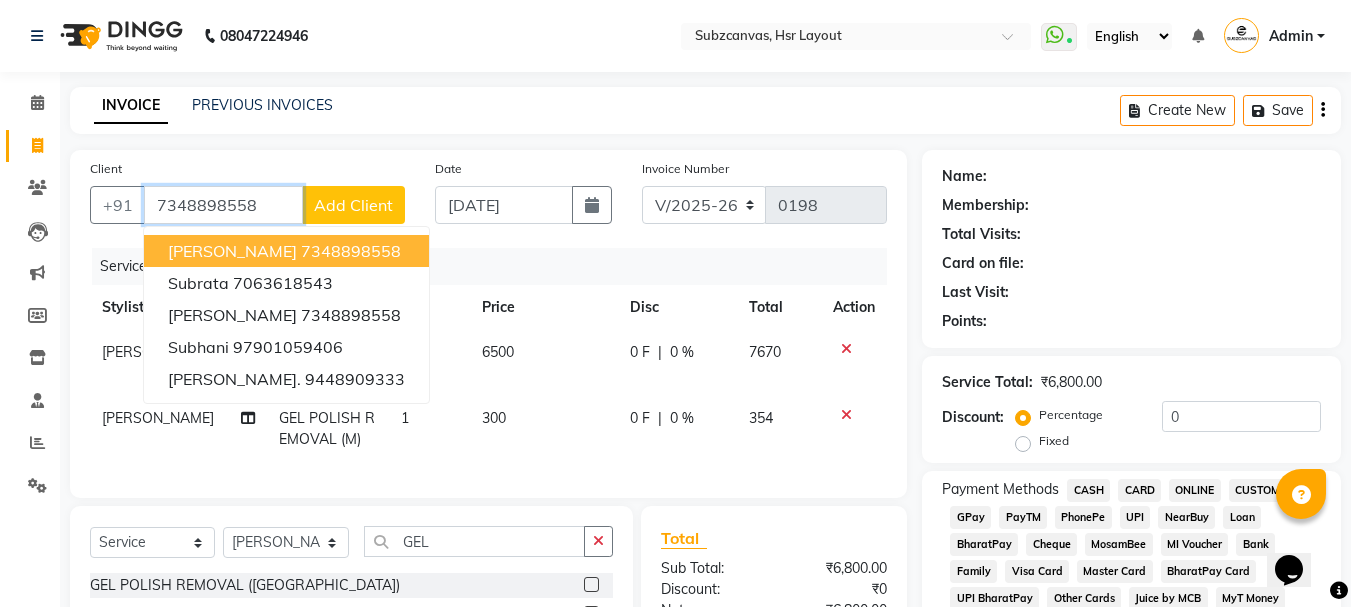 type on "7348898558" 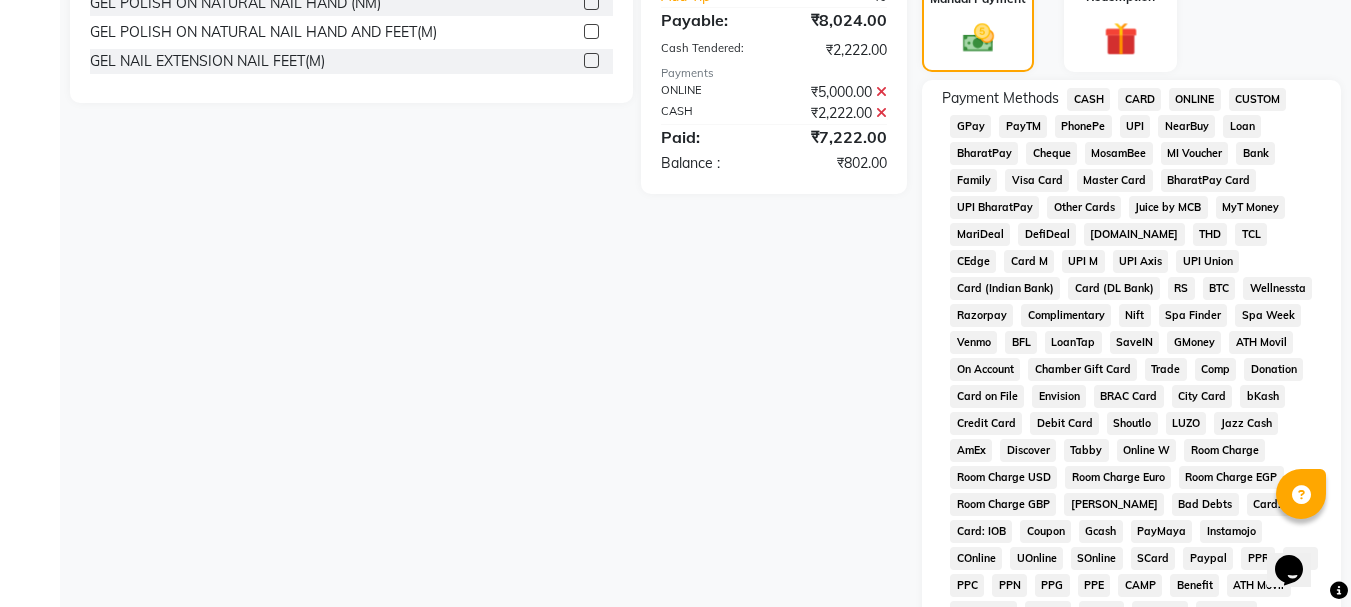scroll, scrollTop: 700, scrollLeft: 0, axis: vertical 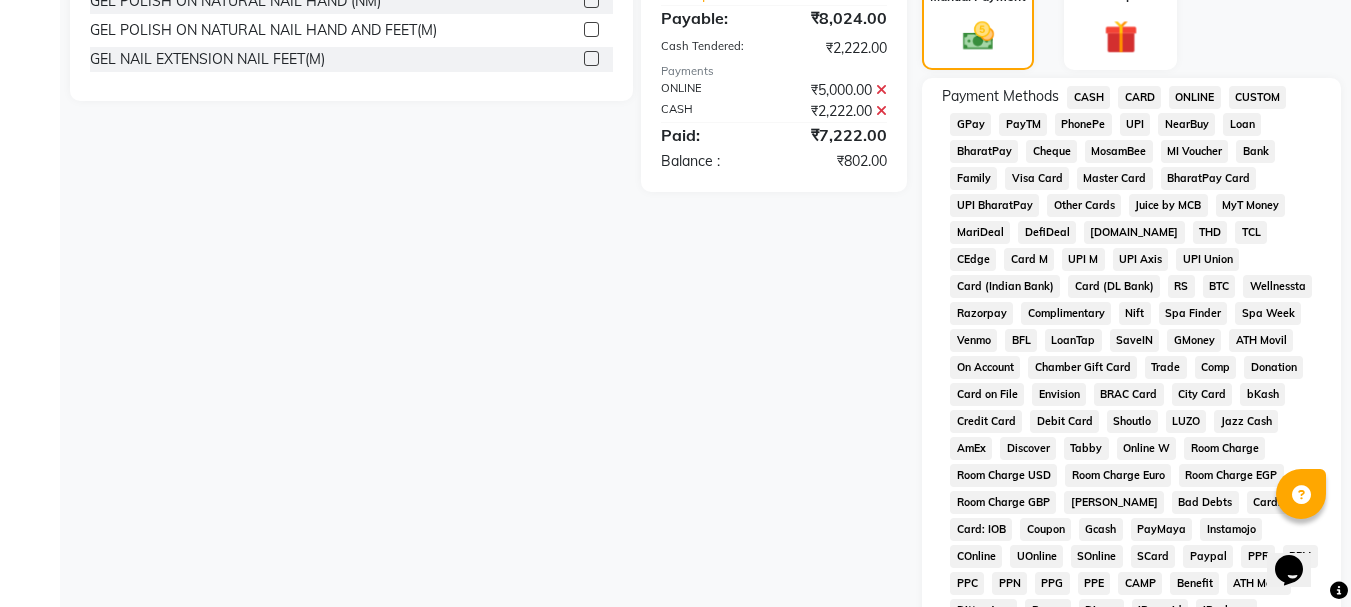 click 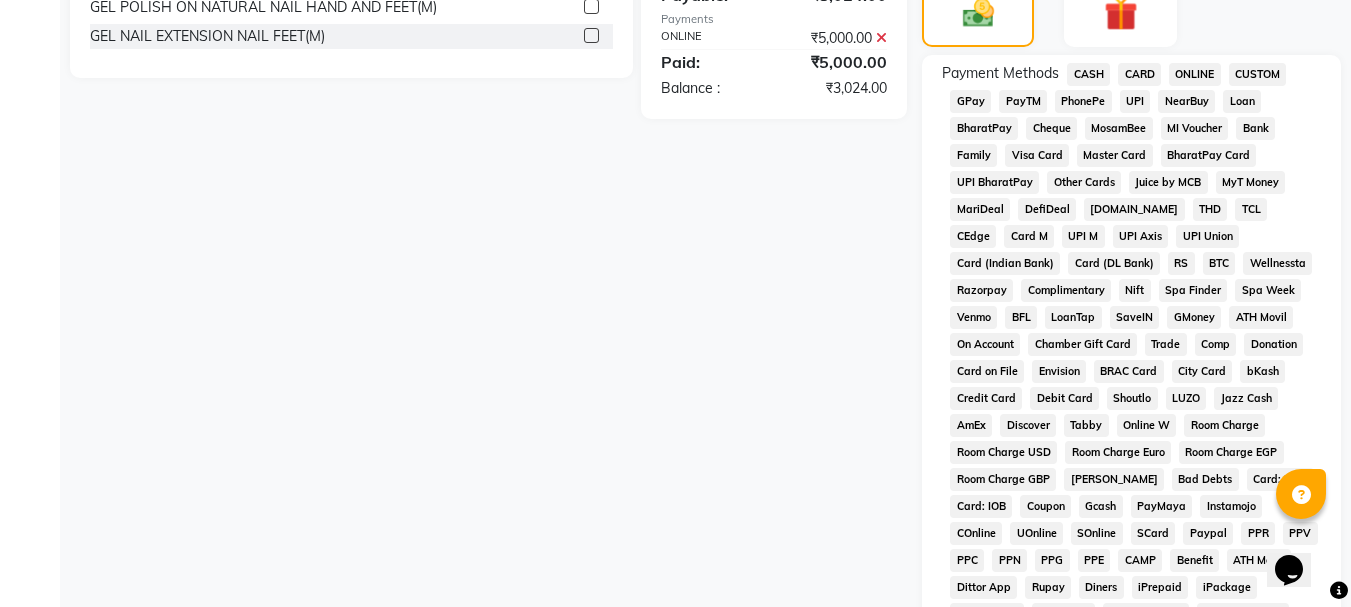 scroll, scrollTop: 1068, scrollLeft: 0, axis: vertical 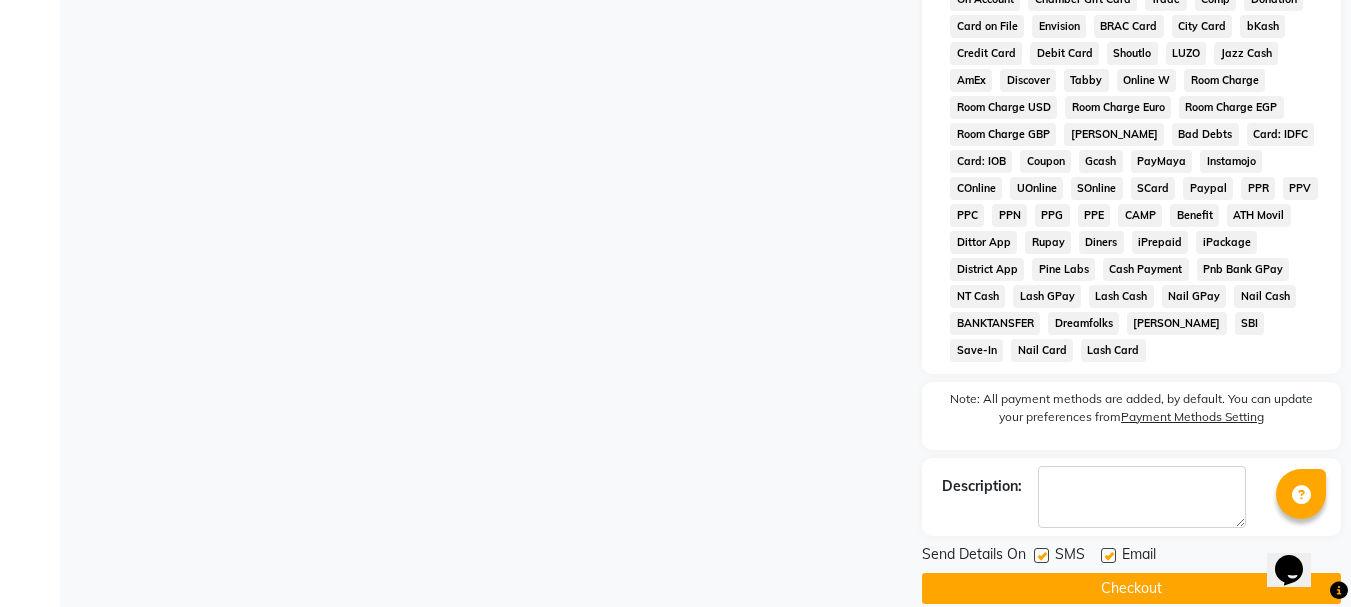 click on "Checkout" 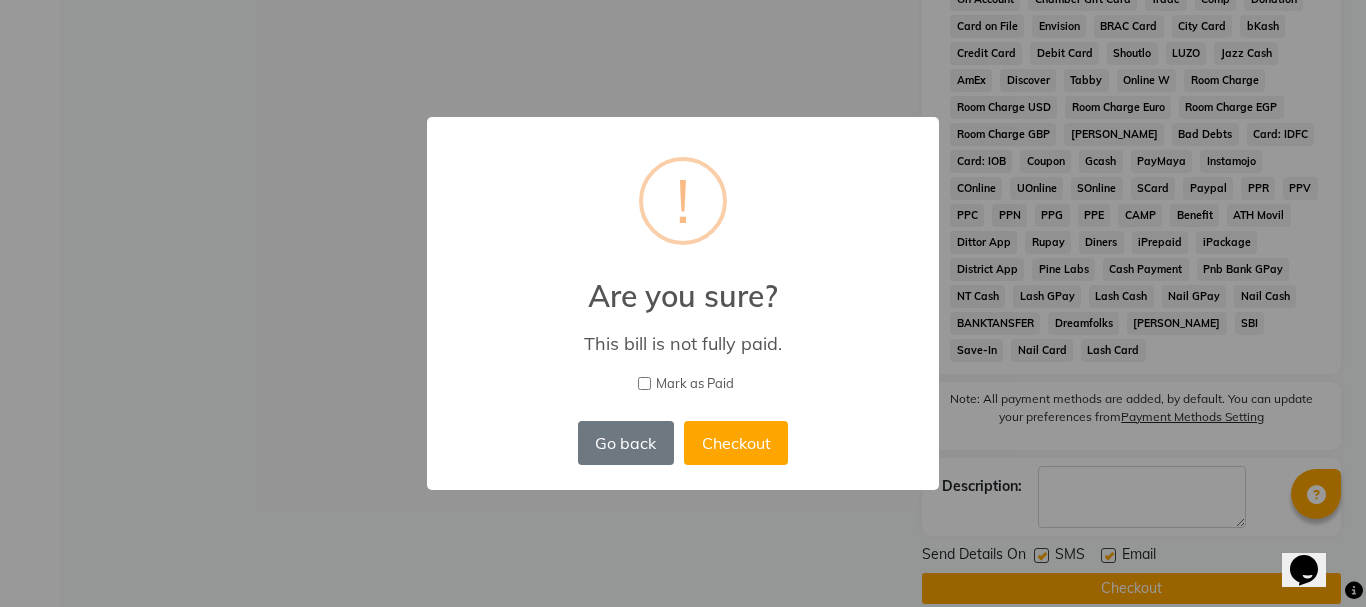click on "× ! Are you sure? This bill is not fully paid. Mark as Paid Go back No Checkout" at bounding box center (683, 303) 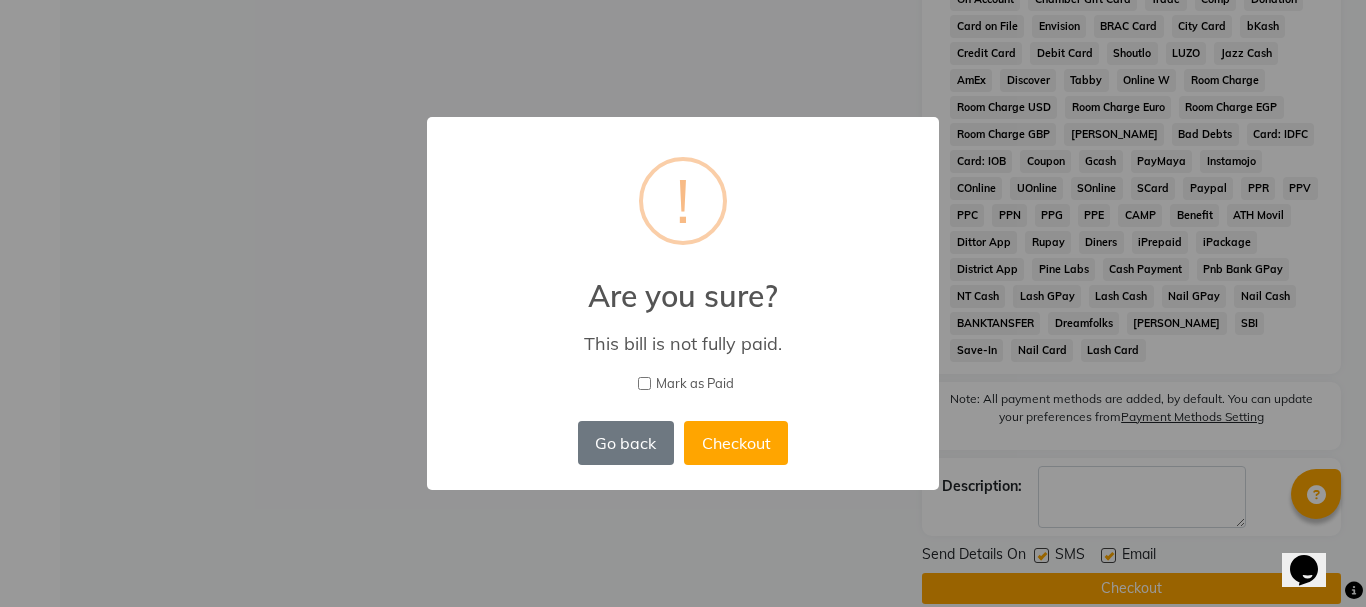 click on "× ! Are you sure? This bill is not fully paid. Mark as Paid Go back No Checkout" at bounding box center [683, 303] 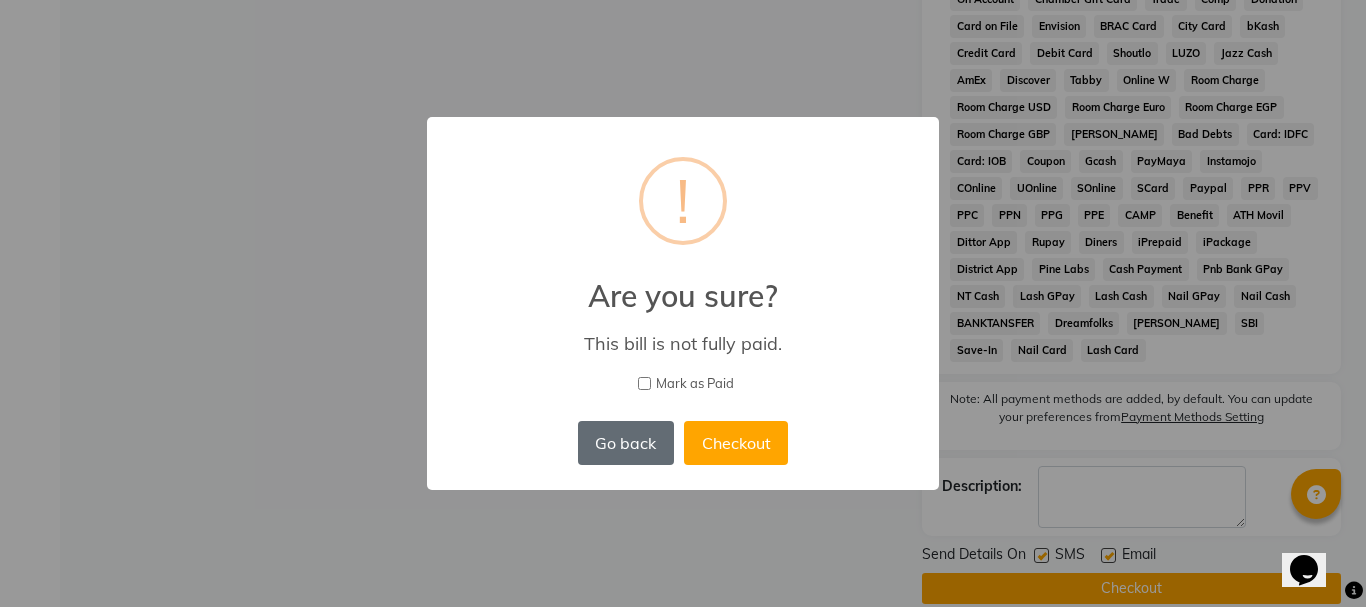 click on "Go back" at bounding box center (626, 443) 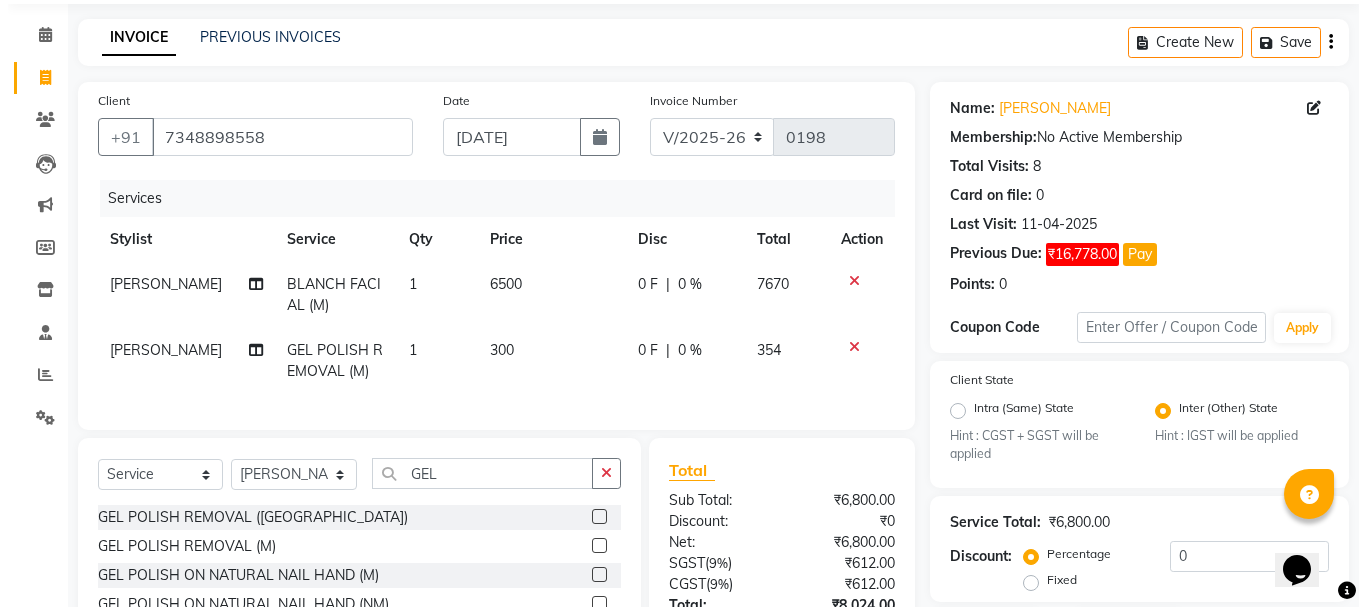 scroll, scrollTop: 0, scrollLeft: 0, axis: both 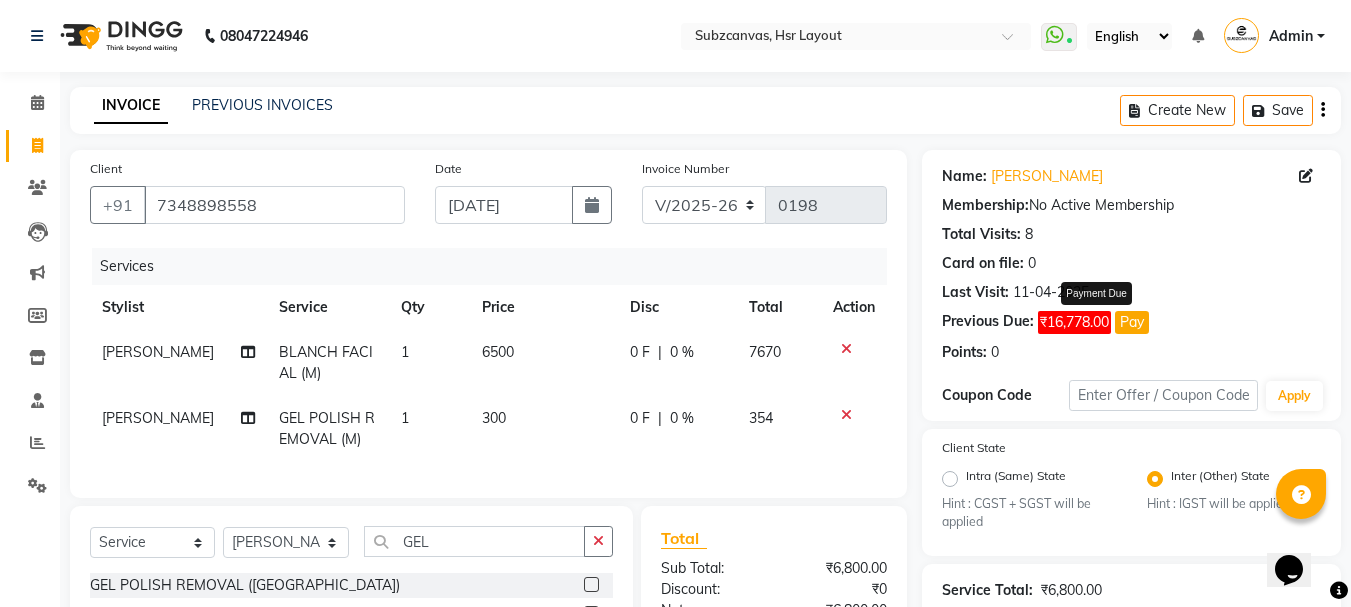 click on "Pay" 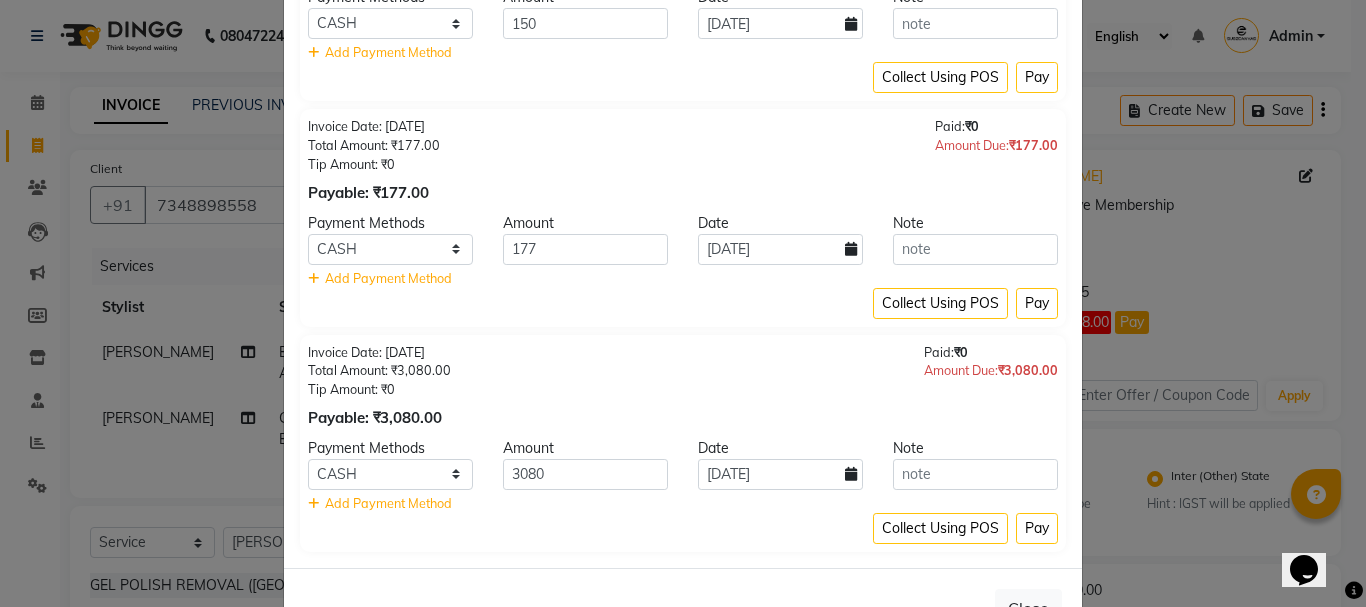 scroll, scrollTop: 1200, scrollLeft: 0, axis: vertical 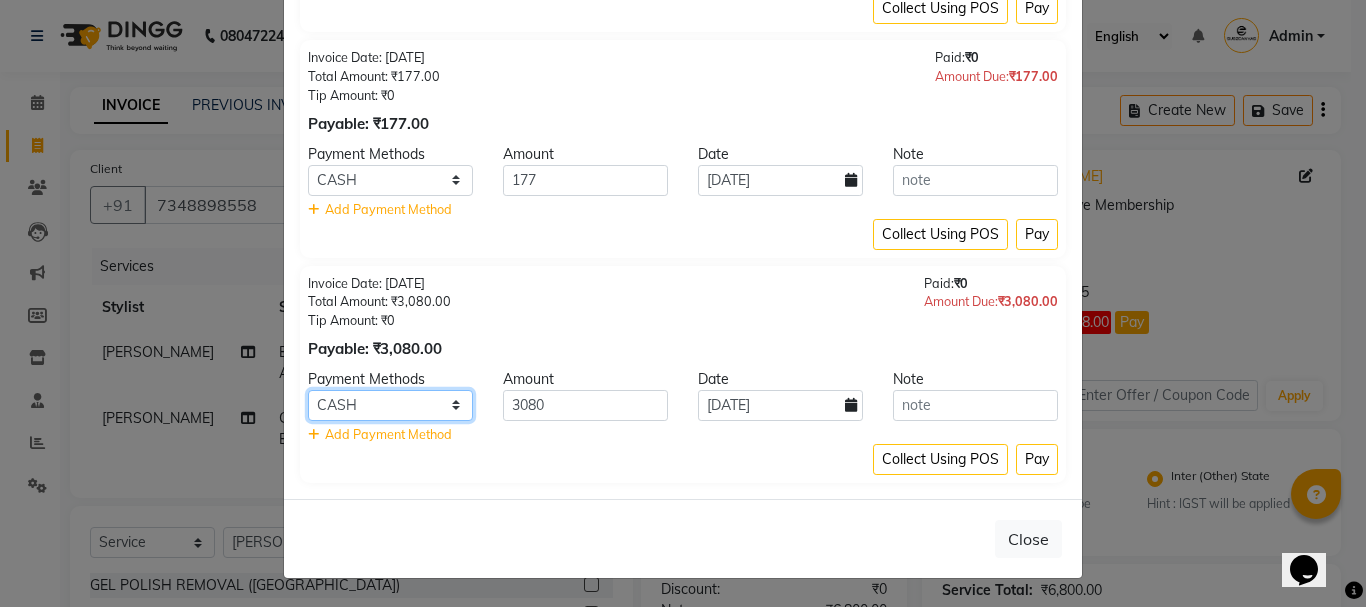 click on "CASH CARD ONLINE CUSTOM GPay PayTM PhonePe UPI NearBuy Loan BharatPay Cheque MosamBee MI Voucher Bank Family Visa Card Master Card BharatPay Card UPI BharatPay Other Cards Juice by MCB MyT Money MariDeal DefiDeal Deal.mu THD TCL CEdge Card M UPI M UPI Axis UPI Union Card (Indian Bank) Card (DL Bank) RS BTC Wellnessta Razorpay Complimentary Nift Spa Finder Spa Week Venmo BFL LoanTap SaveIN GMoney ATH Movil On Account Chamber Gift Card Trade Comp Donation Card on File Envision BRAC Card City Card bKash Credit Card Debit Card Shoutlo LUZO Jazz Cash AmEx Discover Tabby Online W Room Charge Room Charge USD Room Charge Euro Room Charge EGP Room Charge GBP Bajaj Finserv Bad Debts Card: IDFC Card: IOB Coupon Gcash PayMaya Instamojo COnline UOnline SOnline SCard Paypal PPR PPV PPC PPN PPG PPE CAMP Benefit ATH Movil Dittor App Rupay Diners iPrepaid iPackage District App Pine Labs Cash Payment Pnb Bank GPay NT Cash Lash GPay Lash Cash Nail GPay Nail Cash BANKTANSFER Dreamfolks BOB SBI Save-In Nail Card Lash Card" 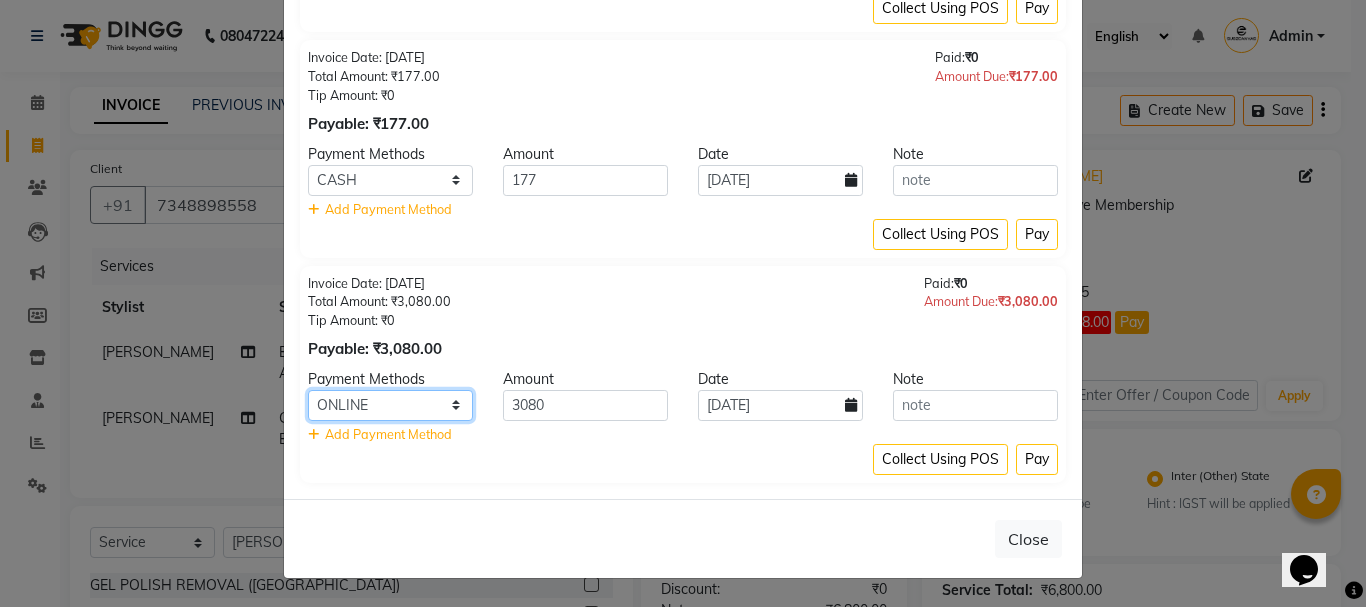 click on "CASH CARD ONLINE CUSTOM GPay PayTM PhonePe UPI NearBuy Loan BharatPay Cheque MosamBee MI Voucher Bank Family Visa Card Master Card BharatPay Card UPI BharatPay Other Cards Juice by MCB MyT Money MariDeal DefiDeal Deal.mu THD TCL CEdge Card M UPI M UPI Axis UPI Union Card (Indian Bank) Card (DL Bank) RS BTC Wellnessta Razorpay Complimentary Nift Spa Finder Spa Week Venmo BFL LoanTap SaveIN GMoney ATH Movil On Account Chamber Gift Card Trade Comp Donation Card on File Envision BRAC Card City Card bKash Credit Card Debit Card Shoutlo LUZO Jazz Cash AmEx Discover Tabby Online W Room Charge Room Charge USD Room Charge Euro Room Charge EGP Room Charge GBP Bajaj Finserv Bad Debts Card: IDFC Card: IOB Coupon Gcash PayMaya Instamojo COnline UOnline SOnline SCard Paypal PPR PPV PPC PPN PPG PPE CAMP Benefit ATH Movil Dittor App Rupay Diners iPrepaid iPackage District App Pine Labs Cash Payment Pnb Bank GPay NT Cash Lash GPay Lash Cash Nail GPay Nail Cash BANKTANSFER Dreamfolks BOB SBI Save-In Nail Card Lash Card" 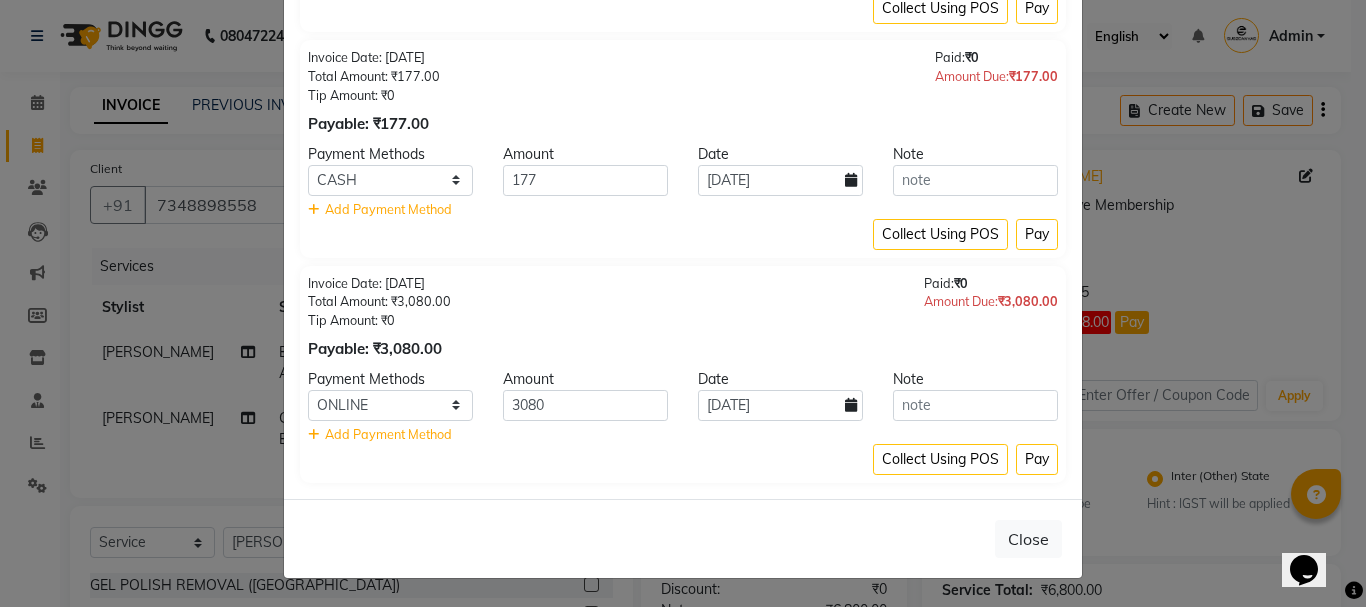 click on "Payment Due × Invoice Date: 26-09-2024 Total Amount: ₹3,080.00 Tip Amount: ₹0 Payable: ₹3,080.00 Paid:  ₹0 Amount Due:  ₹3,080.00 Payment Methods Amount Date Note CASH CARD ONLINE CUSTOM GPay PayTM PhonePe UPI NearBuy Loan BharatPay Cheque MosamBee MI Voucher Bank Family Visa Card Master Card BharatPay Card UPI BharatPay Other Cards Juice by MCB MyT Money MariDeal DefiDeal Deal.mu THD TCL CEdge Card M UPI M UPI Axis UPI Union Card (Indian Bank) Card (DL Bank) RS BTC Wellnessta Razorpay Complimentary Nift Spa Finder Spa Week Venmo BFL LoanTap SaveIN GMoney ATH Movil On Account Chamber Gift Card Trade Comp Donation Card on File Envision BRAC Card City Card bKash Credit Card Debit Card Shoutlo LUZO Jazz Cash AmEx Discover Tabby Online W Room Charge Room Charge USD Room Charge Euro Room Charge EGP Room Charge GBP Bajaj Finserv Bad Debts Card: IDFC Card: IOB Coupon Gcash PayMaya Instamojo COnline UOnline SOnline SCard Paypal PPR PPV PPC PPN PPG PPE CAMP Benefit ATH Movil Dittor App Rupay Diners iPrepaid" 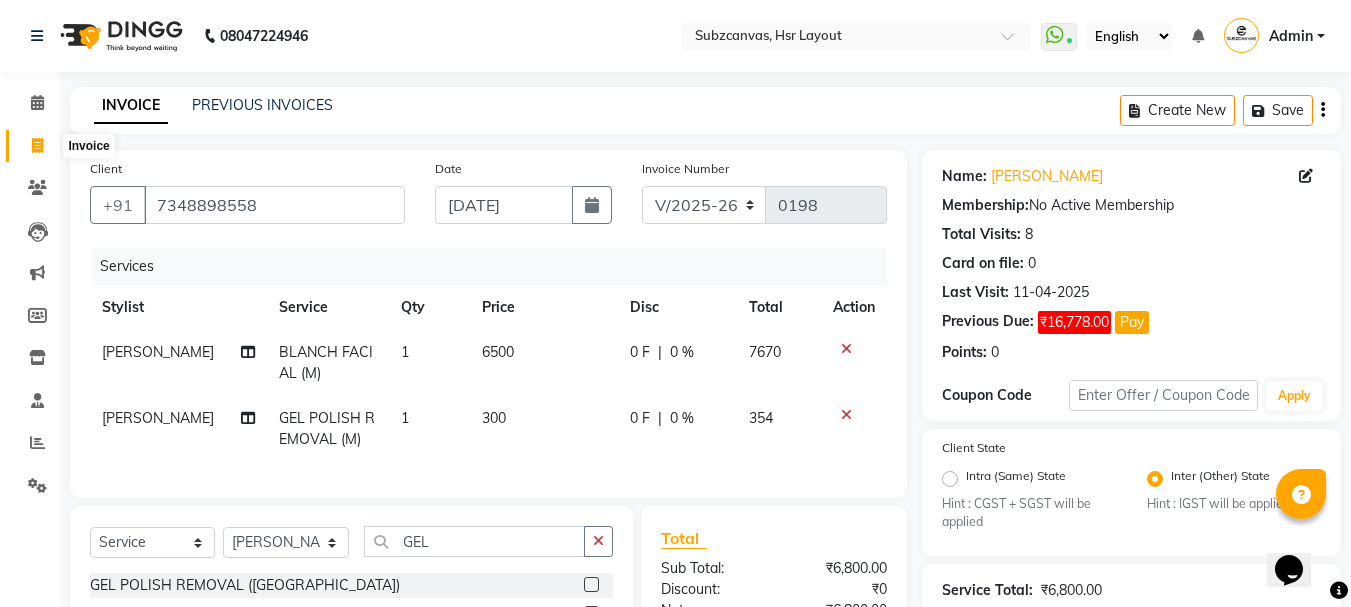 click 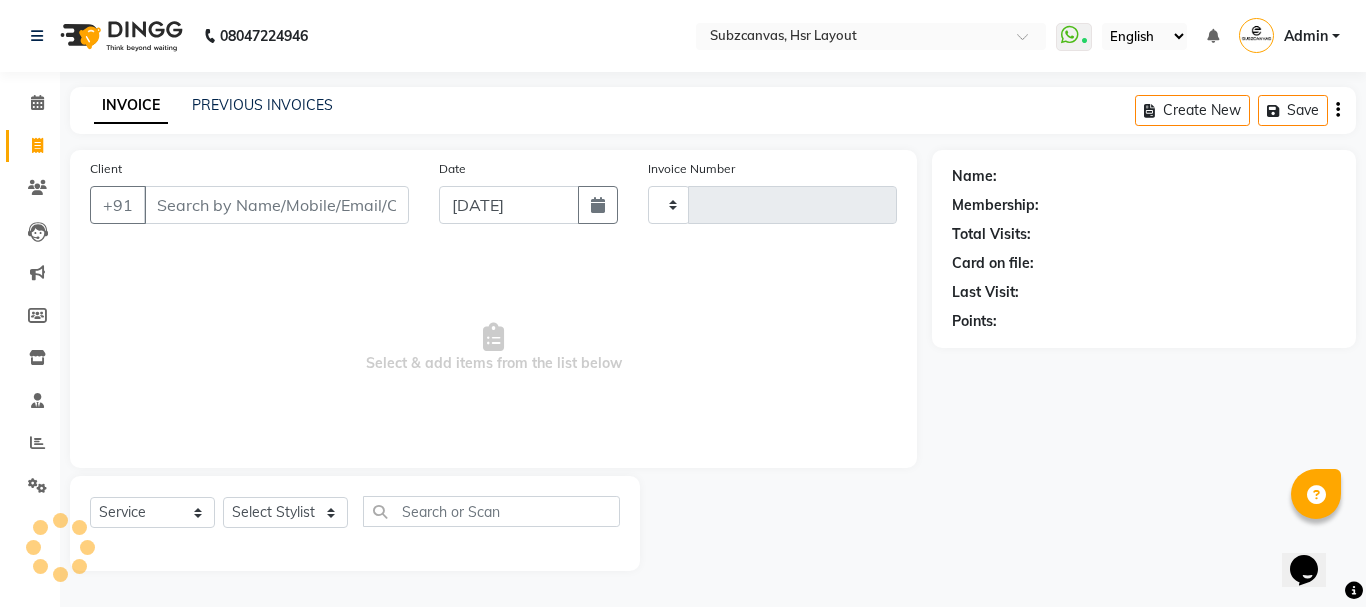 type on "0198" 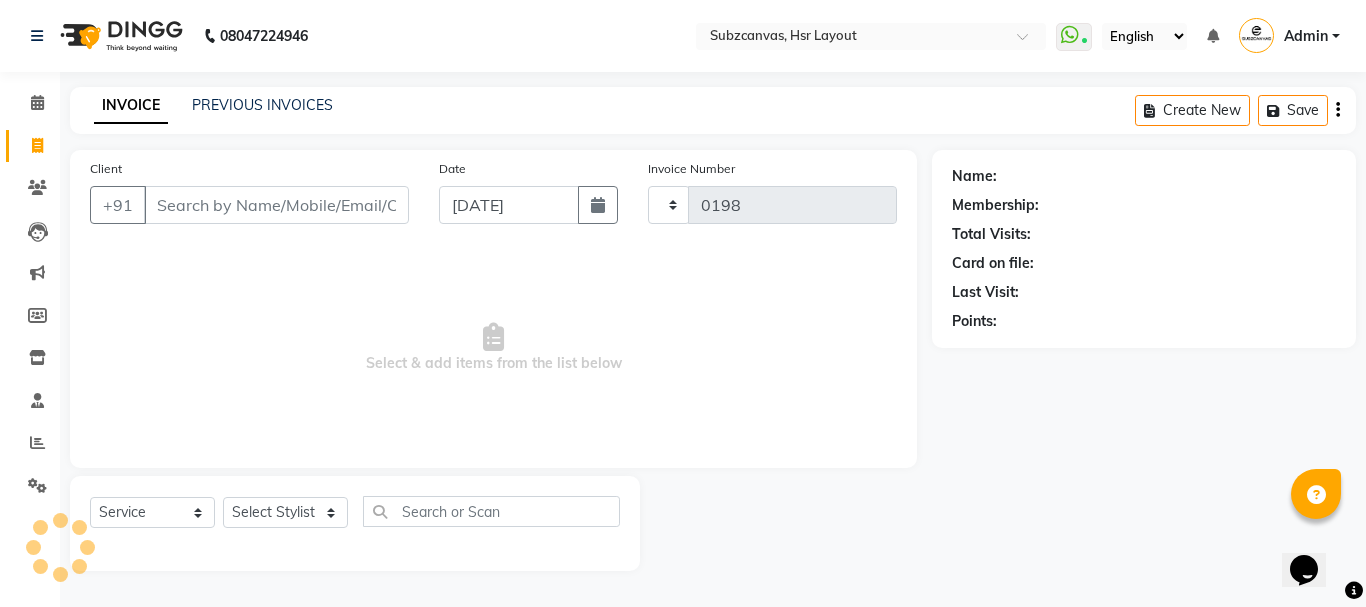 select on "4894" 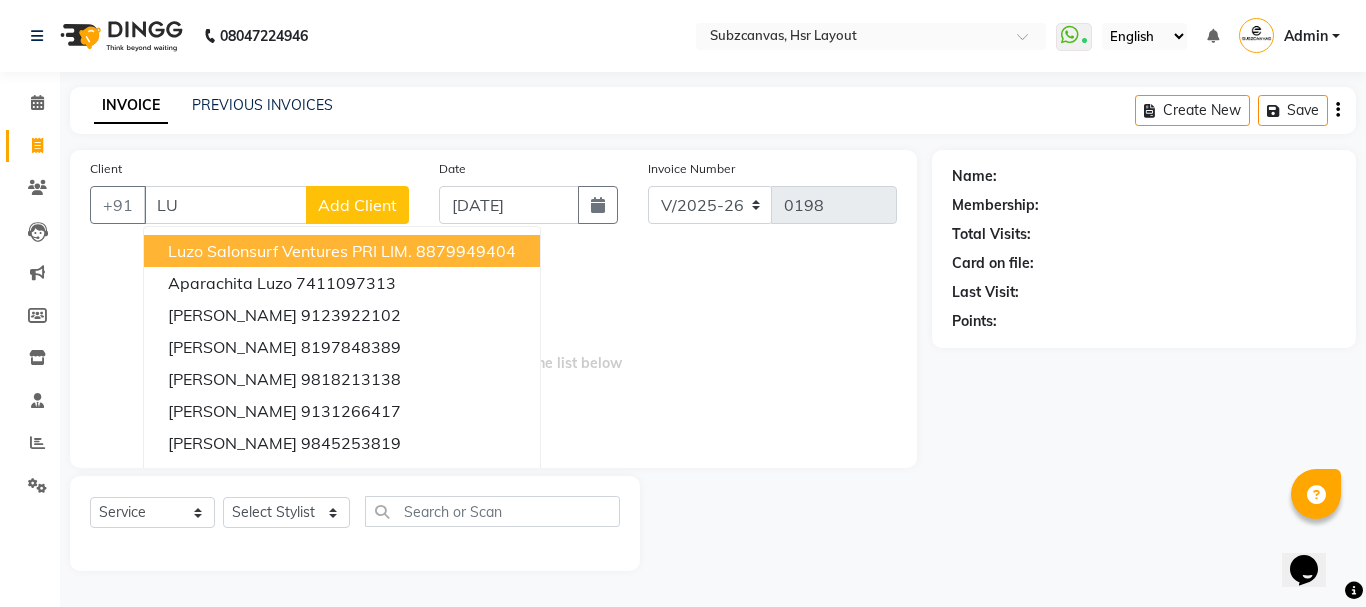 type on "L" 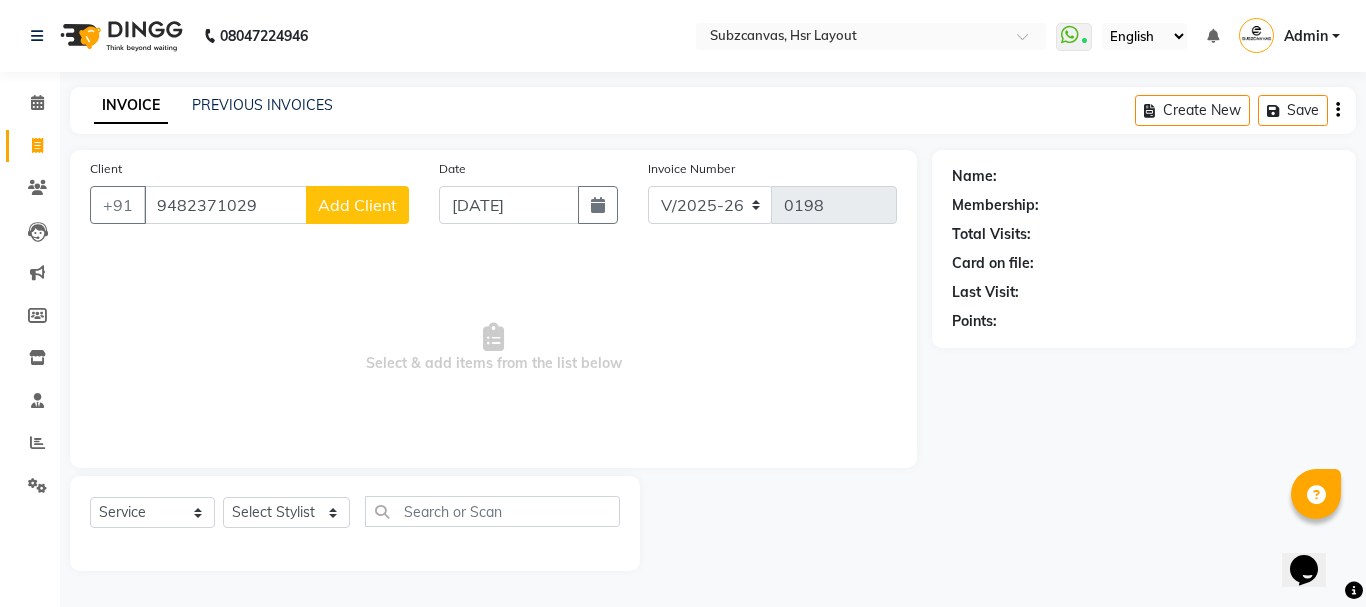 type on "9482371029" 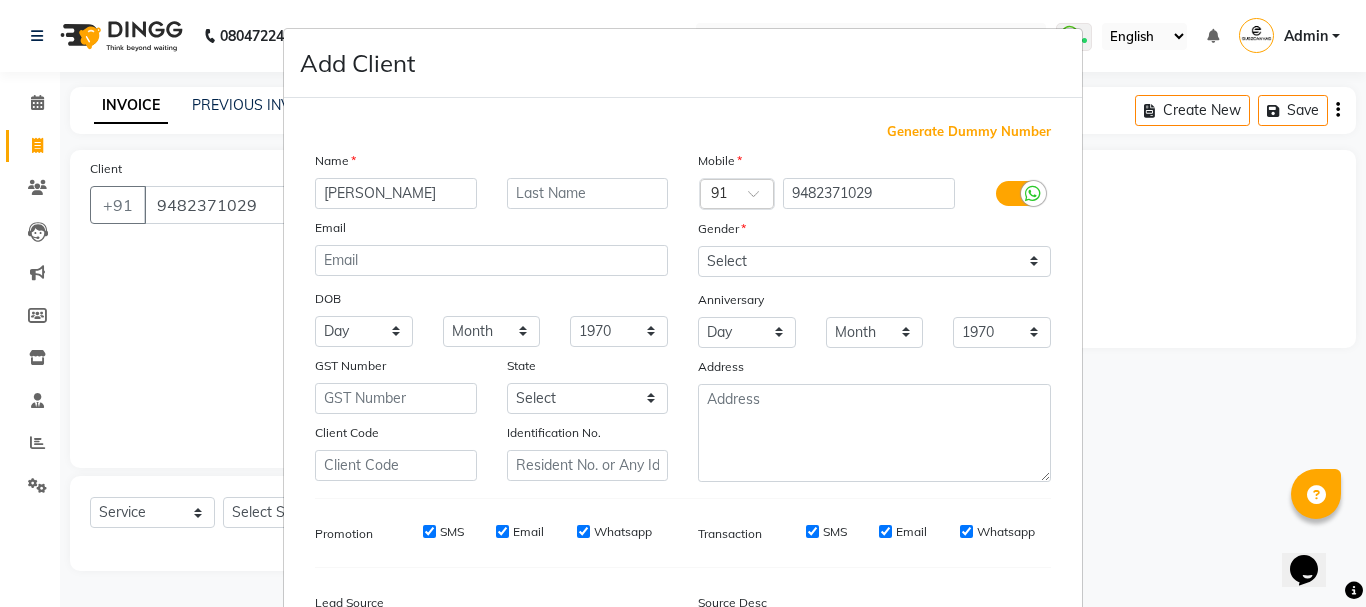 type on "SANJANA" 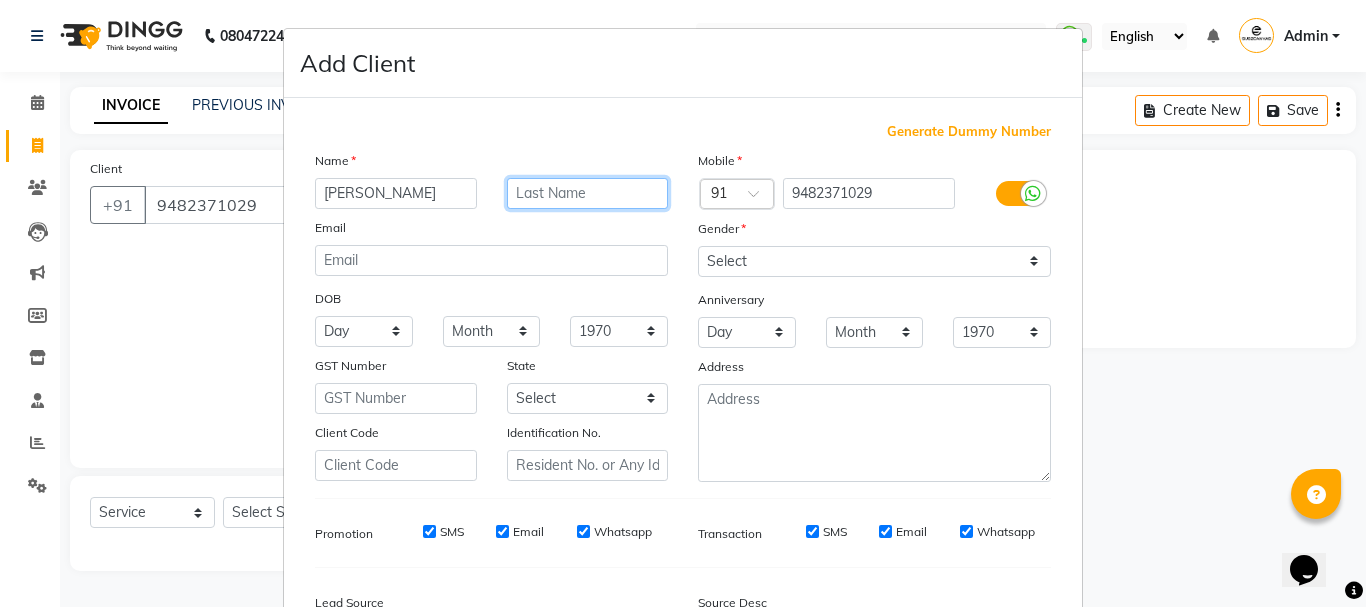 click at bounding box center [588, 193] 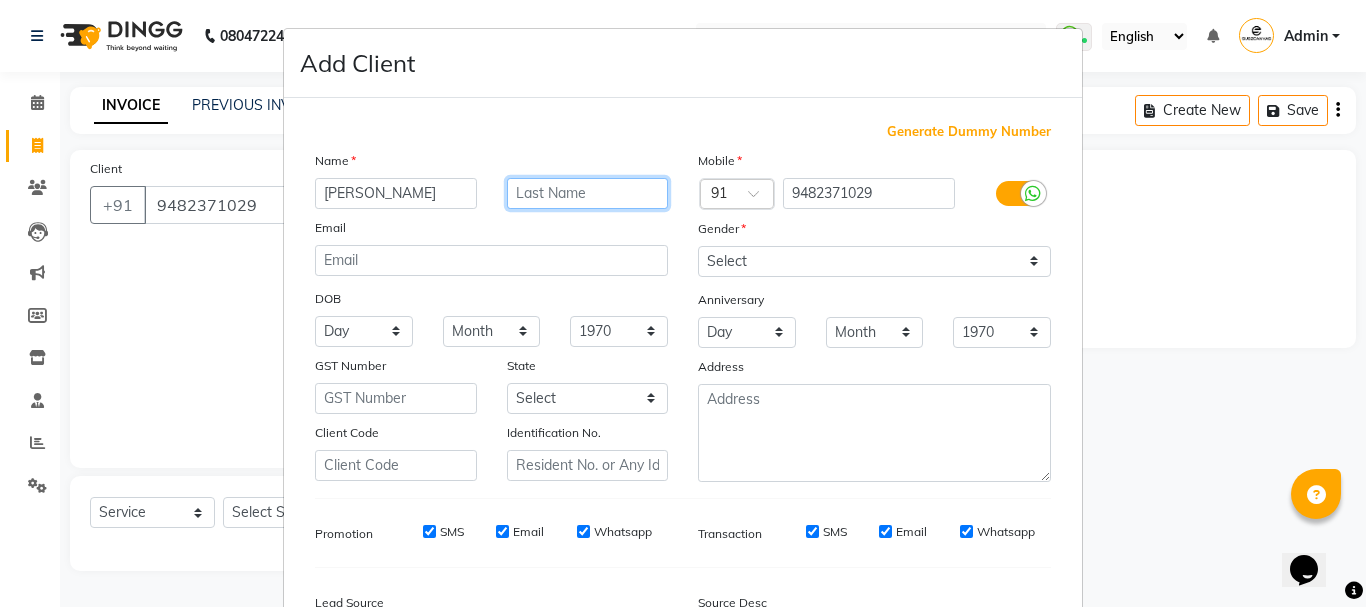 type on "Z" 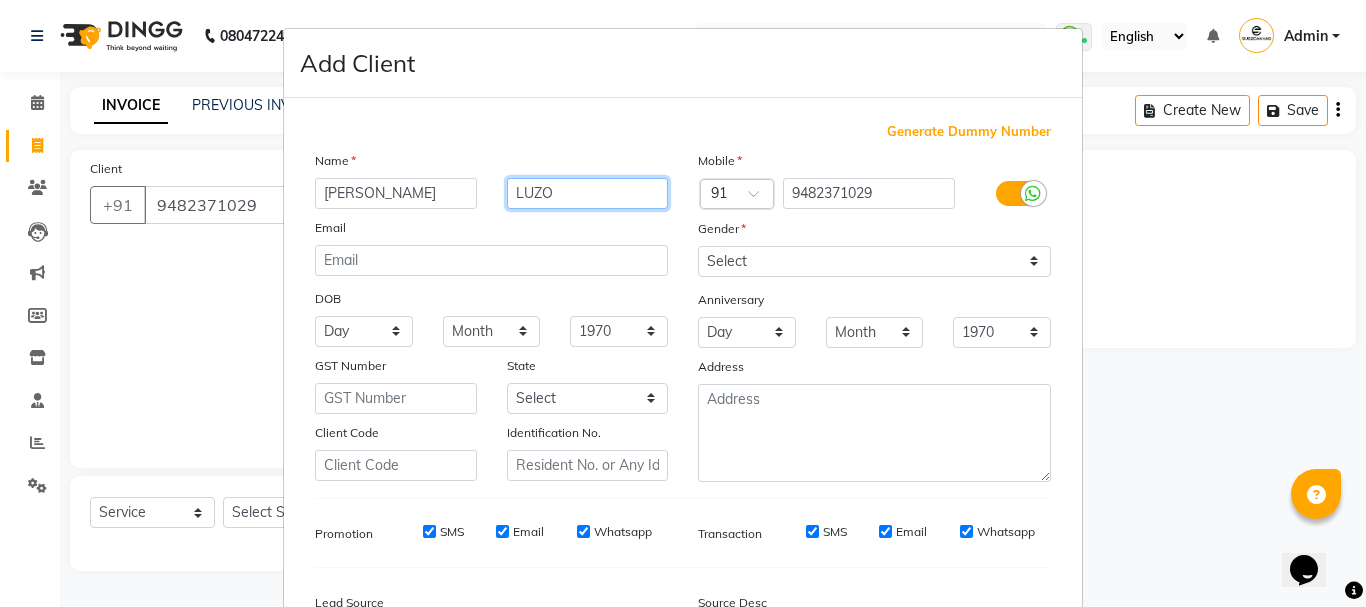 type on "LUZO" 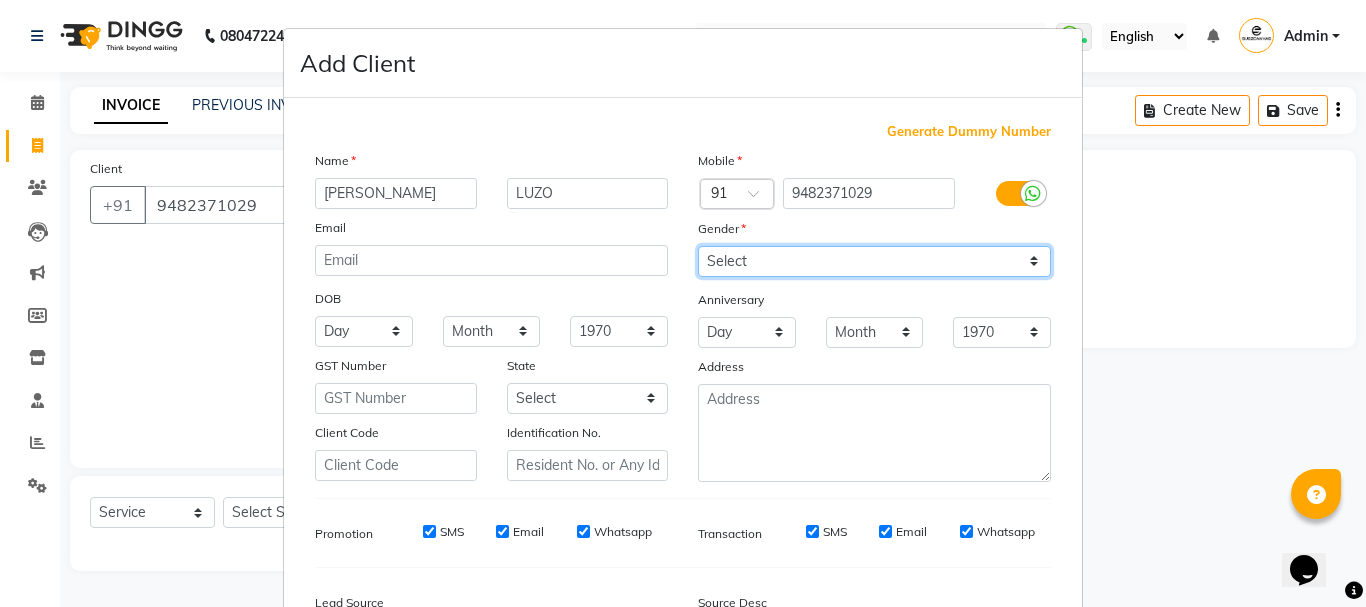 click on "Select Male Female Other Prefer Not To Say" at bounding box center [874, 261] 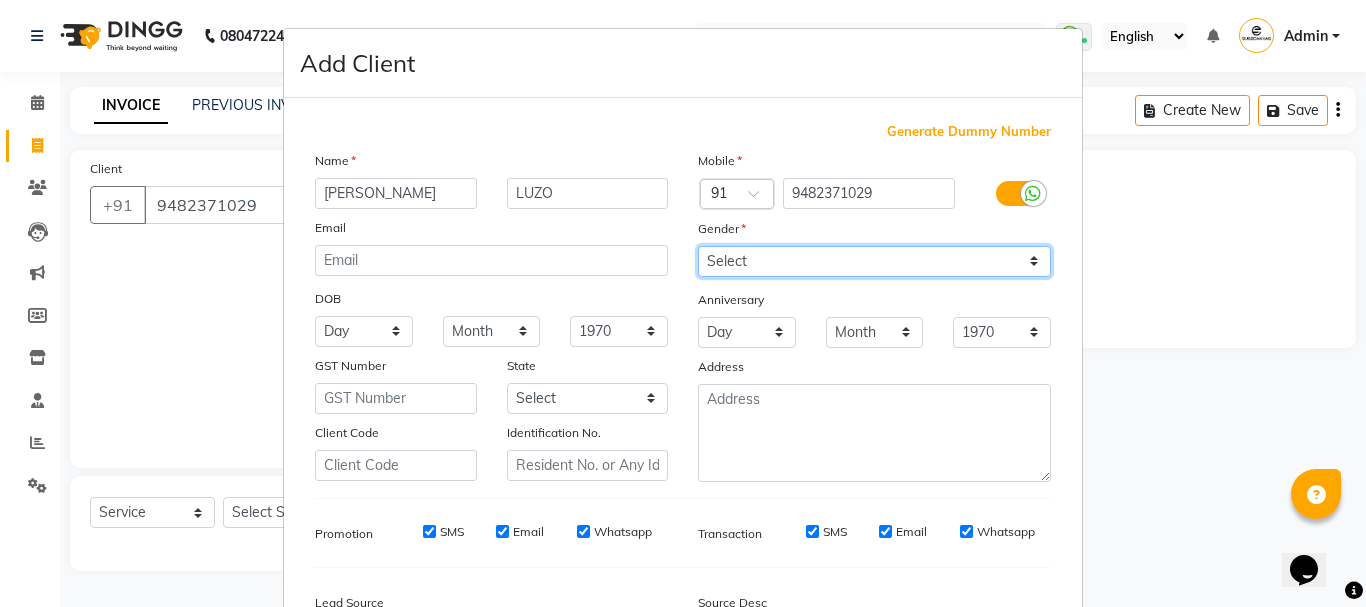 select on "female" 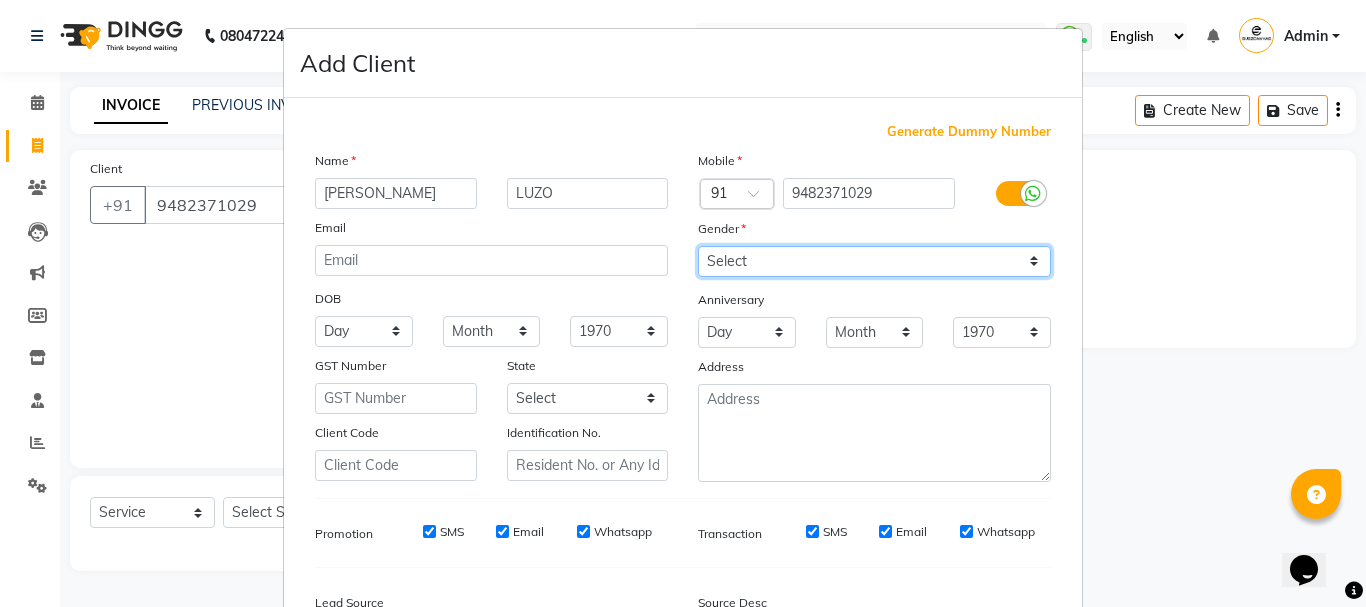 click on "Select Male Female Other Prefer Not To Say" at bounding box center (874, 261) 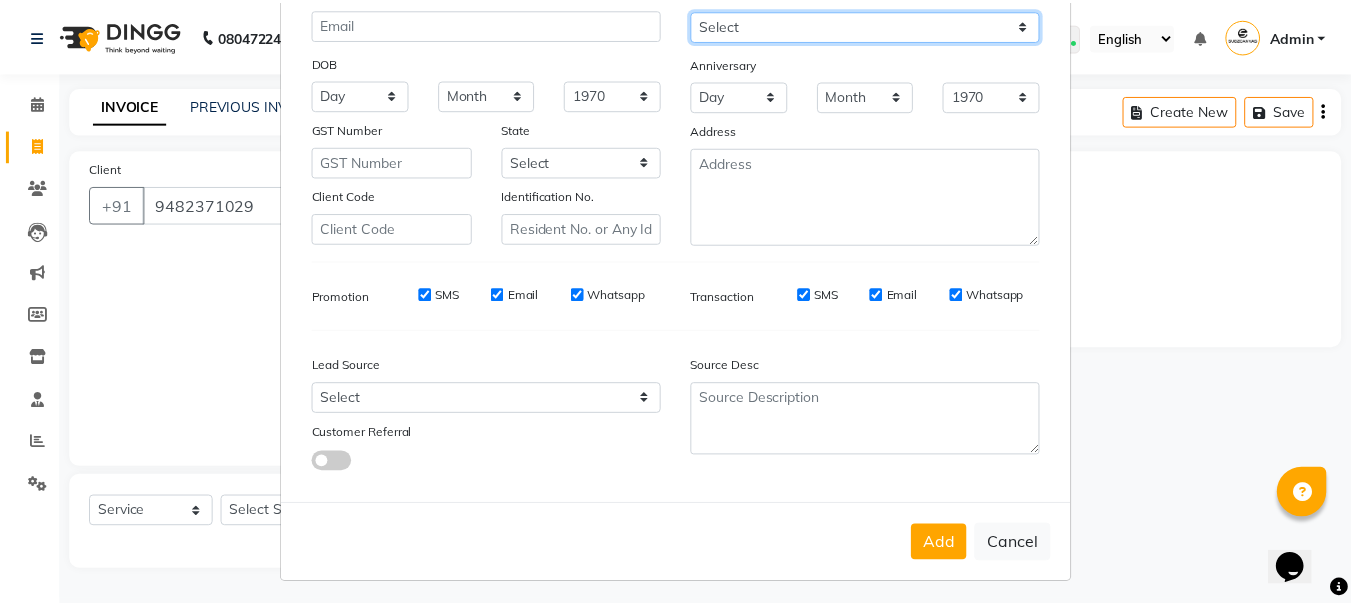 scroll, scrollTop: 242, scrollLeft: 0, axis: vertical 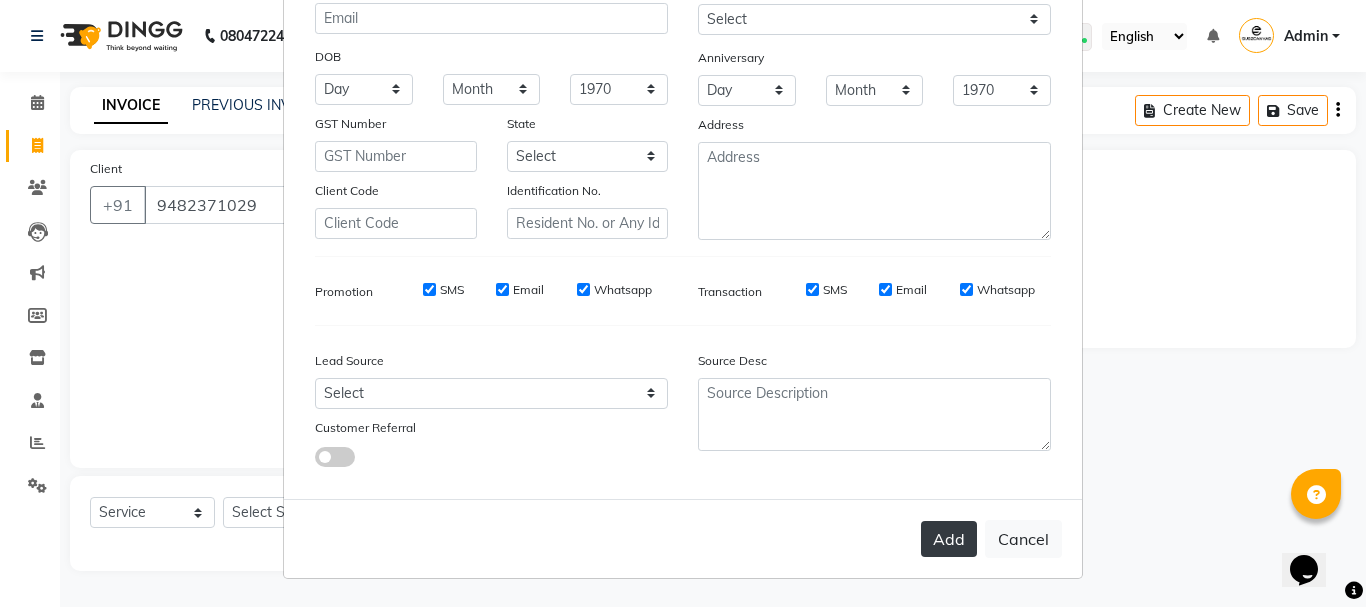 click on "Add" at bounding box center (949, 539) 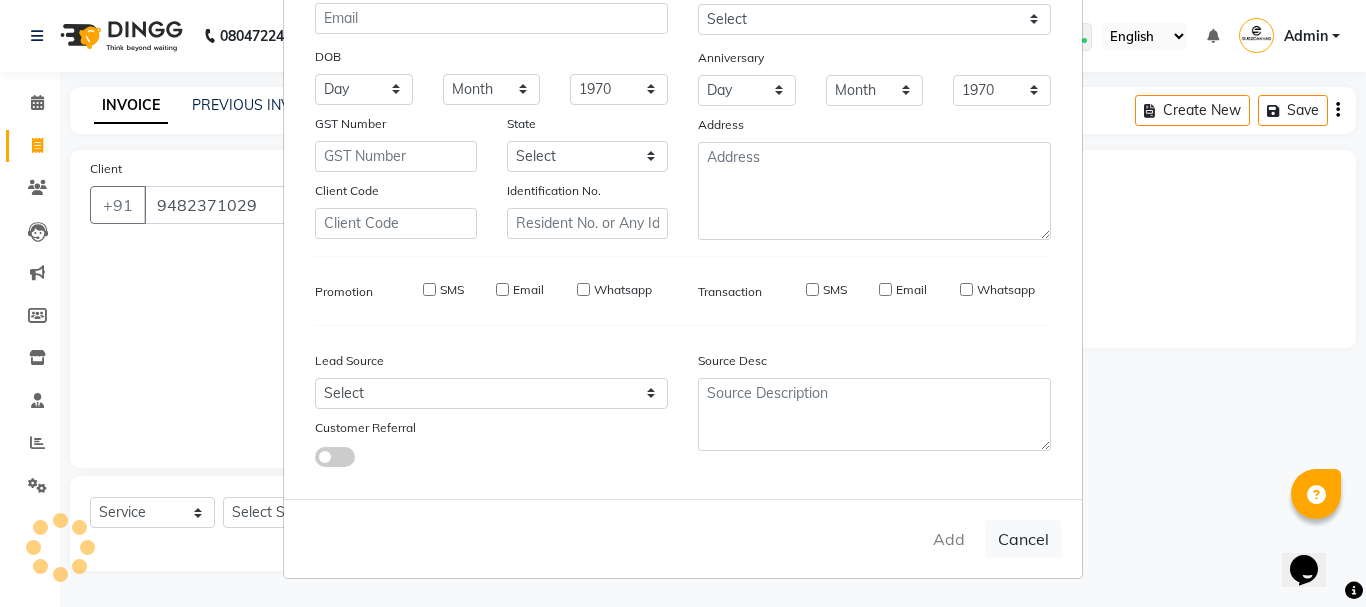 type 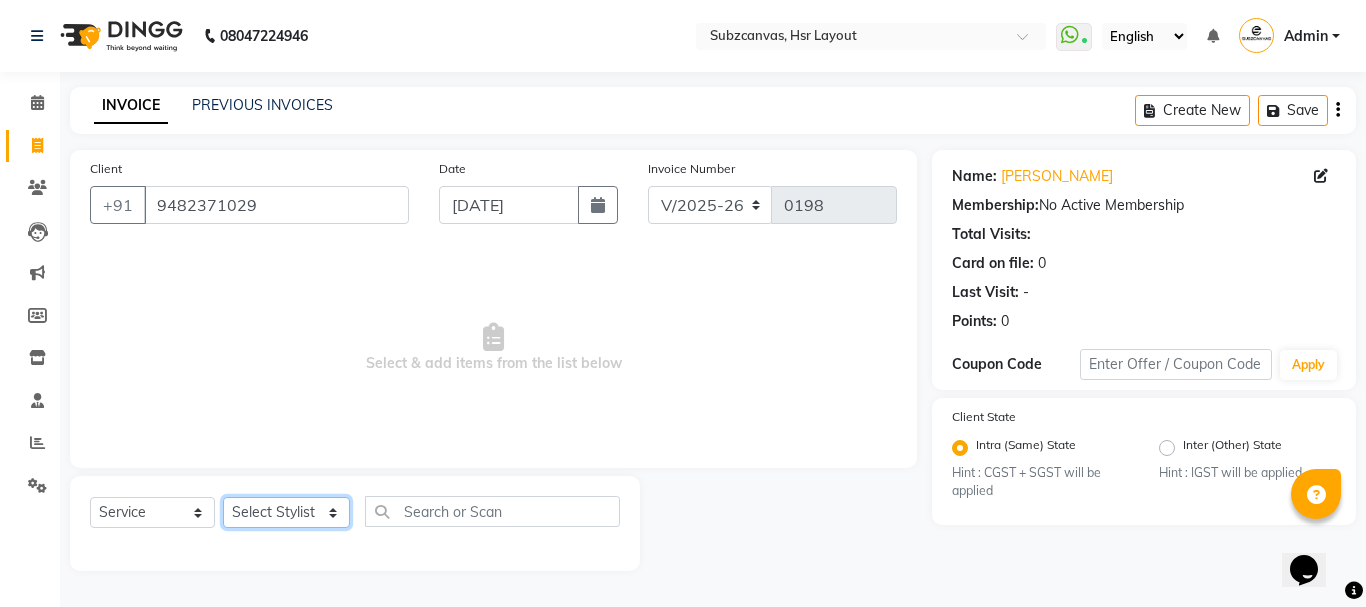 click on "Select Stylist [PERSON_NAME] [PERSON_NAME] [PERSON_NAME] [PERSON_NAME] [PERSON_NAME] [PERSON_NAME] SUBZCANVAS VEENITH" 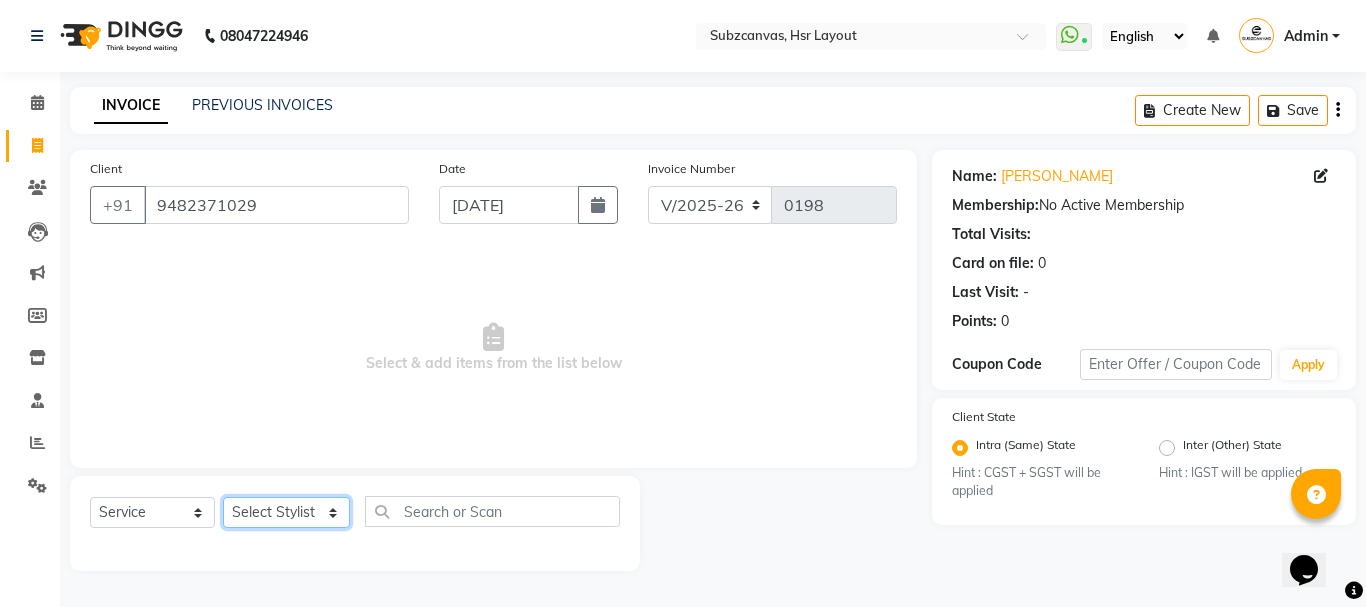 select on "81213" 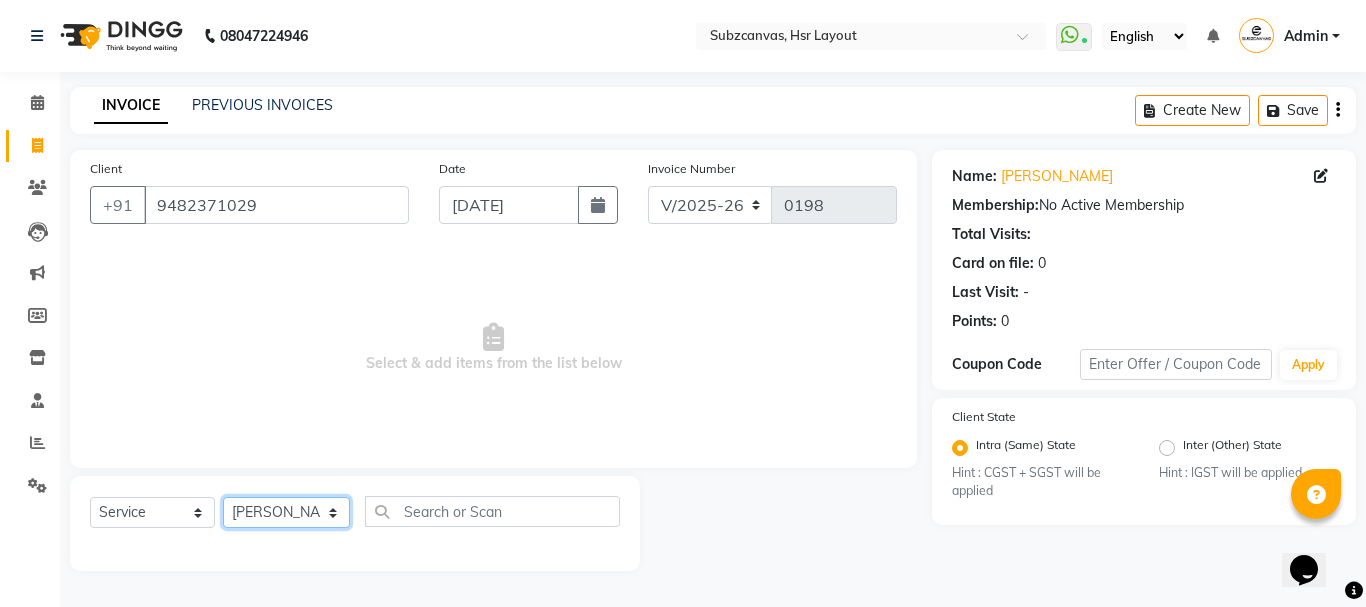 click on "Select Stylist [PERSON_NAME] [PERSON_NAME] [PERSON_NAME] [PERSON_NAME] [PERSON_NAME] [PERSON_NAME] SUBZCANVAS VEENITH" 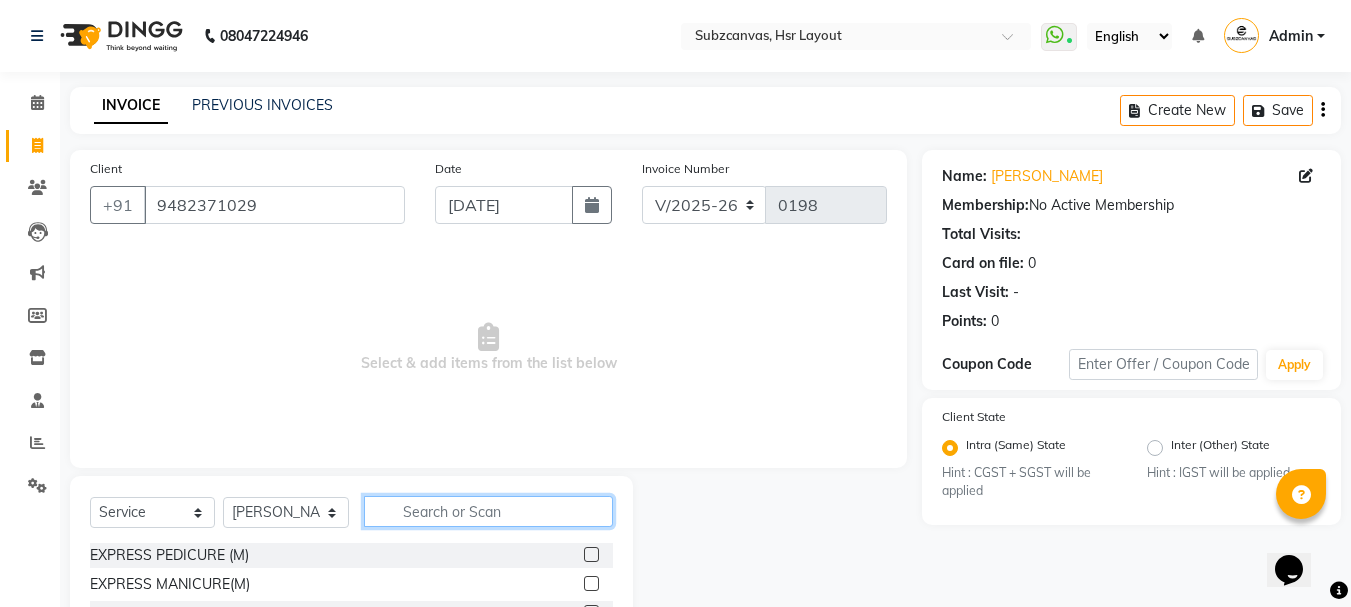 click 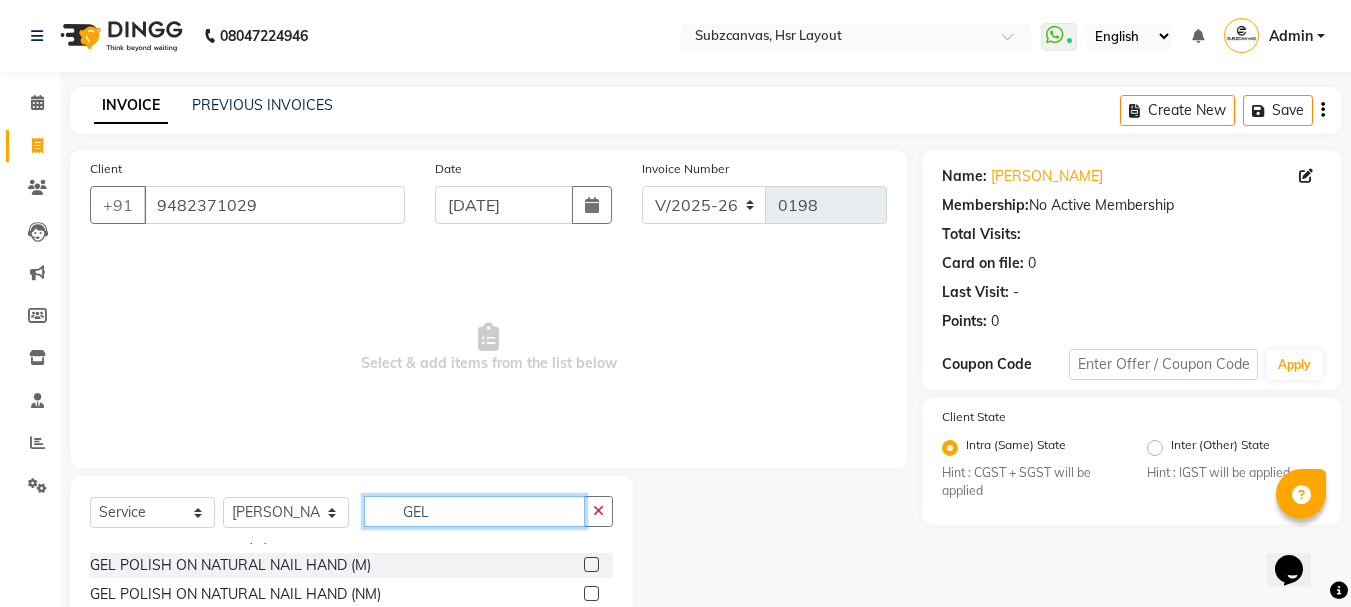 scroll, scrollTop: 0, scrollLeft: 0, axis: both 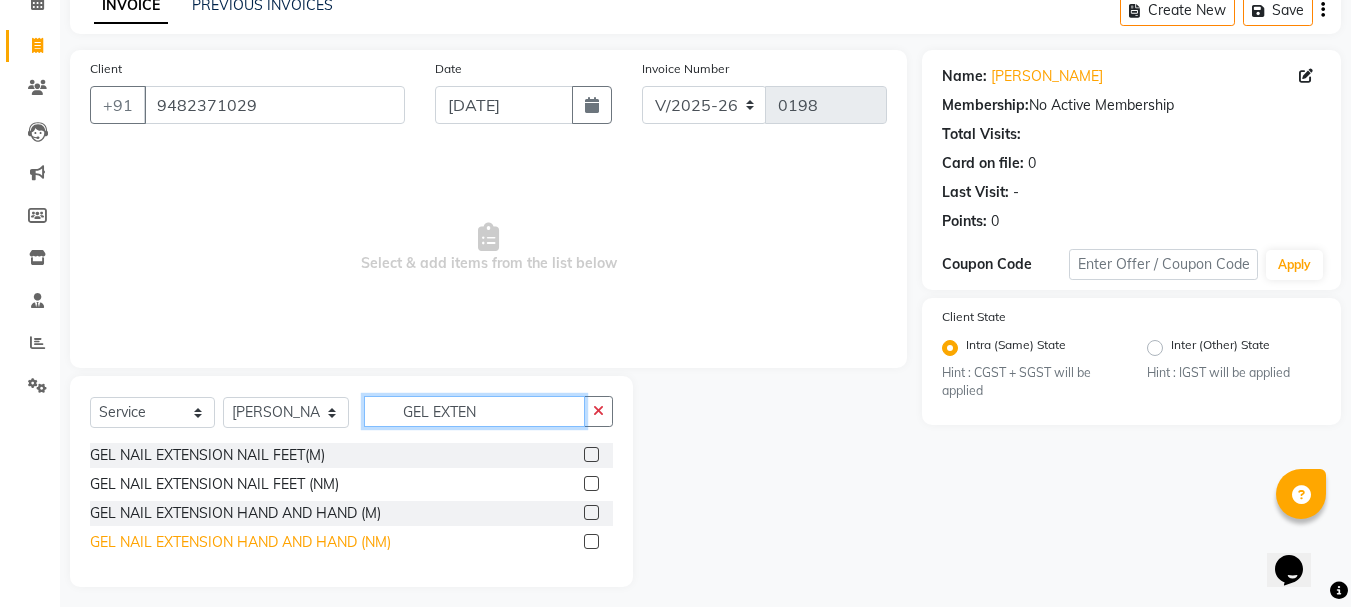 type on "GEL EXTEN" 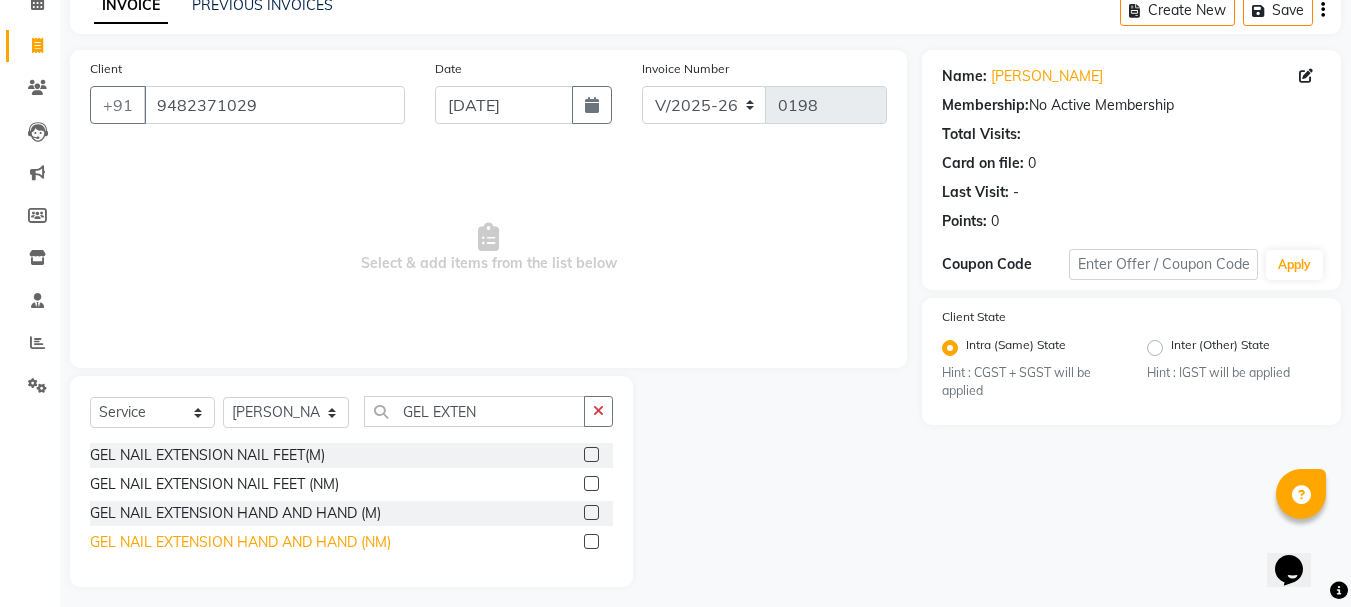 click on "GEL NAIL EXTENSION HAND AND HAND (NM)" 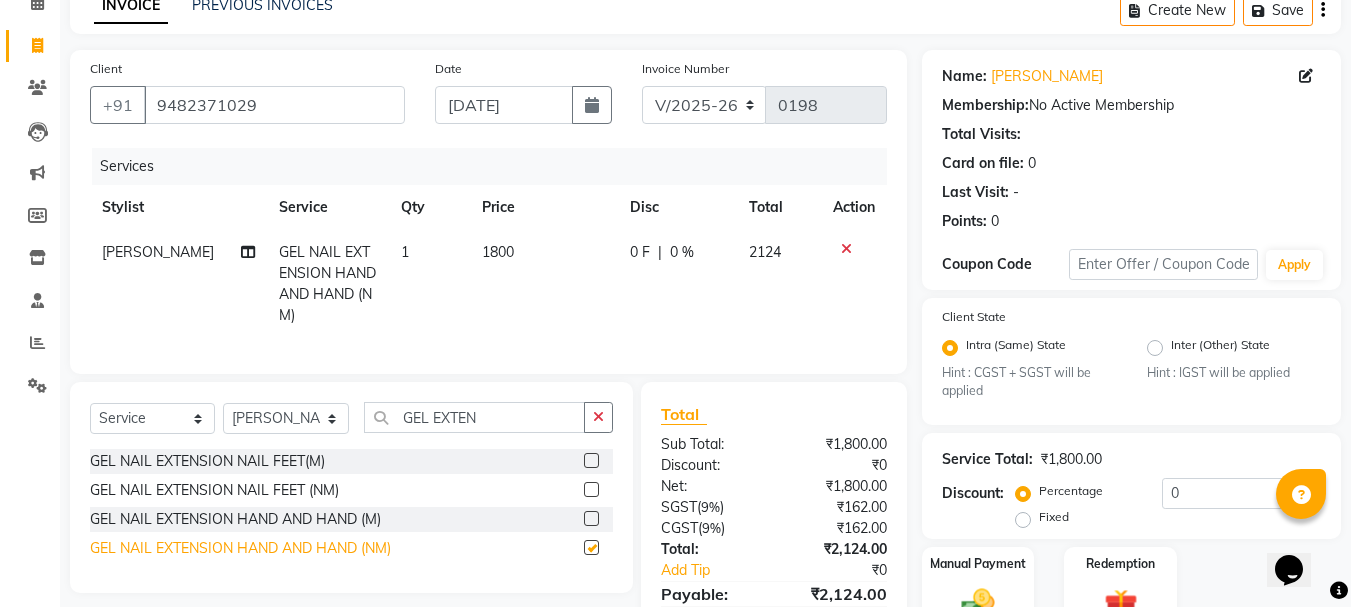 checkbox on "false" 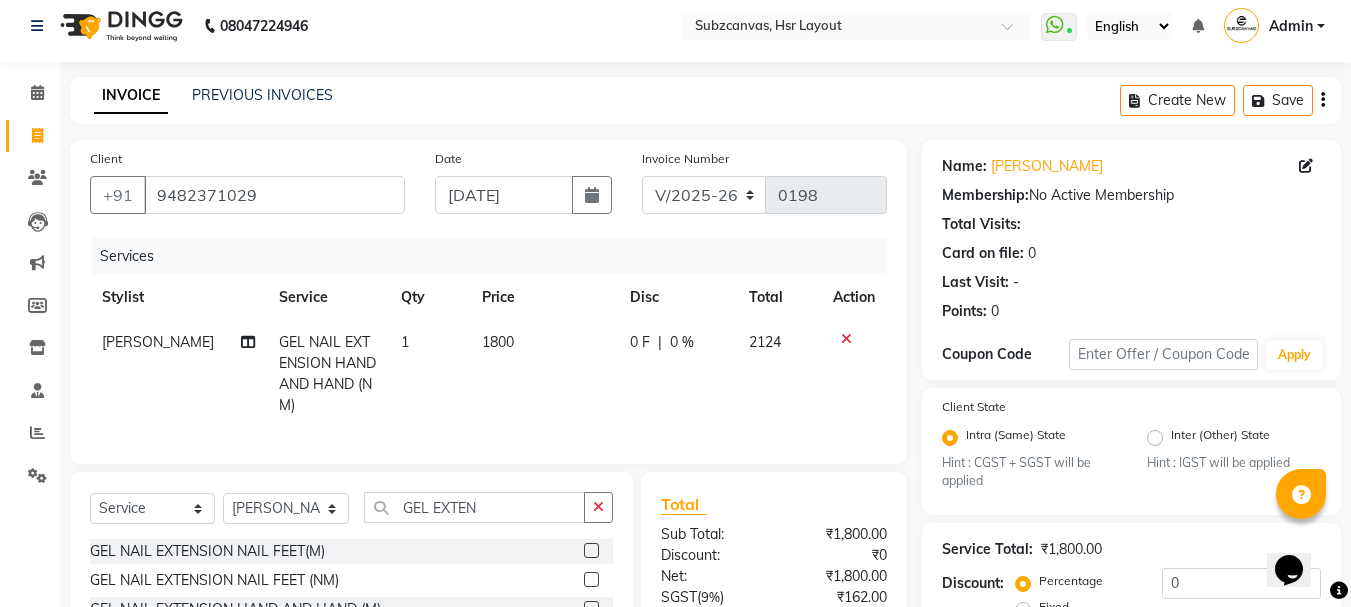scroll, scrollTop: 0, scrollLeft: 0, axis: both 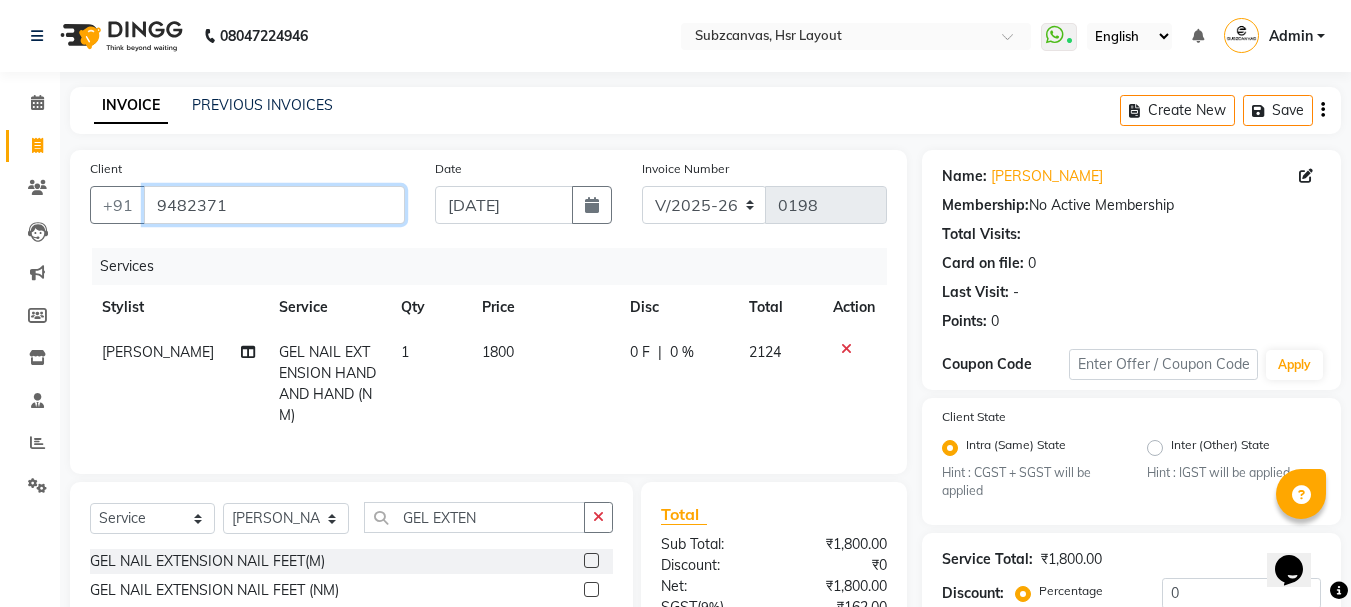 click on "9482371" at bounding box center (274, 205) 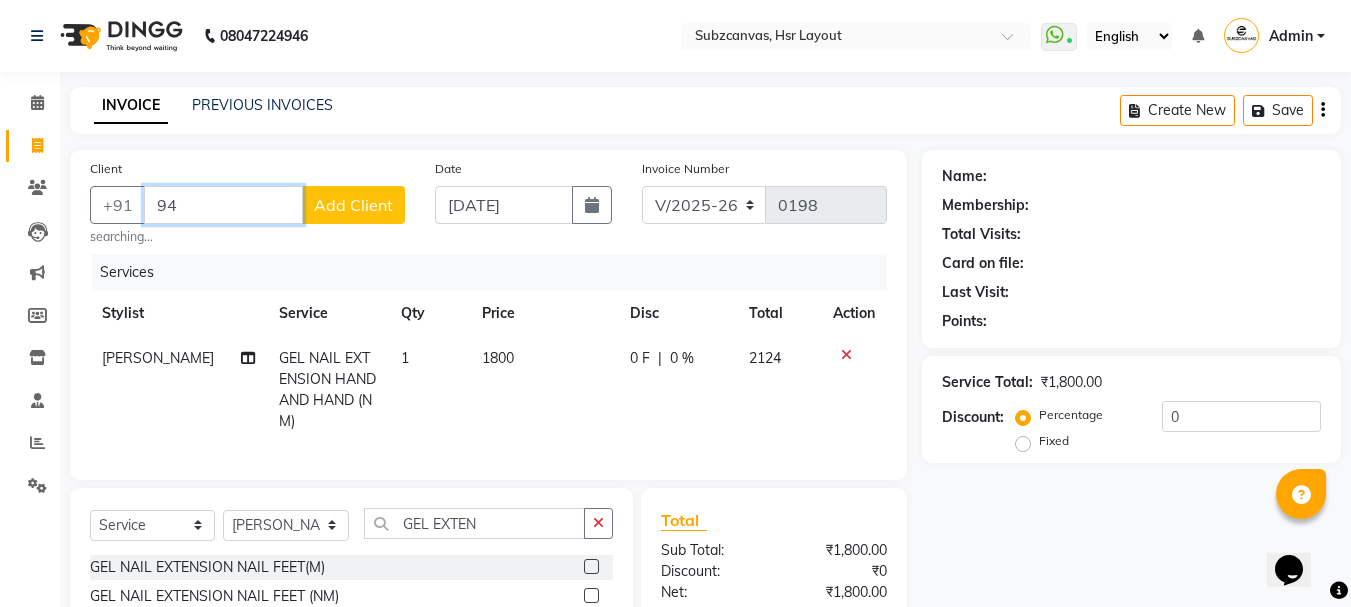 type on "9" 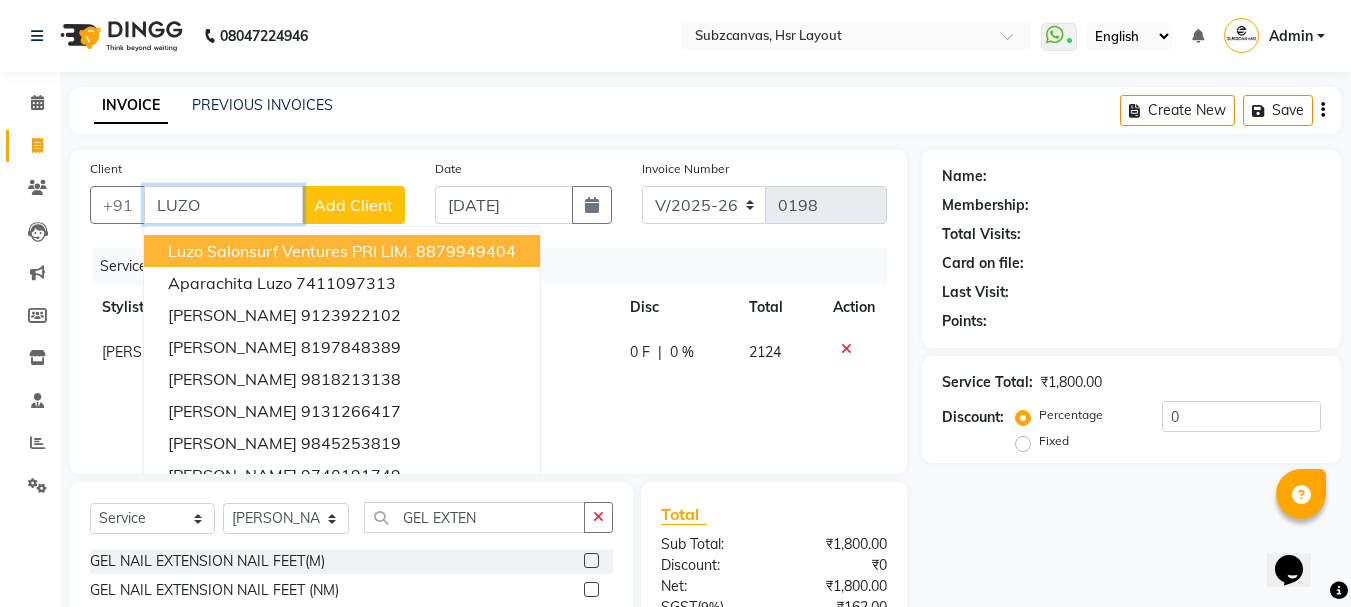 click on "Luzo Salonsurf Ventures PRI LIM." at bounding box center (290, 251) 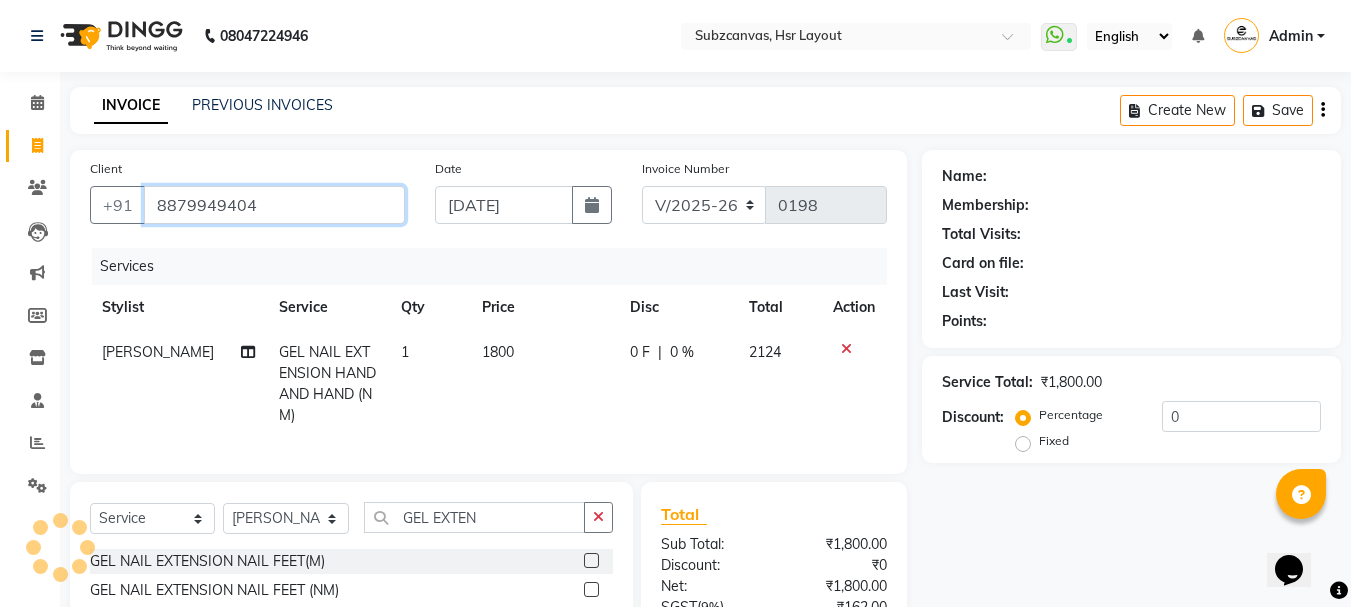 type on "8879949404" 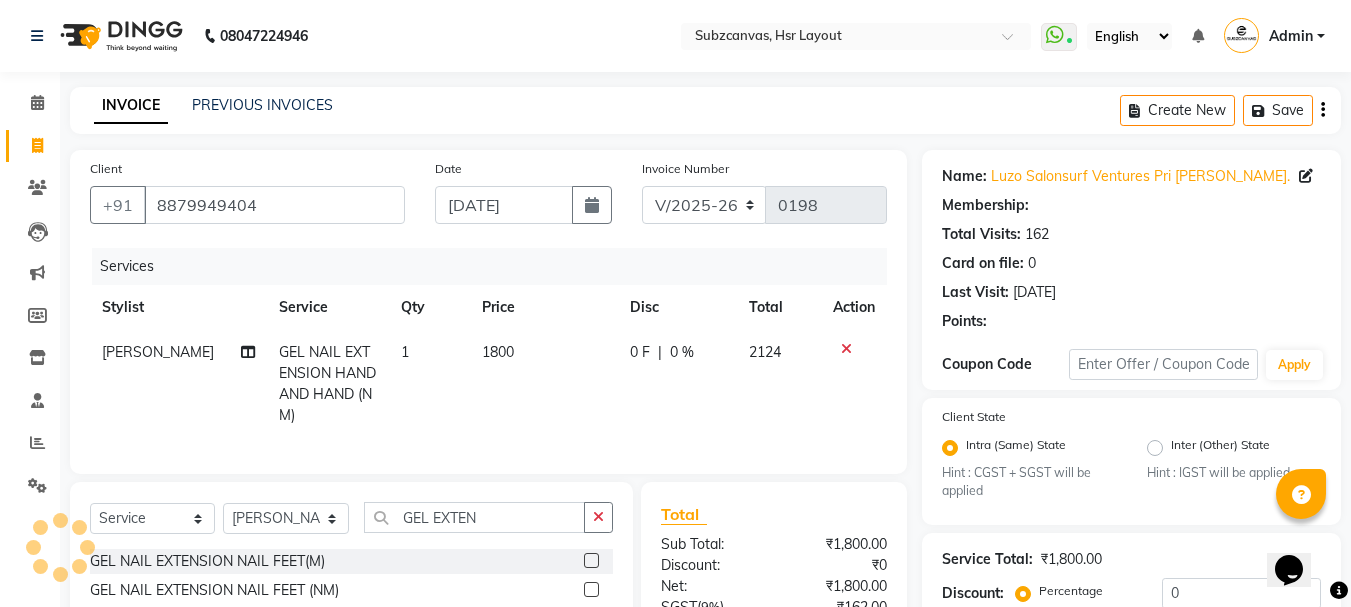 radio on "false" 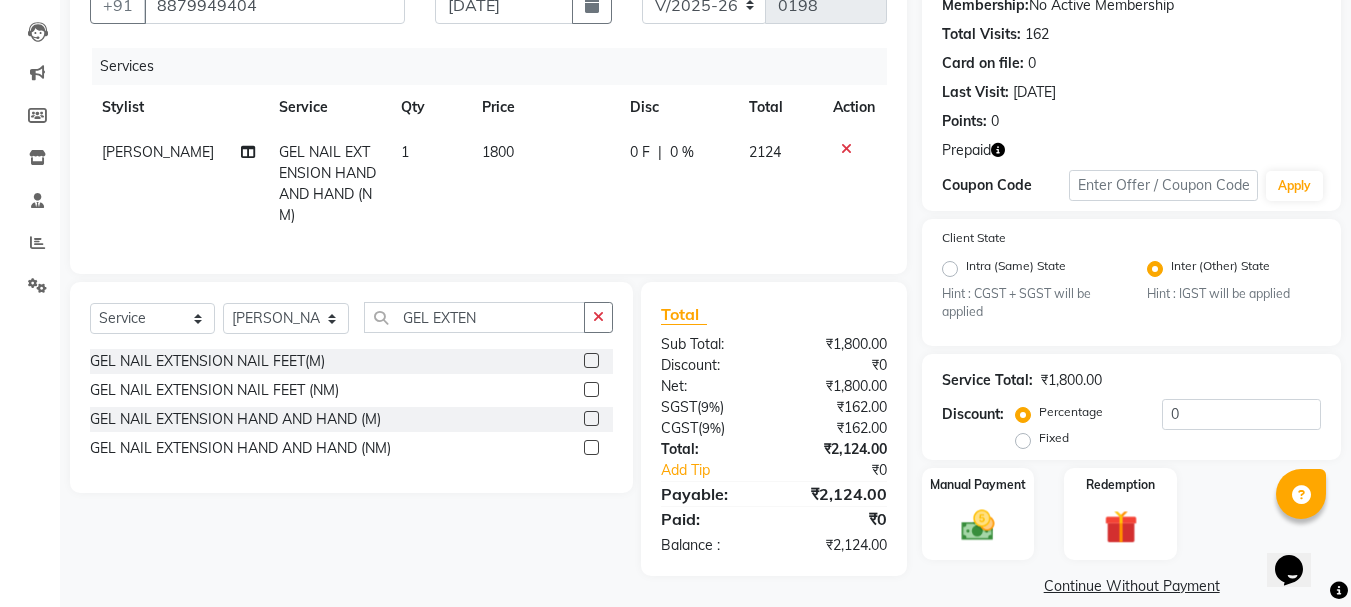 scroll, scrollTop: 224, scrollLeft: 0, axis: vertical 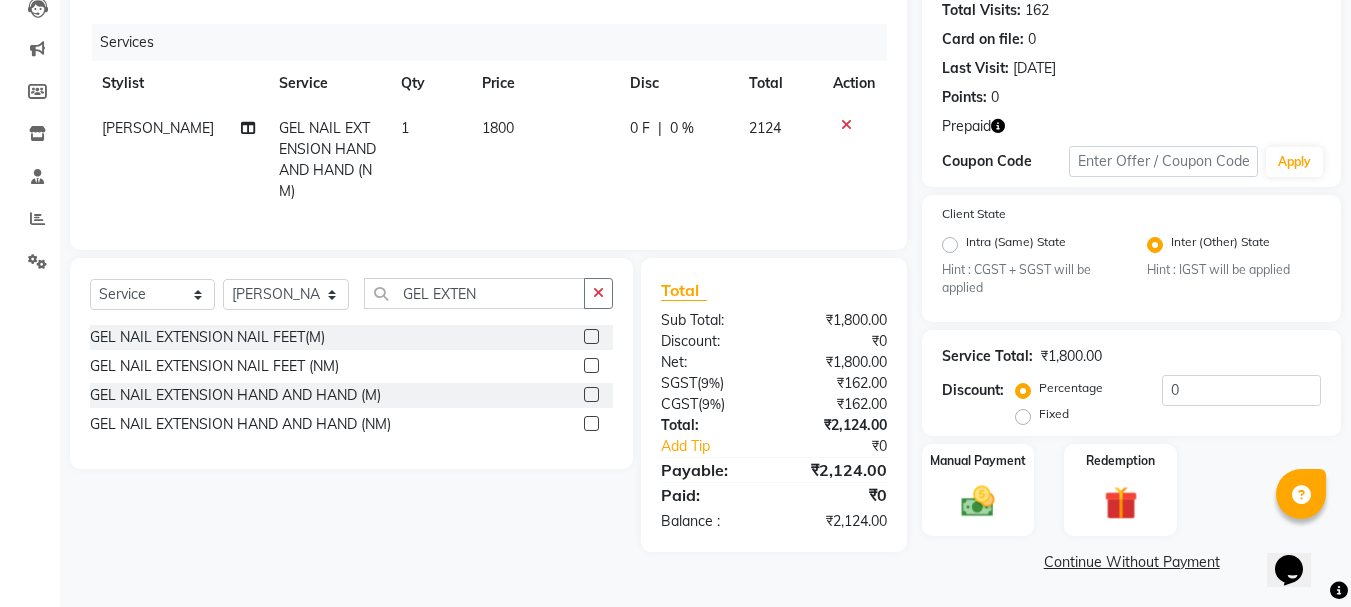 click on "1800" 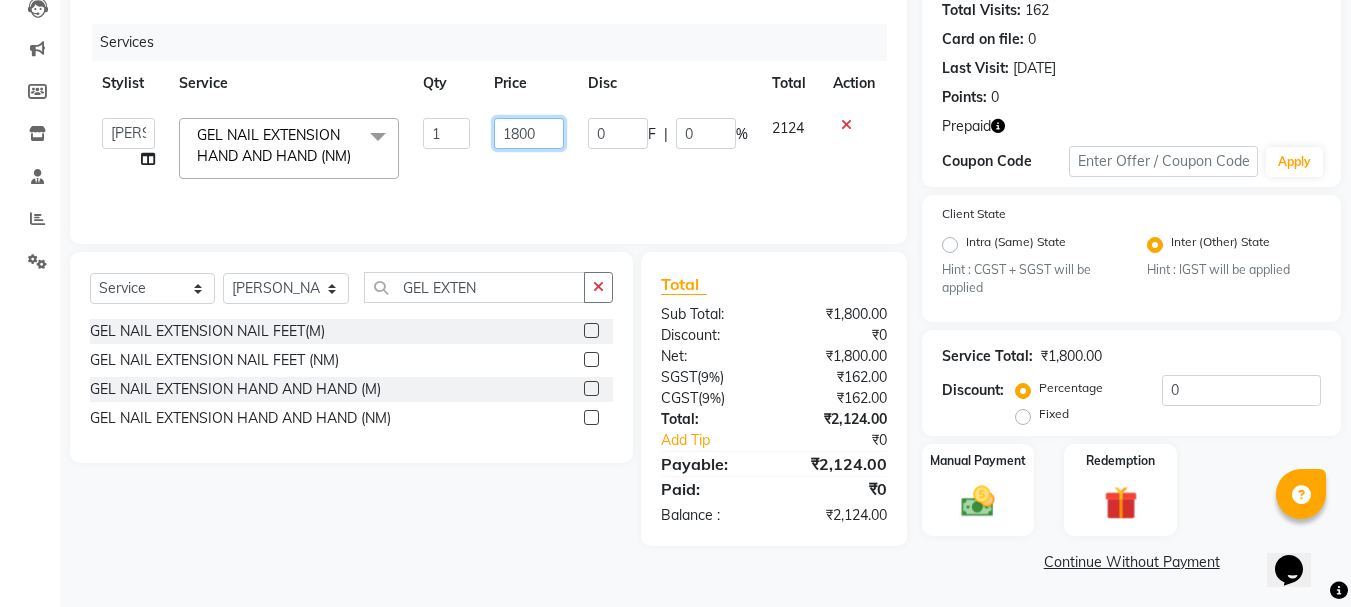 click on "1800" 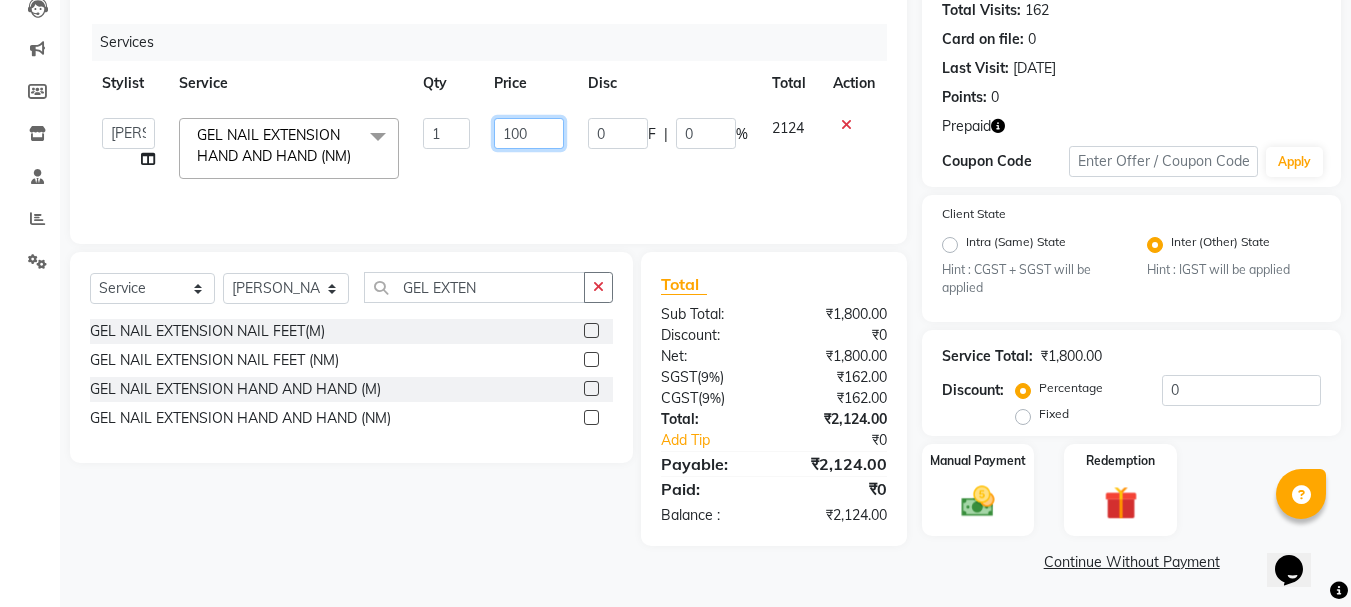click on "100" 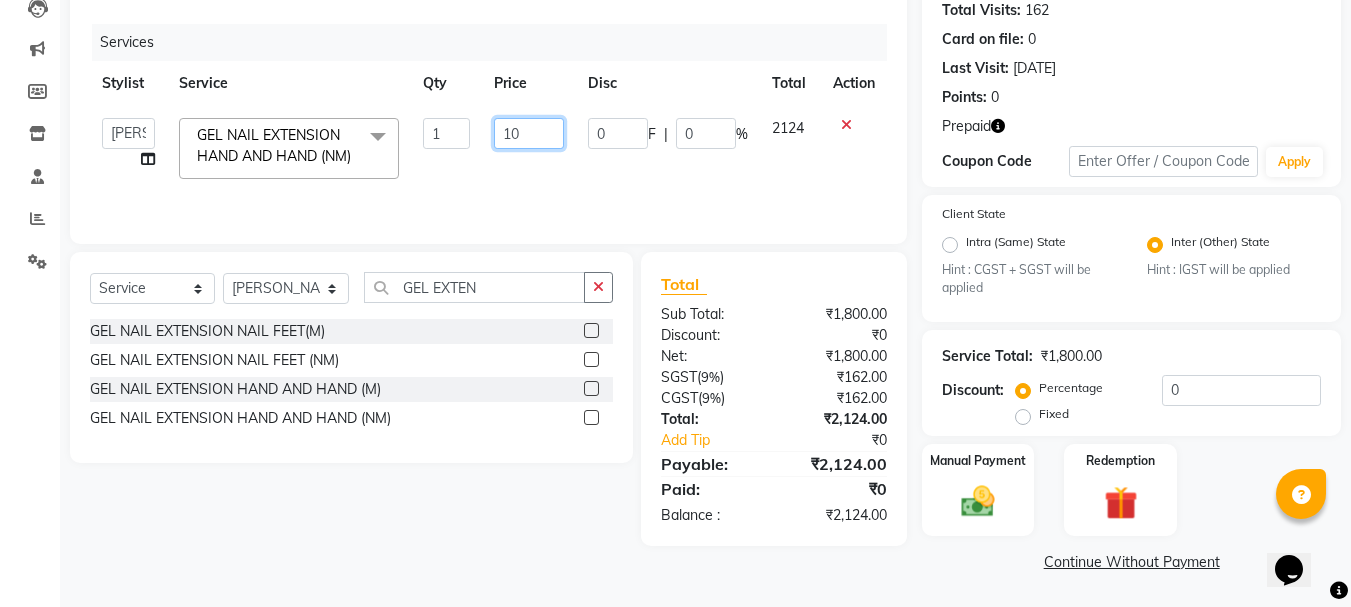 type on "1" 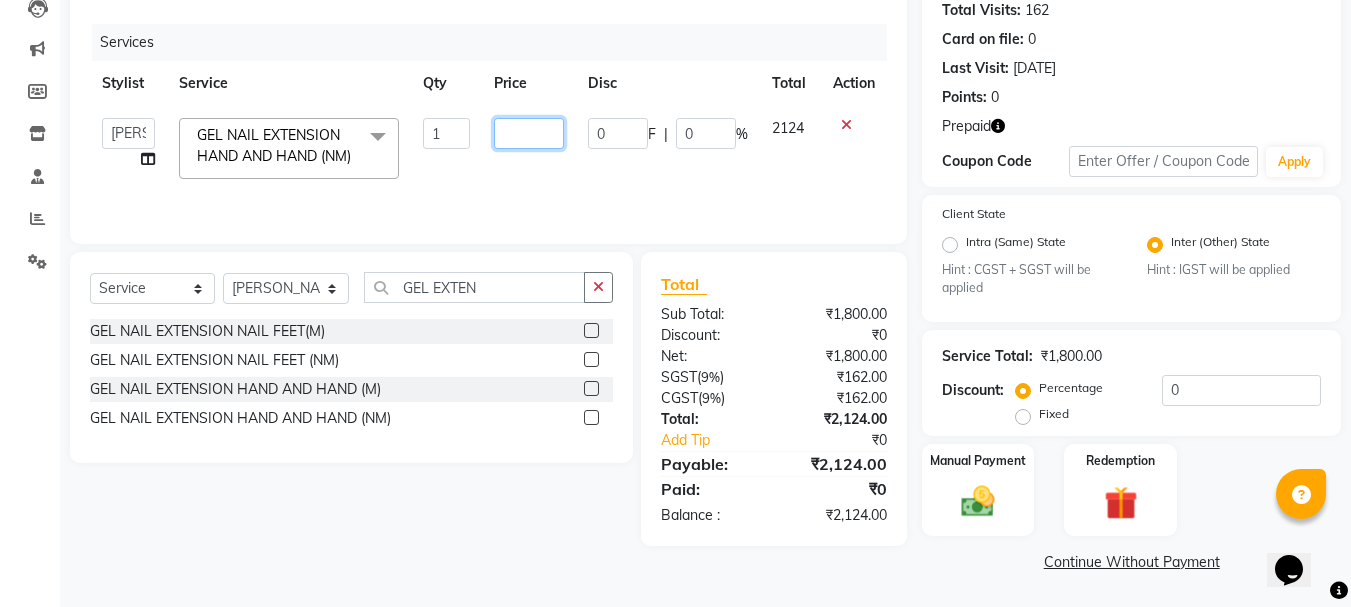 type on "1" 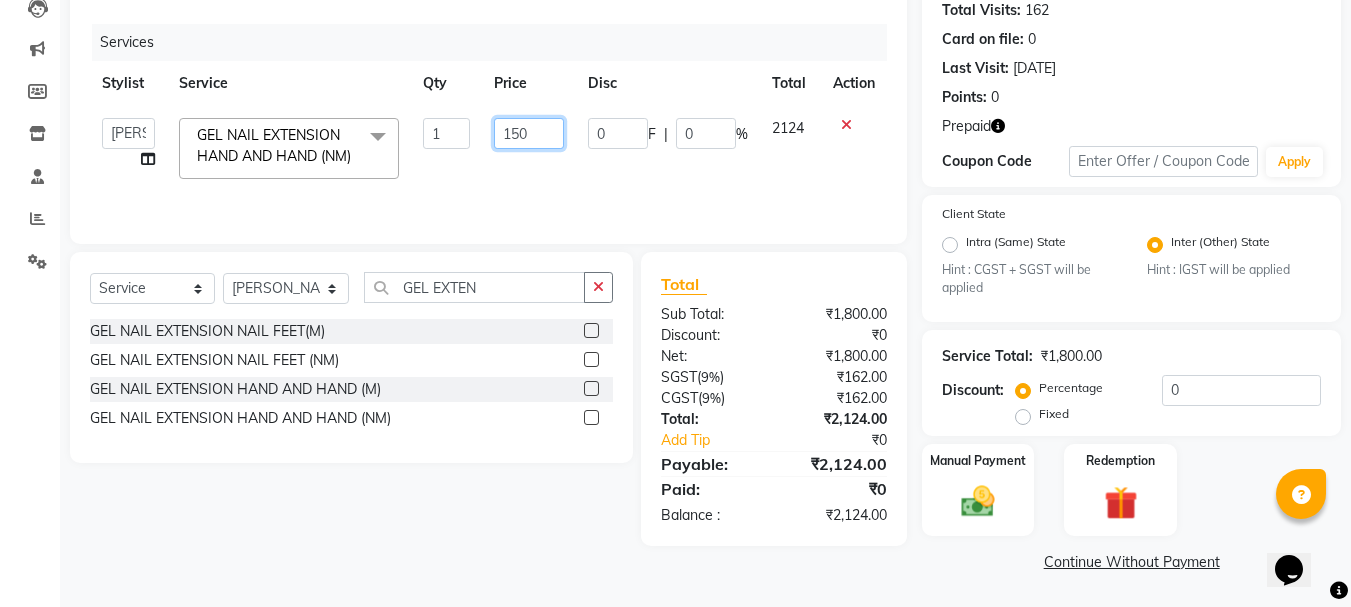 type on "1500" 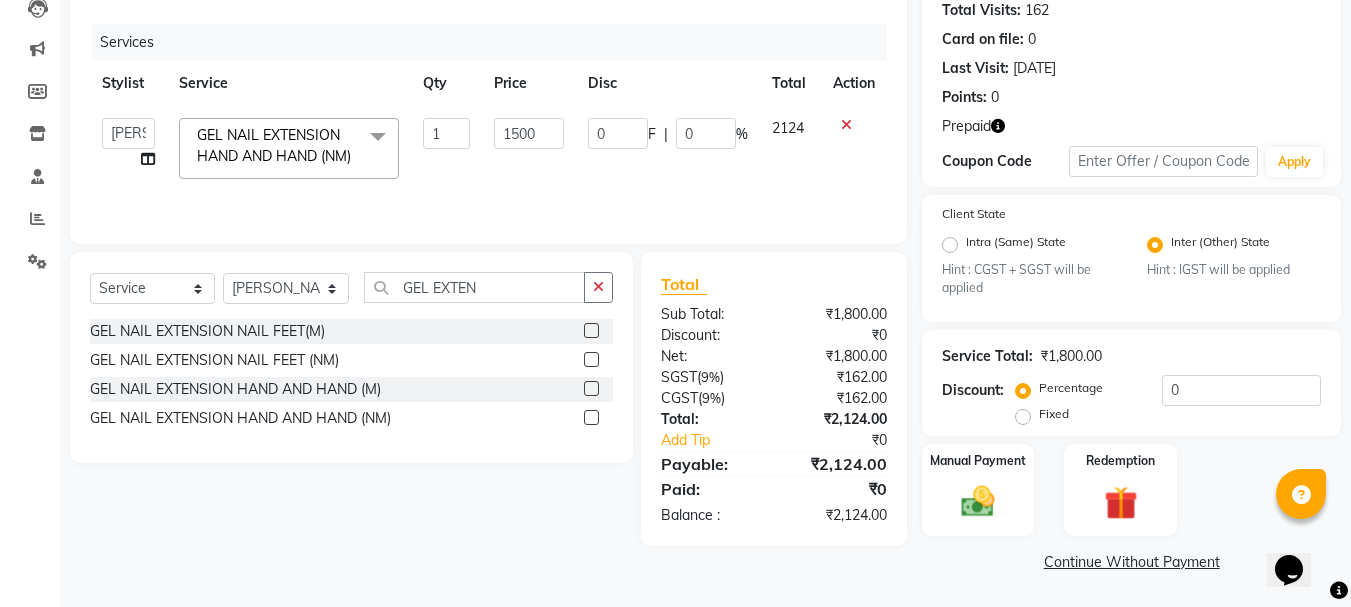 click on "ANNMARY   ASHA RANI   JENNIFER EDWARD   PRADEEP   PRASHANT   RISHIKA   SUBHANITA   SUBZCANVAS   VEENITH  GEL NAIL EXTENSION HAND AND HAND (NM)  x EXPRESS PEDICURE (M) EXPRESS MANICURE(M) EXPRESS PEDICURE(NM) EXPRESS MANICURE(NM) PARFFIN PEDICURE (M) PARFFIN PEDICURE (NM) PARFFIN MANICURE (M) PARFFIN MANICURE(NM) RELAXING RETREAT PEDICURE(M) RELAXING RETREAT PEDICURE (NM) RELAXING RETREAT MANICURE (M) RELAXING RETREAT MANICURE (NM) SIGNATURE DELUX SPA PEDICURE (M) SIGNATURE DELUX SPA PEDICURE(NM) SIGNATURE DELUX SPA MANICURE(M) SIGNATURE DELUX SPA MANICURE (NM) CUT AND FILE HAND (M) CUT AND FILE HAND (NM) CUT AND FILE LEG (M) CUT AND FILE LEG(NM) CHANGE OF POLISH (M) CHANGE OF POLISH (NM) FOOT MASSAGE (M) FOOT MASSAGE (NM) EYE BROWS (NM) EYE BROWS (M) LOWERLIP(M) UPPER LIP(M)  CHIN(NM) CHIN (M) UPPER LIP(M) FACE SIDES (M) FACE SIDES (NM) UNDER CHIN (M) UNDERCHIN (NM) FACE THREADING ((M) FACE THREADING (NM) CHIN (M) DEEP TISSUE (M) DEEP TISSUE (NM) SWEDISH MASSAGE (M) SWEDISH MASSAGE (NM) HEAD MASSAGE HIM (M)" 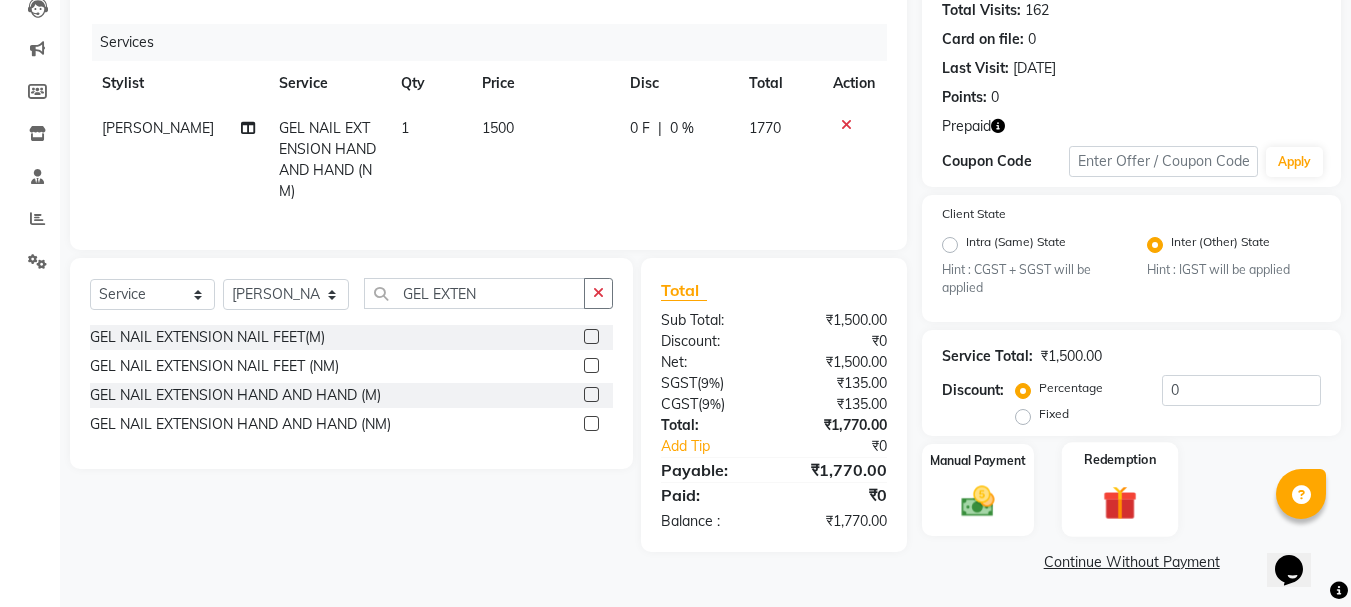 click 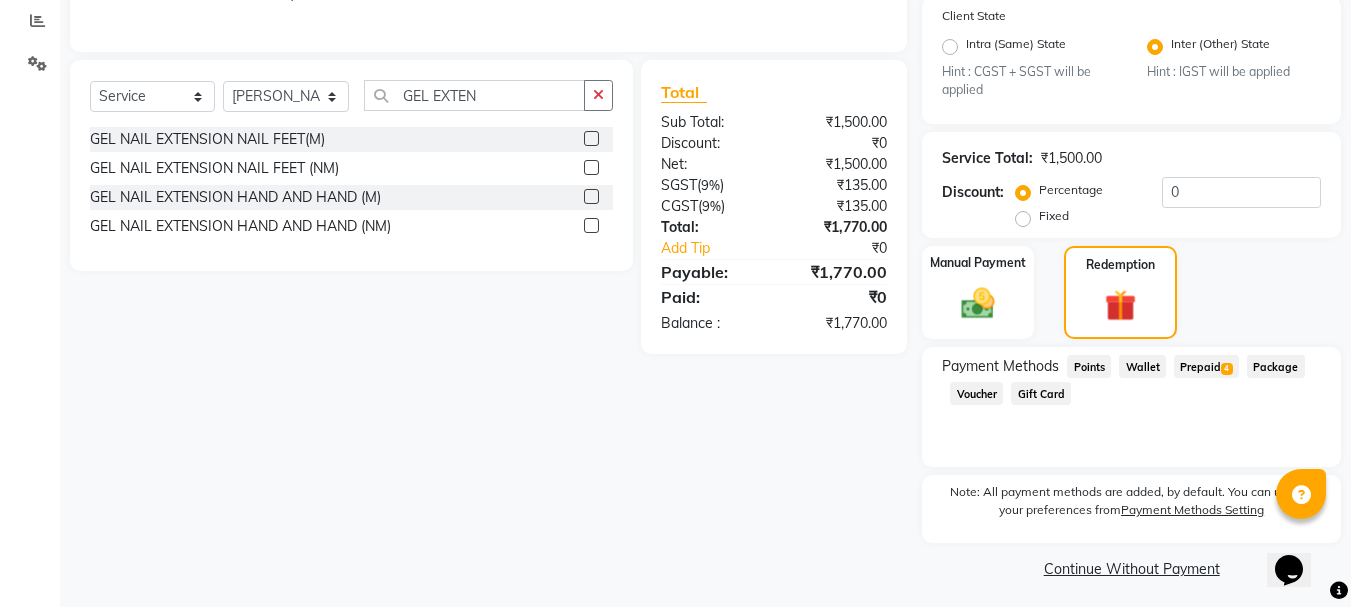 scroll, scrollTop: 429, scrollLeft: 0, axis: vertical 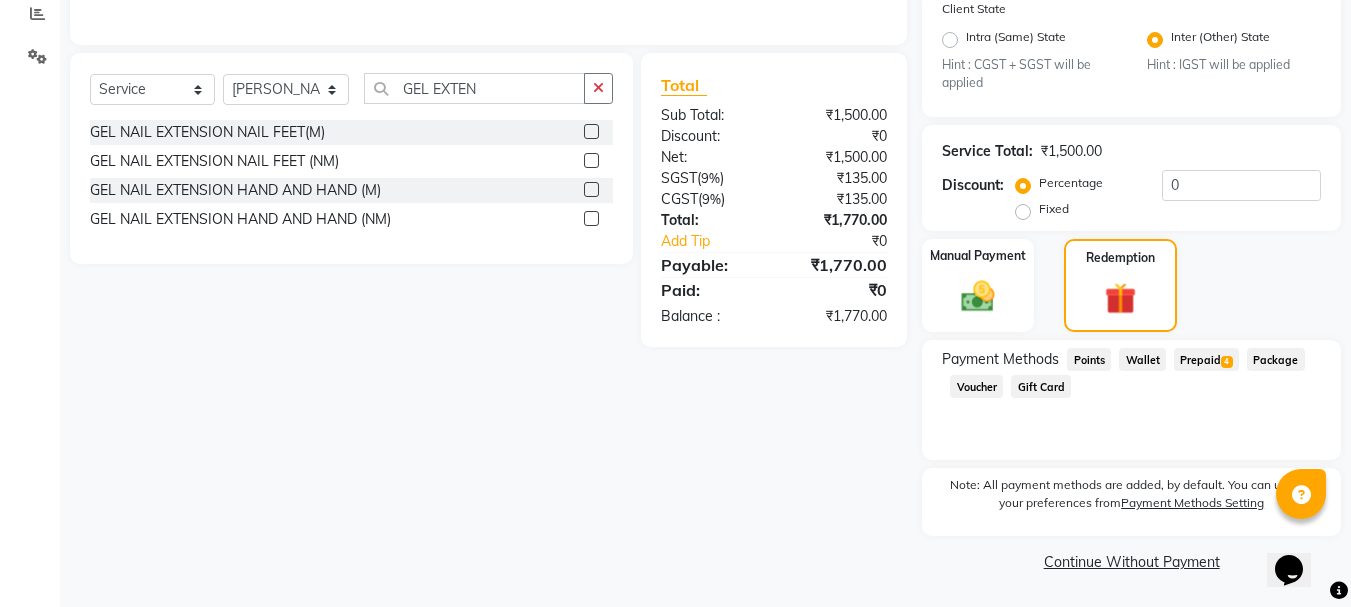 click on "Package" 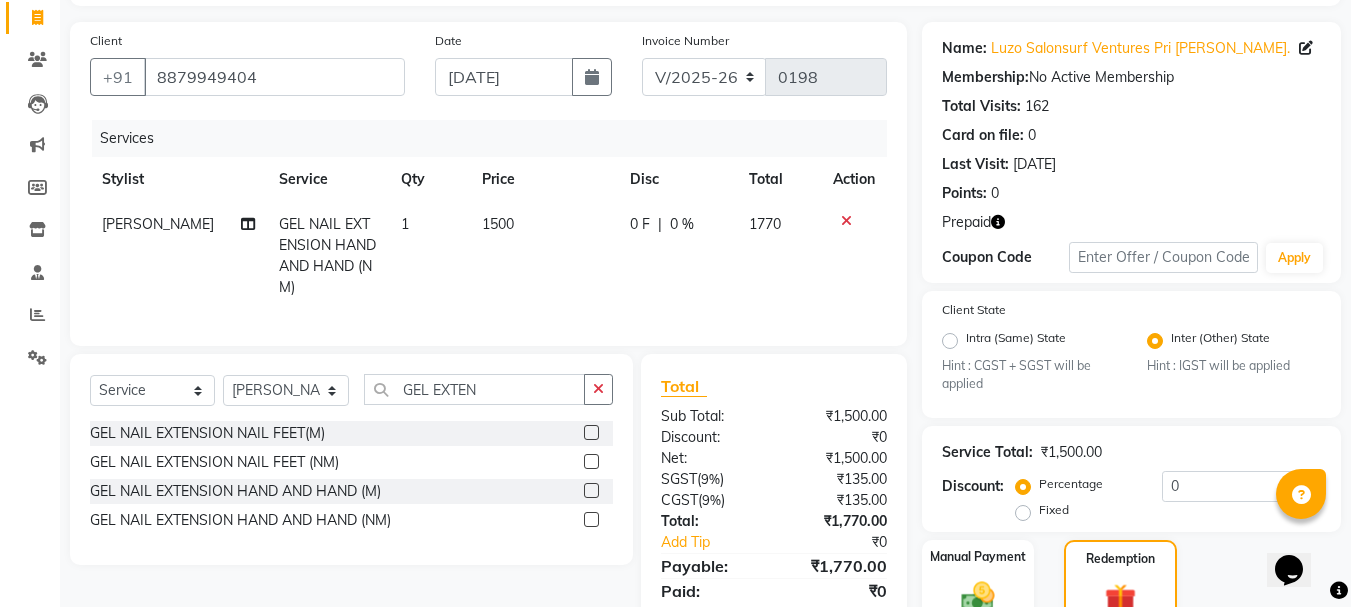 scroll, scrollTop: 429, scrollLeft: 0, axis: vertical 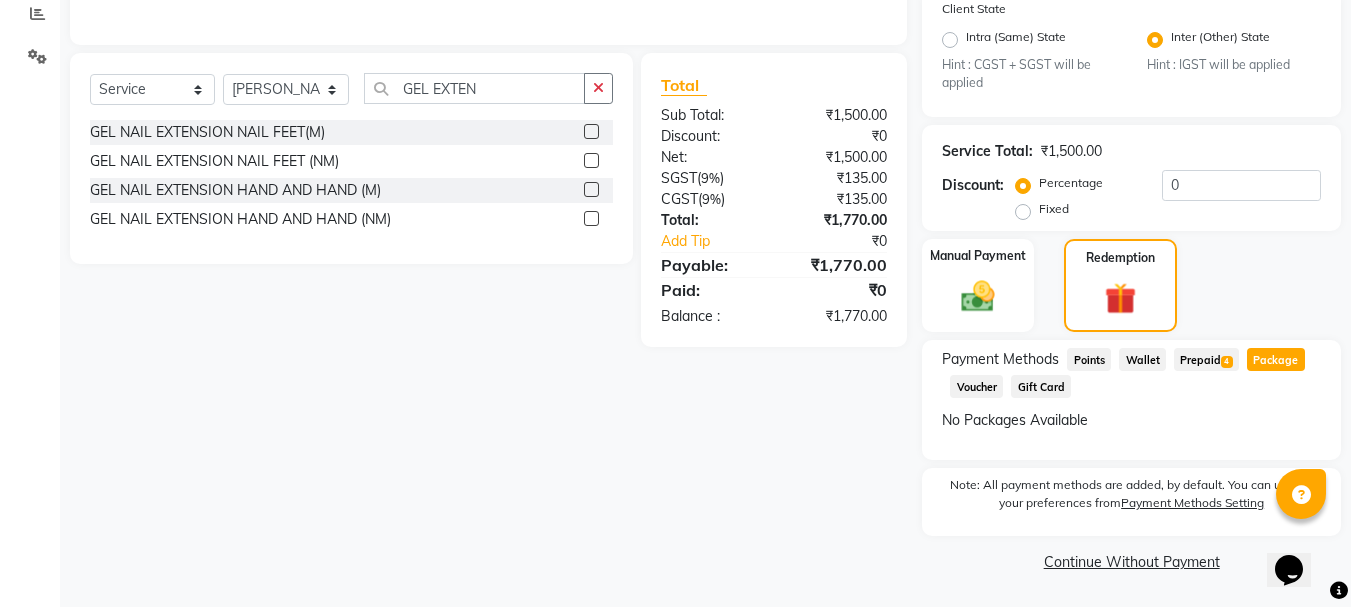 click on "Prepaid  4" 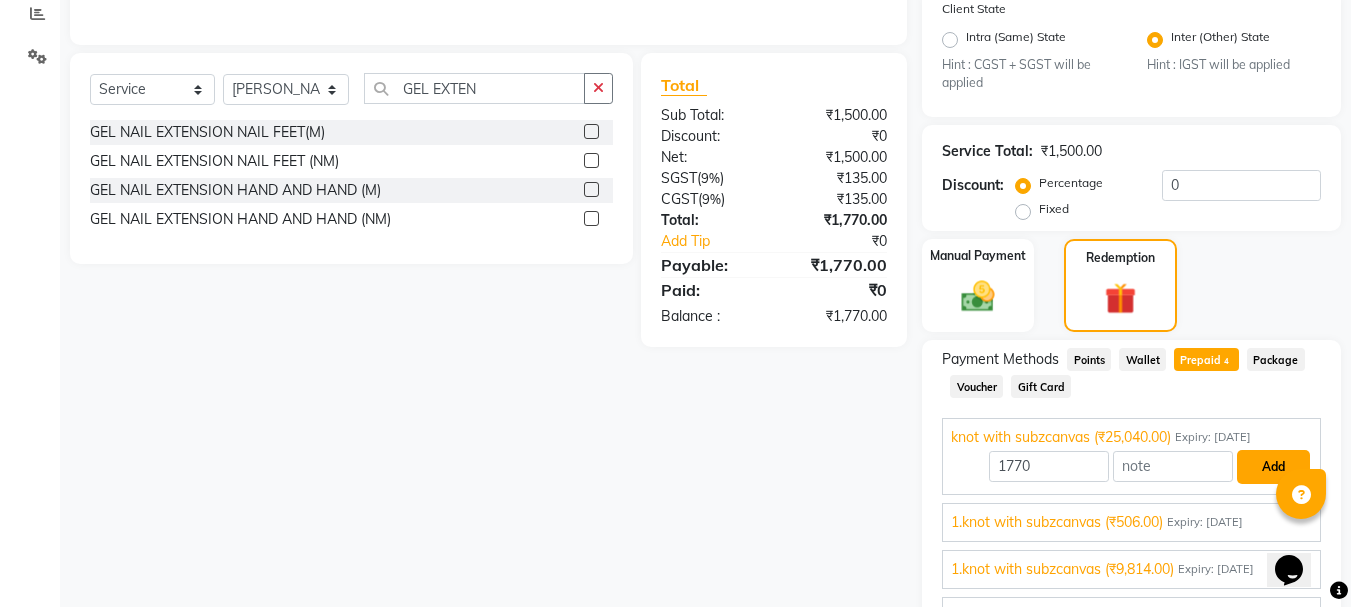 click on "Add" at bounding box center [1273, 467] 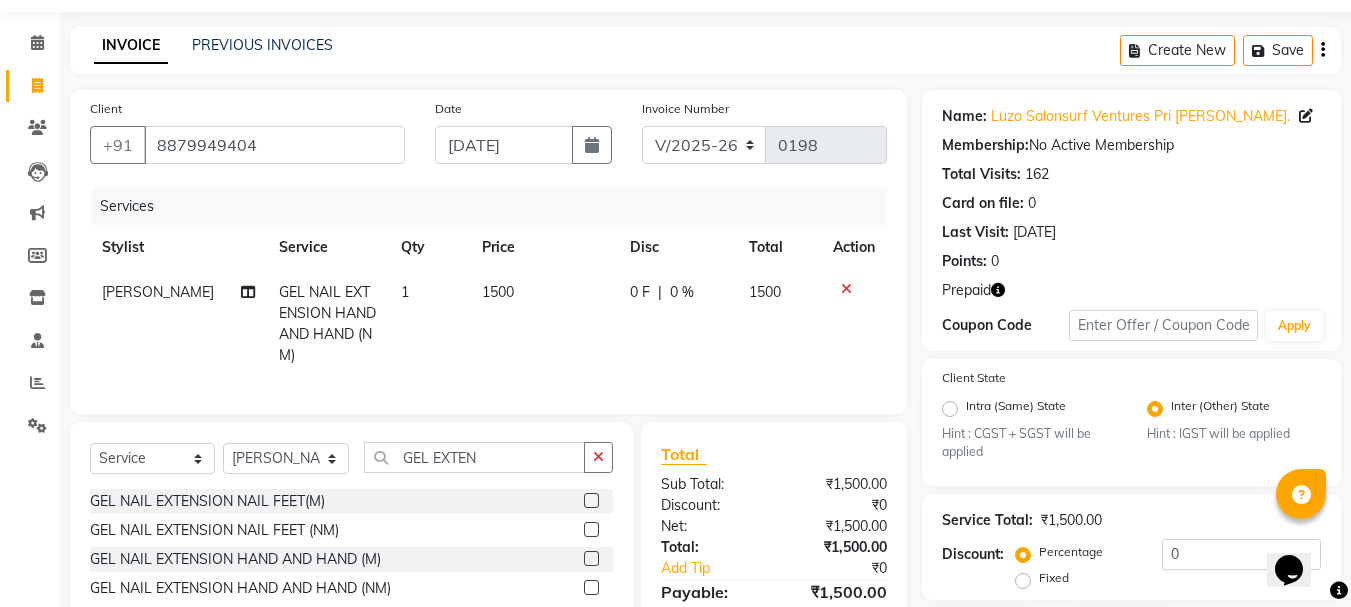 scroll, scrollTop: 42, scrollLeft: 0, axis: vertical 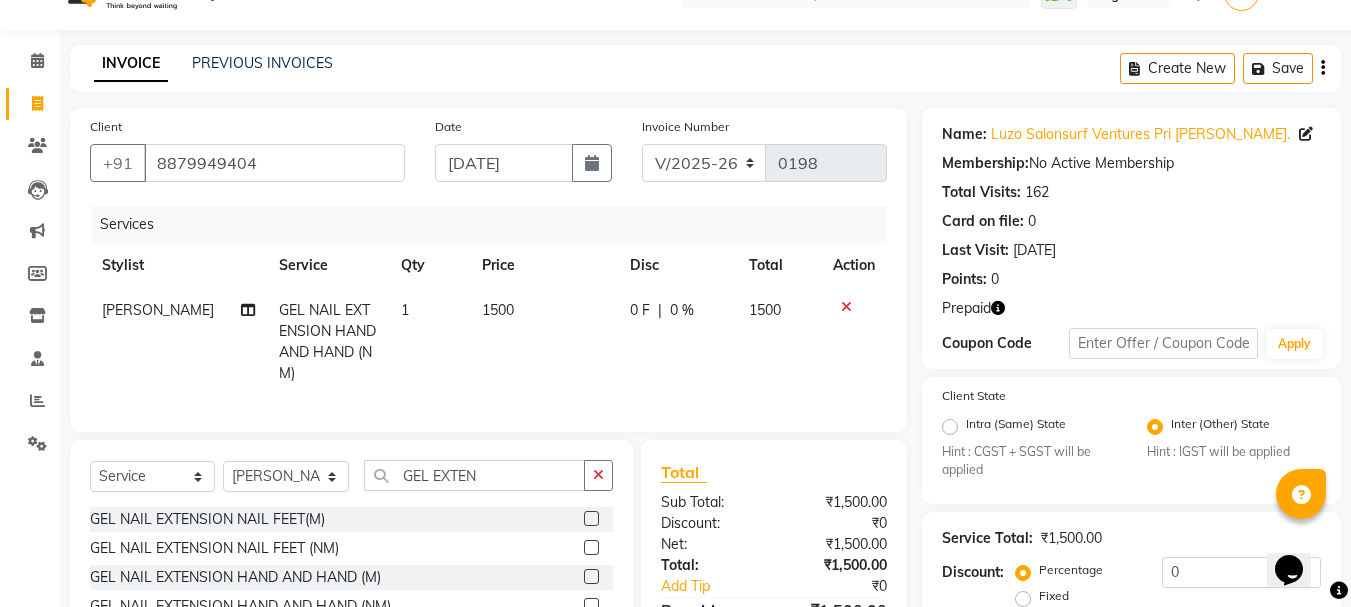 click 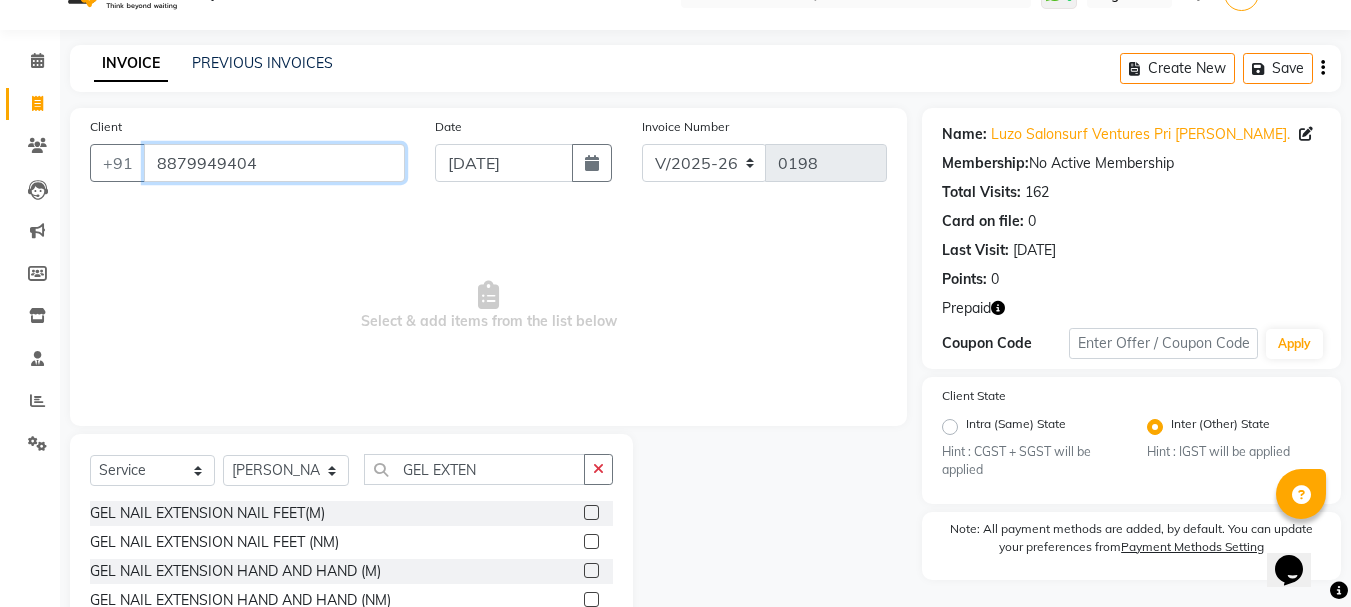 click on "8879949404" at bounding box center (274, 163) 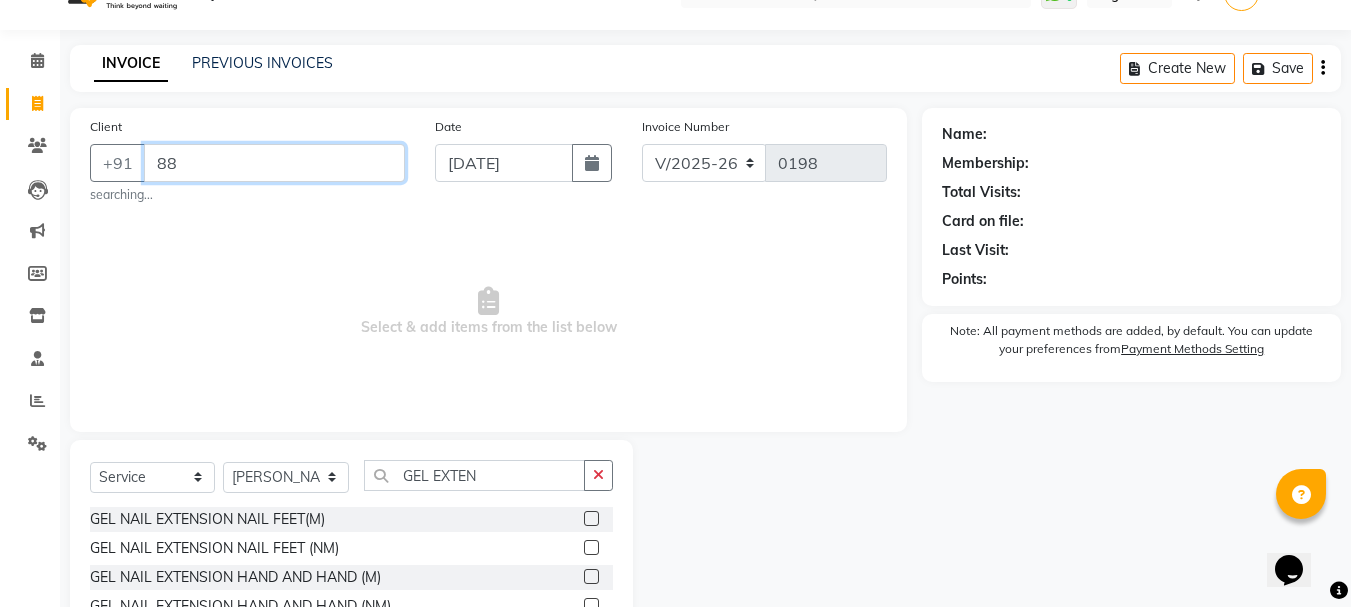type on "8" 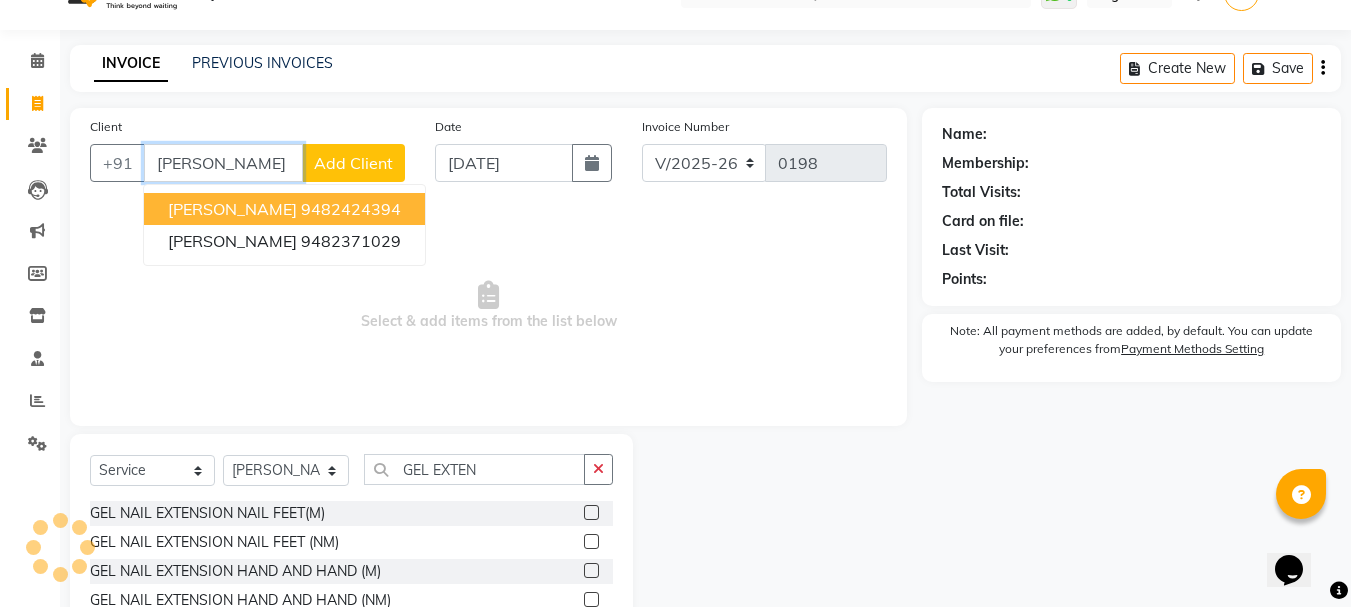 click on "9482424394" at bounding box center (351, 209) 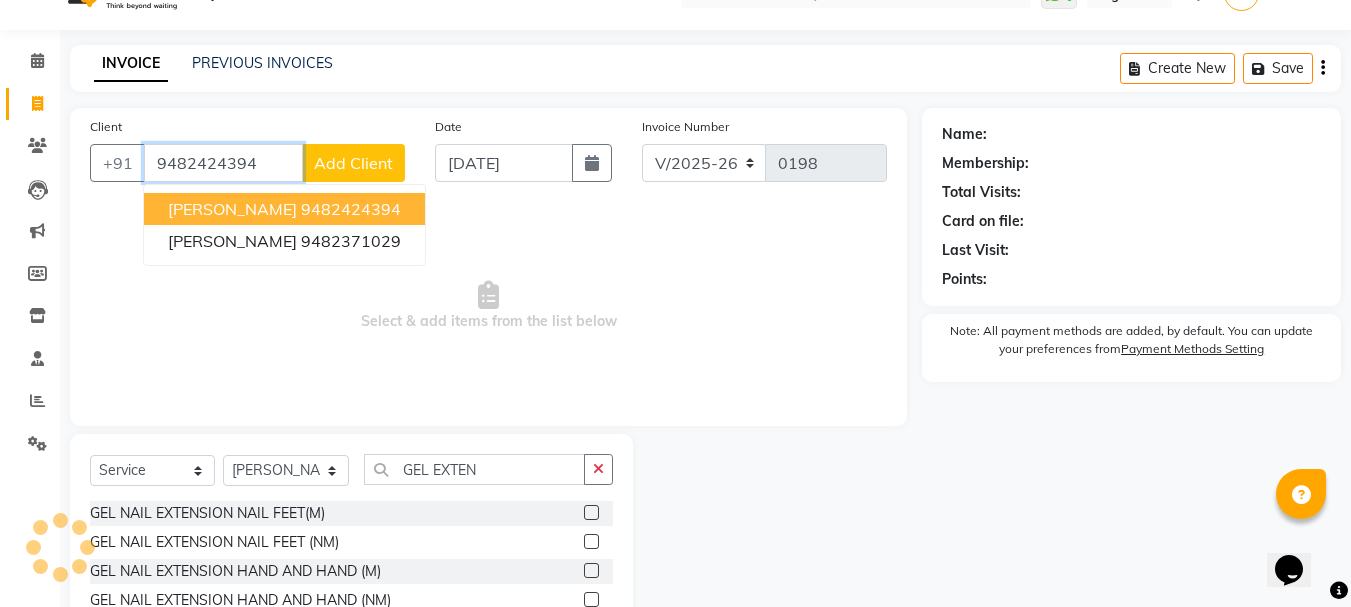 type on "9482424394" 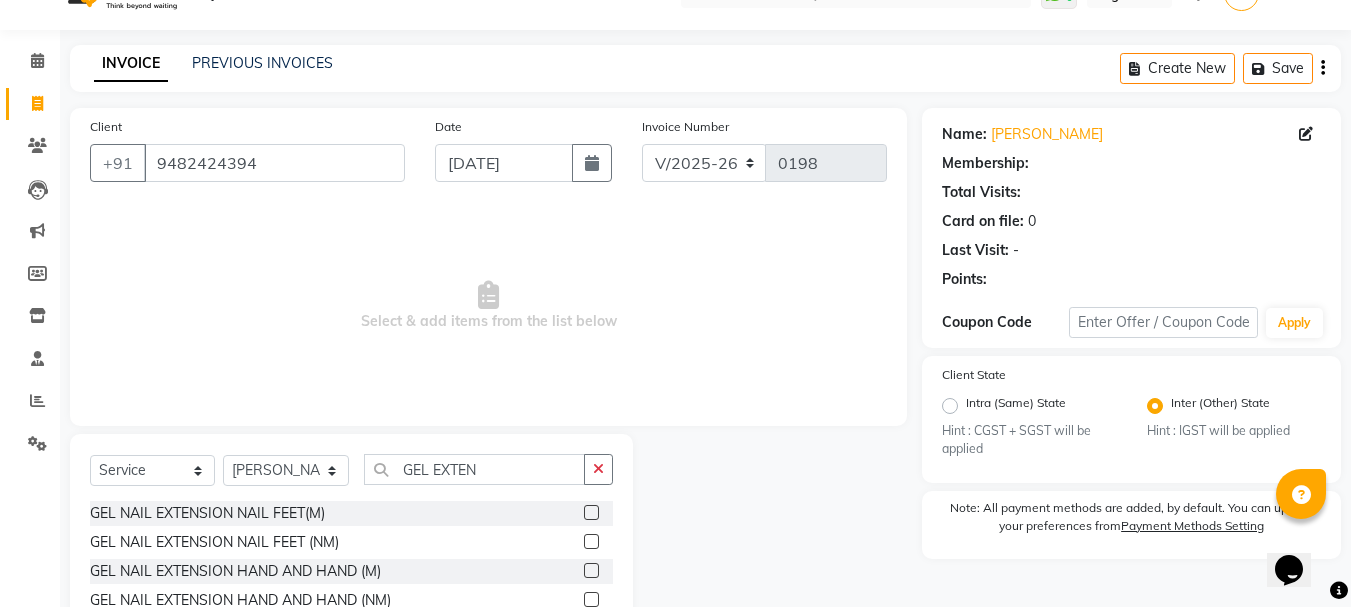 radio on "true" 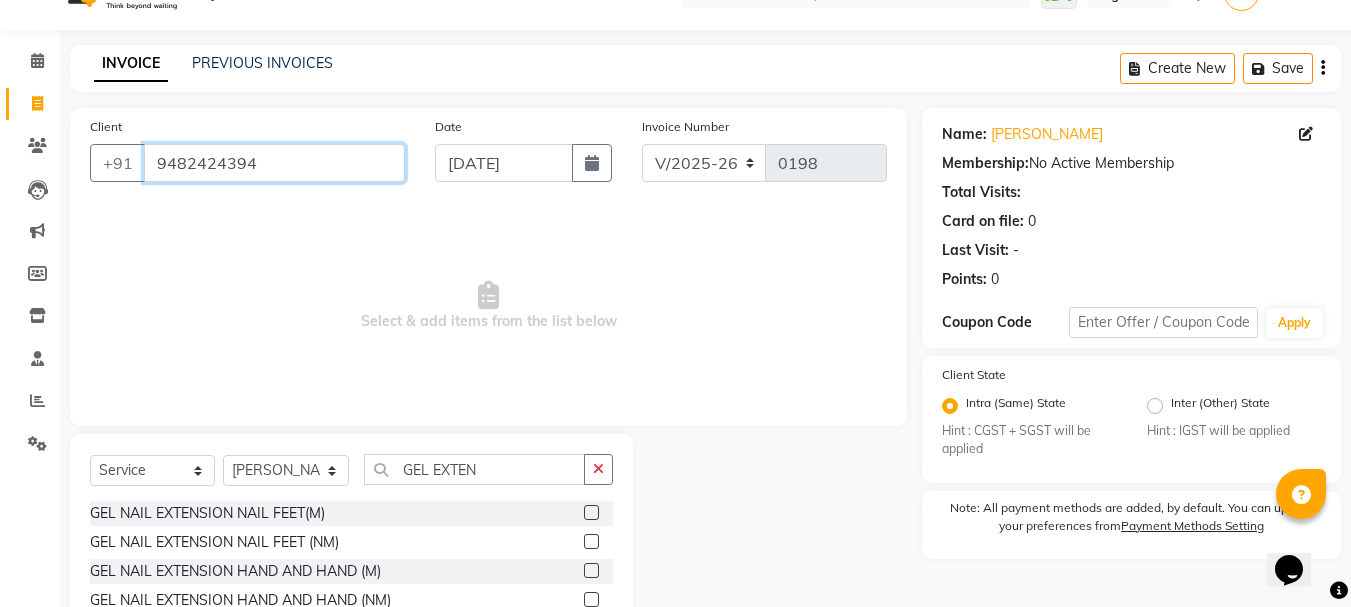 click on "9482424394" at bounding box center [274, 163] 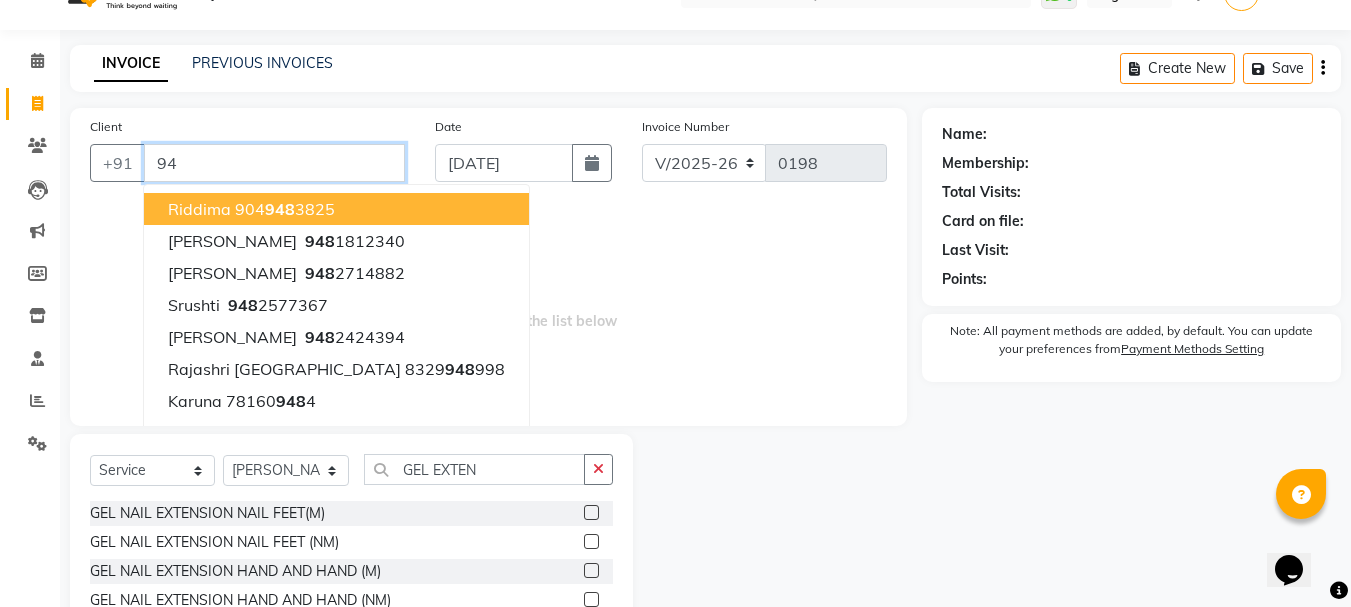 type on "9" 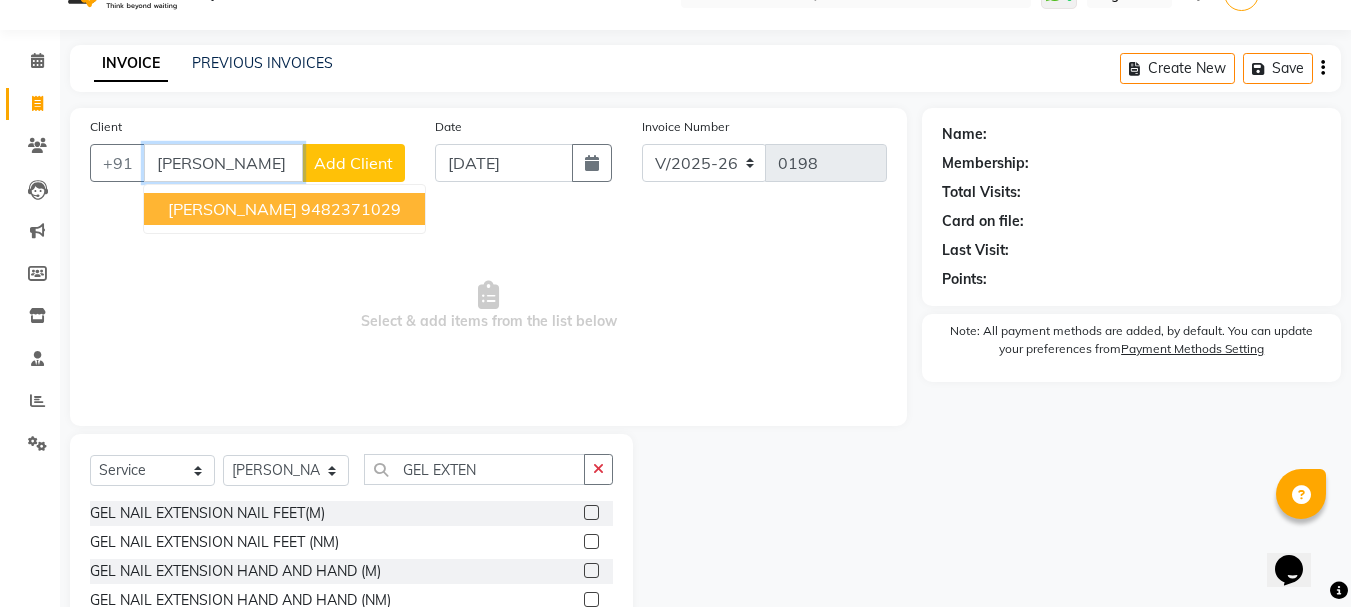 click on "9482371029" at bounding box center [351, 209] 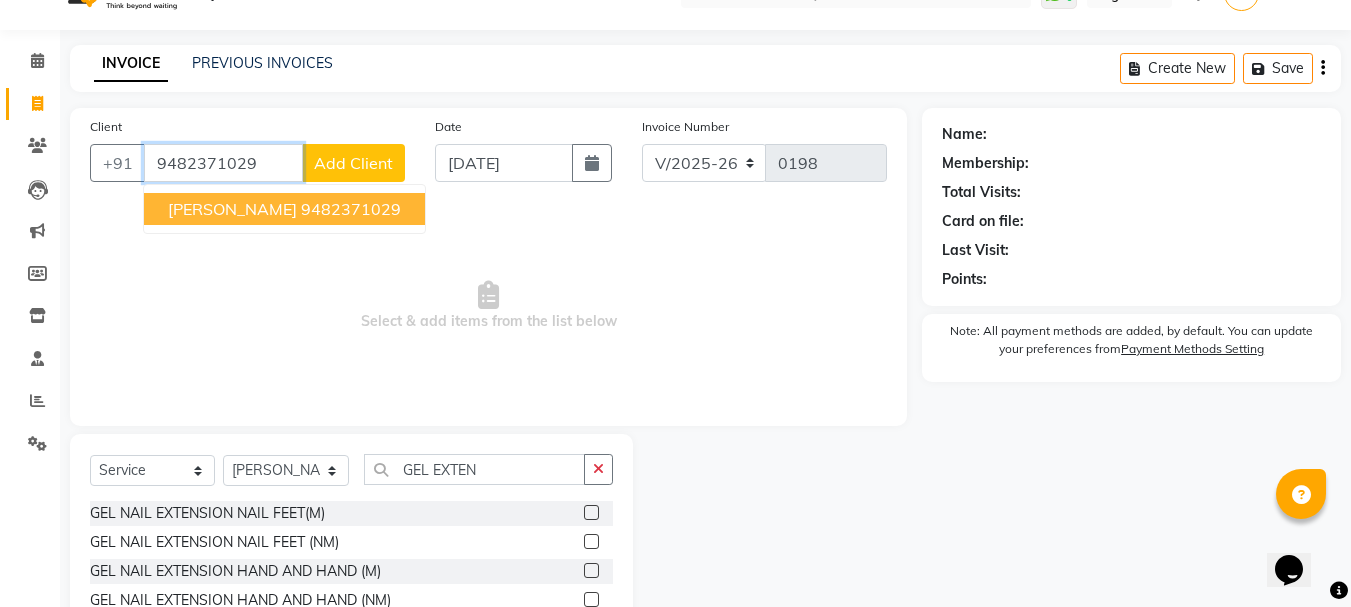 type on "9482371029" 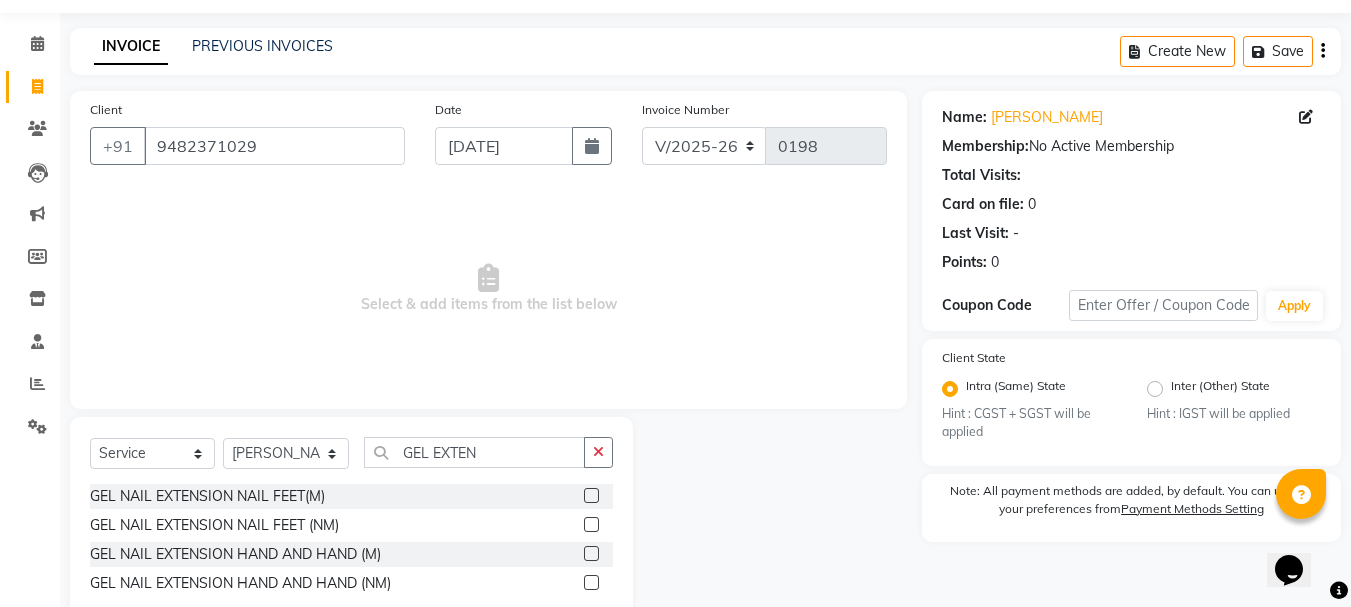 scroll, scrollTop: 110, scrollLeft: 0, axis: vertical 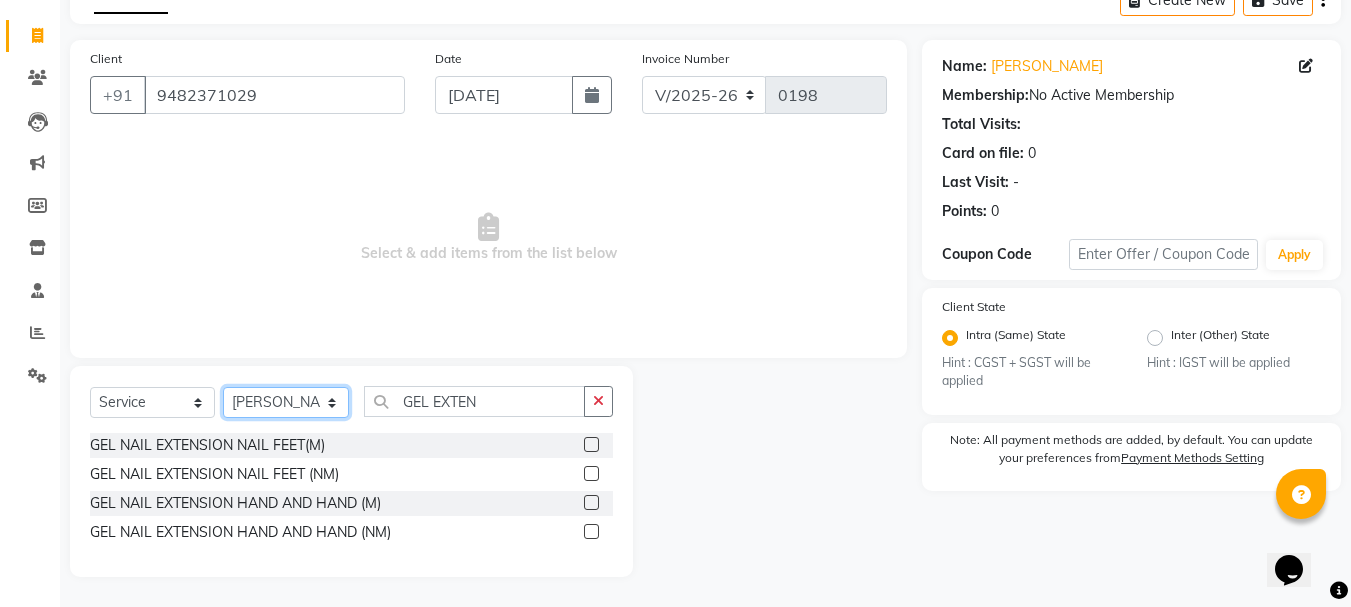 click on "Select Stylist [PERSON_NAME] [PERSON_NAME] [PERSON_NAME] [PERSON_NAME] [PERSON_NAME] [PERSON_NAME] SUBZCANVAS VEENITH" 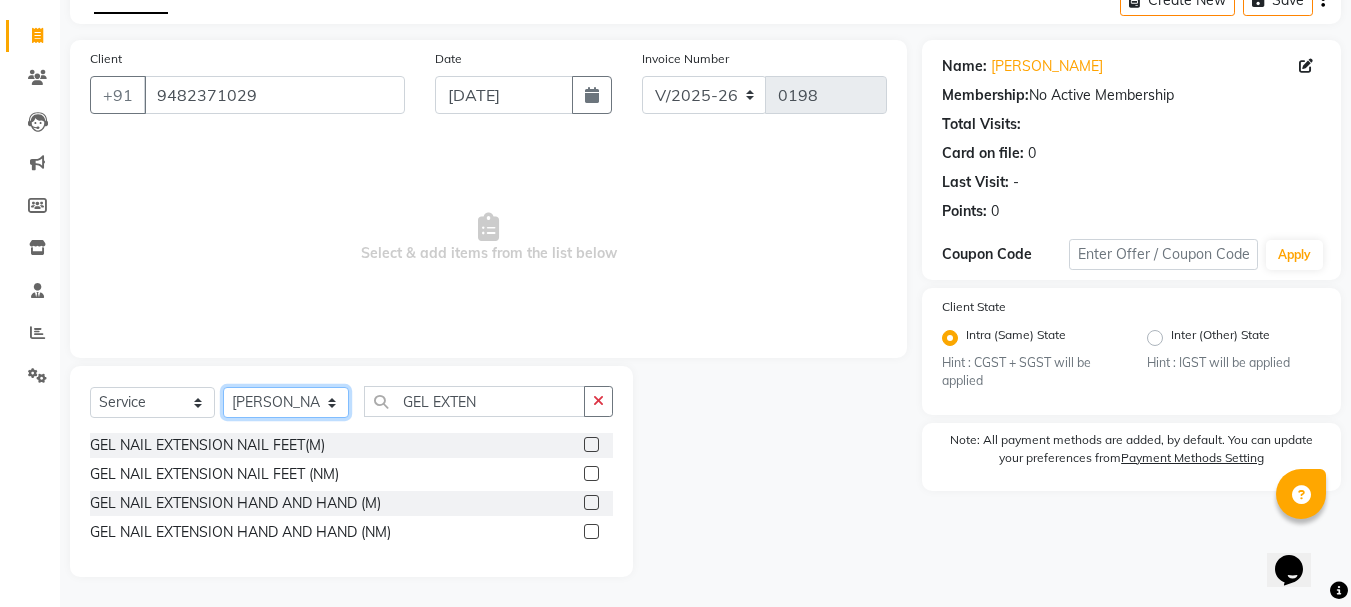 select on "80341" 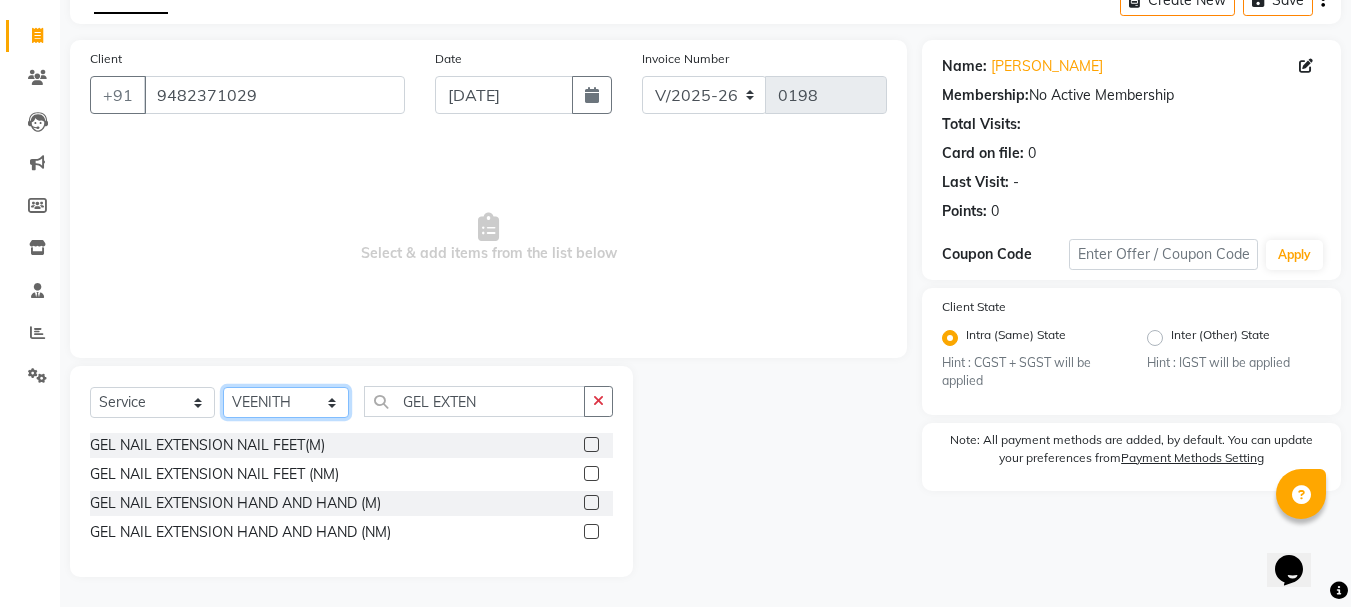 click on "Select Stylist [PERSON_NAME] [PERSON_NAME] [PERSON_NAME] [PERSON_NAME] [PERSON_NAME] [PERSON_NAME] SUBZCANVAS VEENITH" 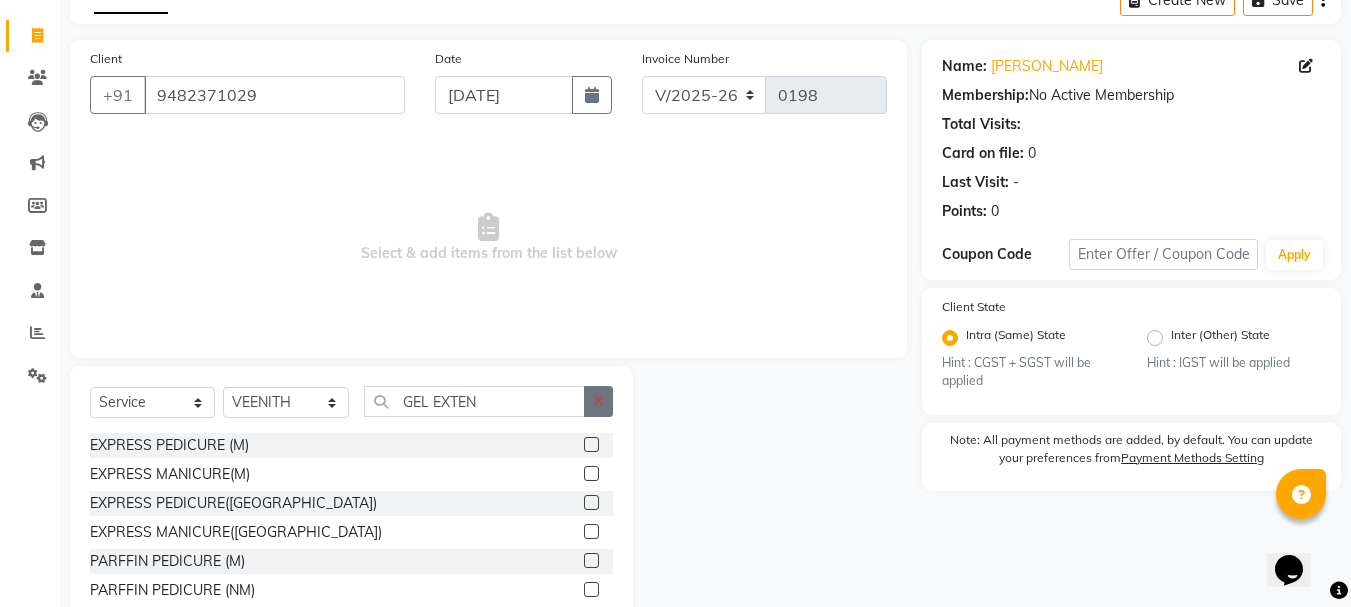click 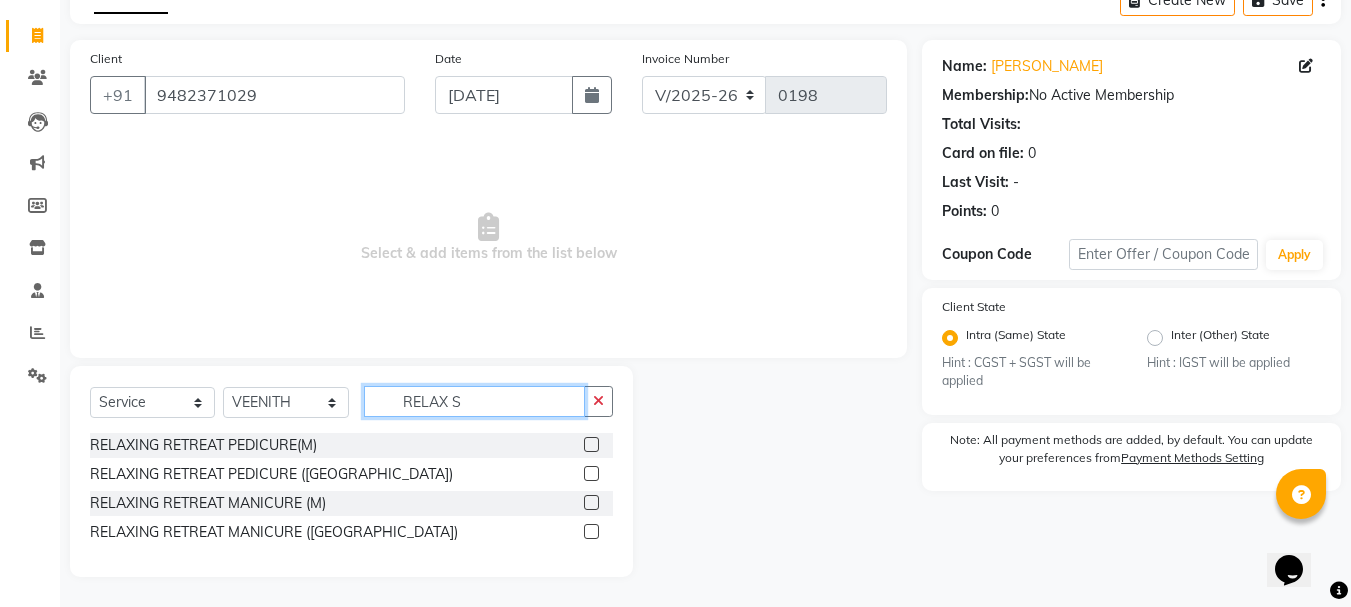 scroll, scrollTop: 24, scrollLeft: 0, axis: vertical 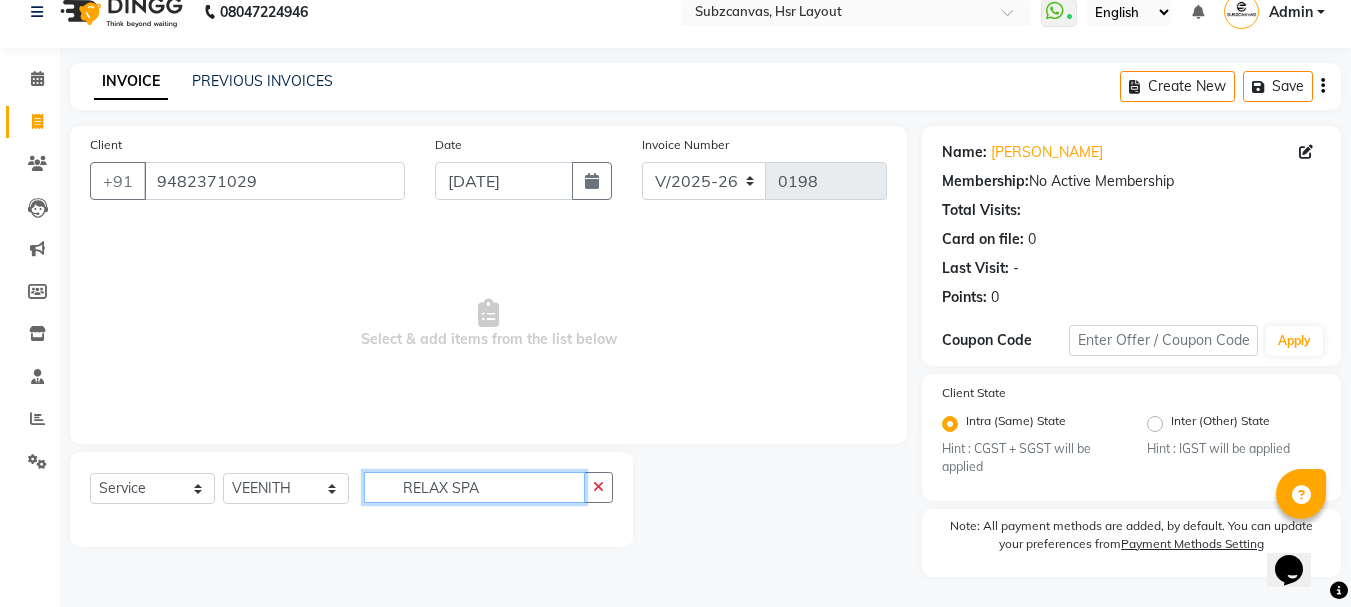 click on "RELAX SPA" 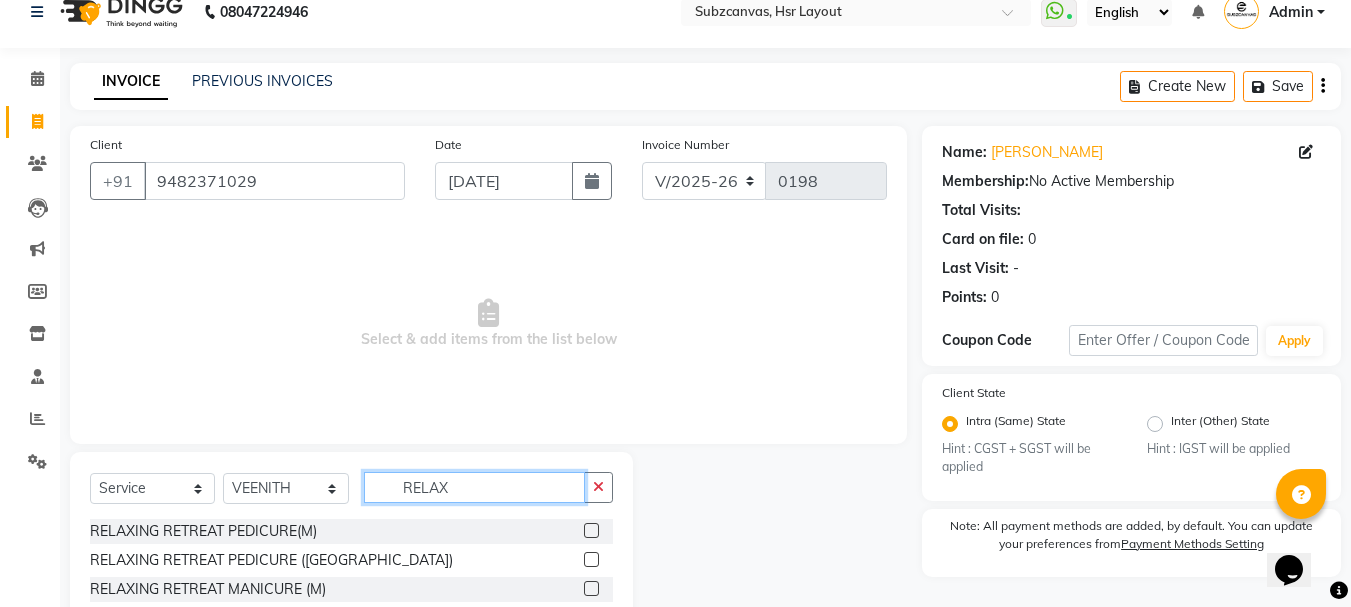 scroll, scrollTop: 110, scrollLeft: 0, axis: vertical 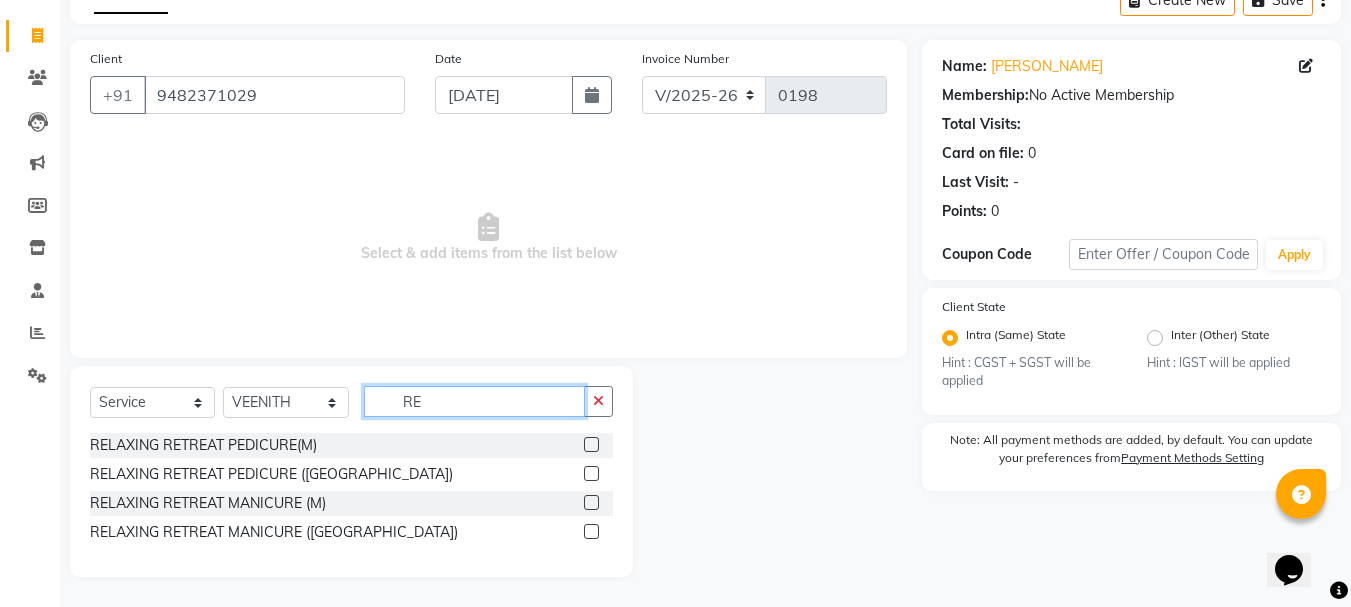 type on "R" 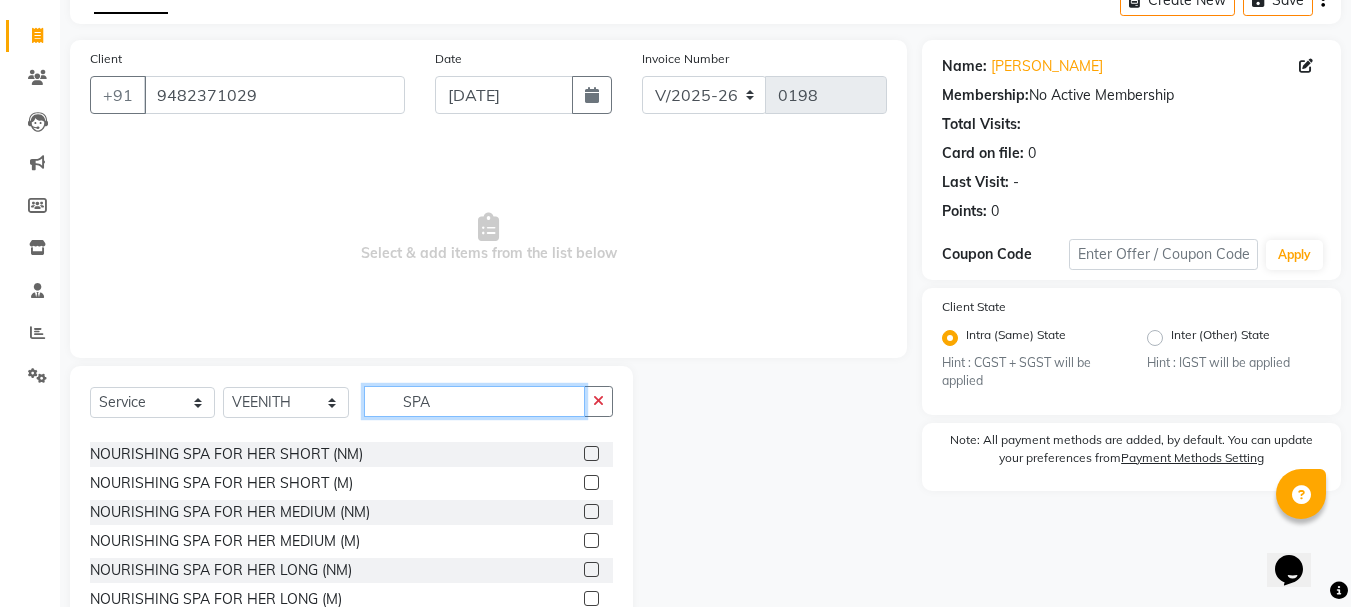 scroll, scrollTop: 200, scrollLeft: 0, axis: vertical 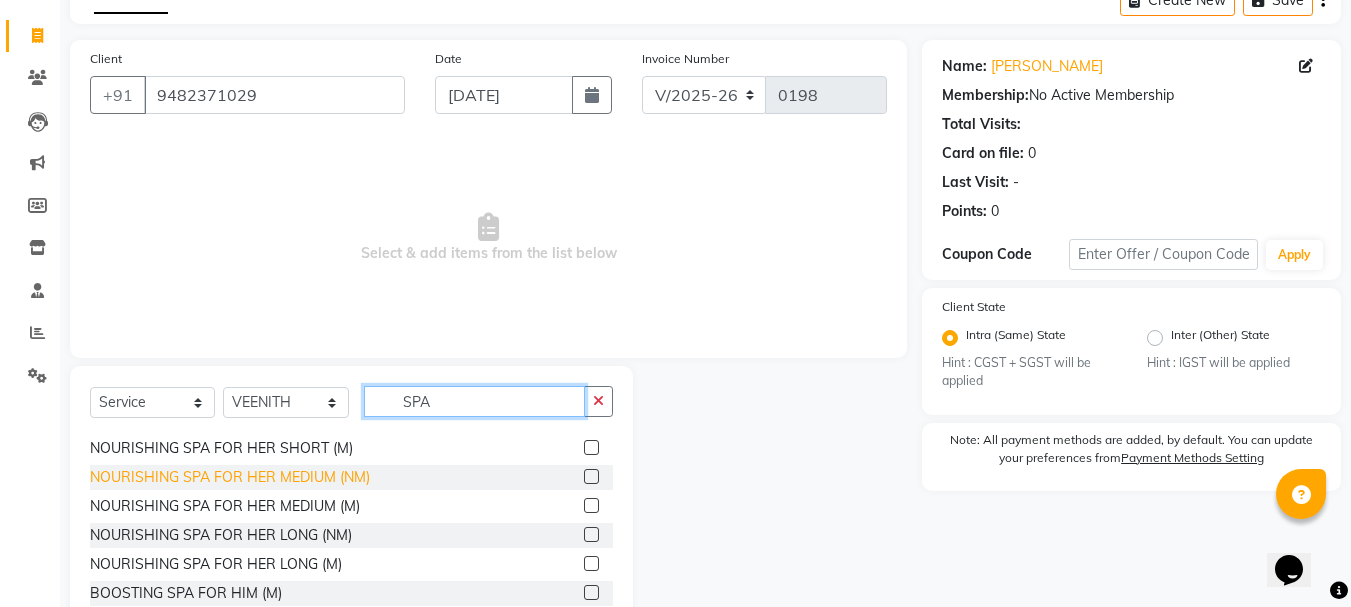 type on "SPA" 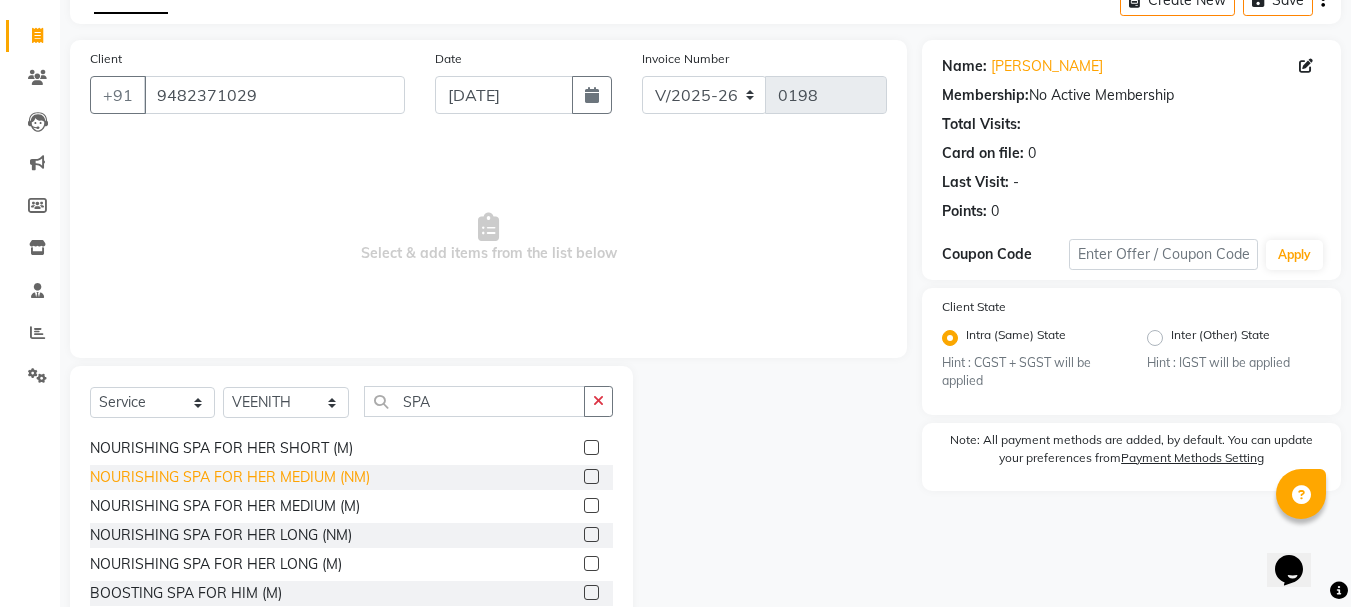 click on "NOURISHING SPA FOR HER MEDIUM (NM)" 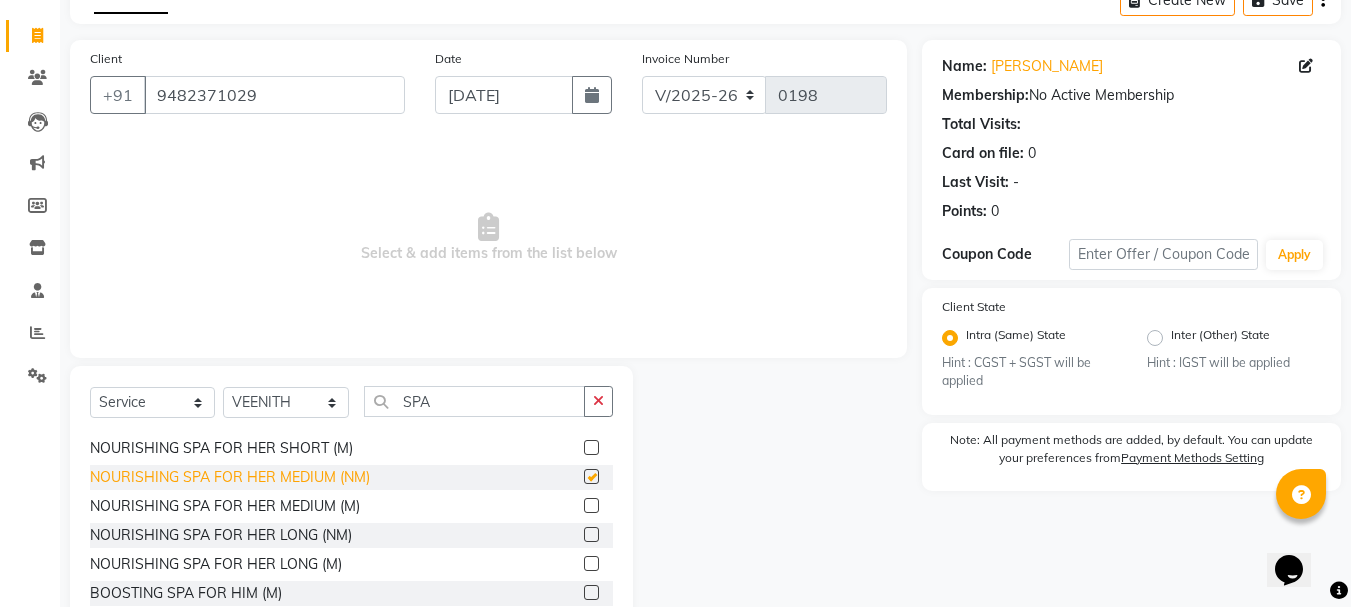 checkbox on "false" 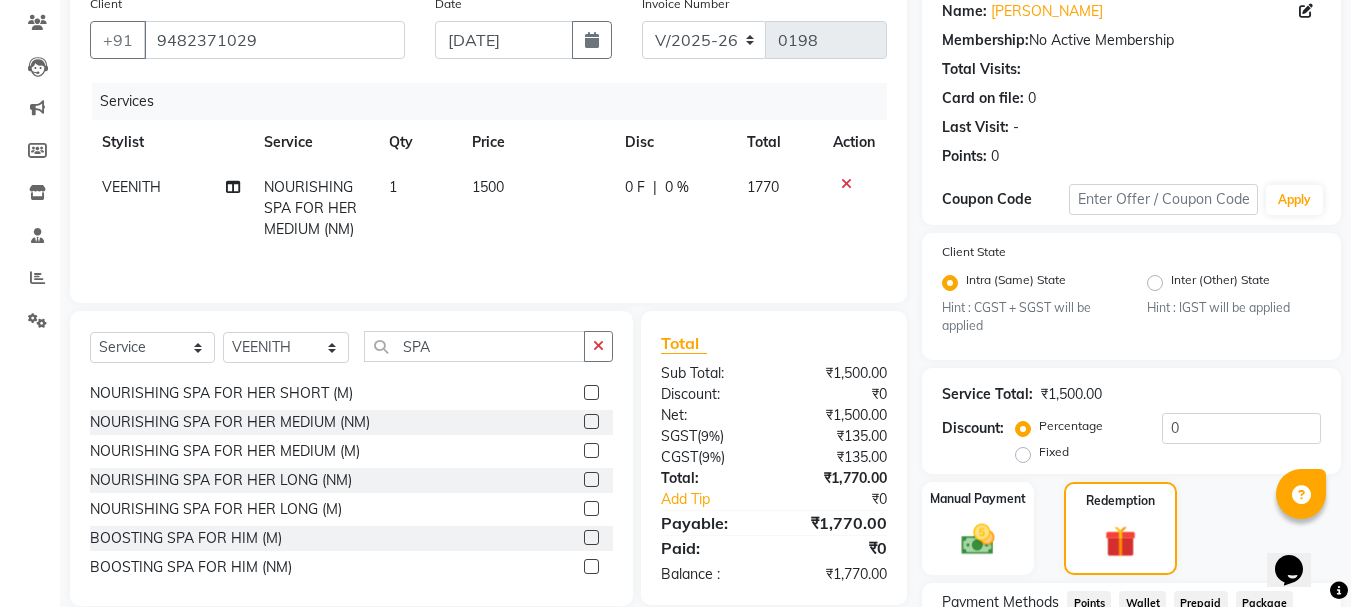 scroll, scrollTop: 210, scrollLeft: 0, axis: vertical 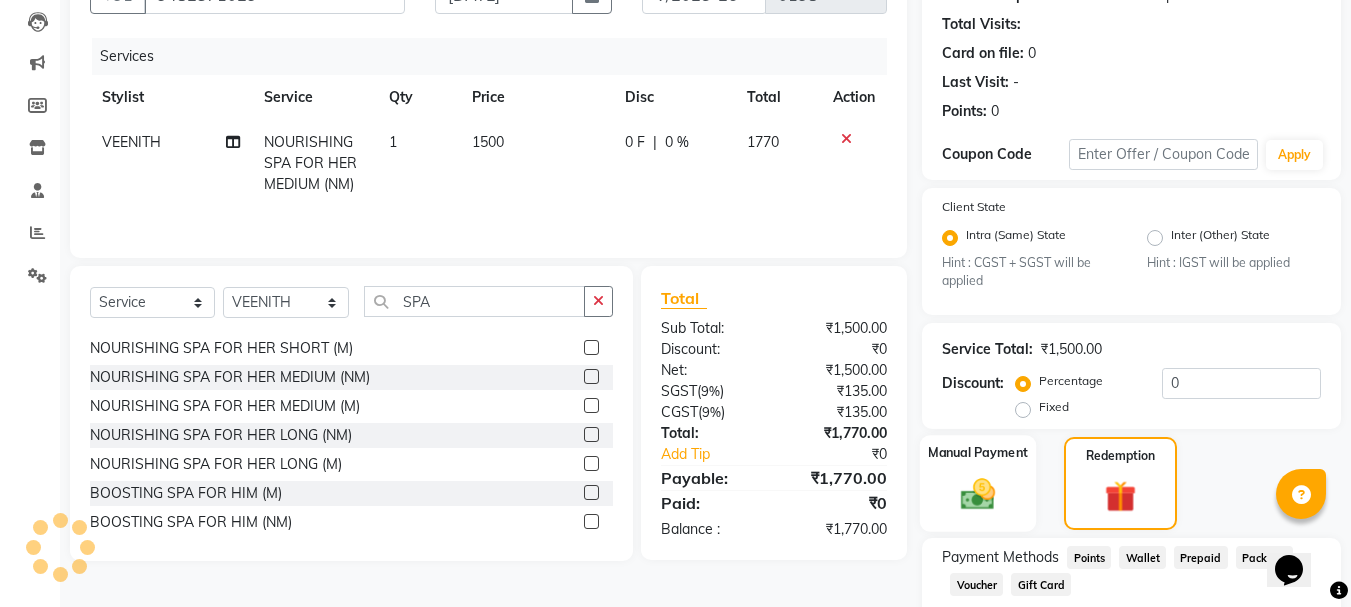 click on "Manual Payment" 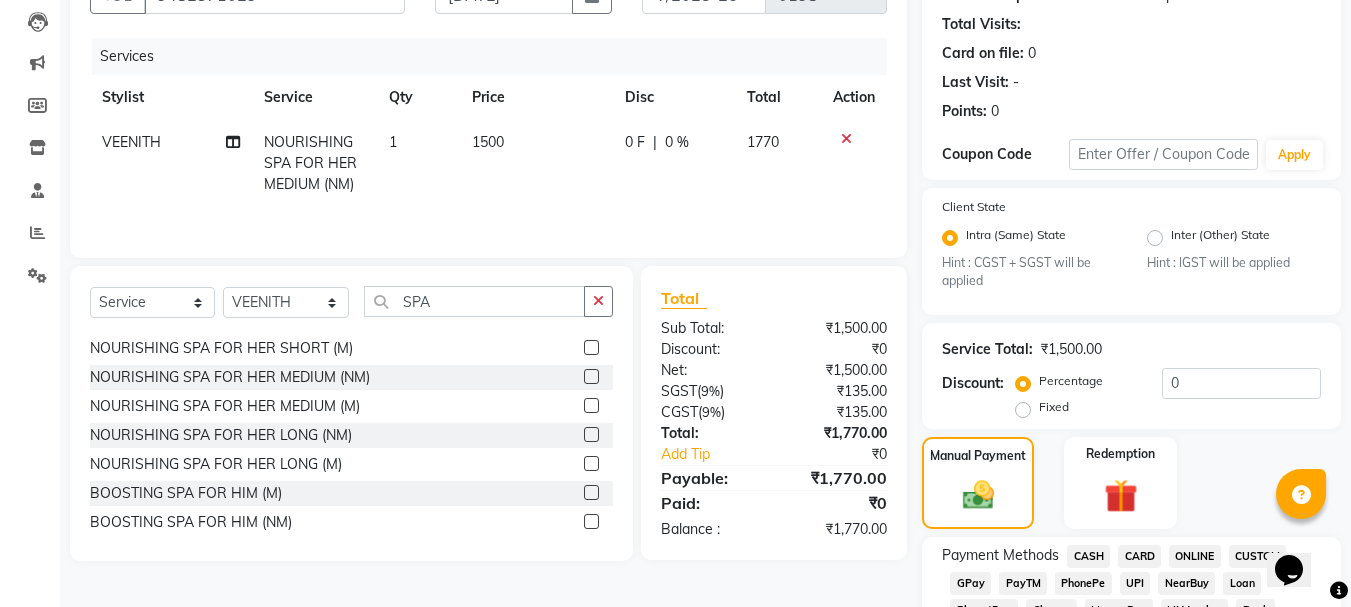 click on "CASH" 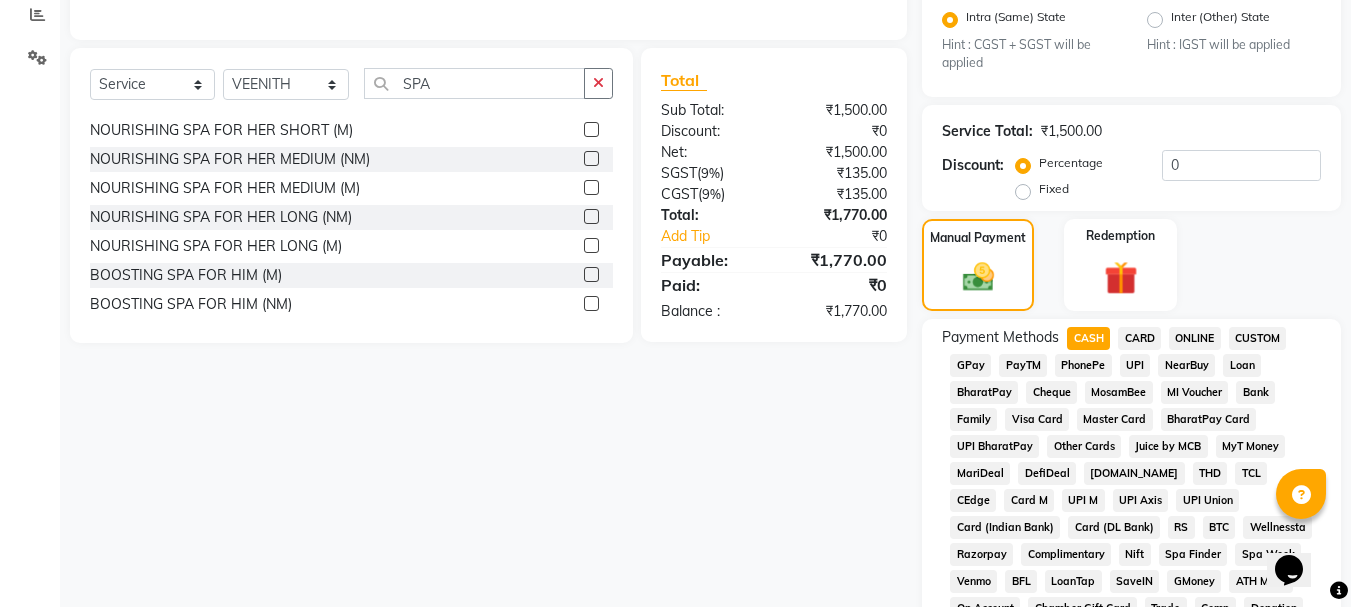 scroll, scrollTop: 510, scrollLeft: 0, axis: vertical 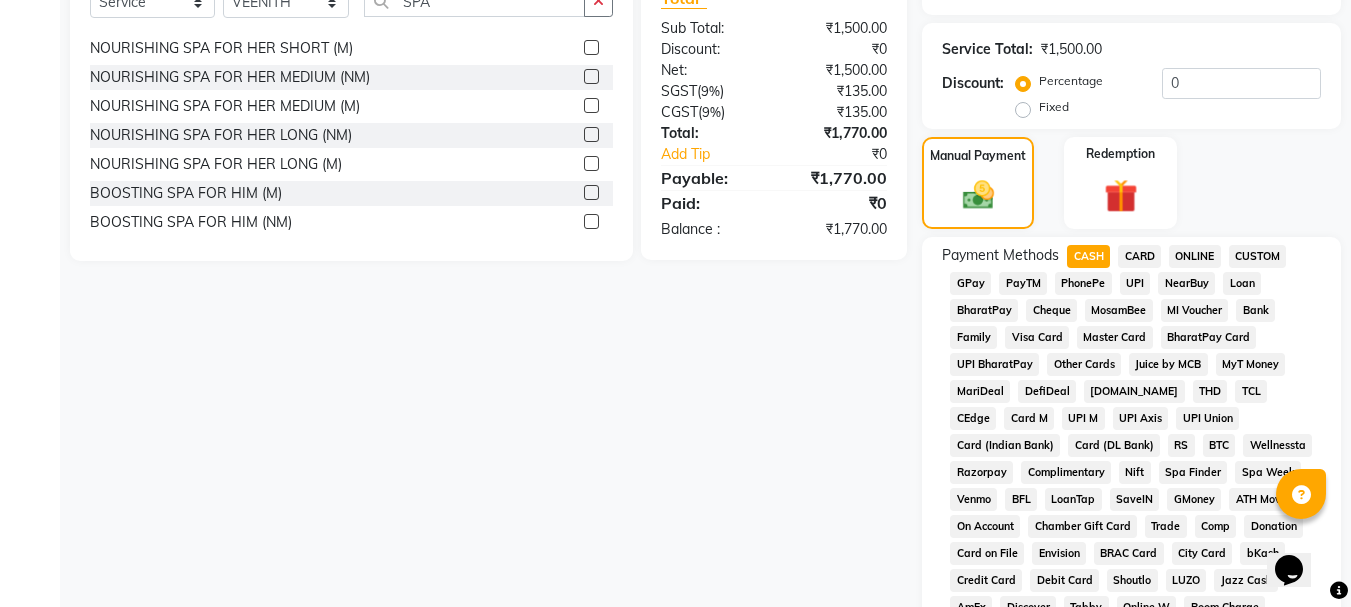 click on "ONLINE" 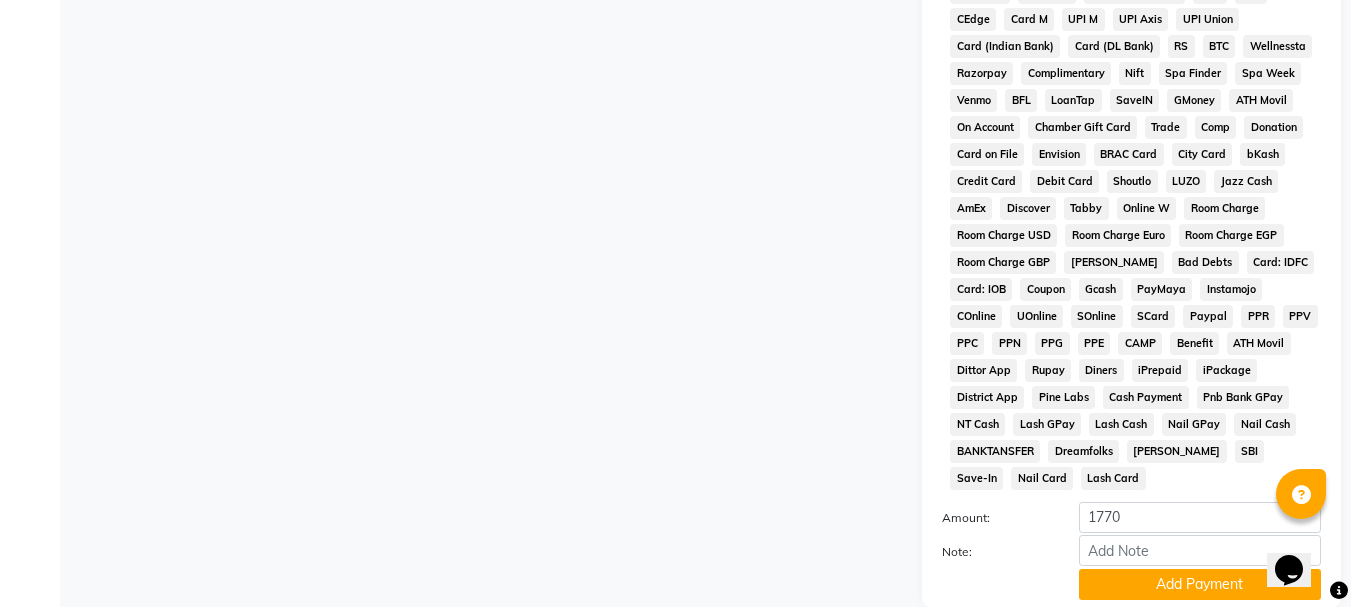 scroll, scrollTop: 910, scrollLeft: 0, axis: vertical 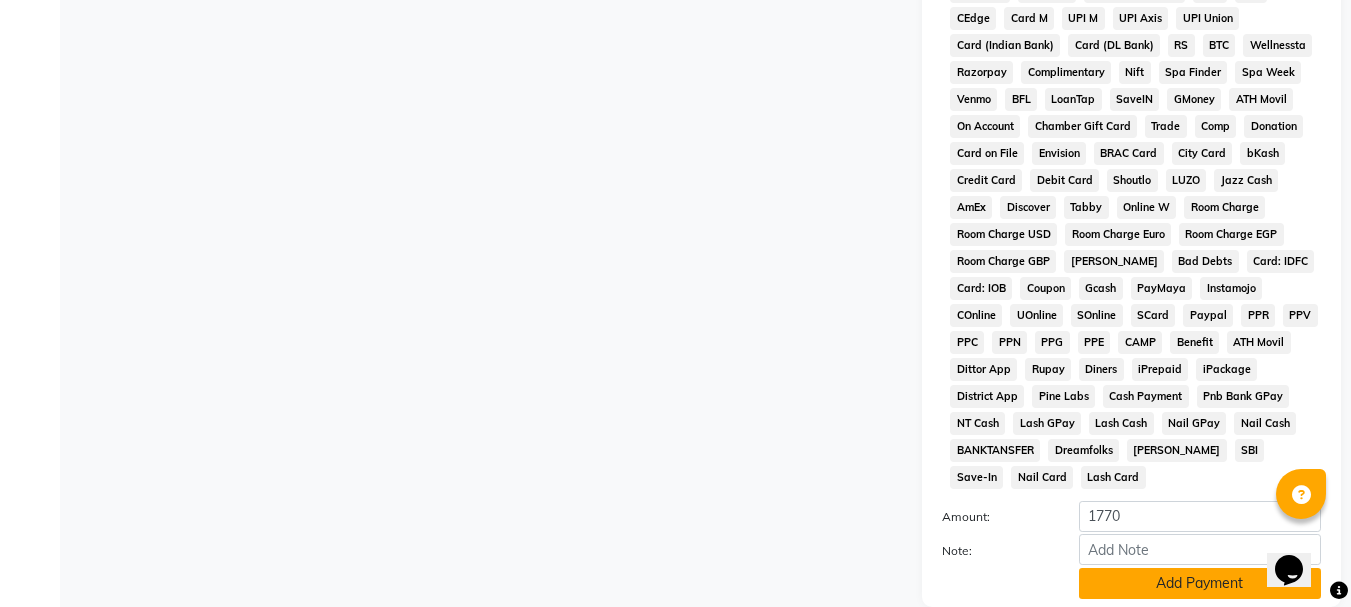 click on "Add Payment" 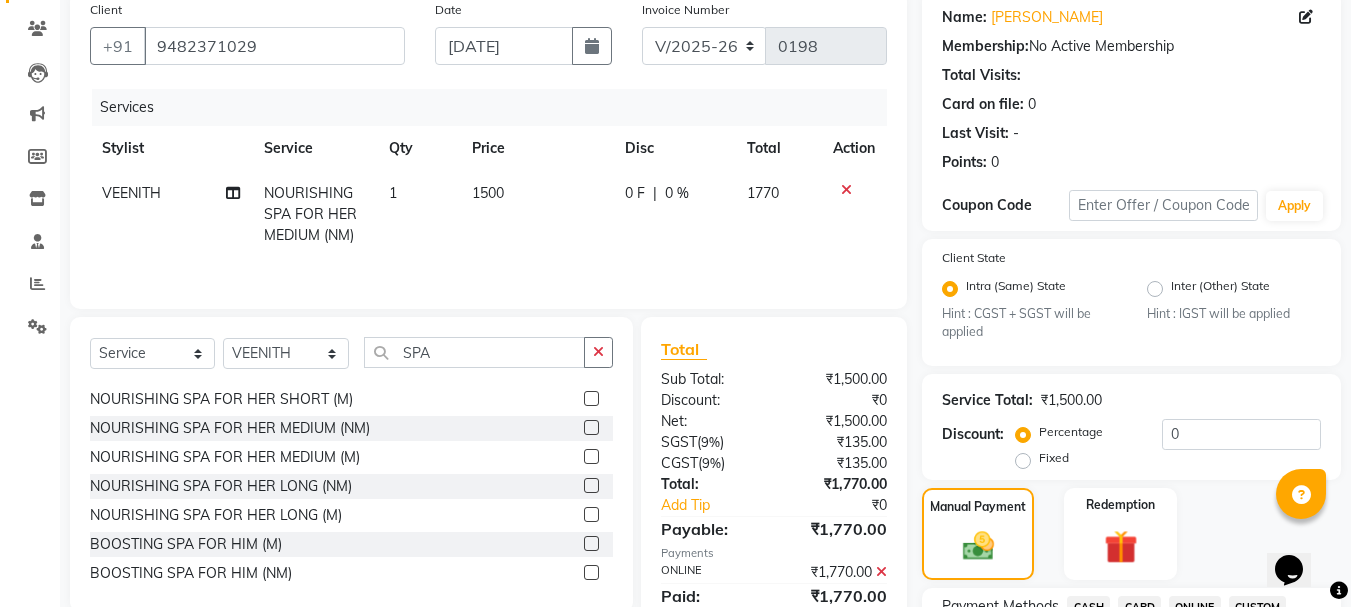 scroll, scrollTop: 137, scrollLeft: 0, axis: vertical 